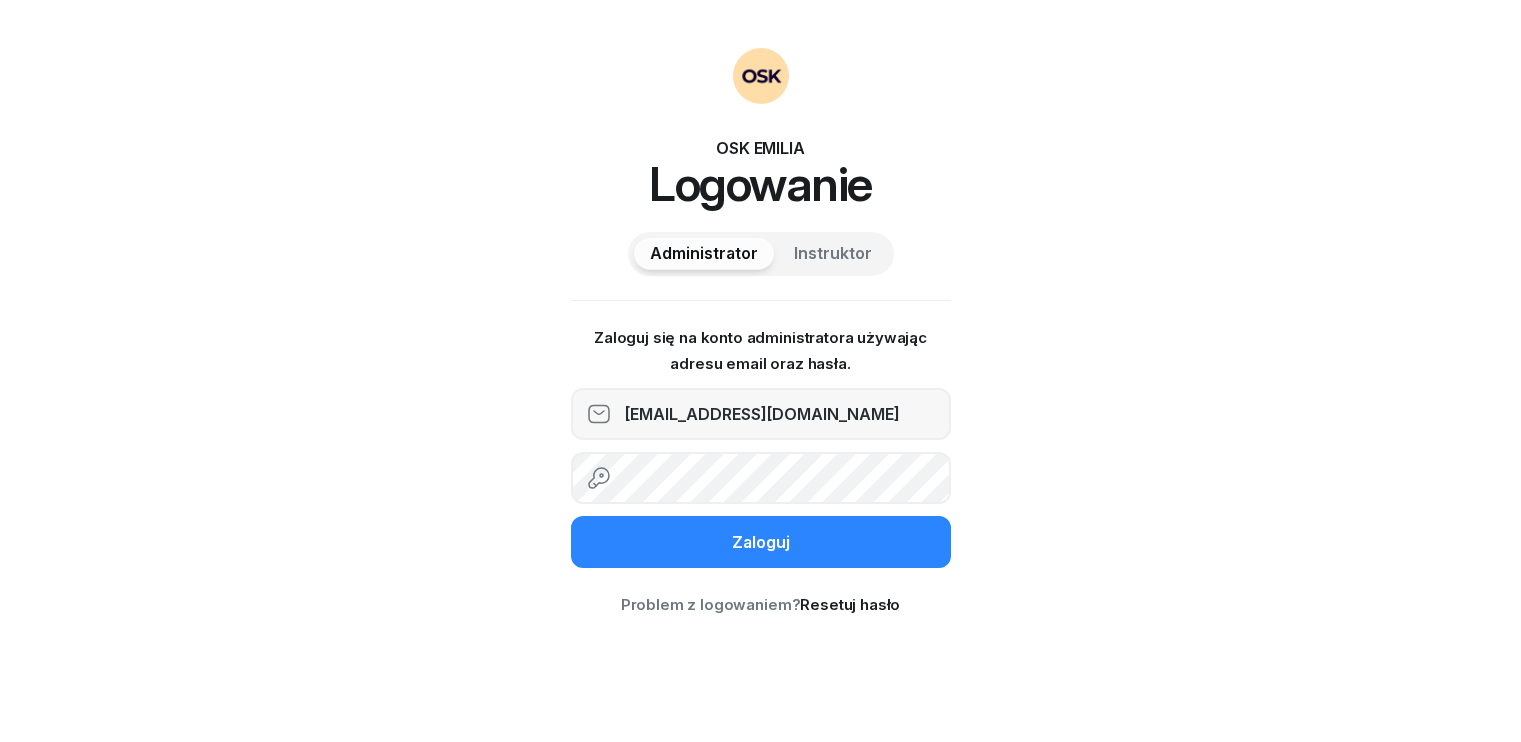 scroll, scrollTop: 0, scrollLeft: 0, axis: both 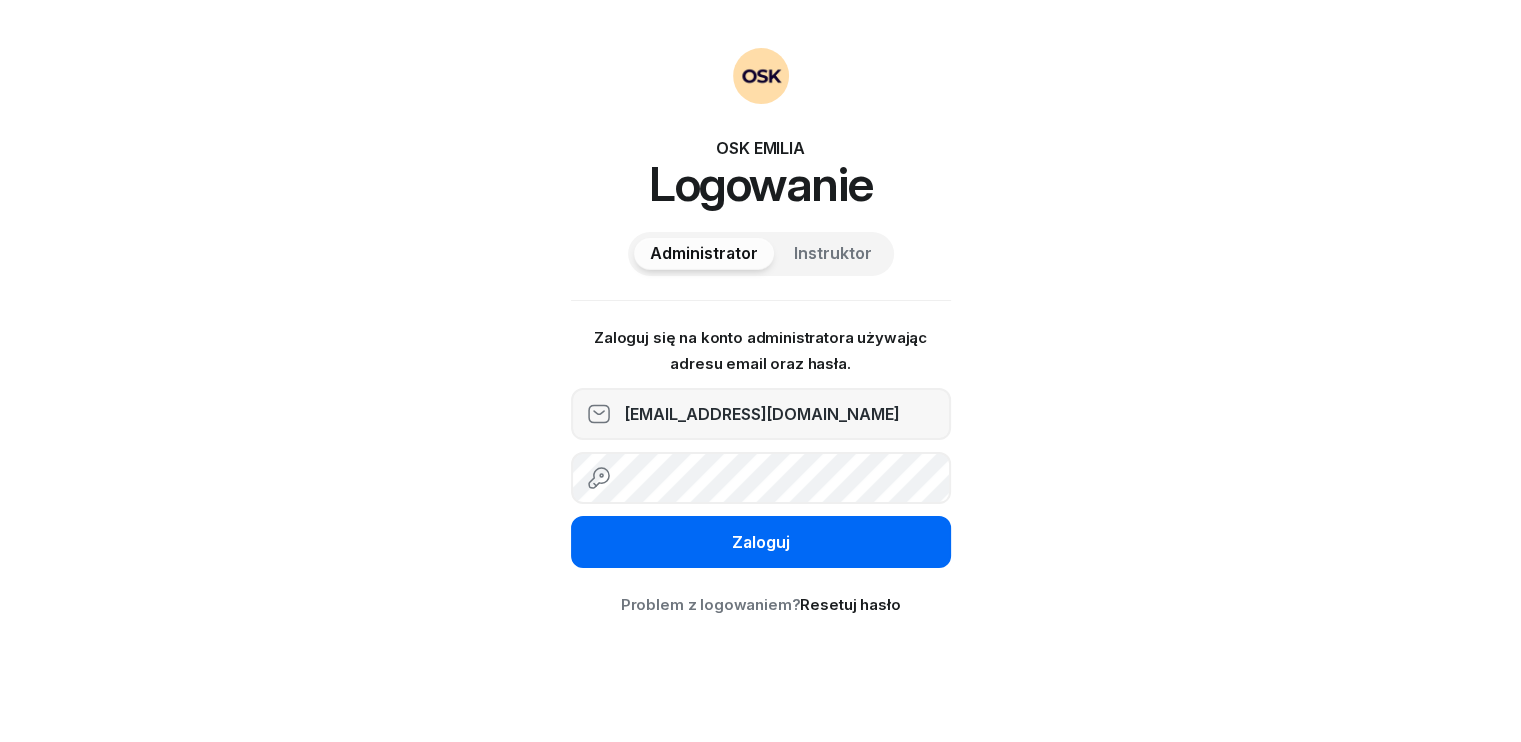 click on "Zaloguj" at bounding box center [761, 543] 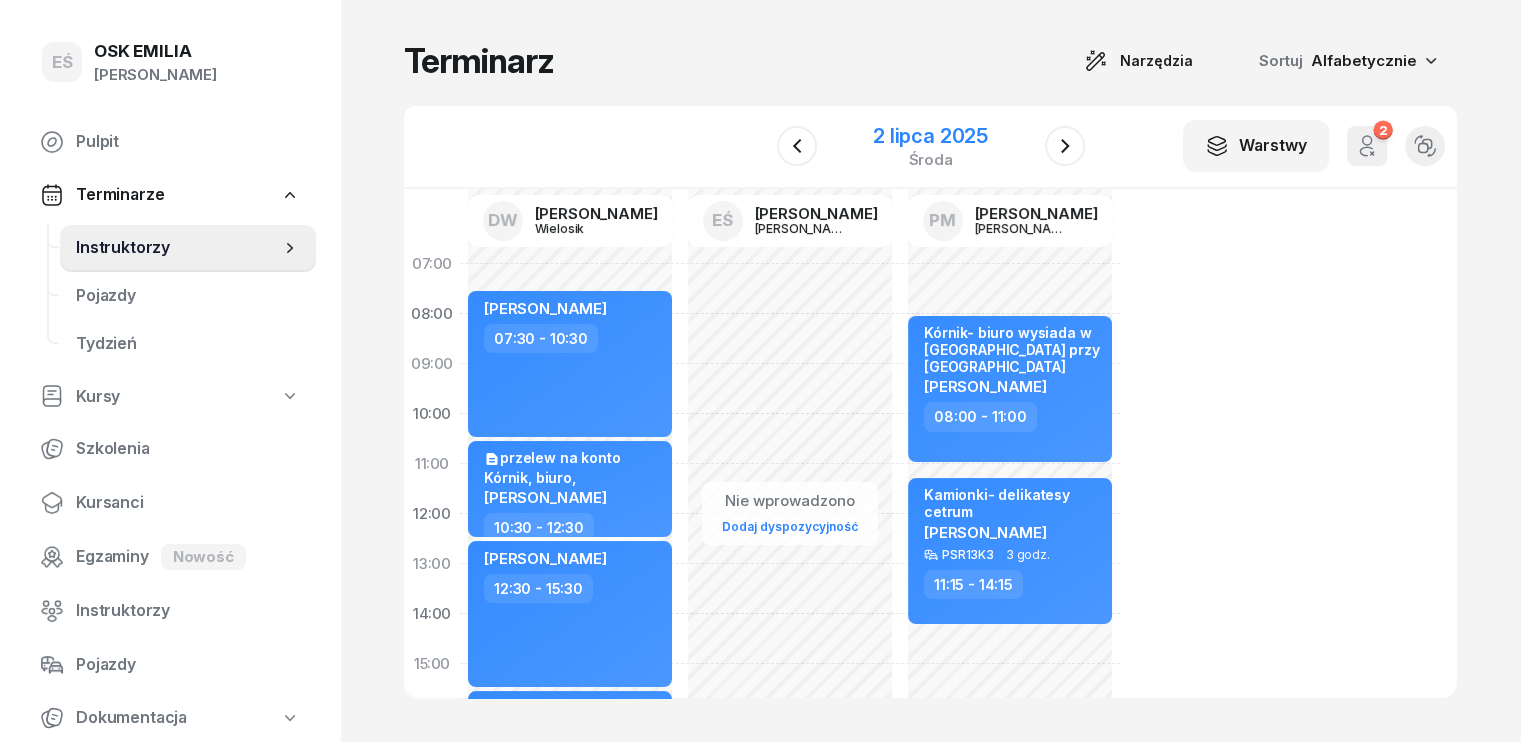 click on "2 lipca 2025" at bounding box center [930, 136] 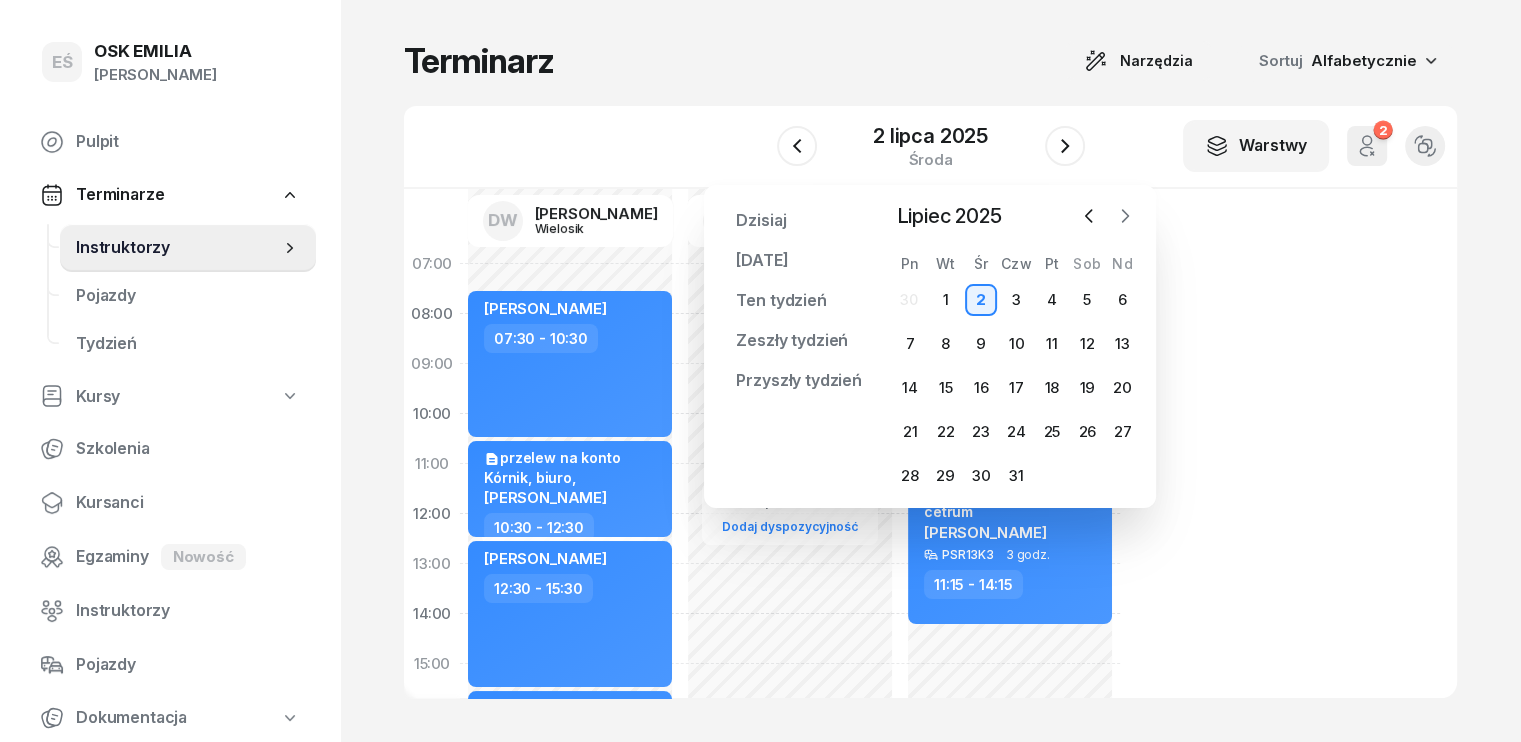 click 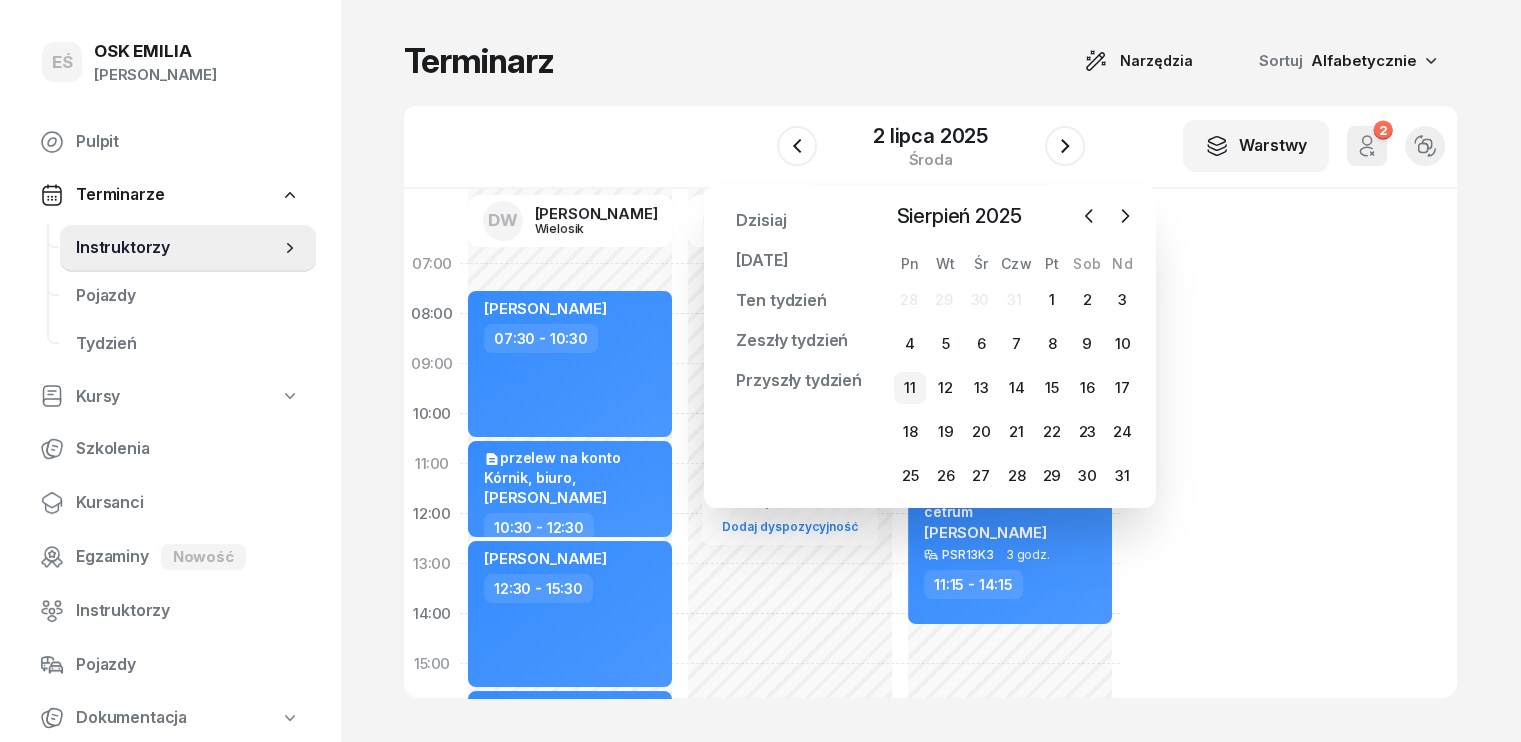 click on "11" at bounding box center [910, 388] 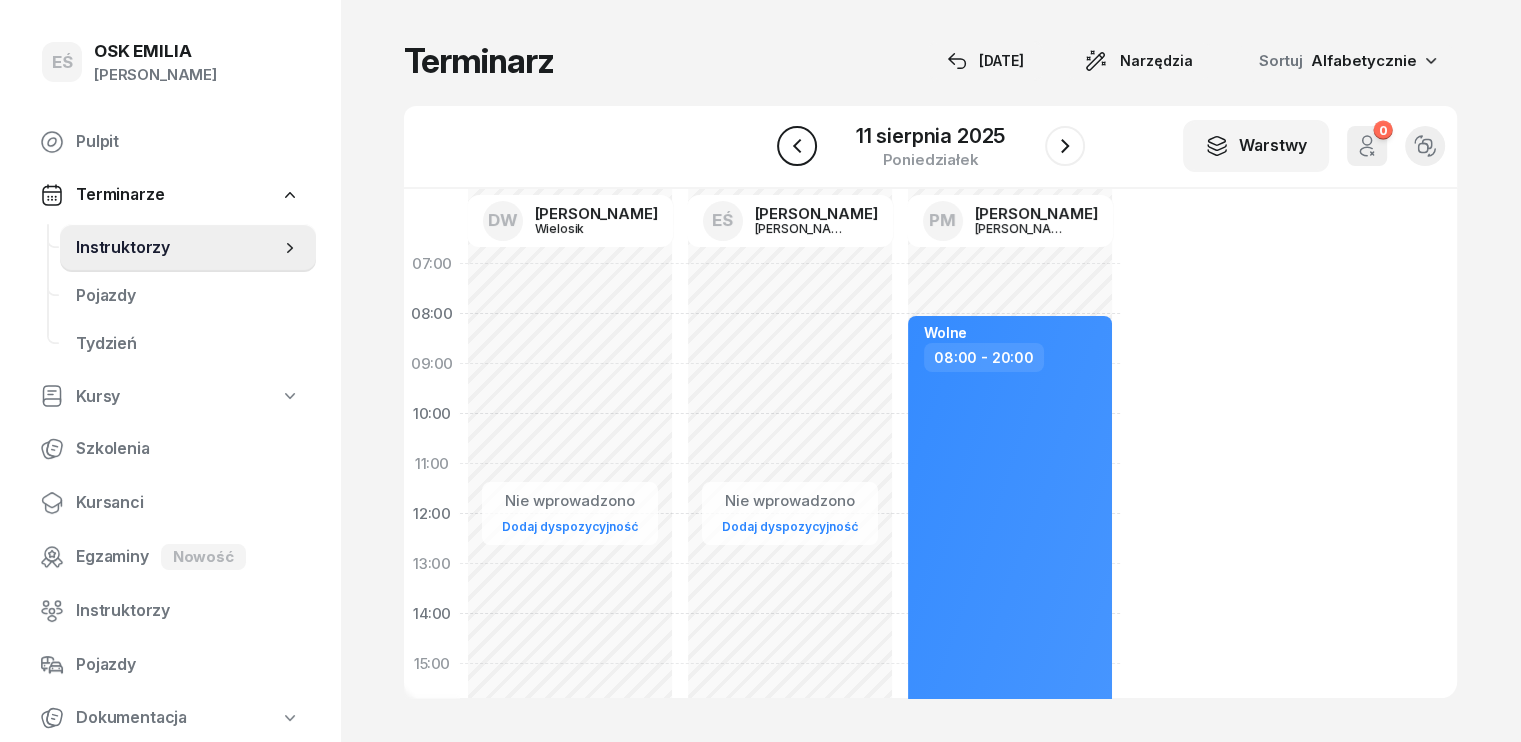 click 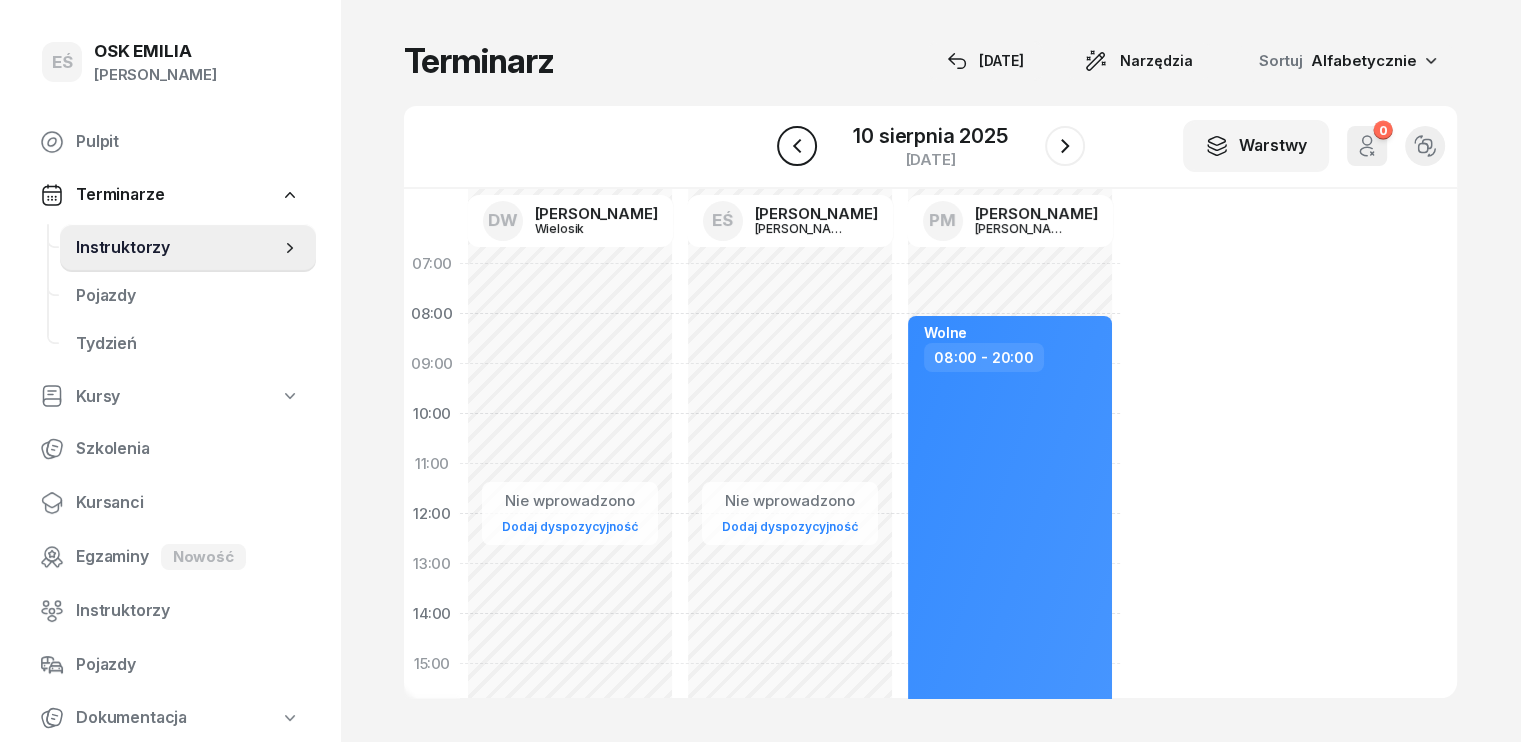 click 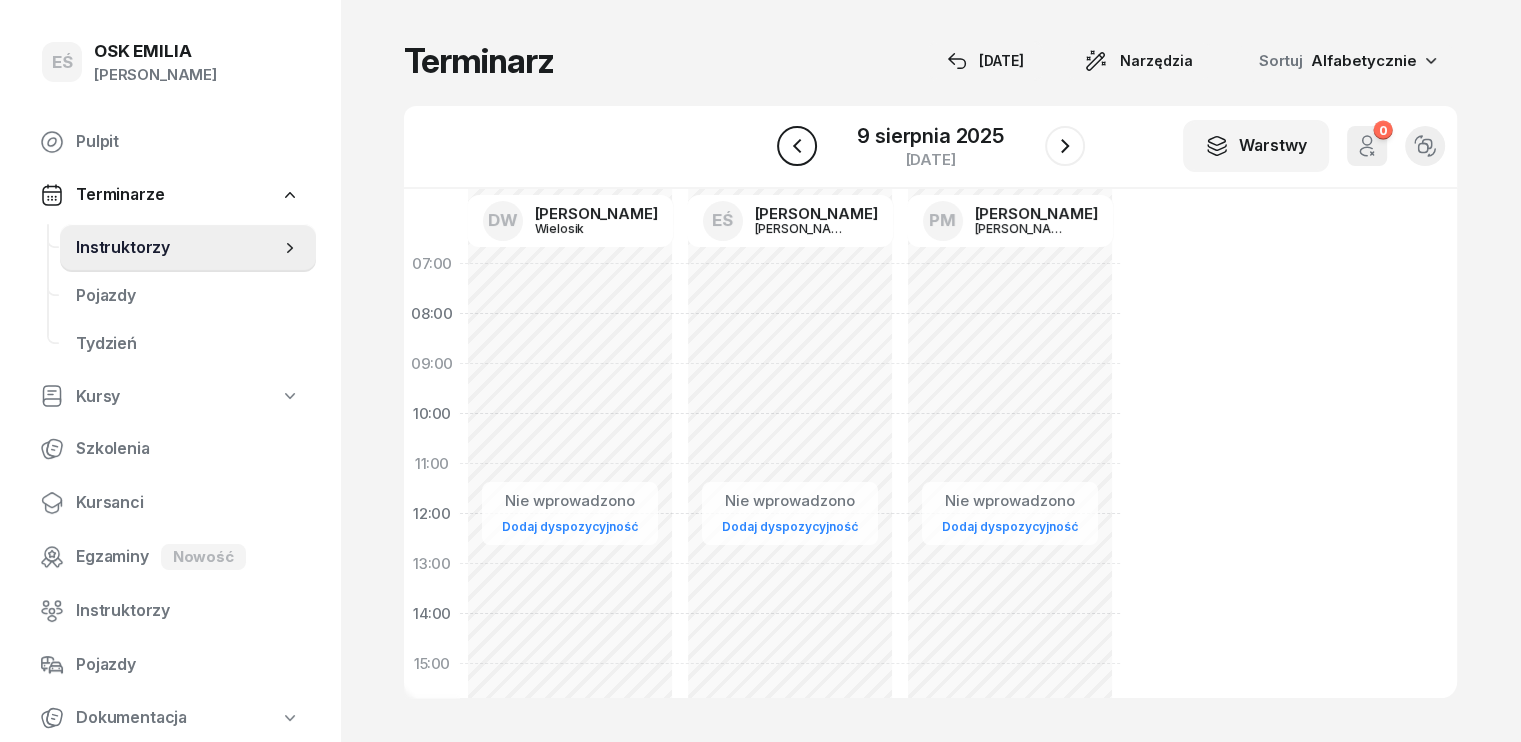 click 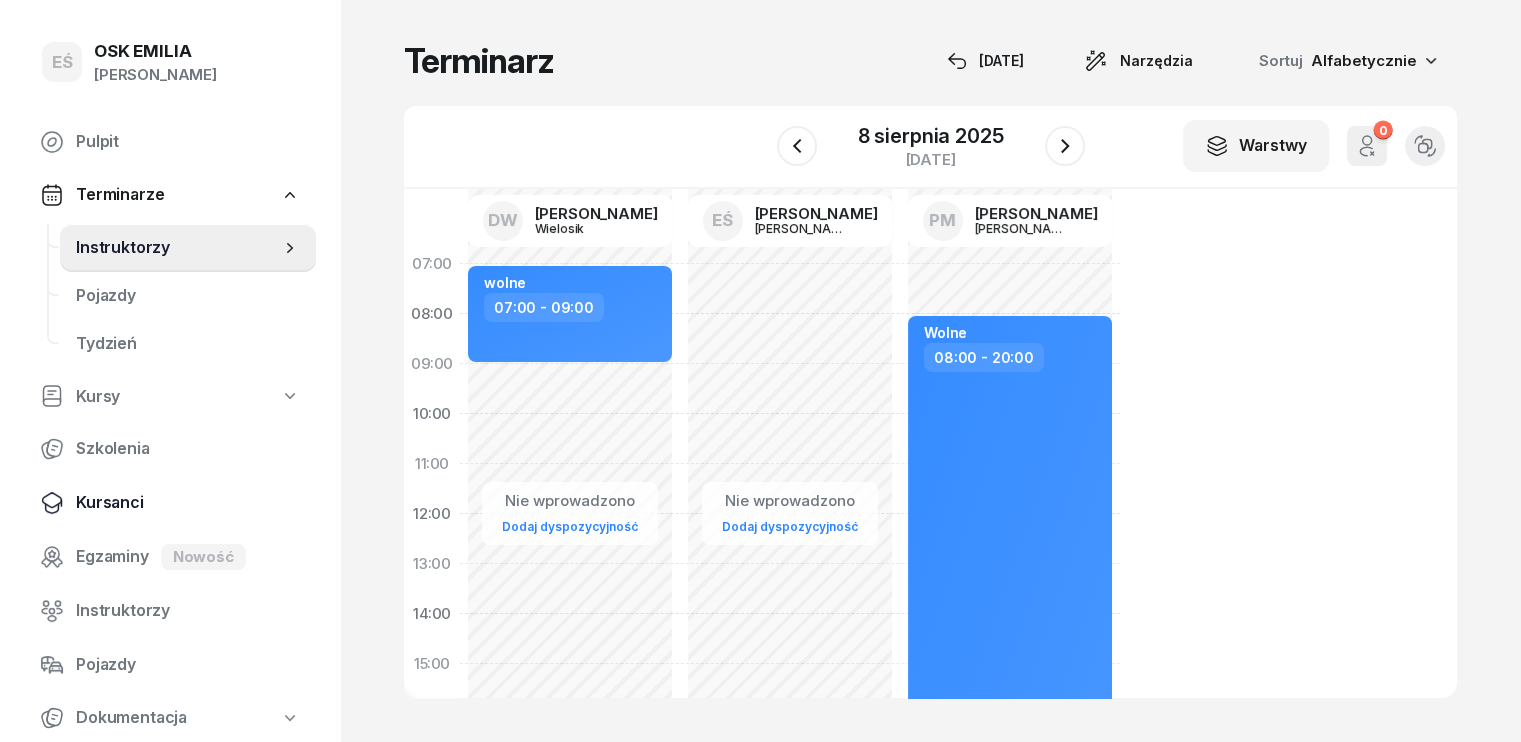 click on "Kursanci" at bounding box center (188, 503) 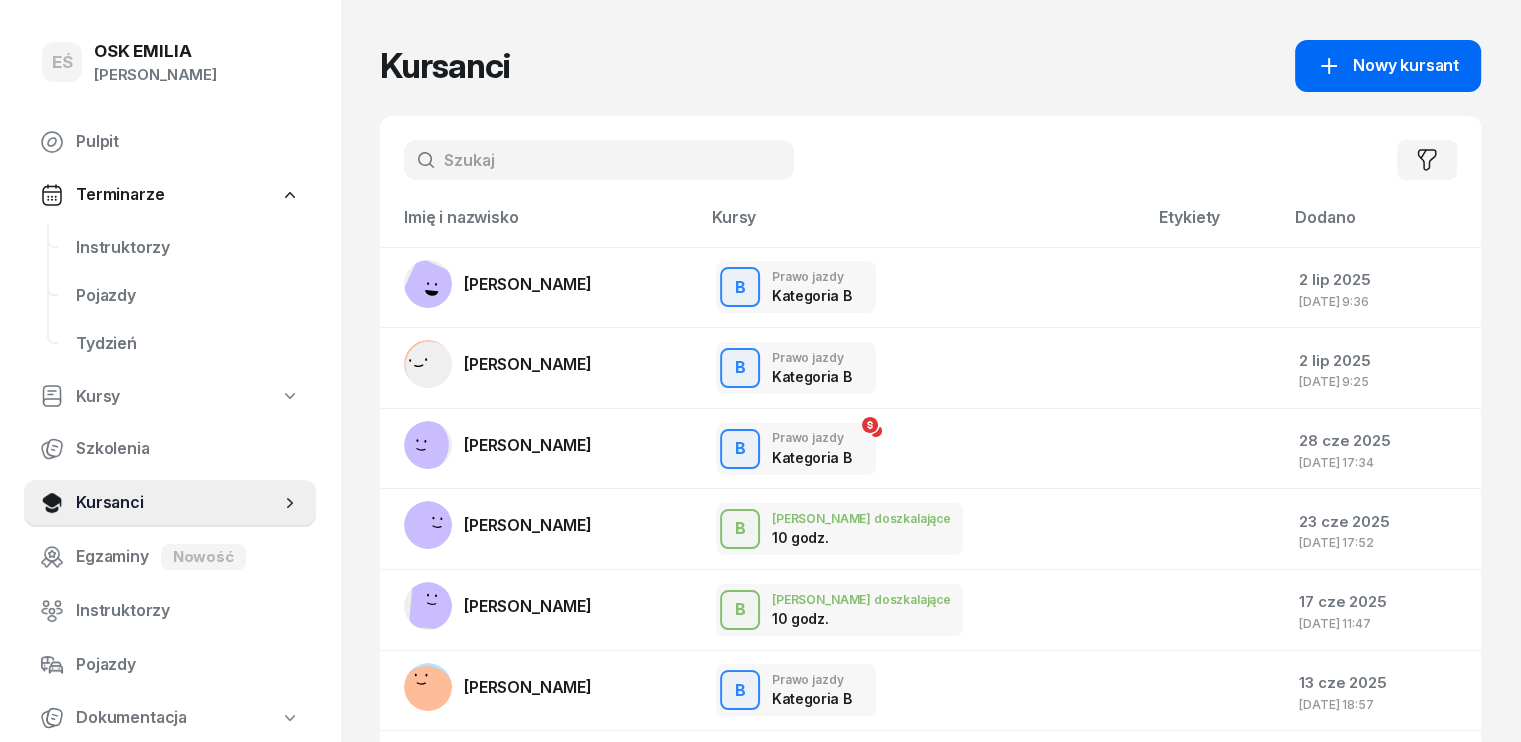 click on "Nowy kursant" 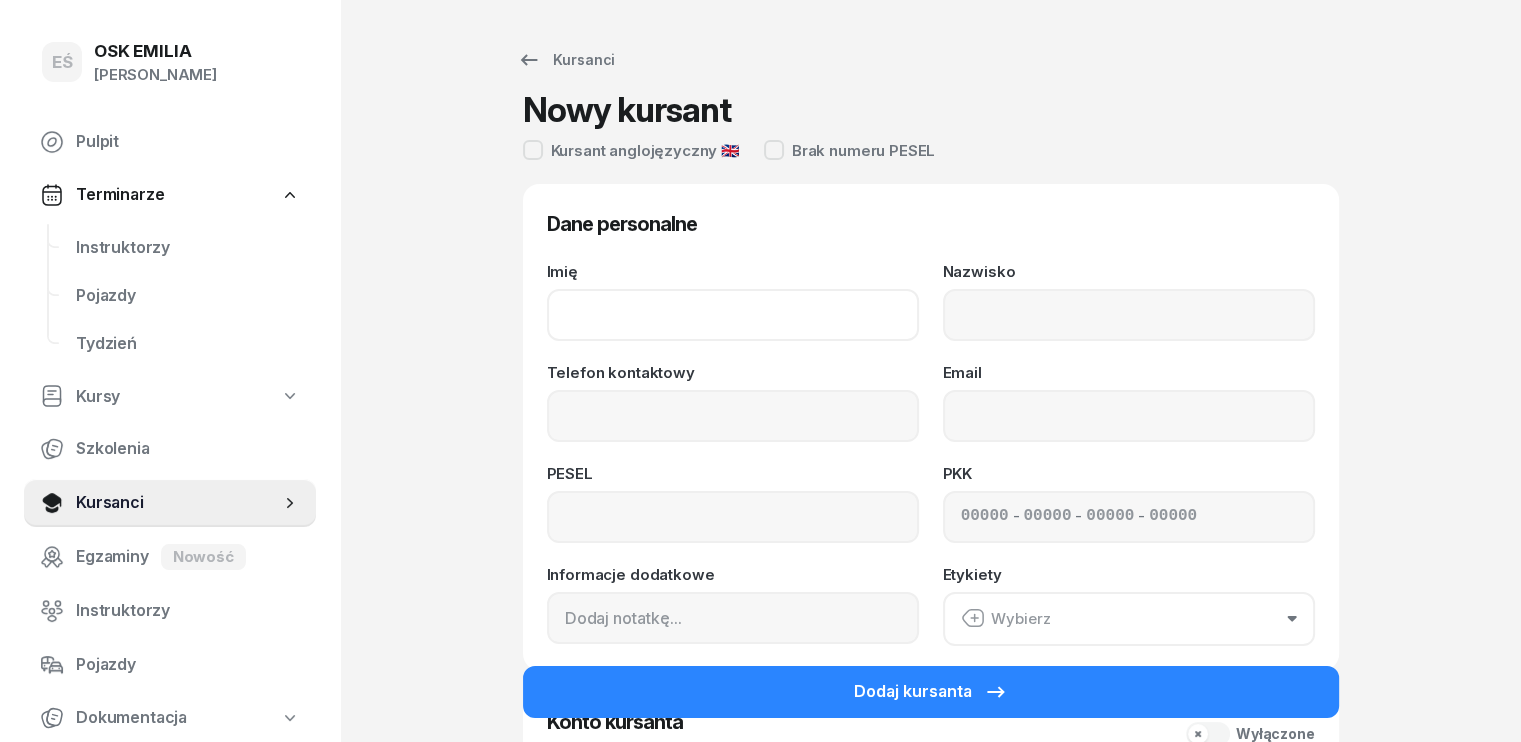 click on "Imię" 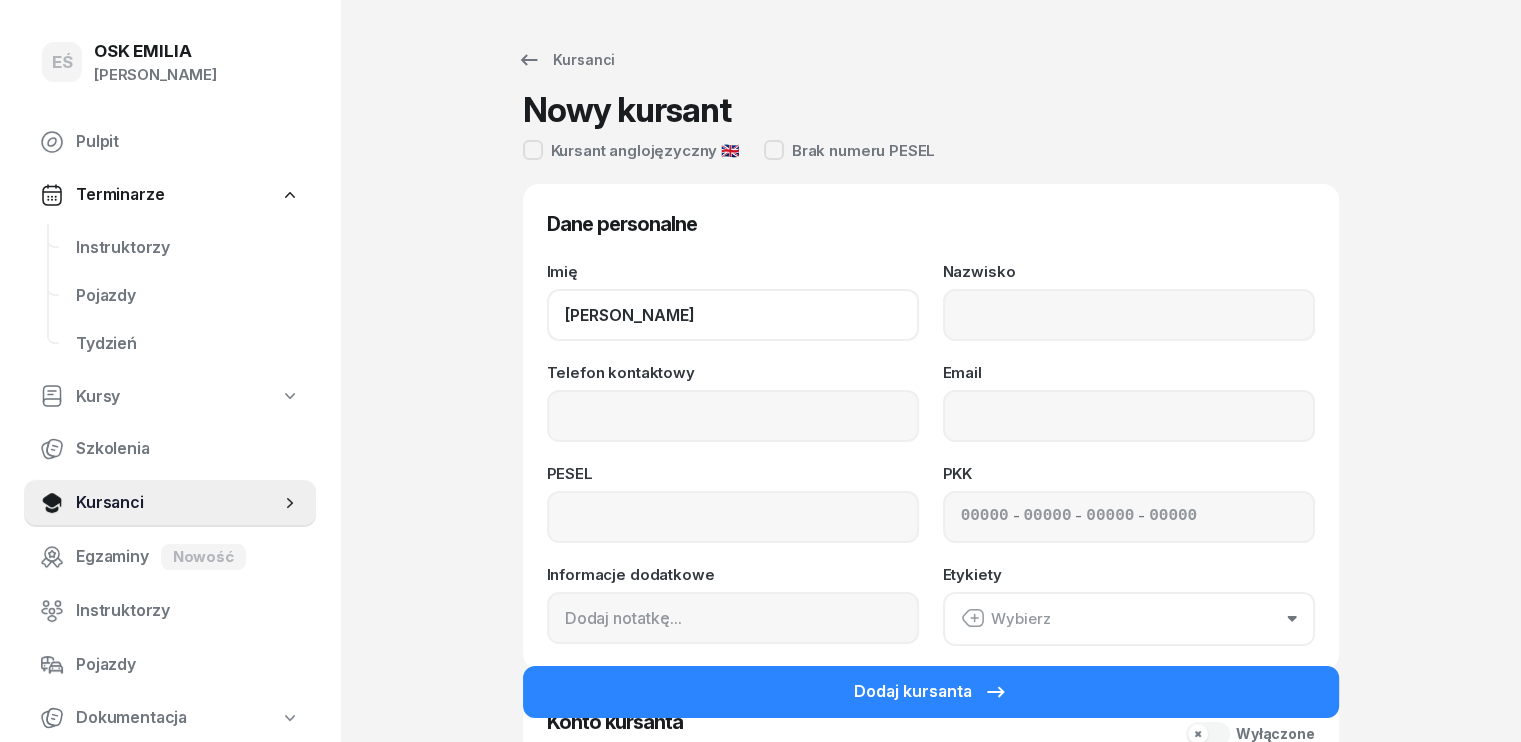 type on "[PERSON_NAME]" 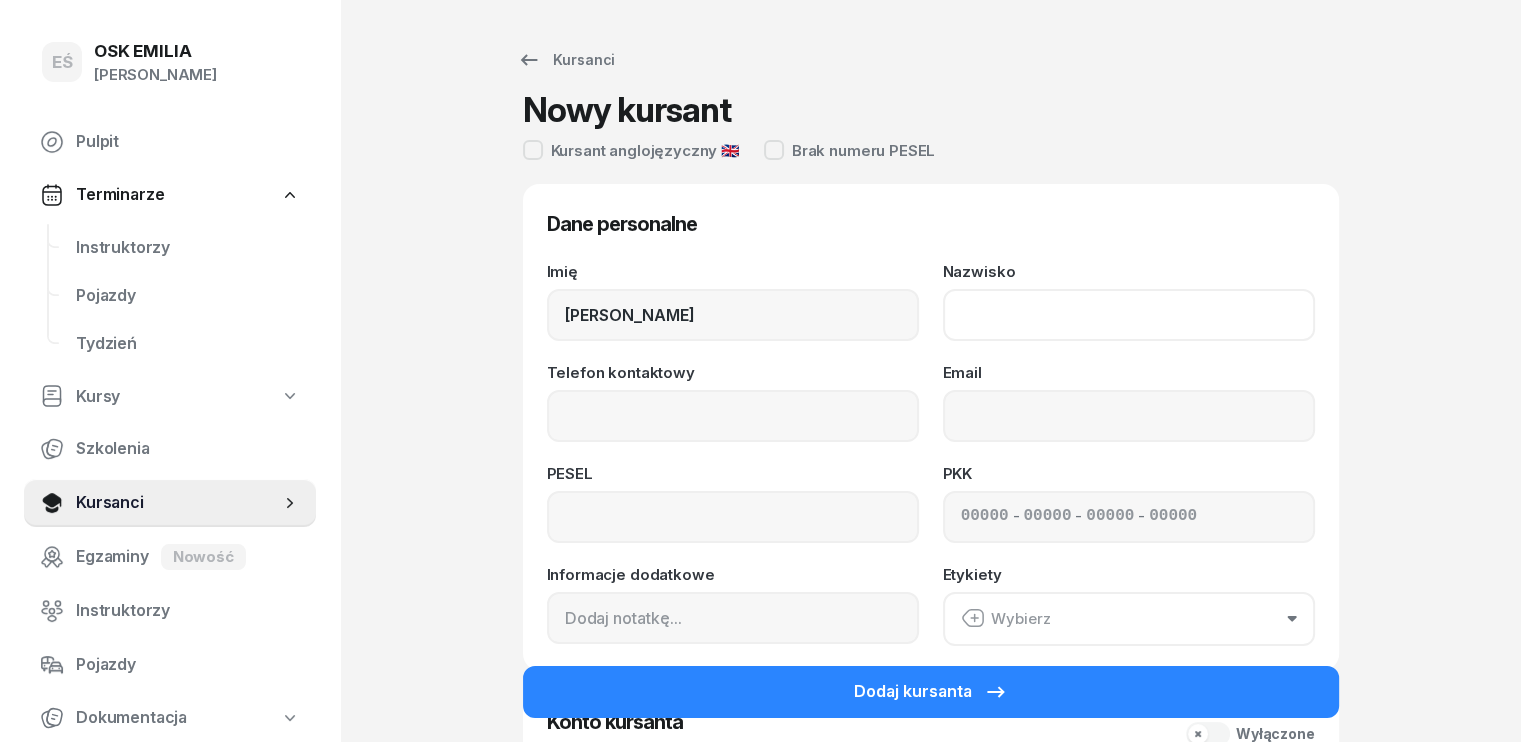 click on "Nazwisko" 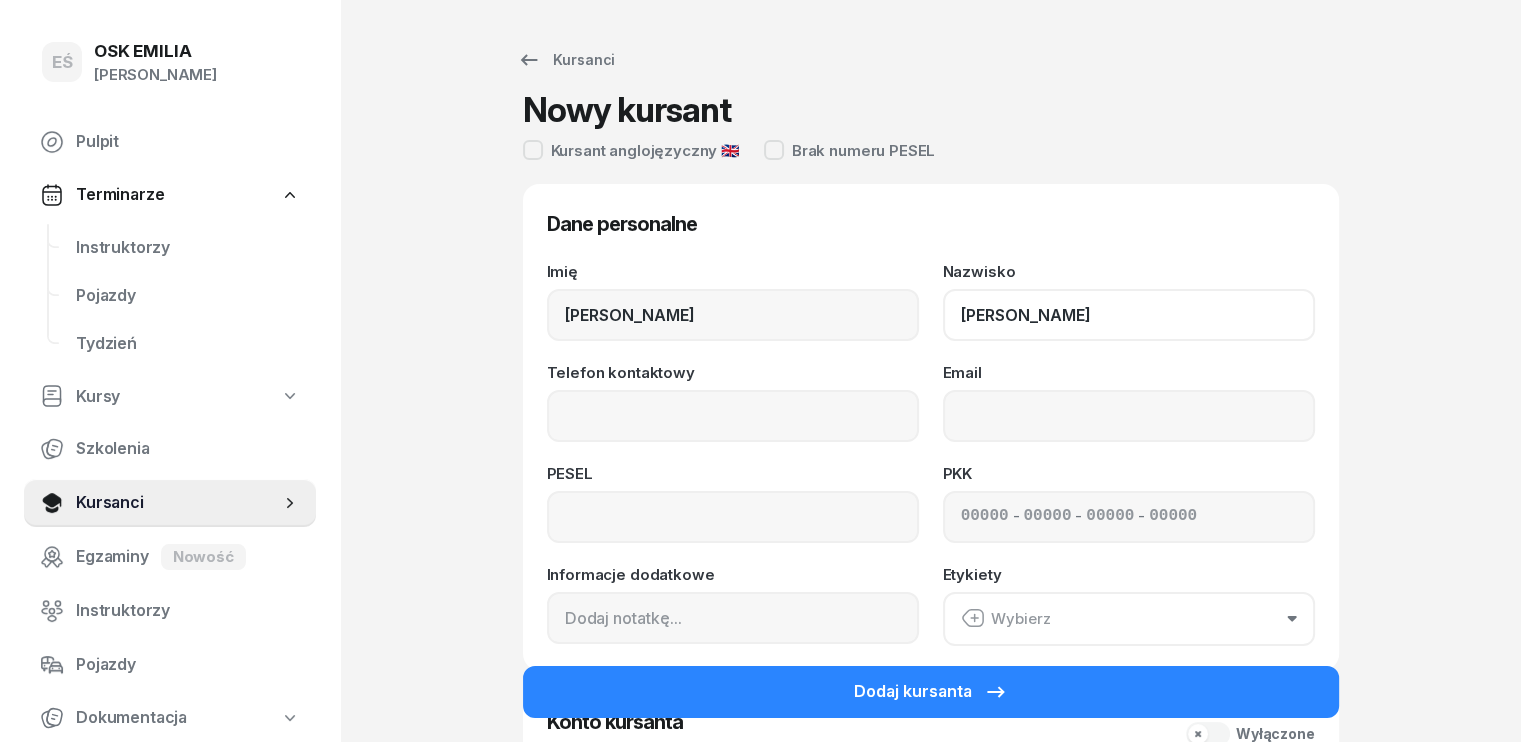 type on "[PERSON_NAME]" 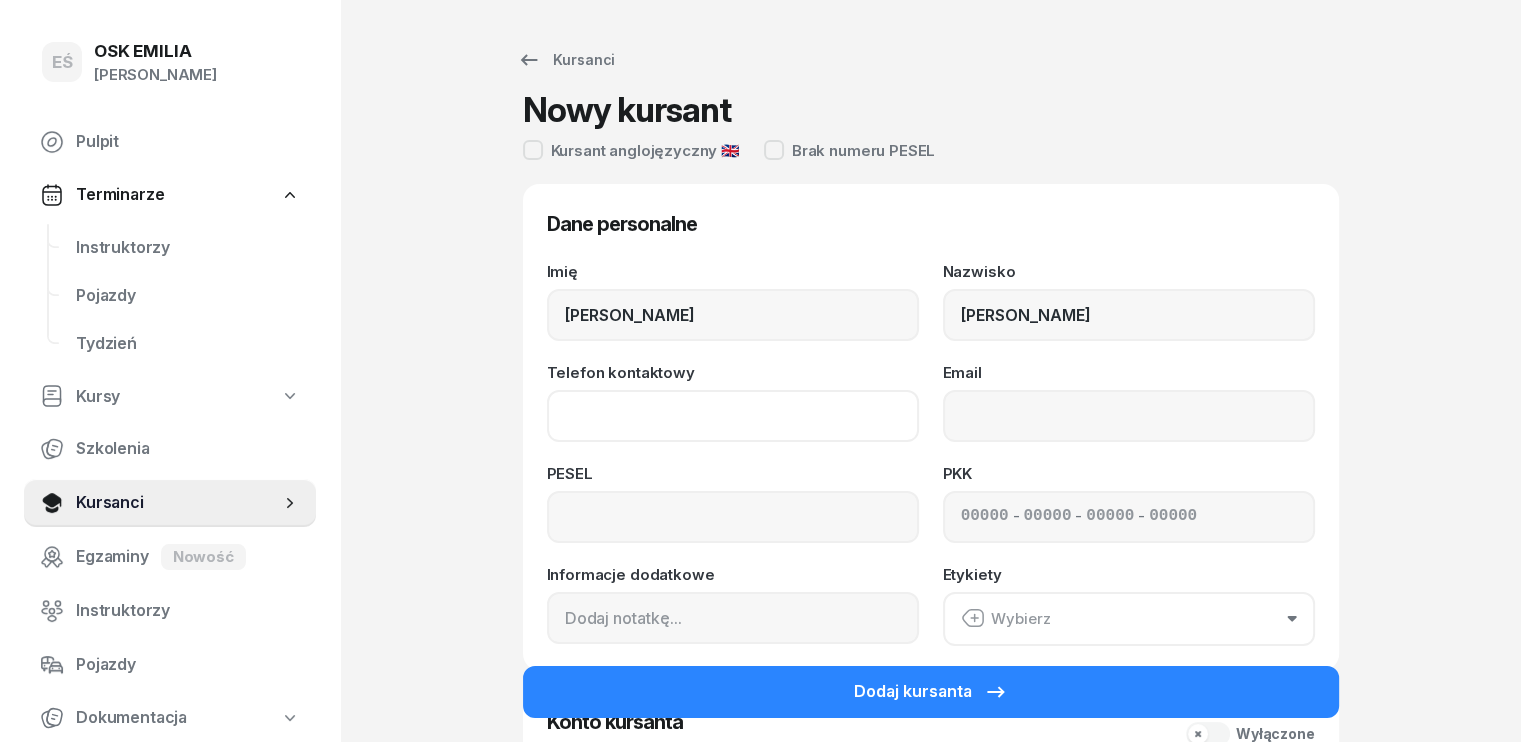 click on "Telefon kontaktowy" 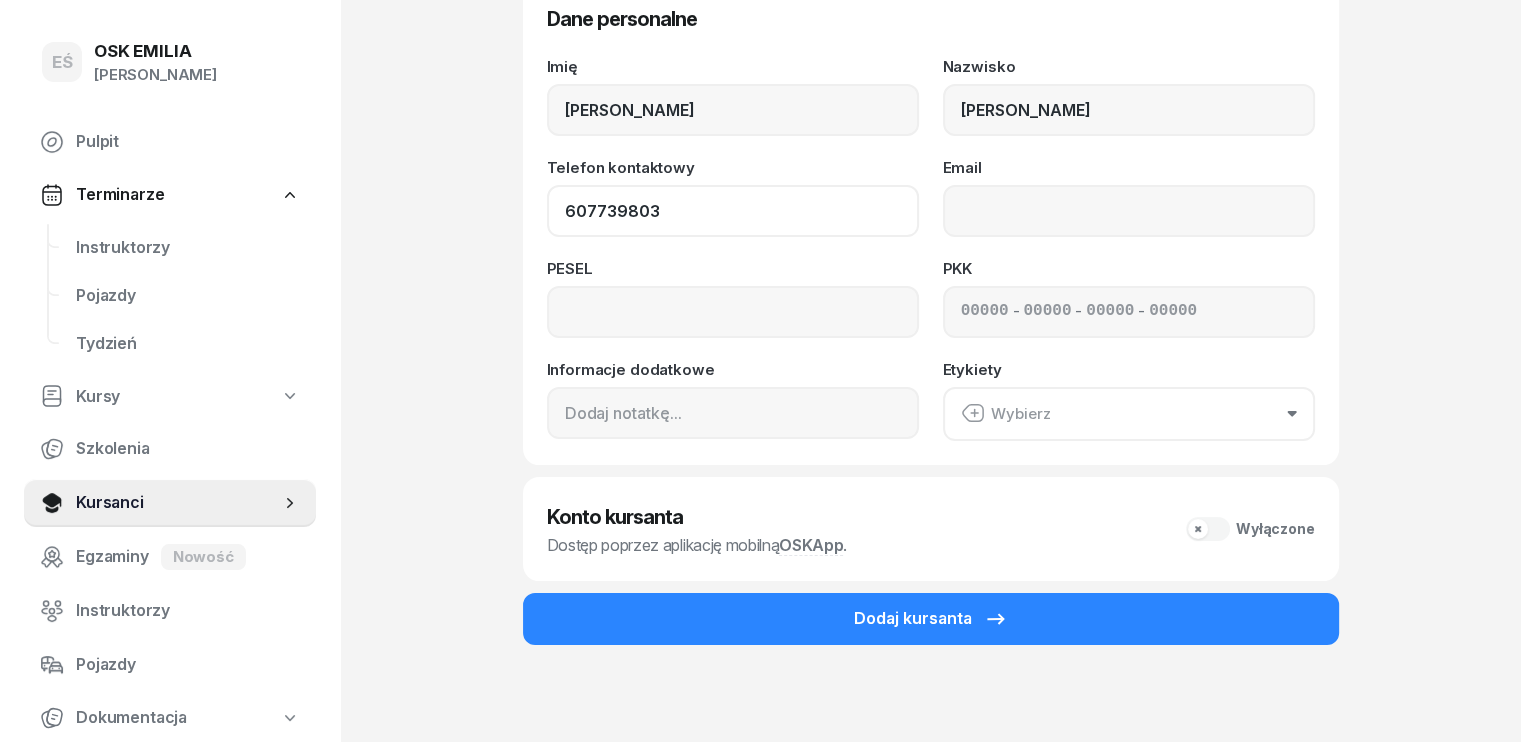 scroll, scrollTop: 218, scrollLeft: 0, axis: vertical 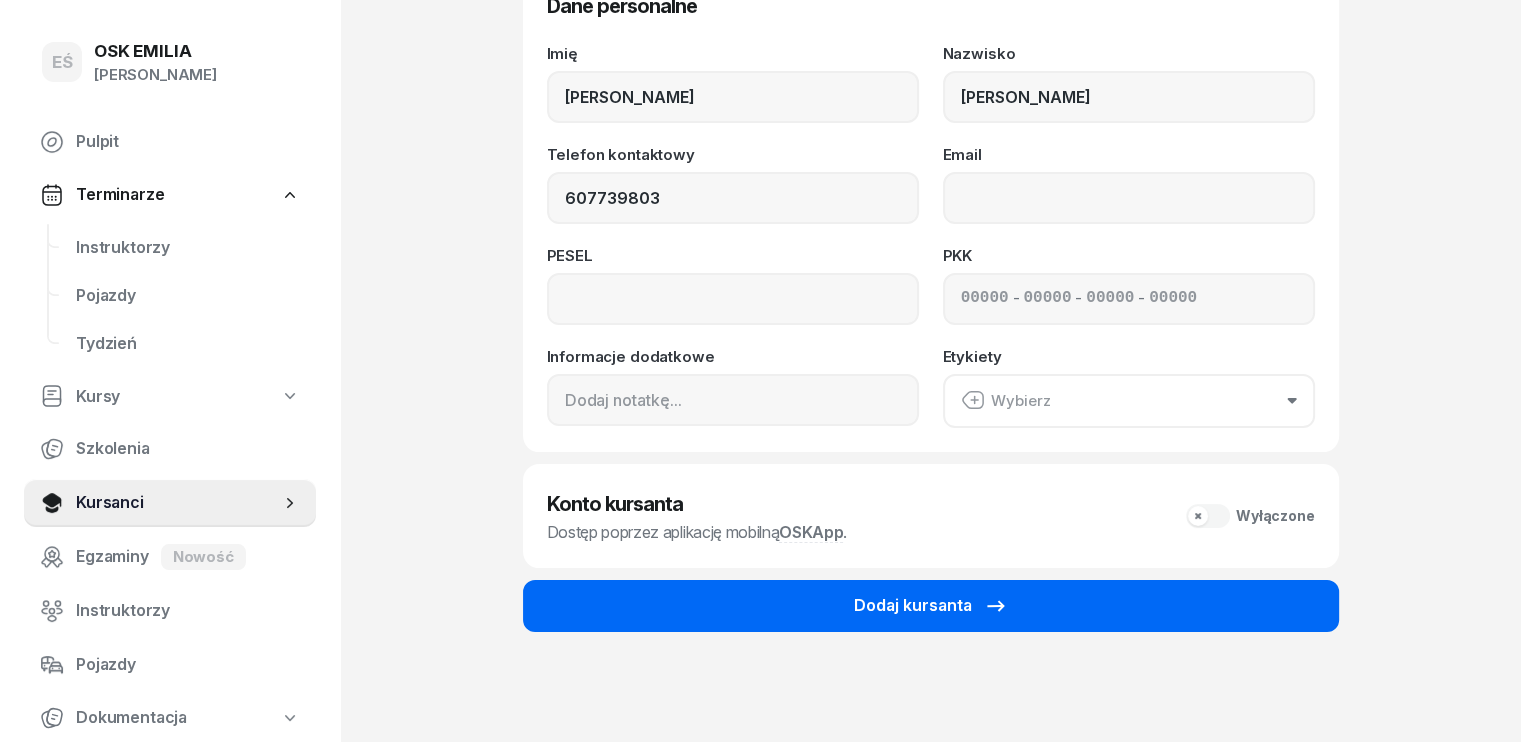 type on "607 739 803" 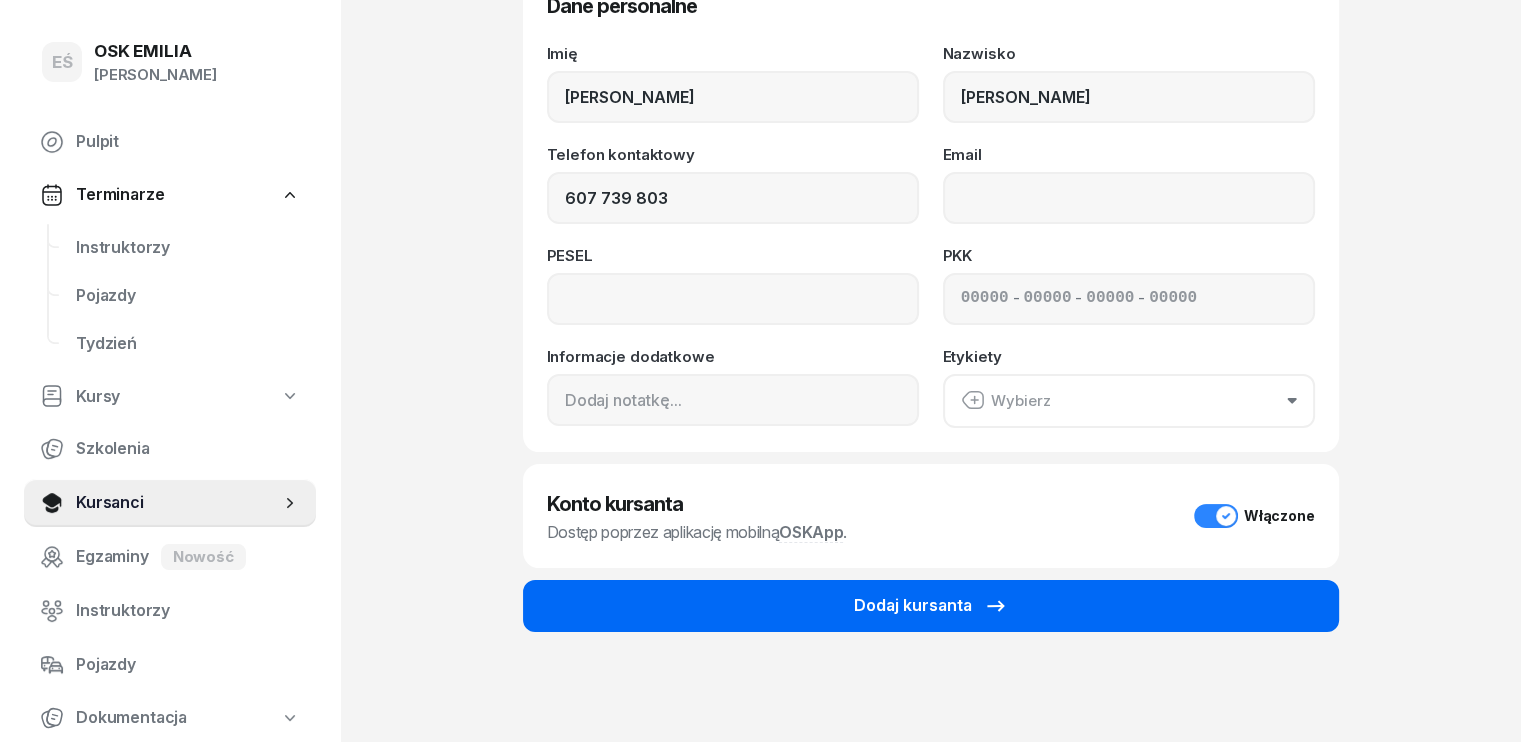 click on "Dodaj kursanta" at bounding box center [931, 606] 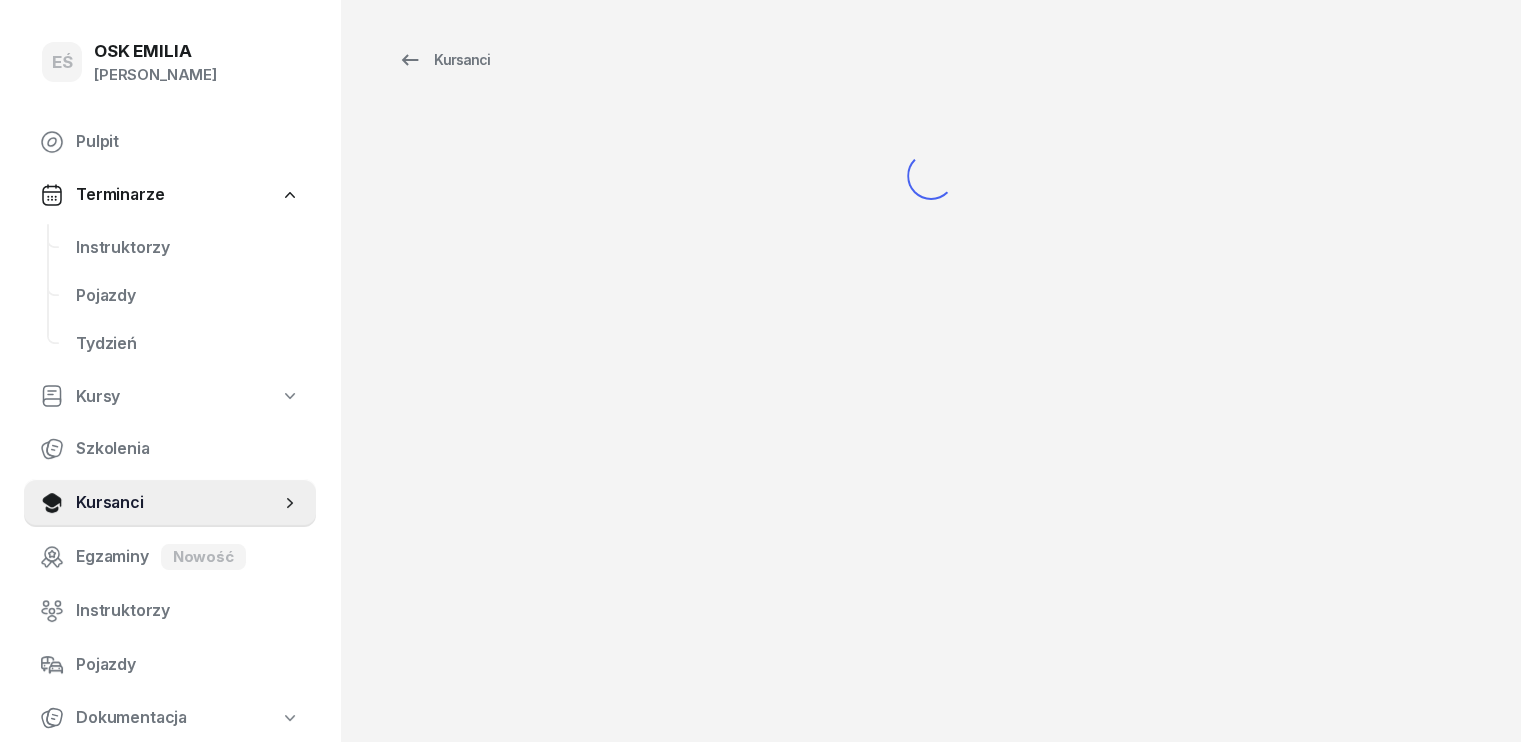scroll, scrollTop: 0, scrollLeft: 0, axis: both 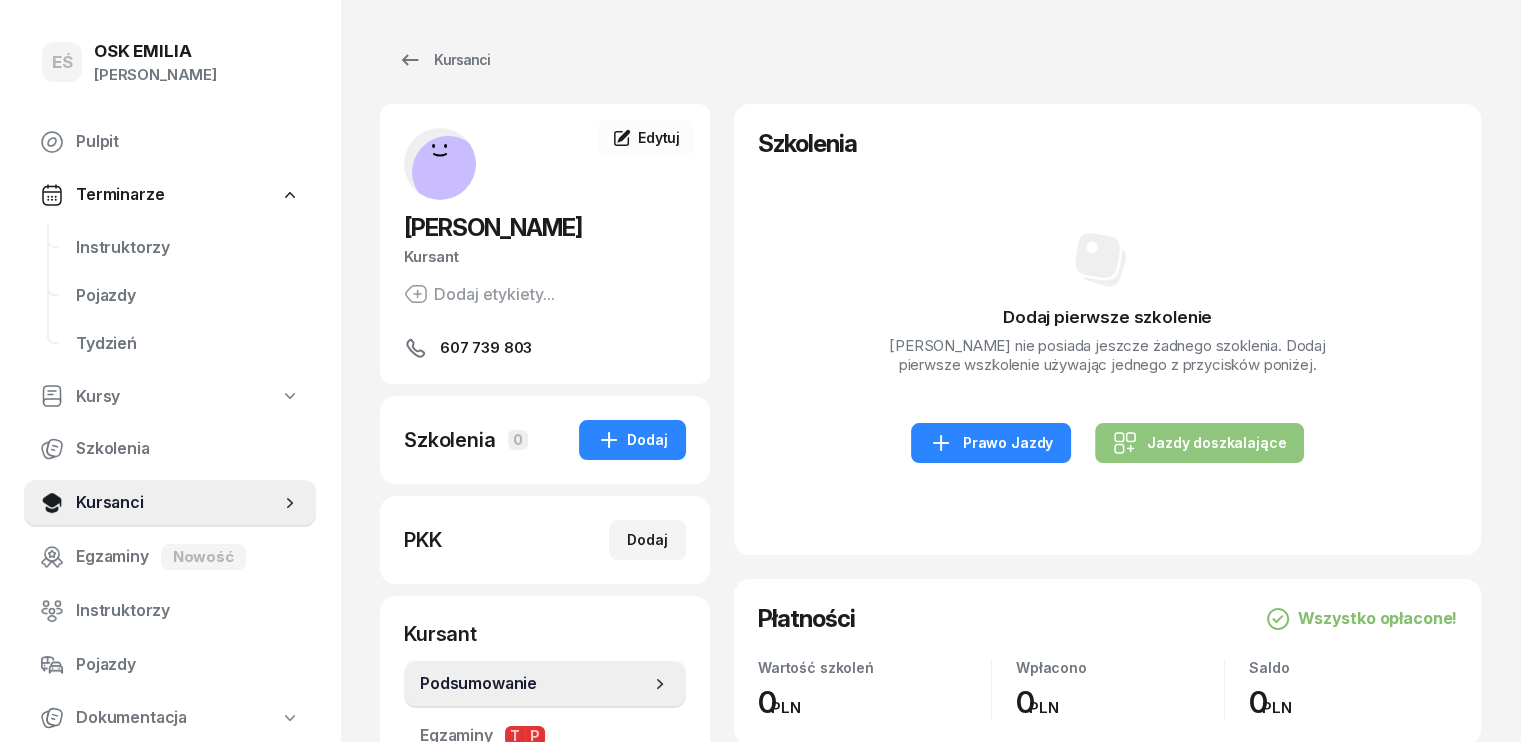 click on "Jazdy doszkalające" at bounding box center (1199, 443) 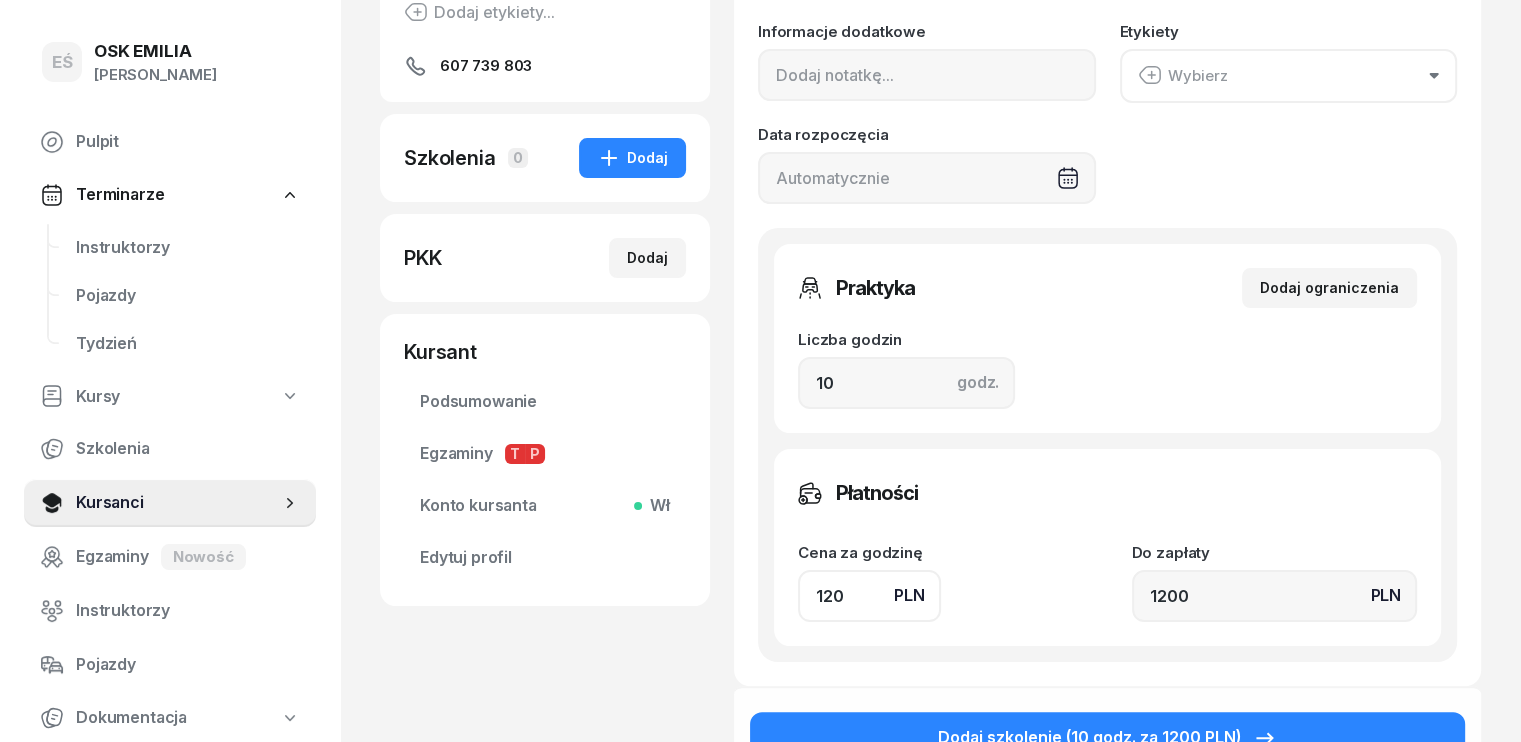 scroll, scrollTop: 300, scrollLeft: 0, axis: vertical 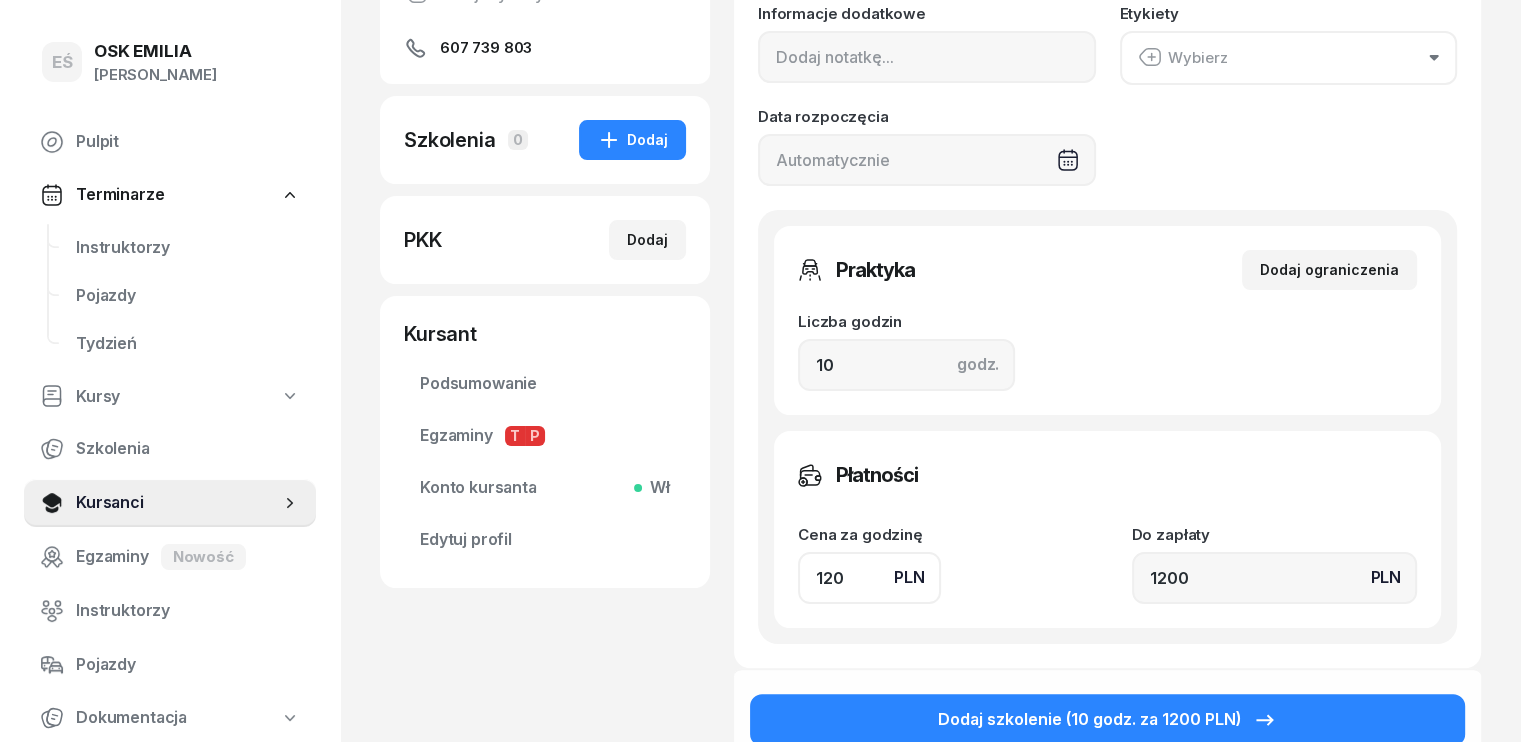 click on "120" 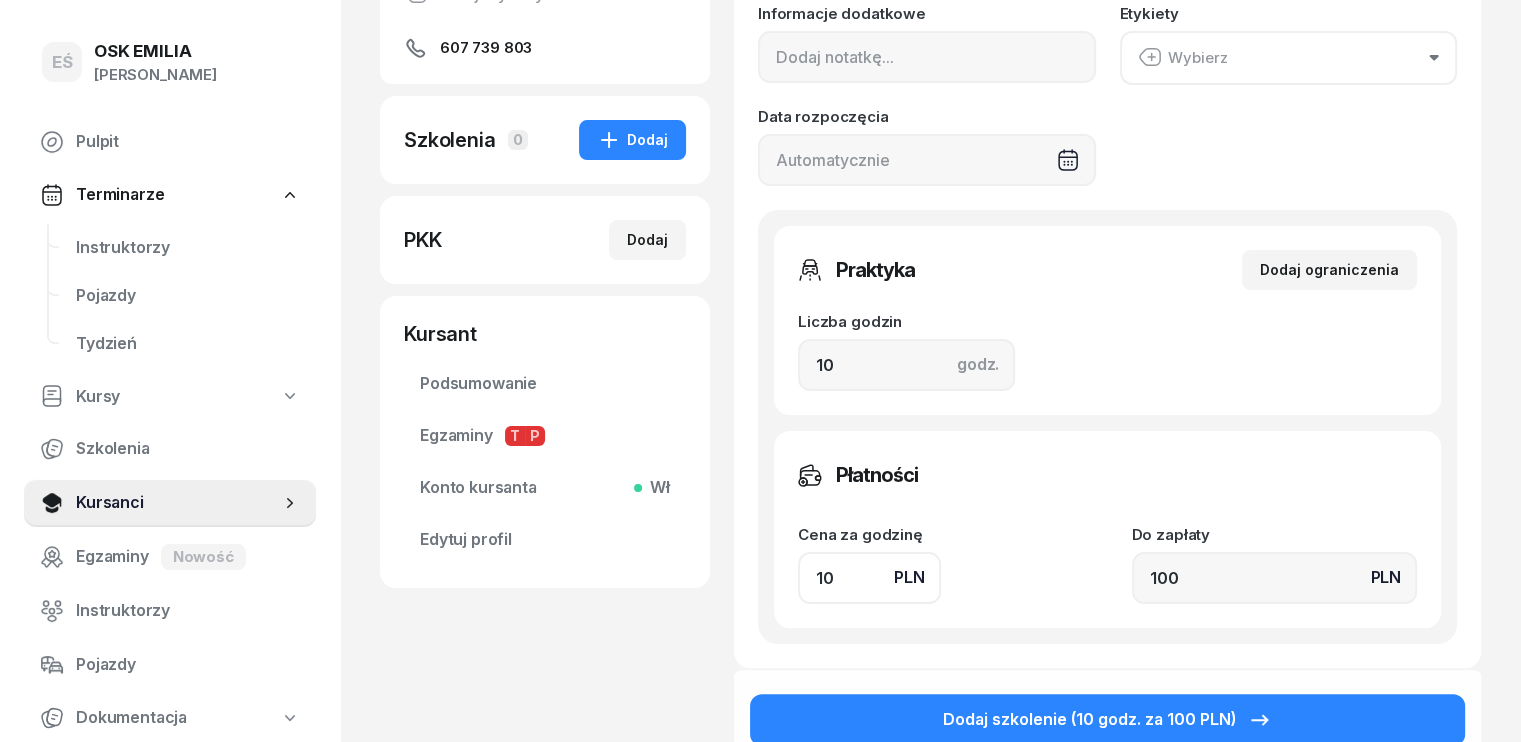 type on "150" 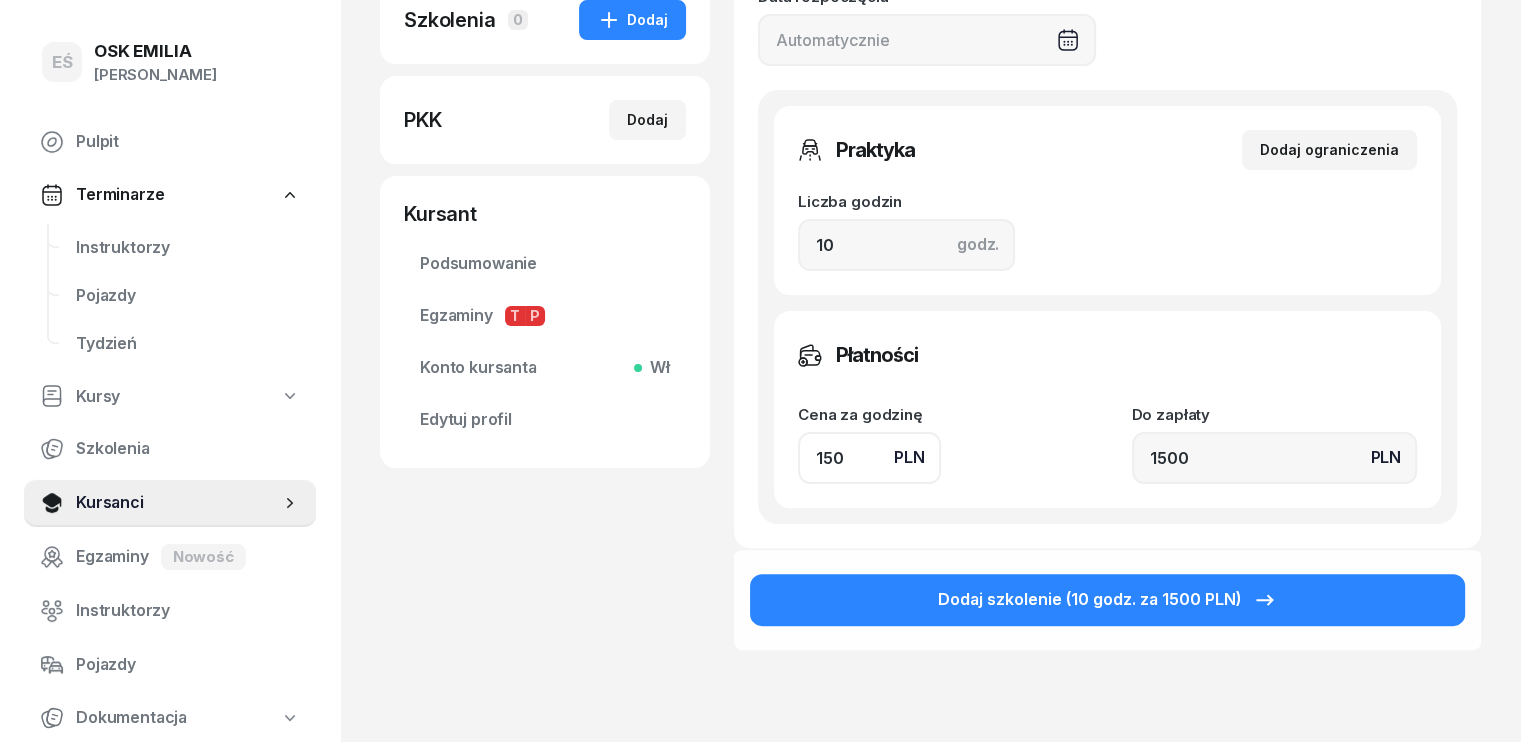 scroll, scrollTop: 570, scrollLeft: 0, axis: vertical 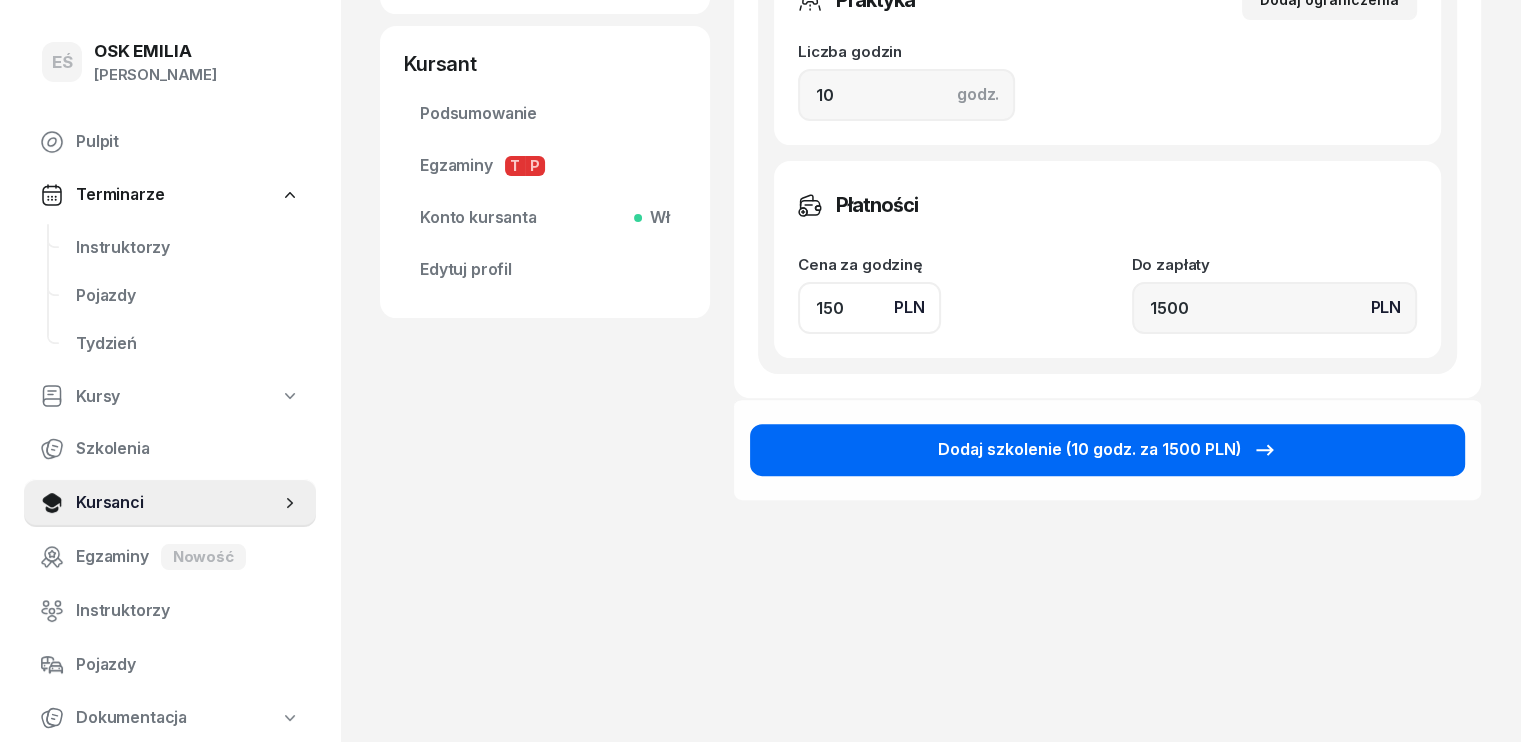 type on "150" 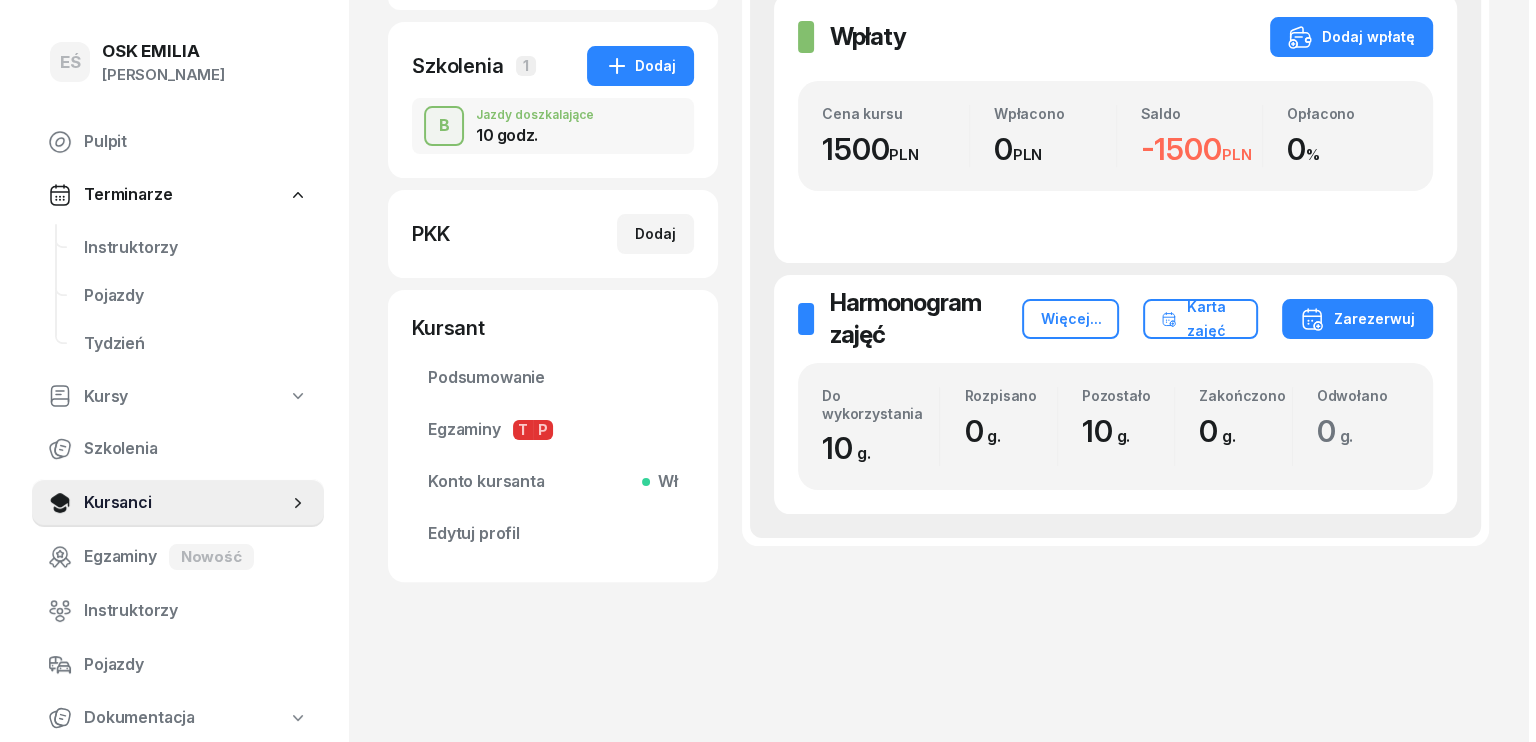 scroll, scrollTop: 0, scrollLeft: 0, axis: both 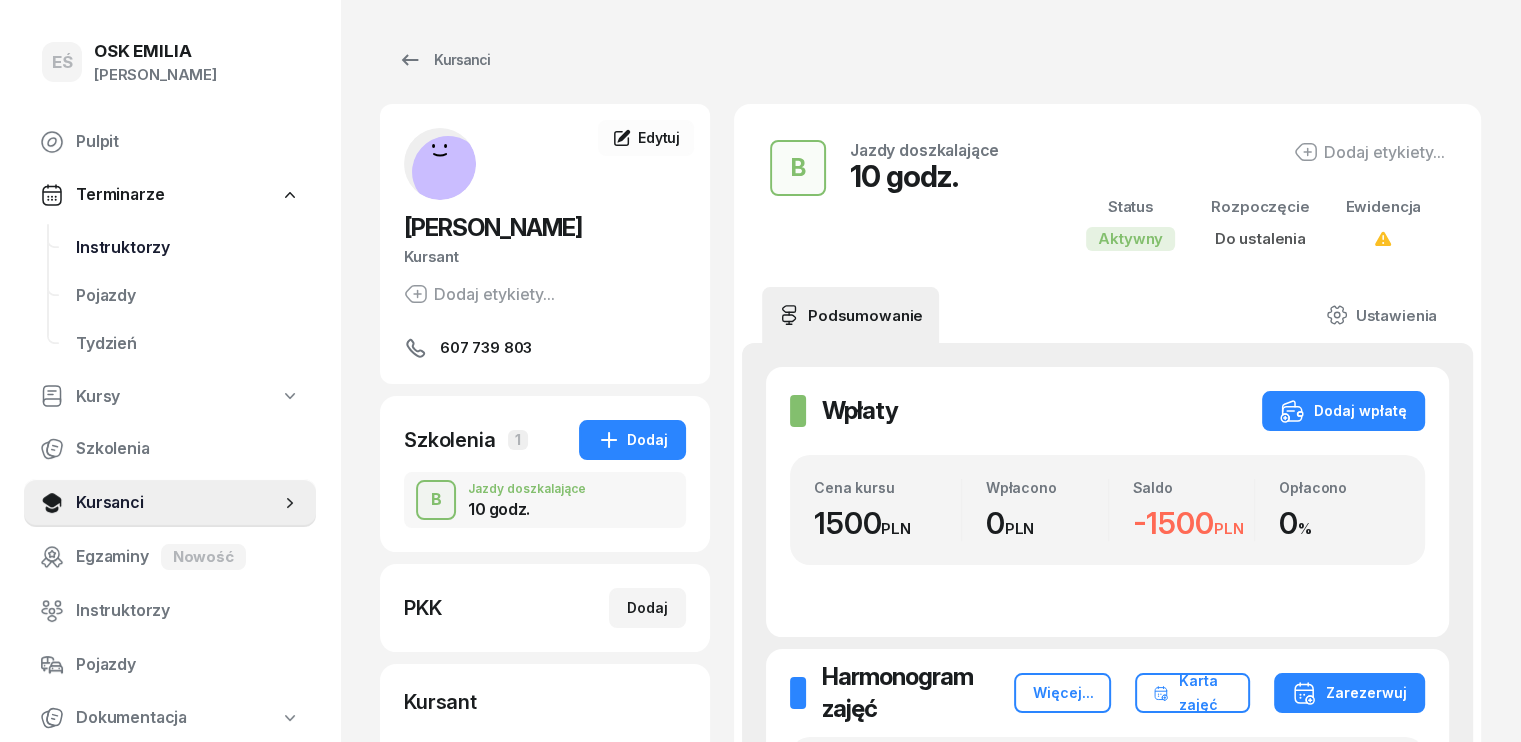click on "Instruktorzy" at bounding box center [188, 248] 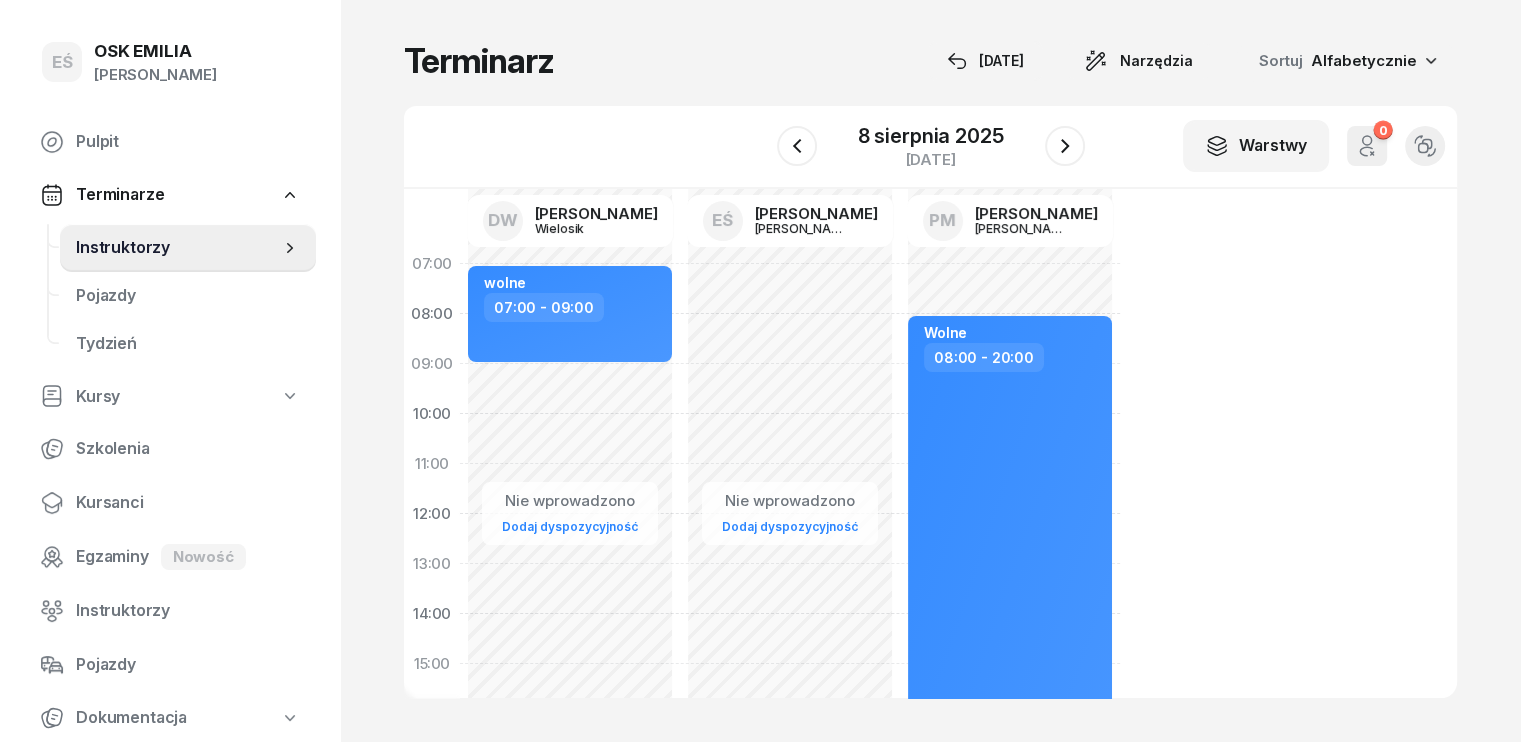 click on "Nie wprowadzono Dodaj dyspozycyjność" 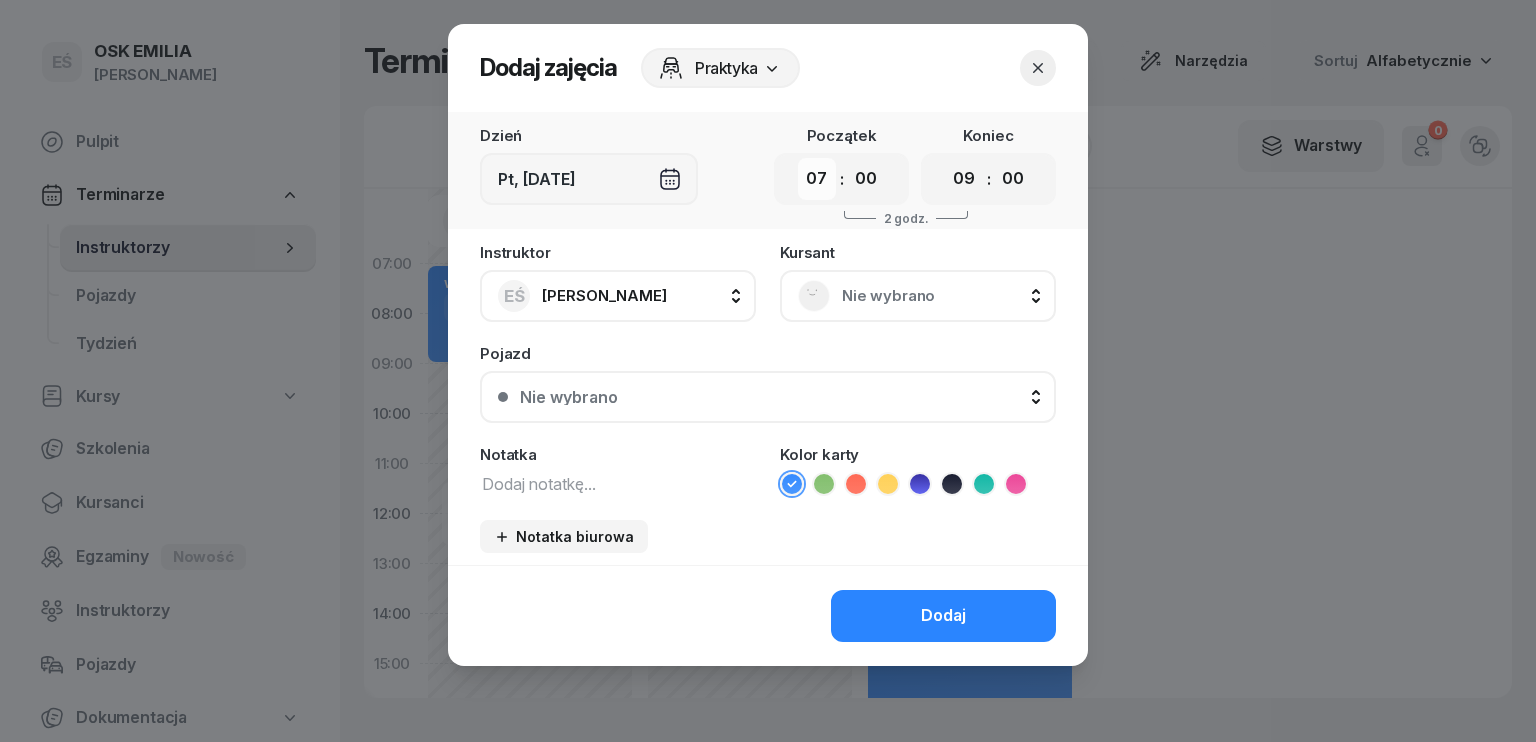 click on "00 01 02 03 04 05 06 07 08 09 10 11 12 13 14 15 16 17 18 19 20 21 22 23" at bounding box center [817, 179] 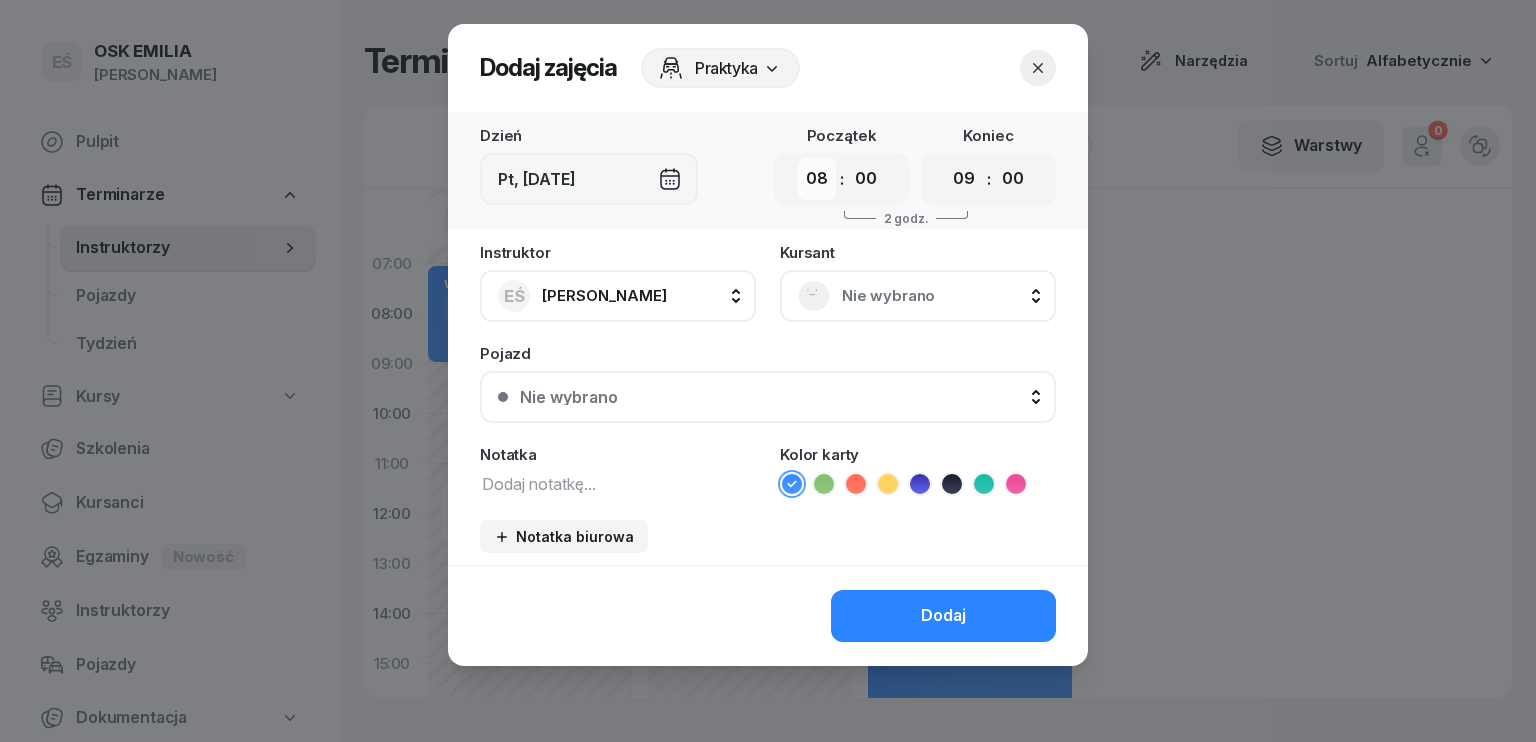 click on "00 01 02 03 04 05 06 07 08 09 10 11 12 13 14 15 16 17 18 19 20 21 22 23" at bounding box center [817, 179] 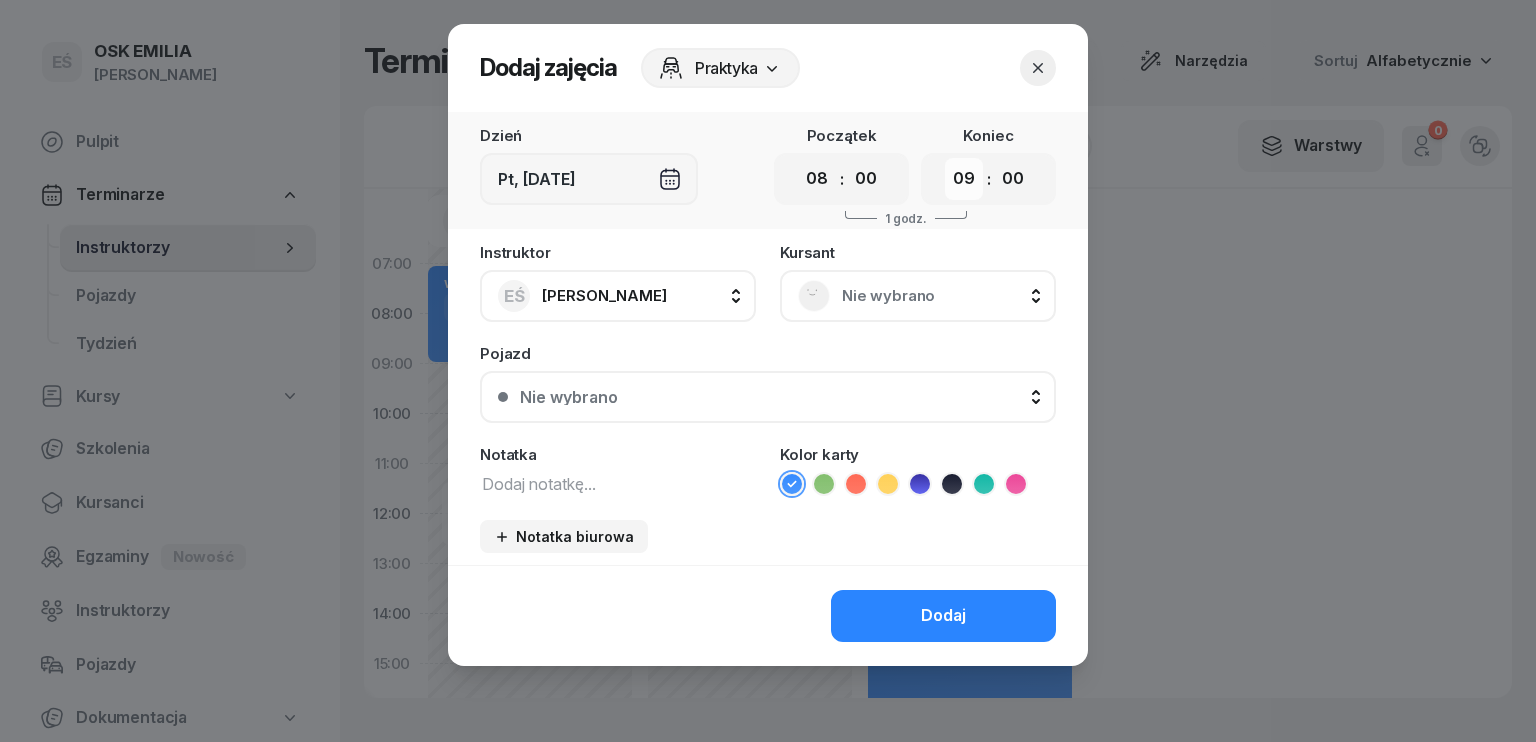 click on "00 01 02 03 04 05 06 07 08 09 10 11 12 13 14 15 16 17 18 19 20 21 22 23" at bounding box center [964, 179] 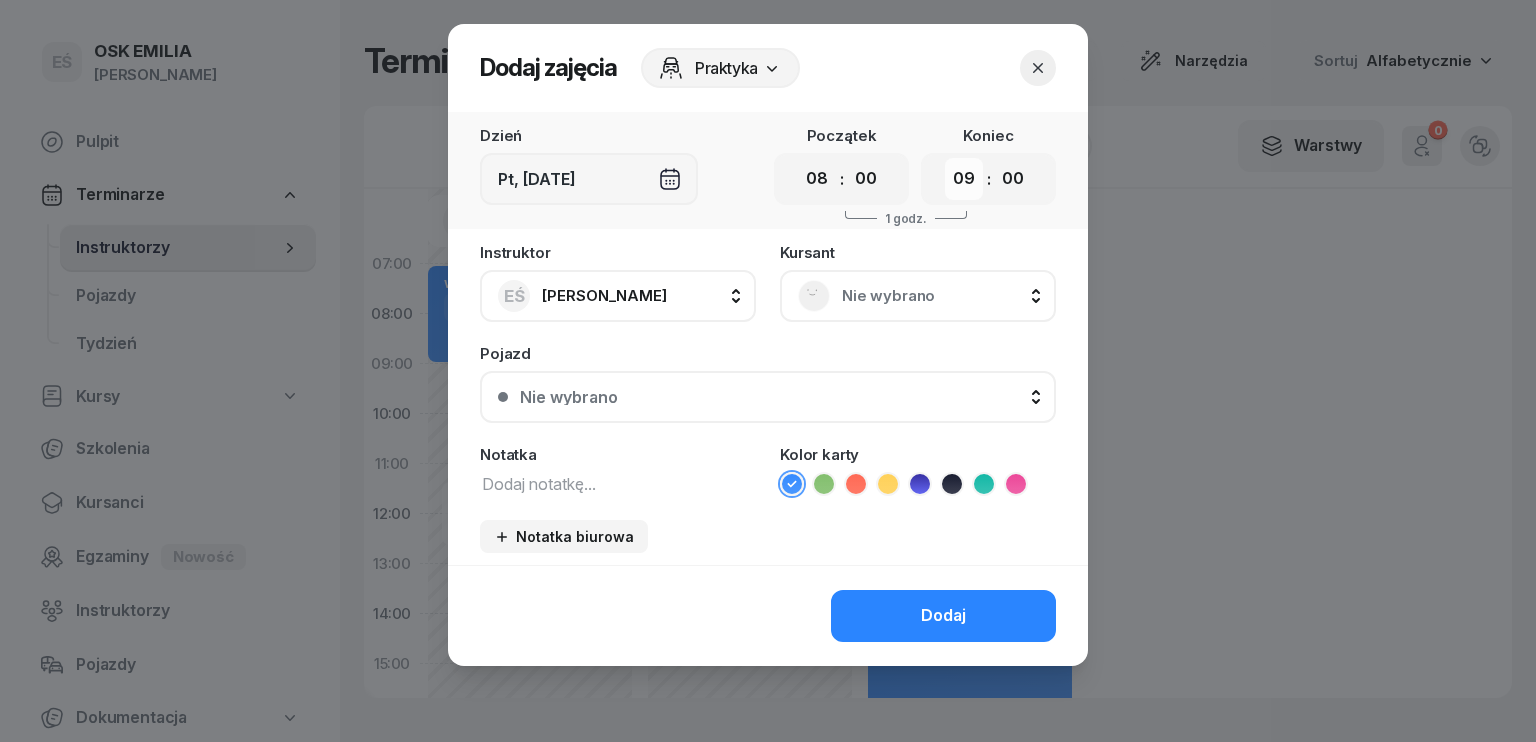 select on "10" 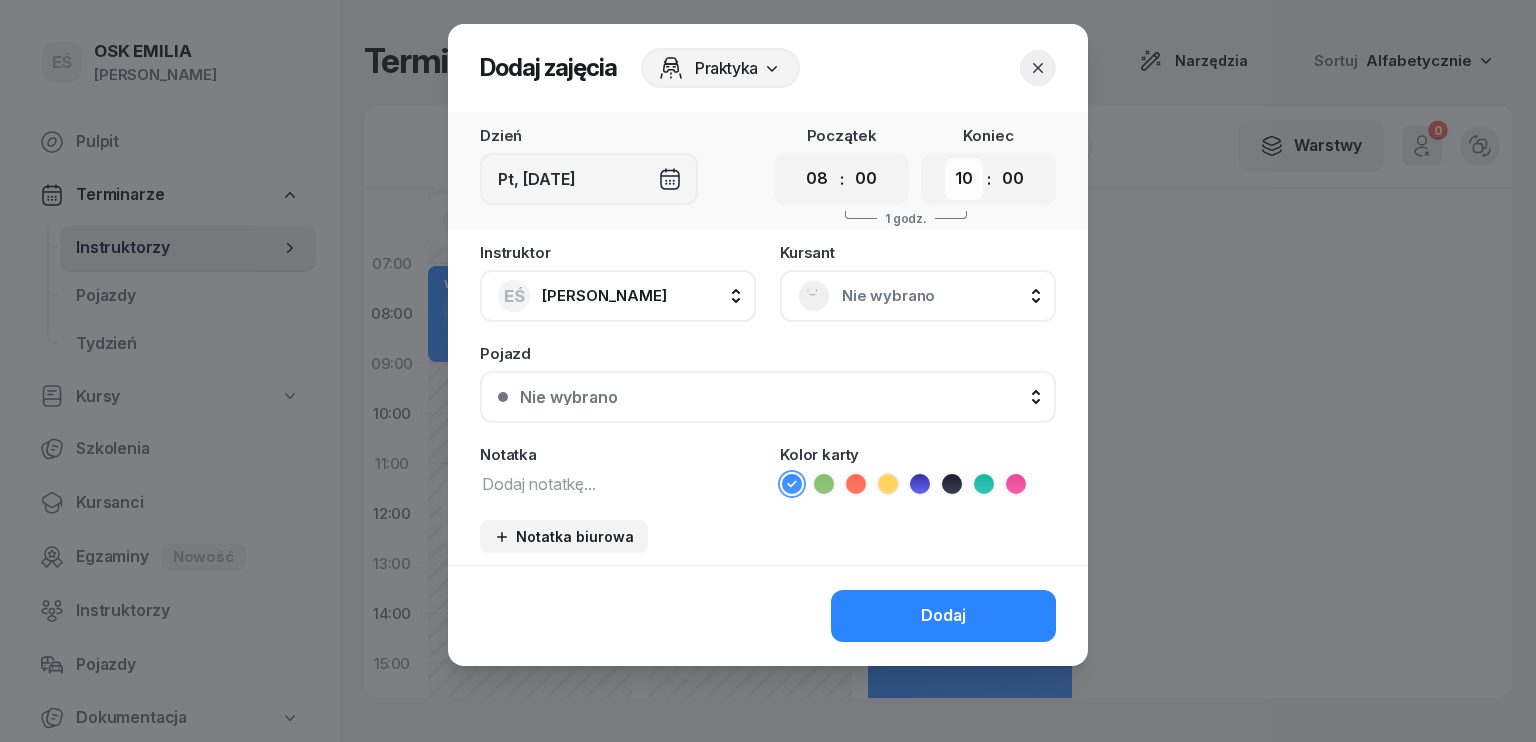 click on "00 01 02 03 04 05 06 07 08 09 10 11 12 13 14 15 16 17 18 19 20 21 22 23" at bounding box center [964, 179] 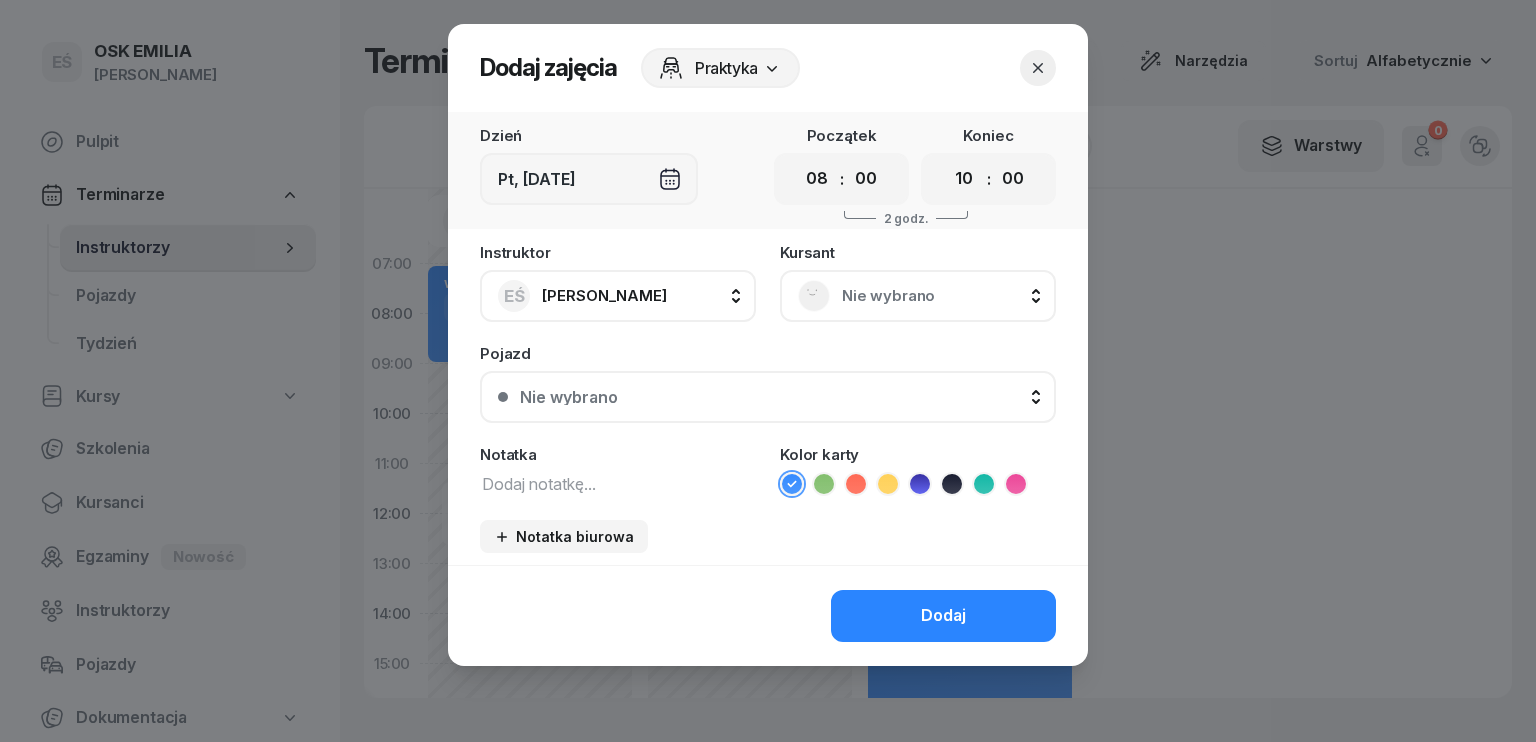 click on "Nie wybrano" at bounding box center [940, 296] 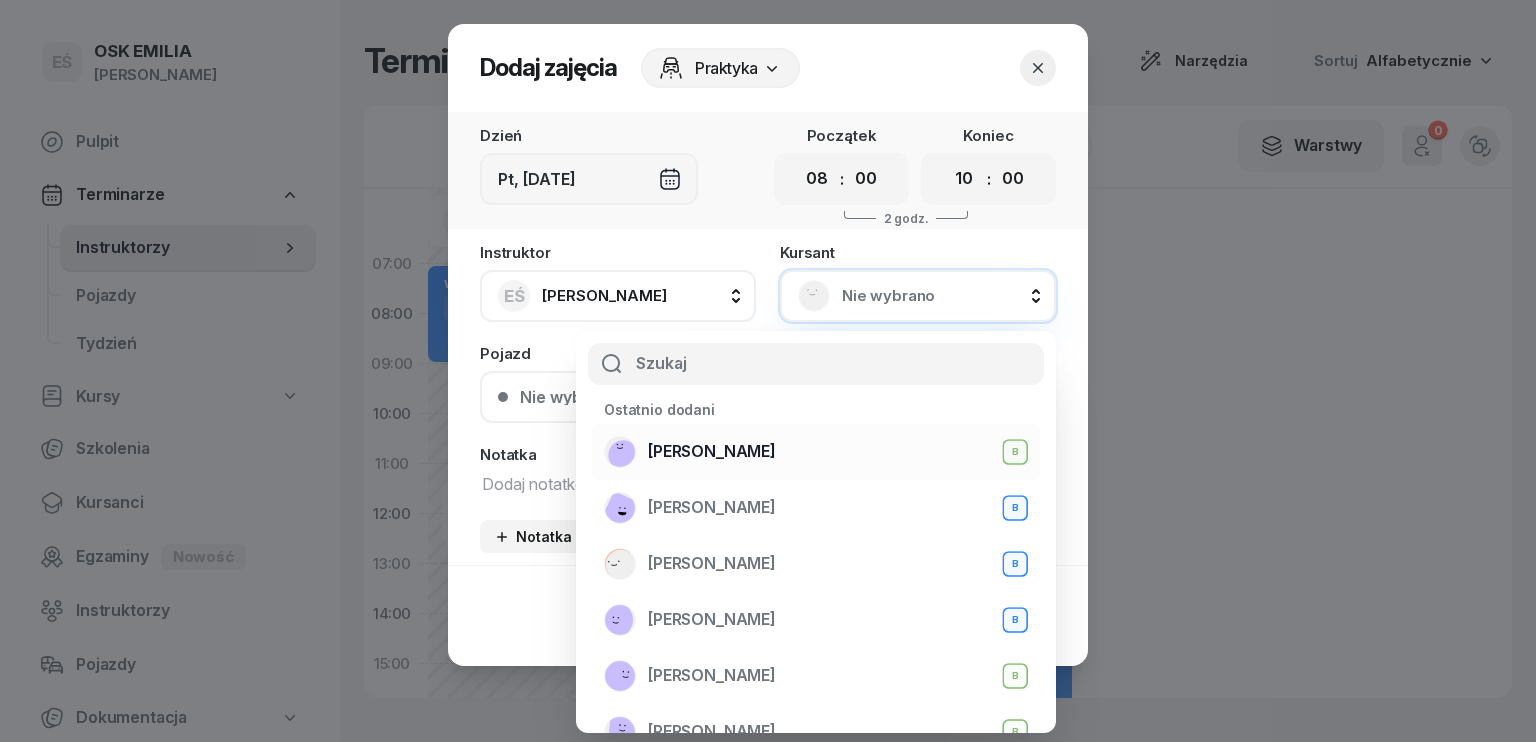 click on "[PERSON_NAME]" at bounding box center [712, 452] 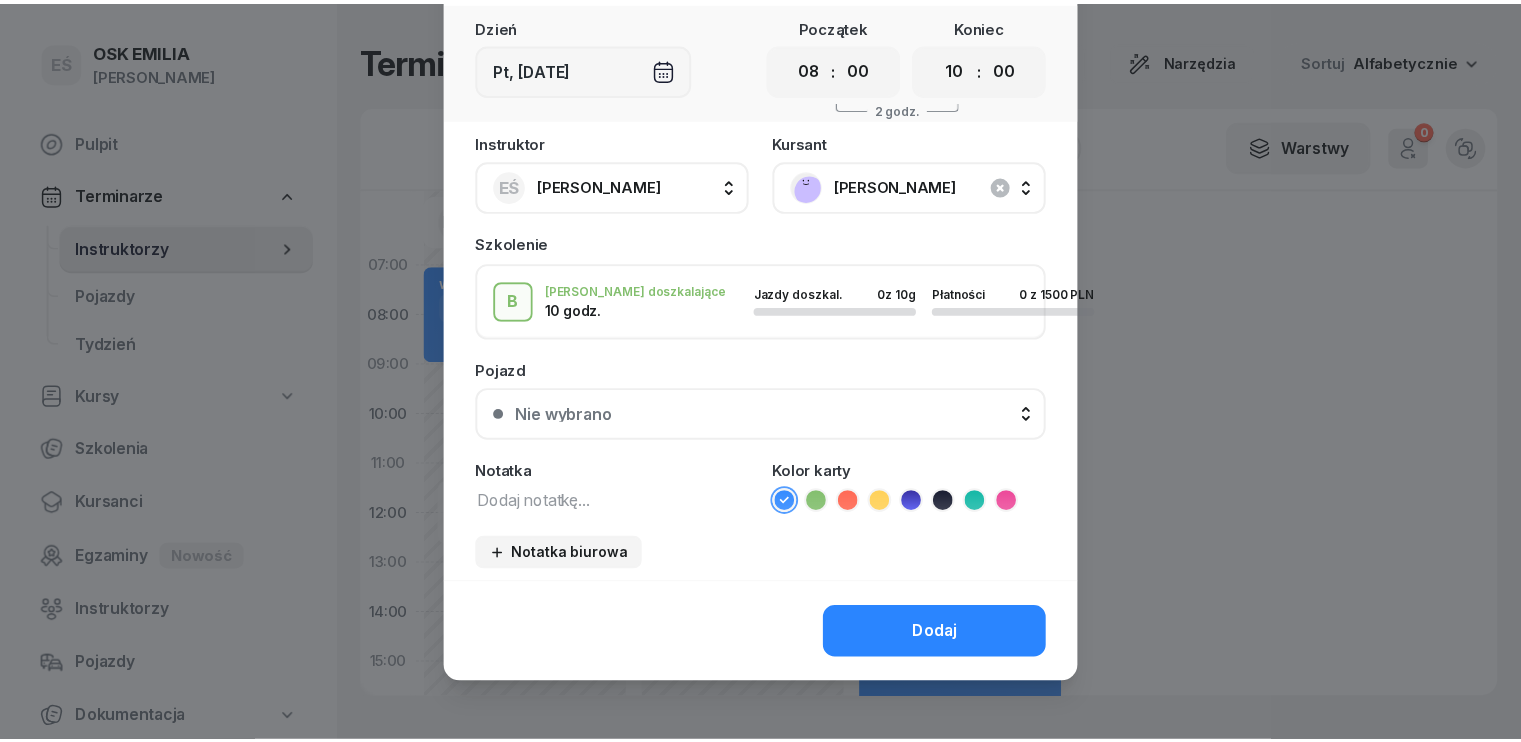 scroll, scrollTop: 112, scrollLeft: 0, axis: vertical 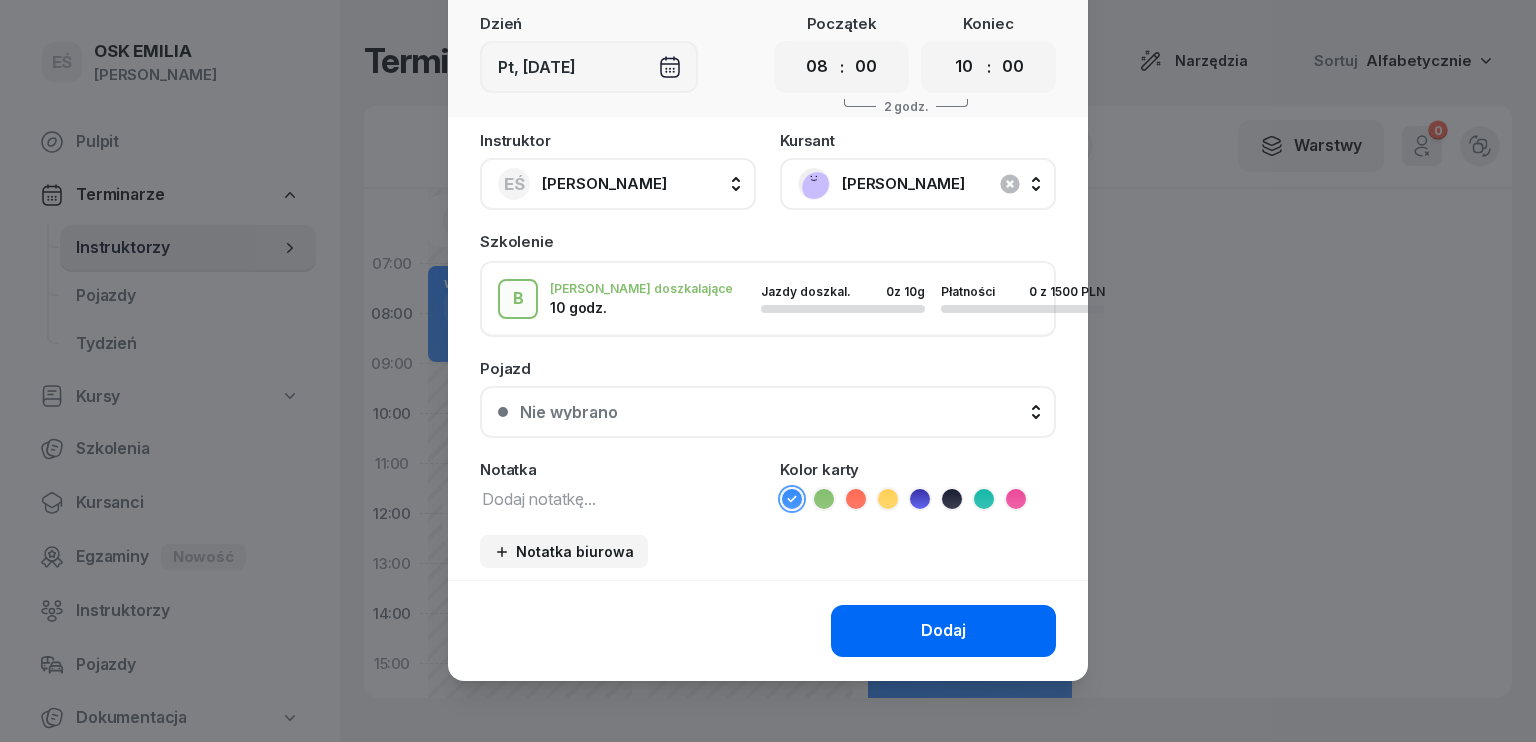 click on "Dodaj" at bounding box center (943, 631) 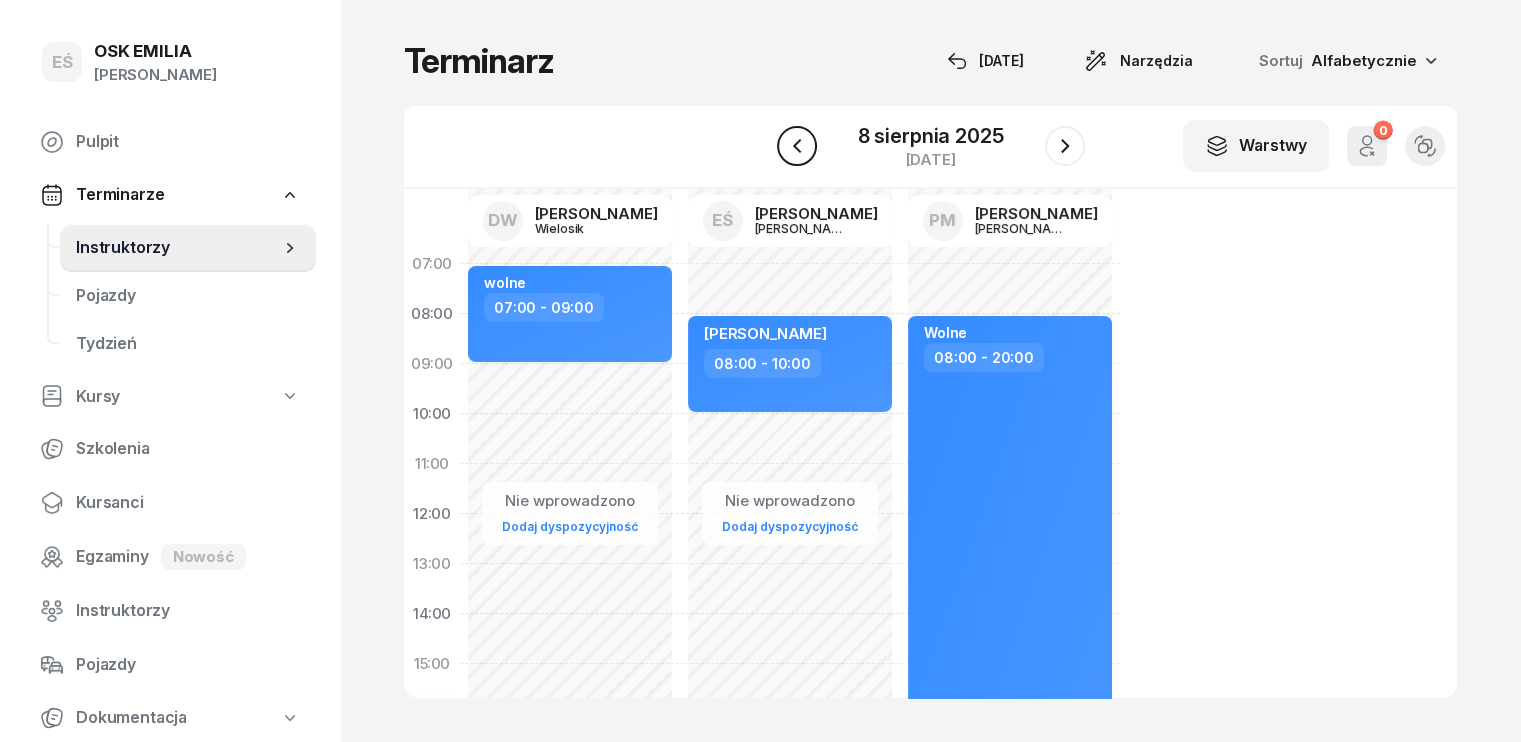 click 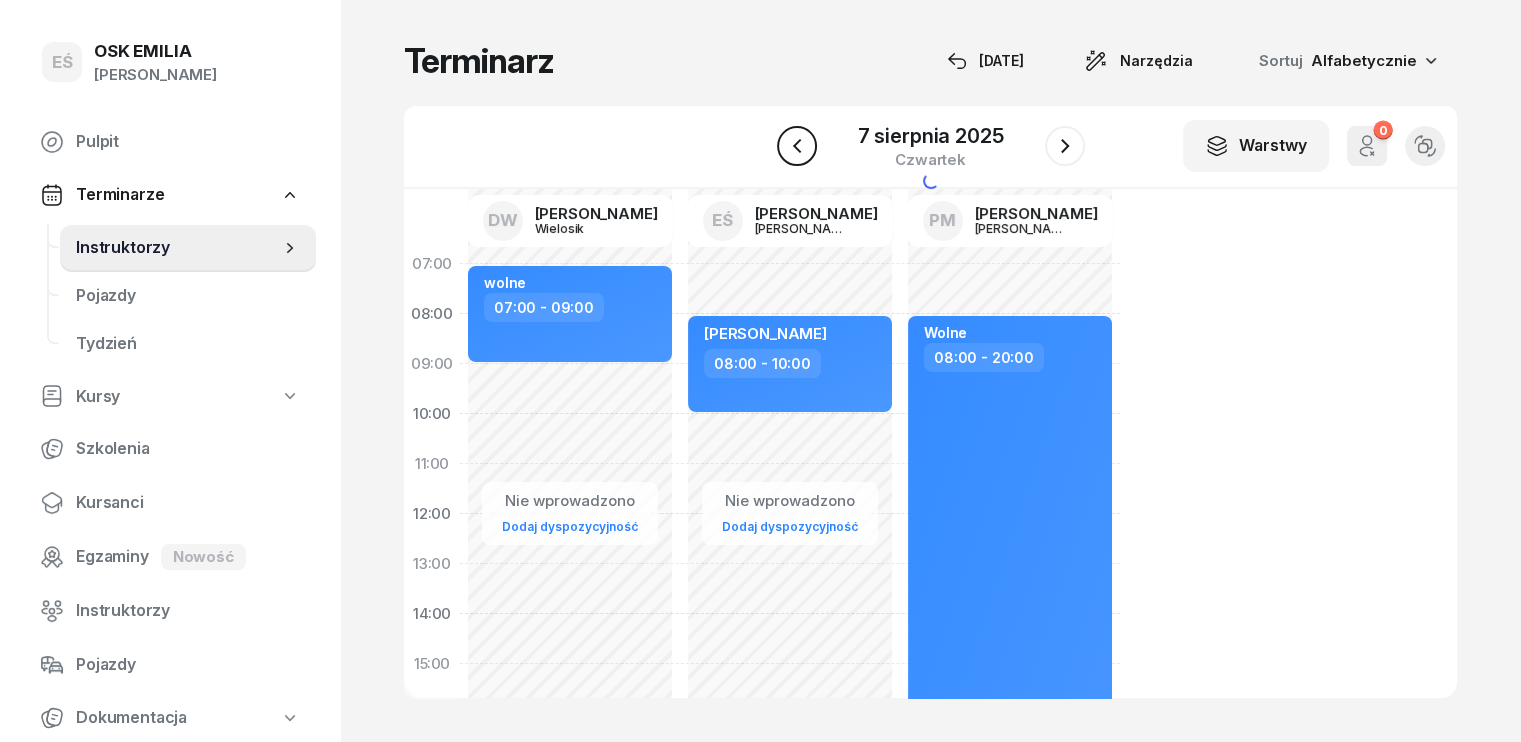 click 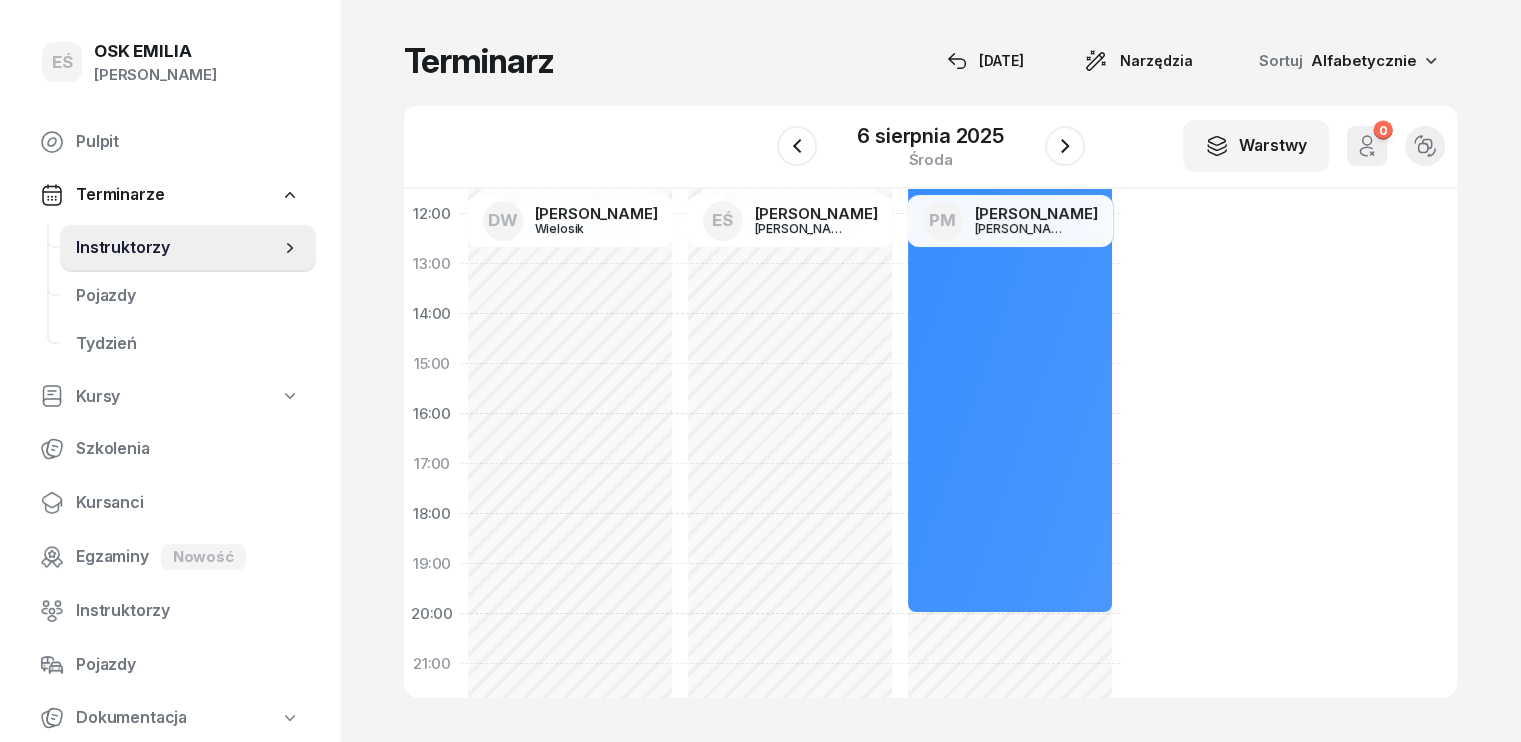 scroll, scrollTop: 240, scrollLeft: 0, axis: vertical 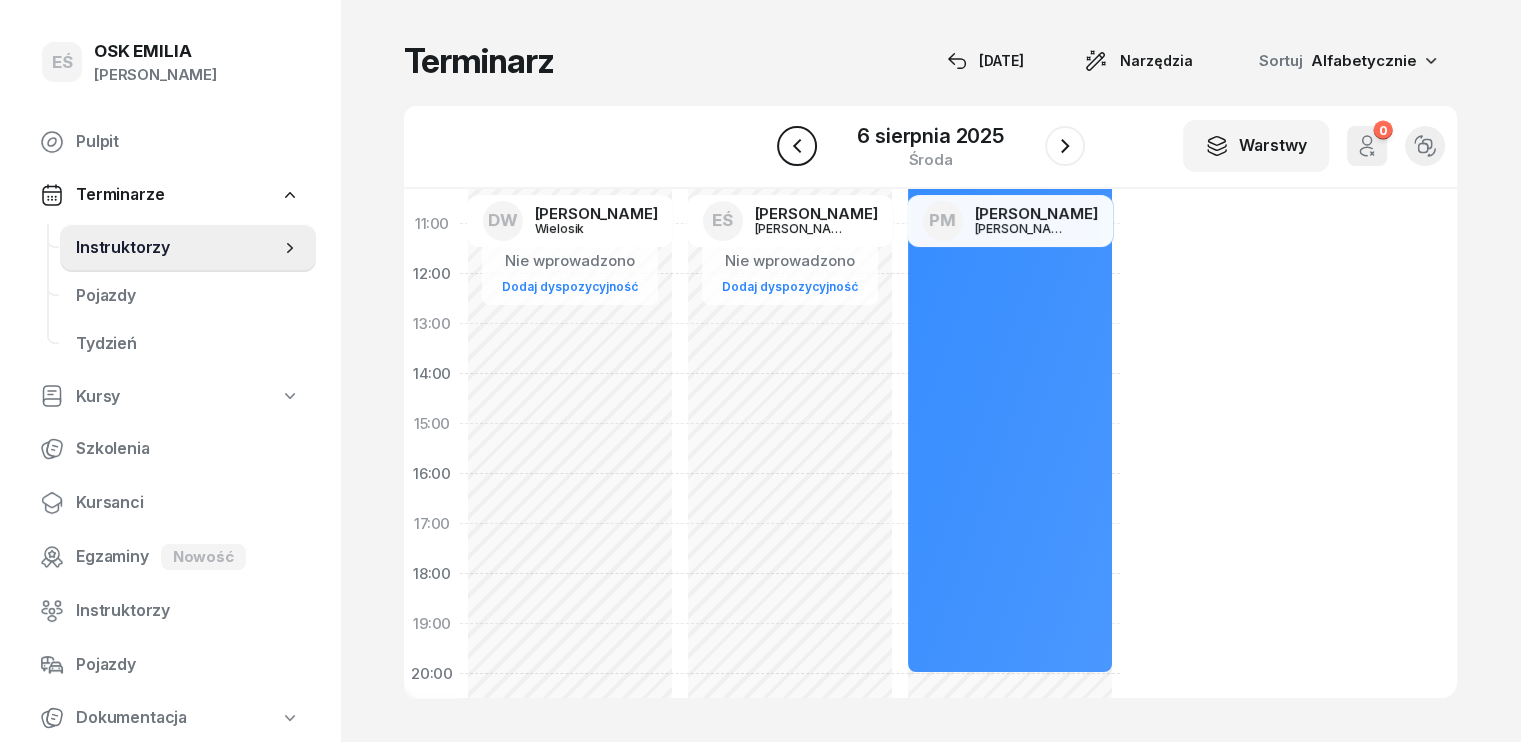 click at bounding box center [797, 146] 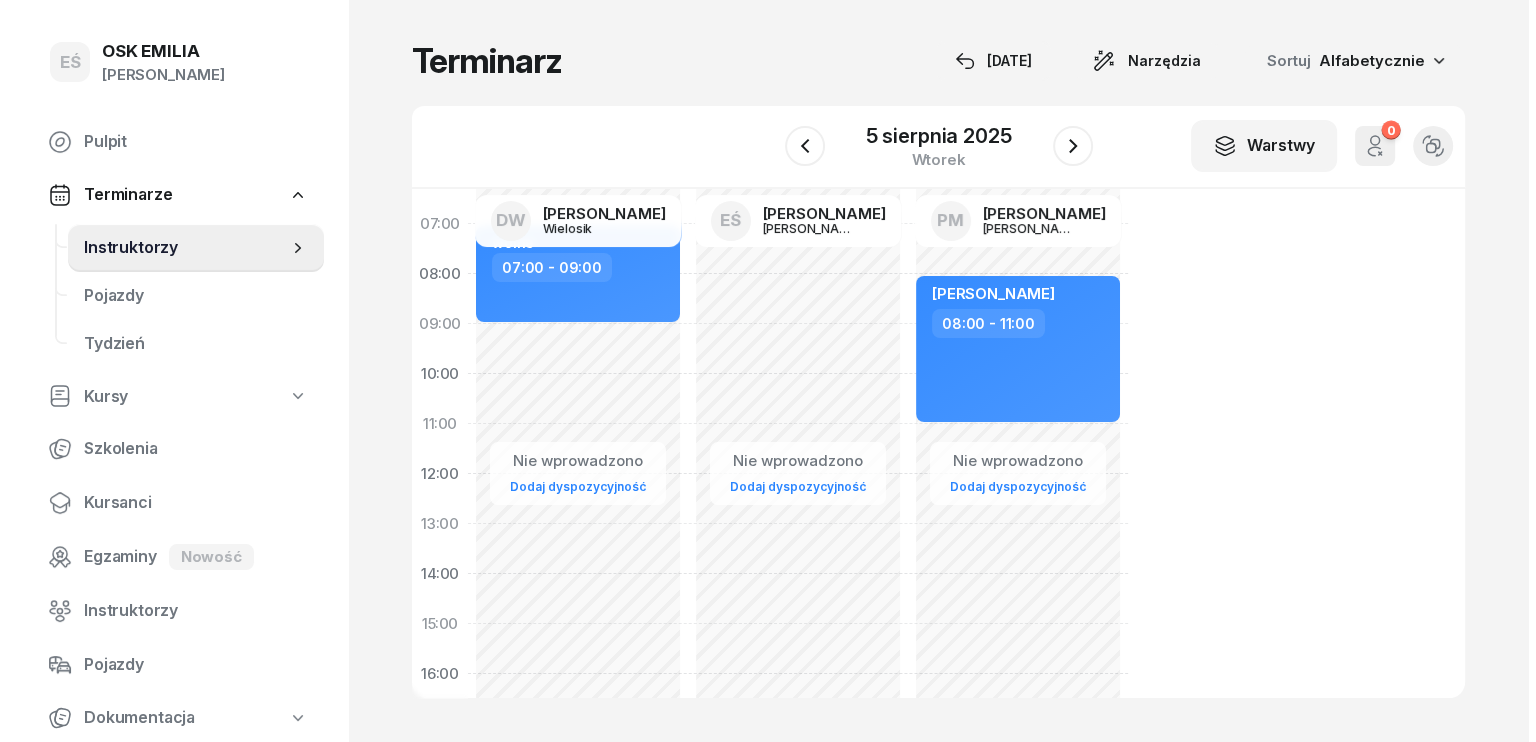 scroll, scrollTop: 0, scrollLeft: 0, axis: both 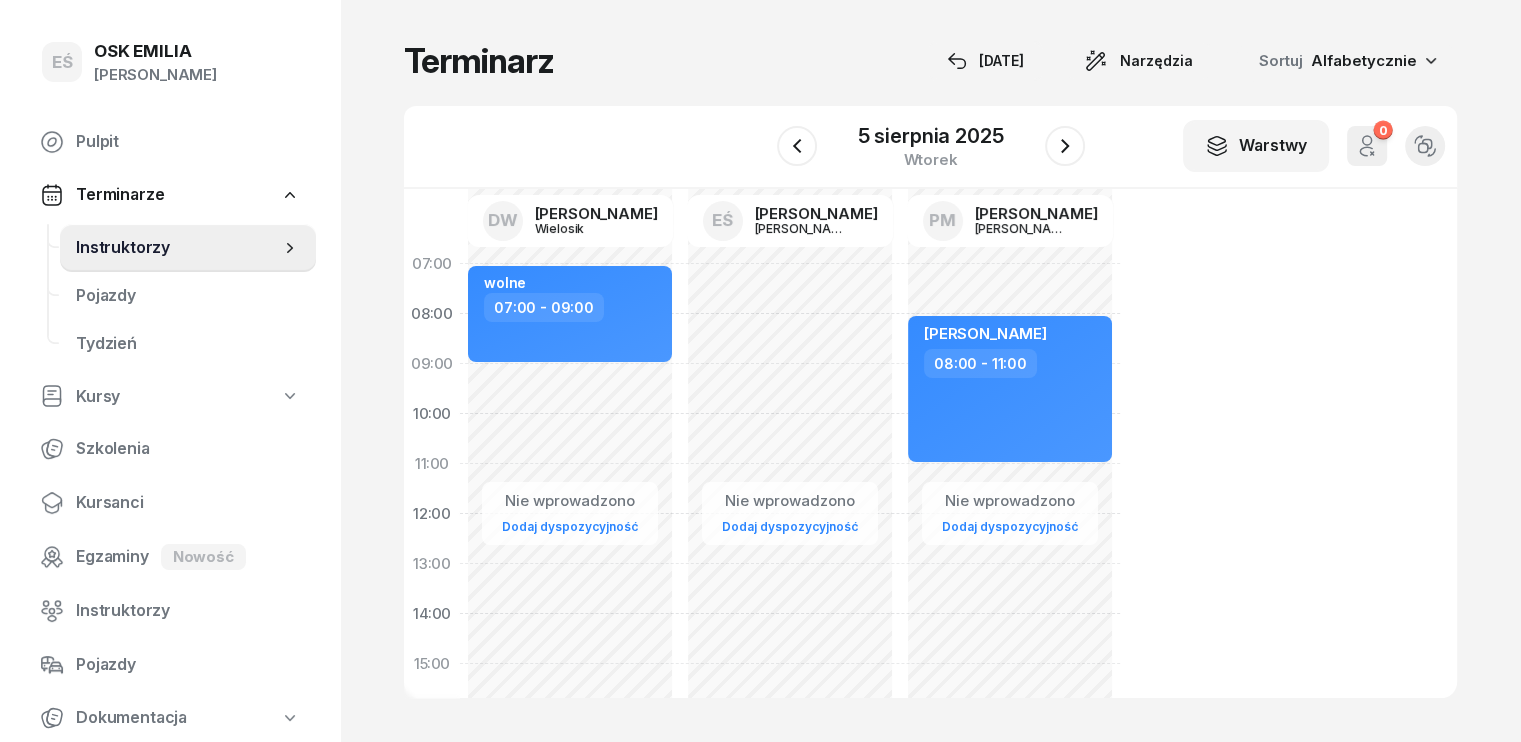 click on "Nie wprowadzono Dodaj dyspozycyjność [PERSON_NAME]  08:00 - 11:00" 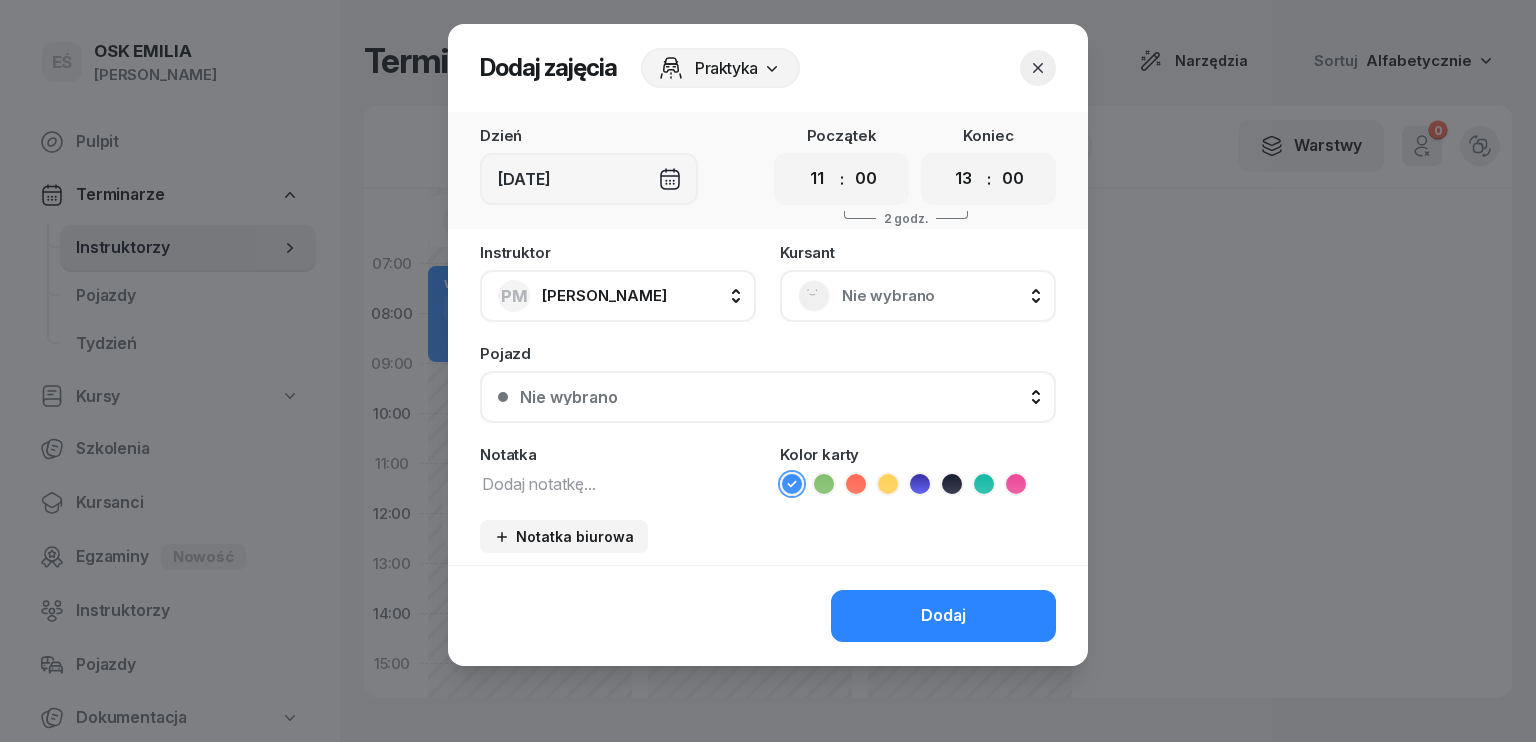 click on "Nie wybrano" at bounding box center [940, 296] 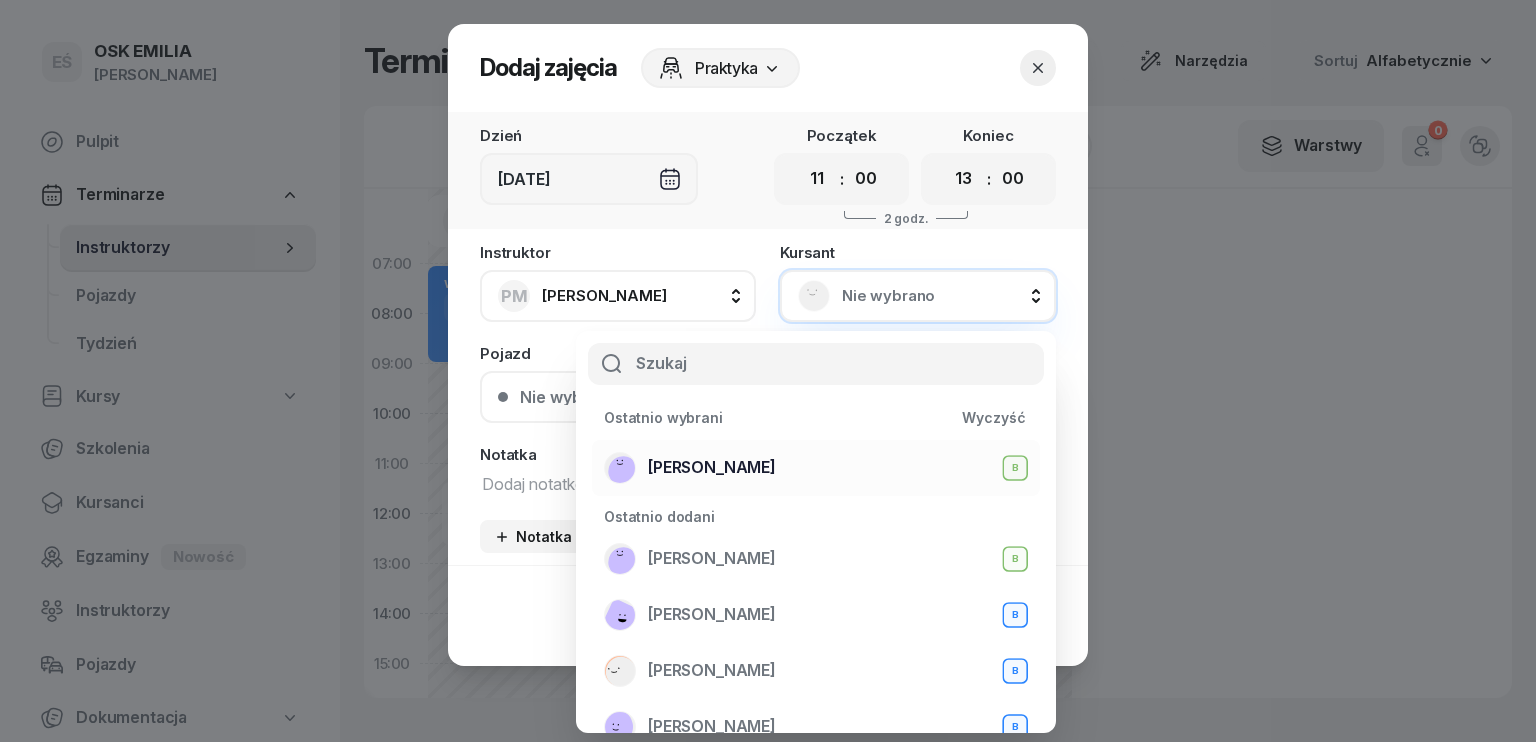 click on "[PERSON_NAME]" at bounding box center (712, 468) 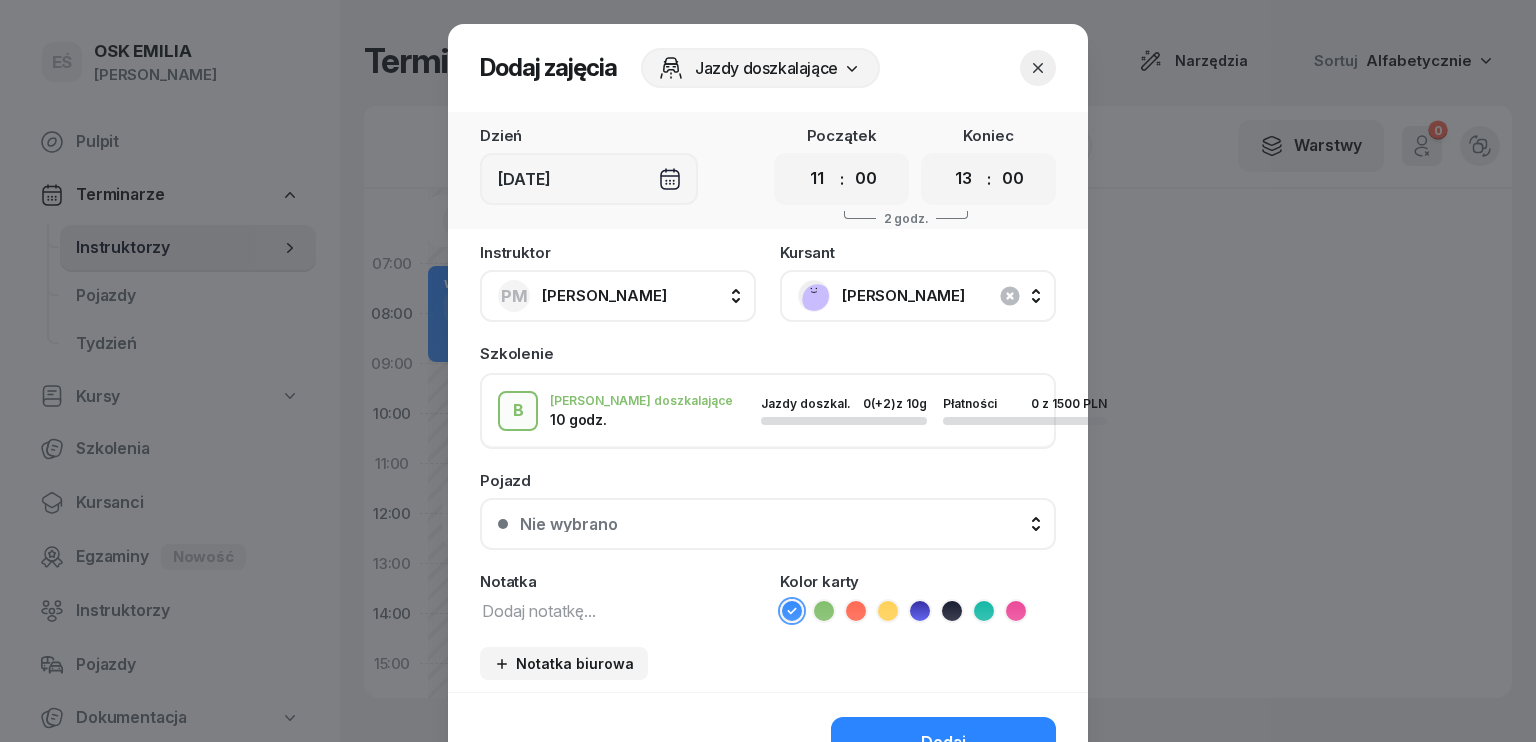 click at bounding box center [618, 610] 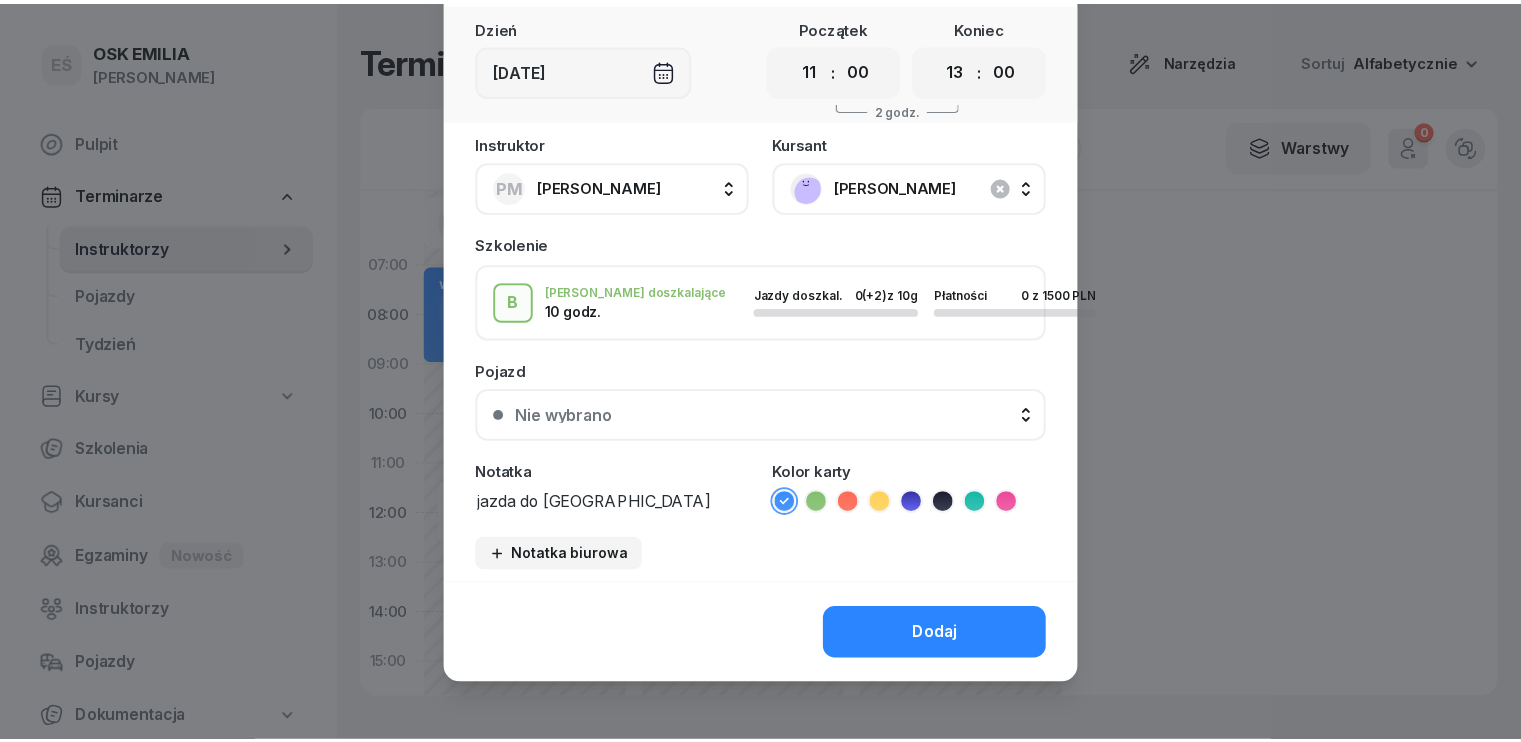scroll, scrollTop: 112, scrollLeft: 0, axis: vertical 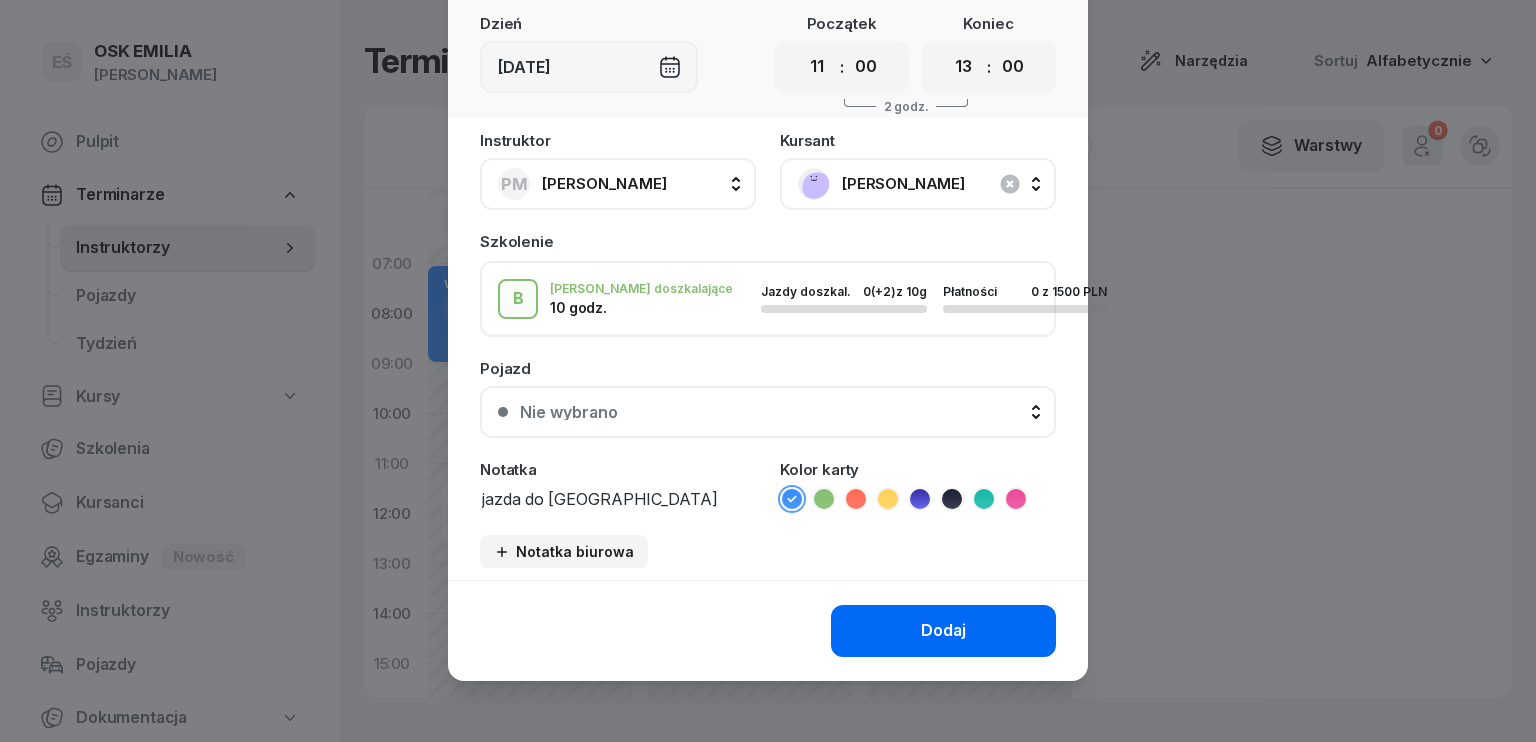 type on "jazda do [GEOGRAPHIC_DATA]" 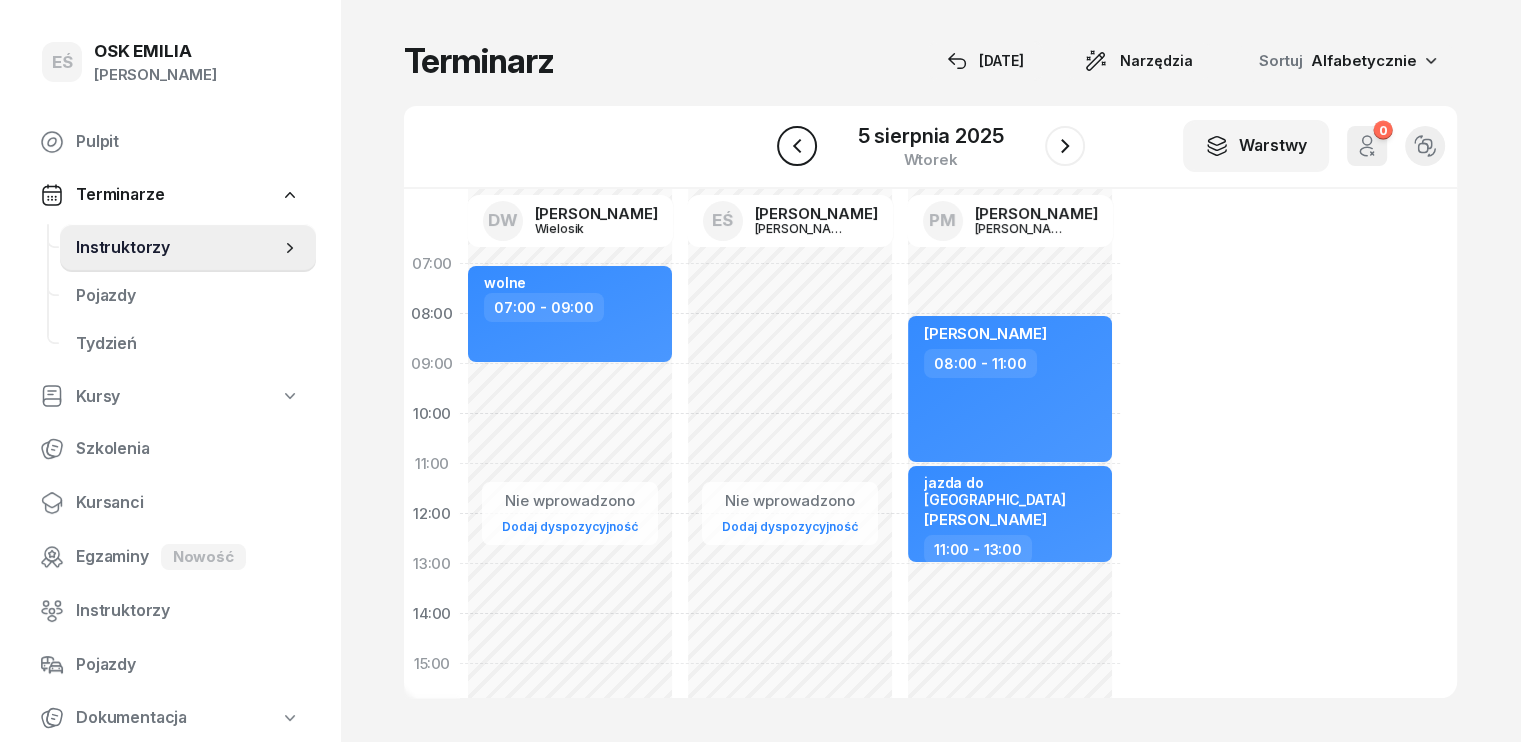 click 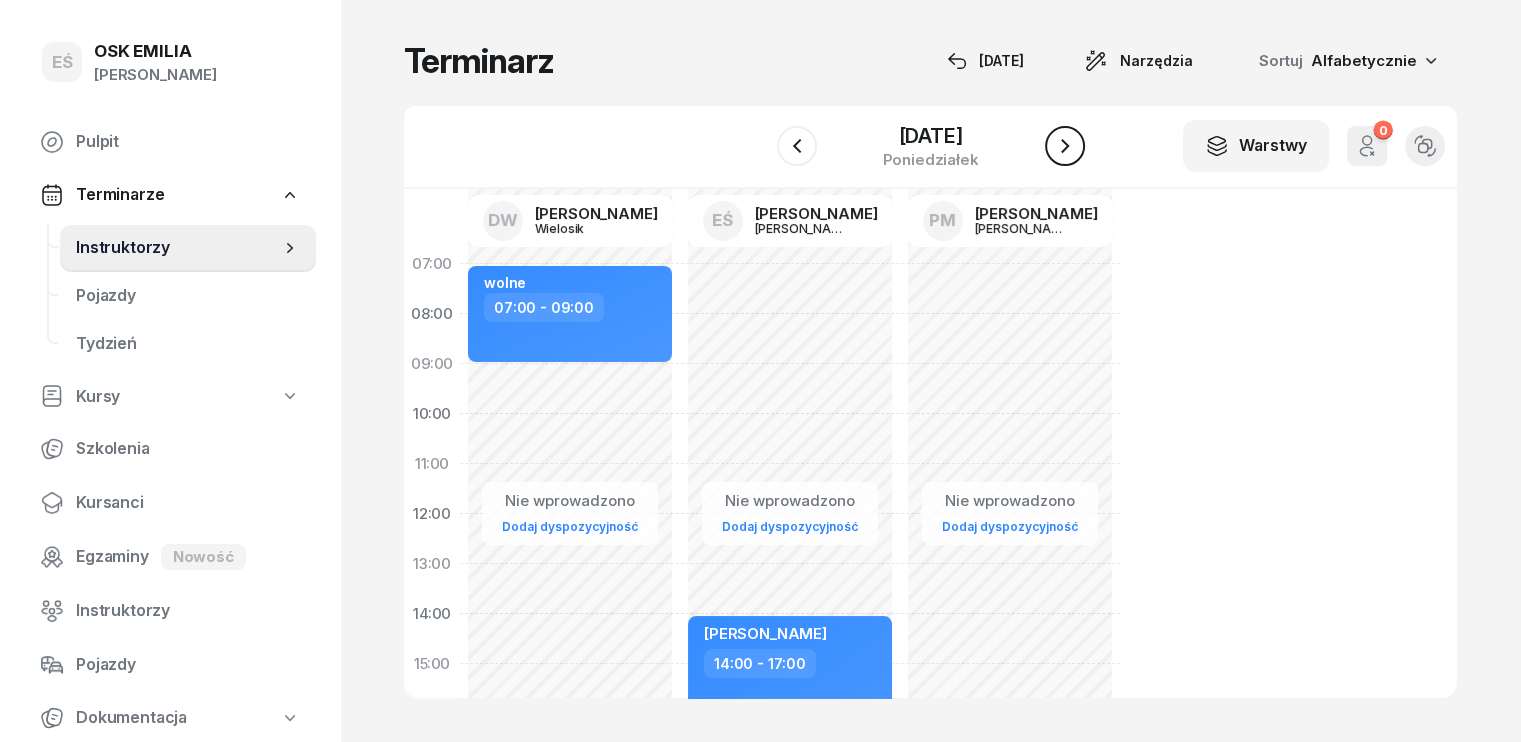 click 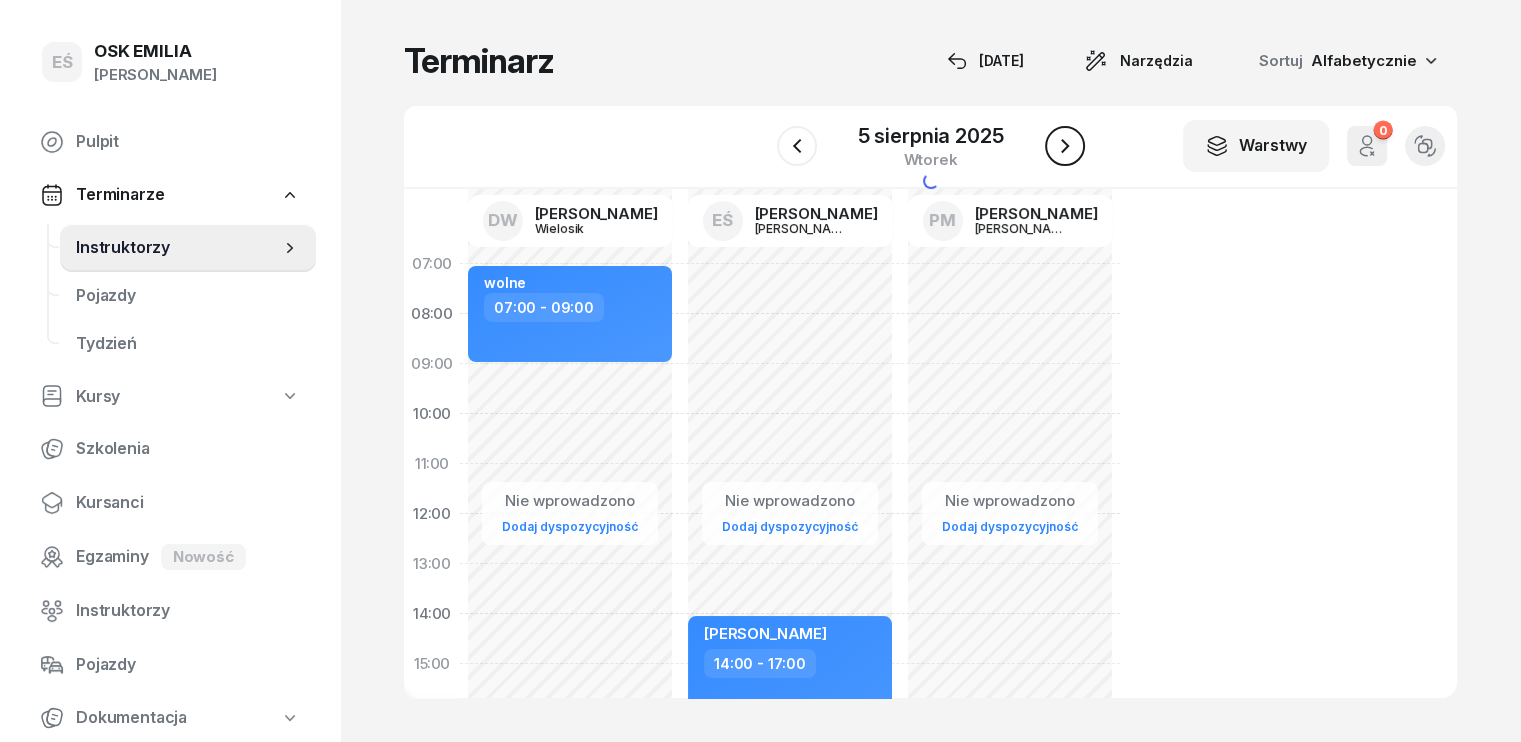 click 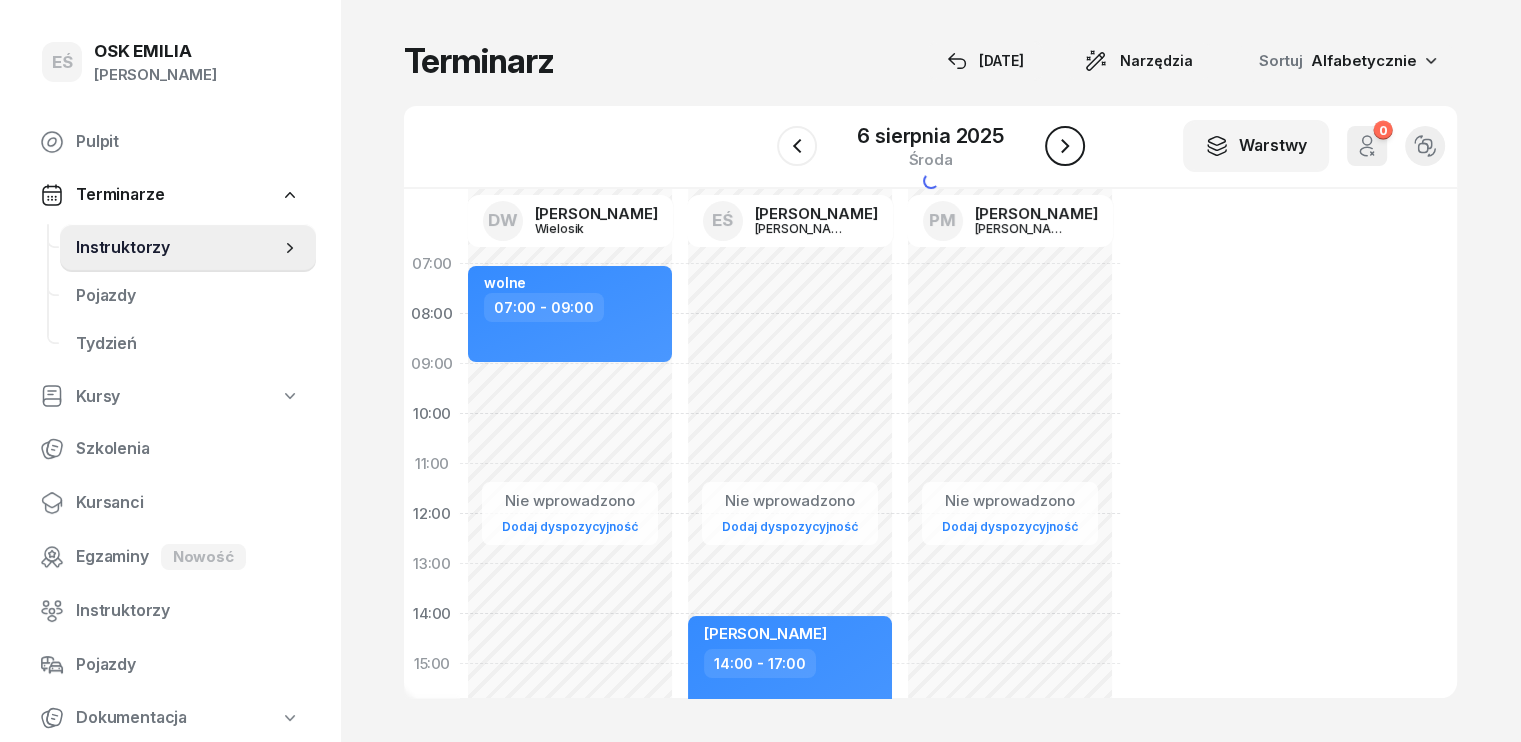 click 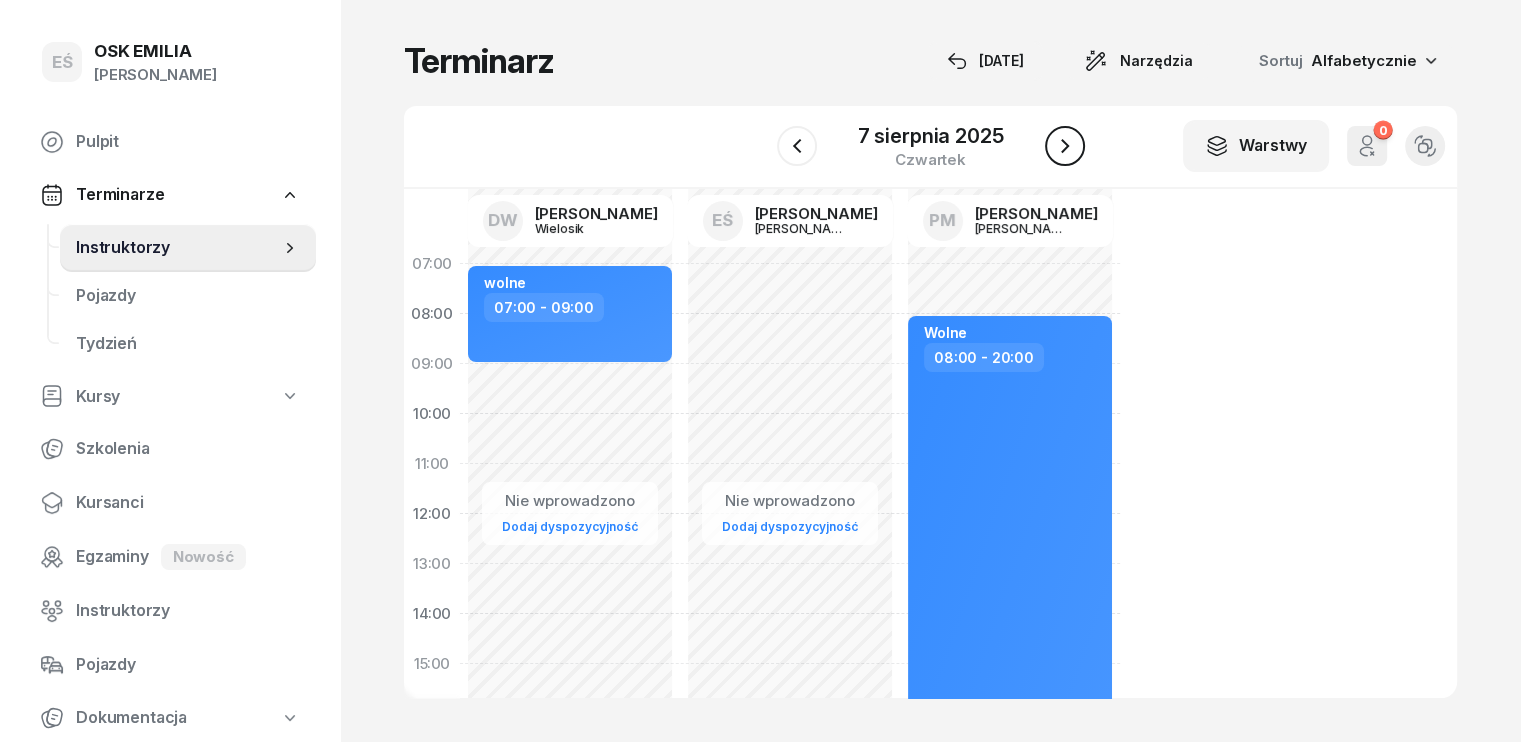 click 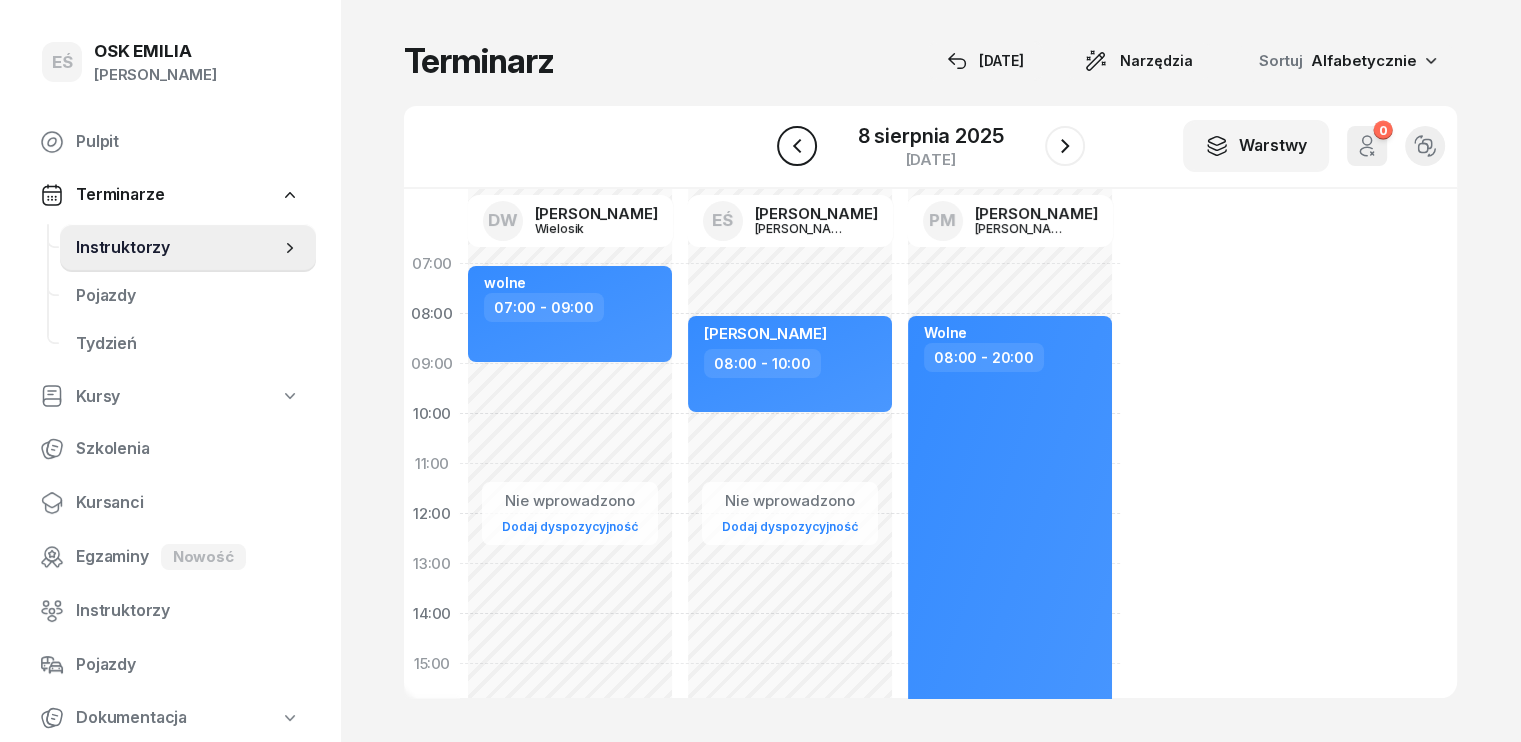 click 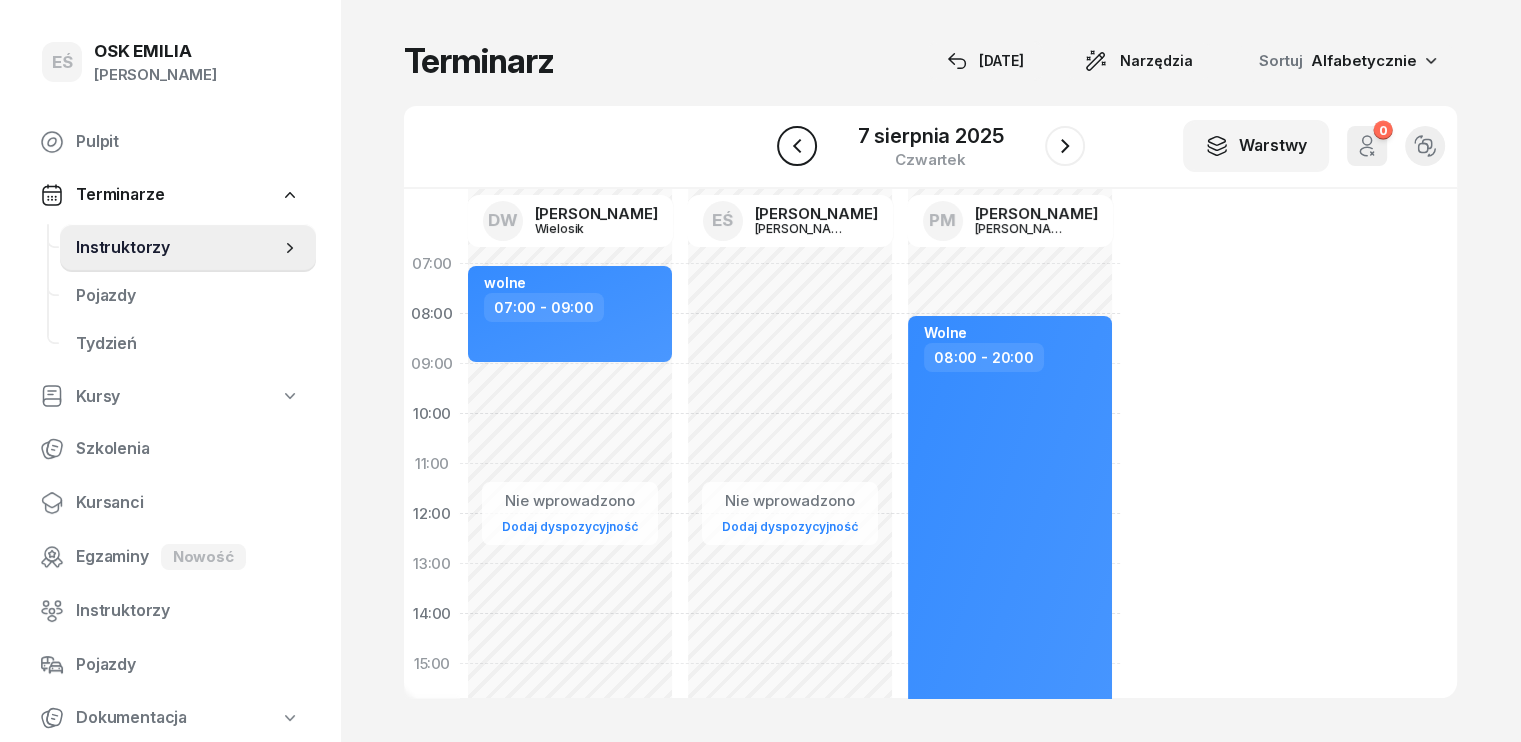 click 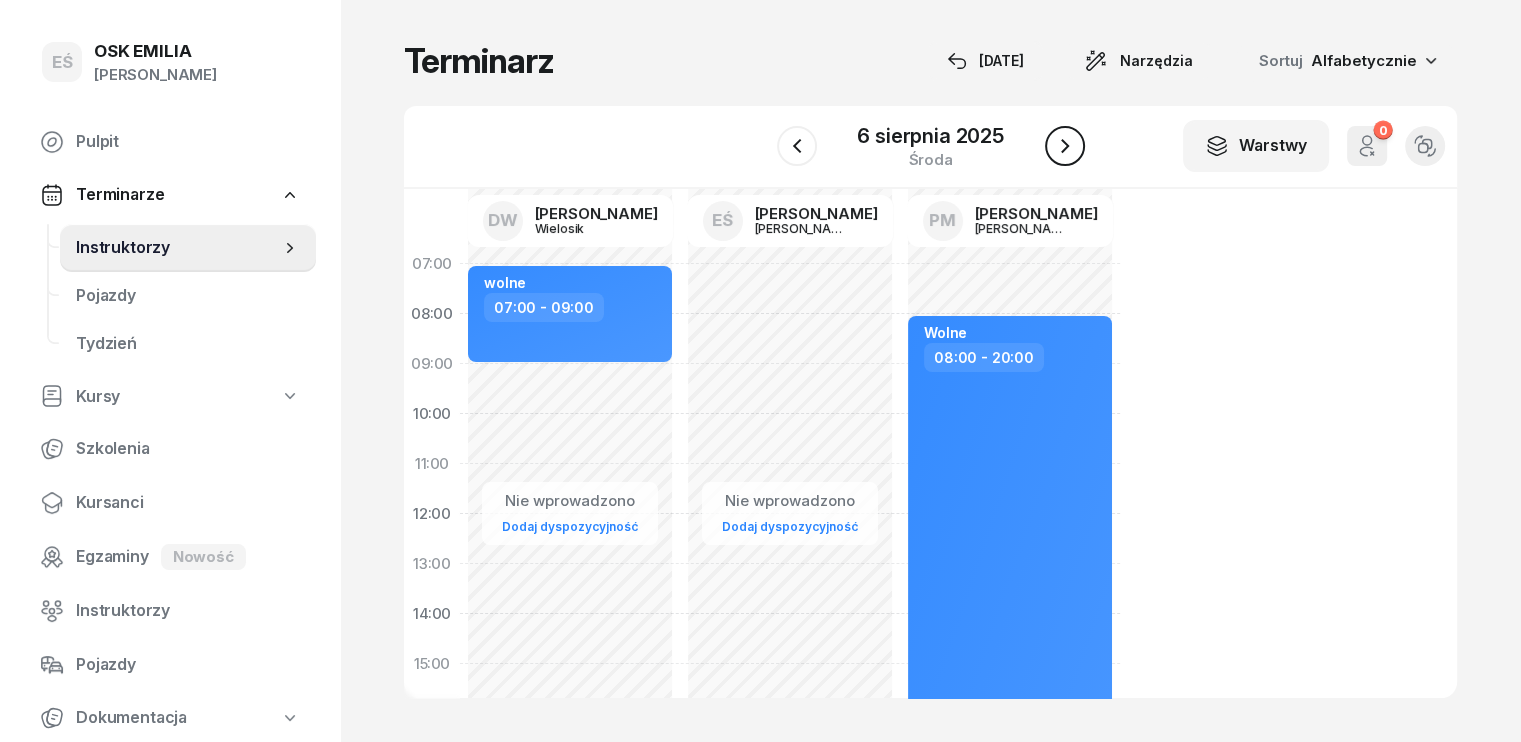 click 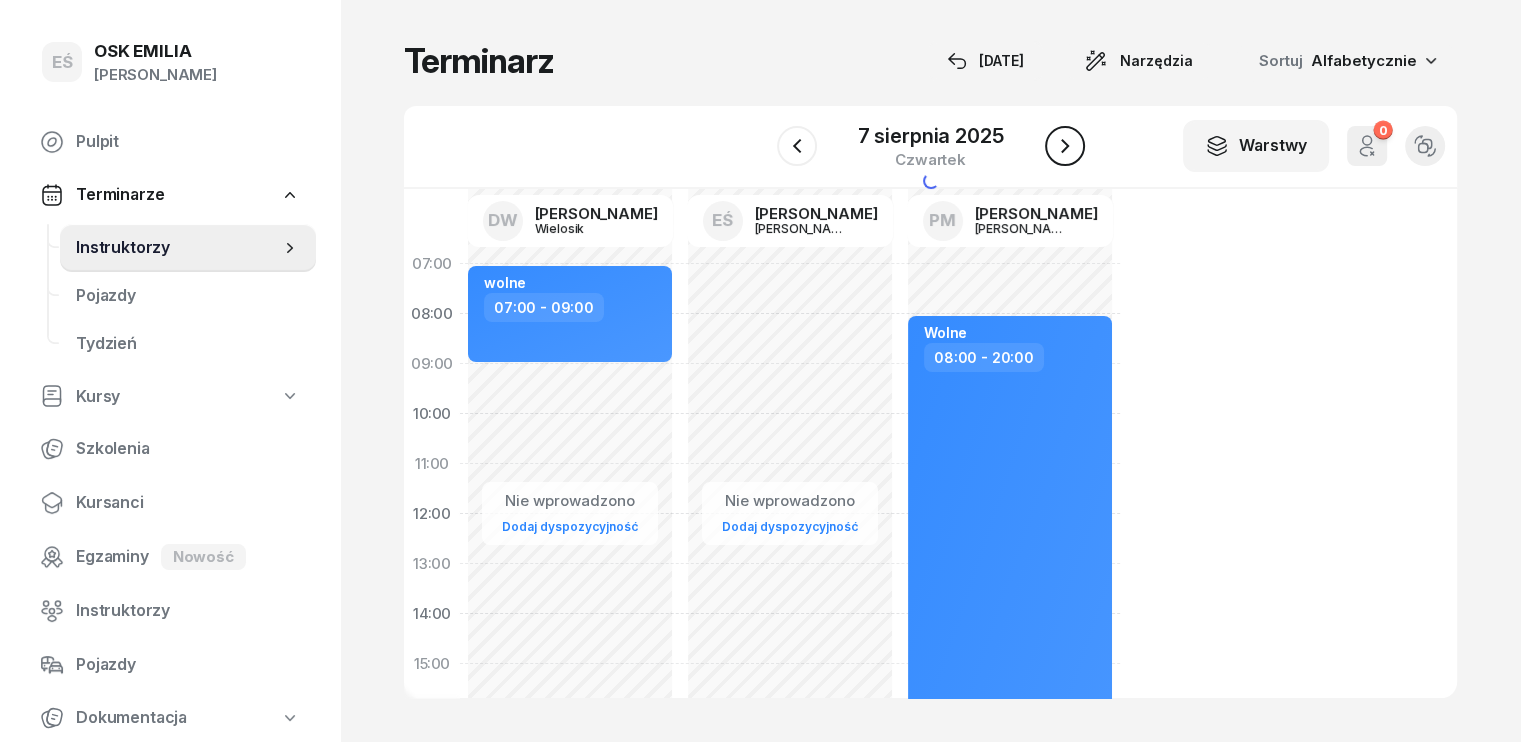 click 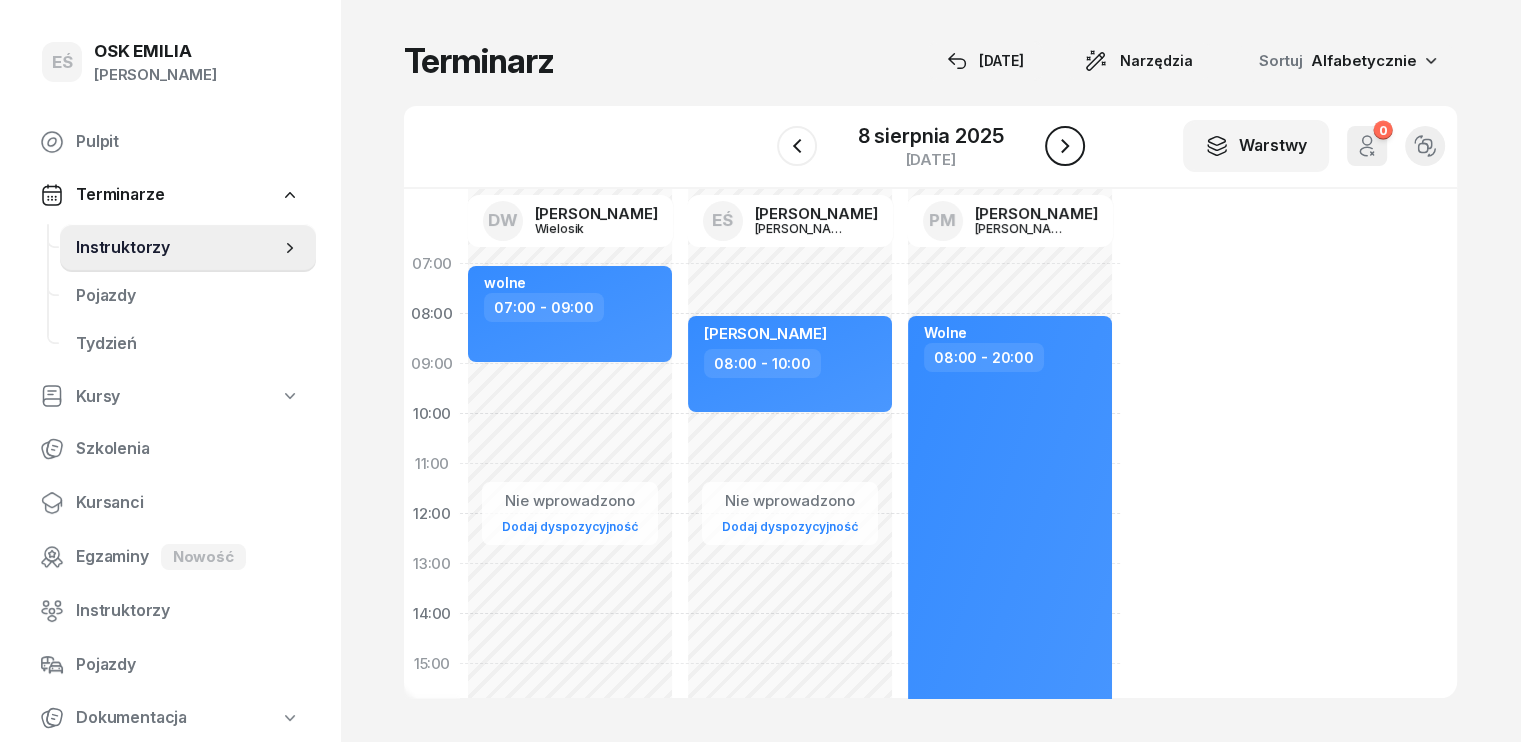 click 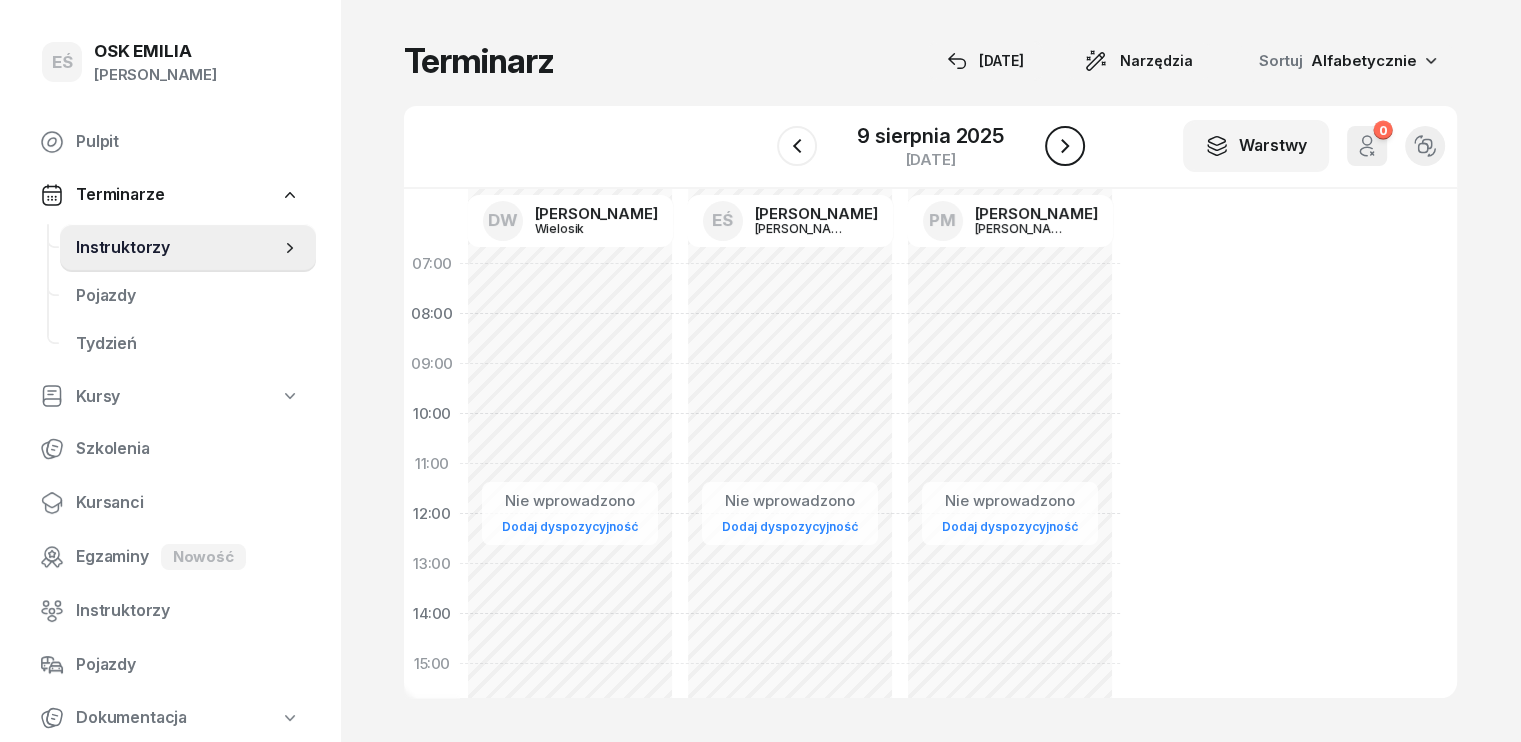 click 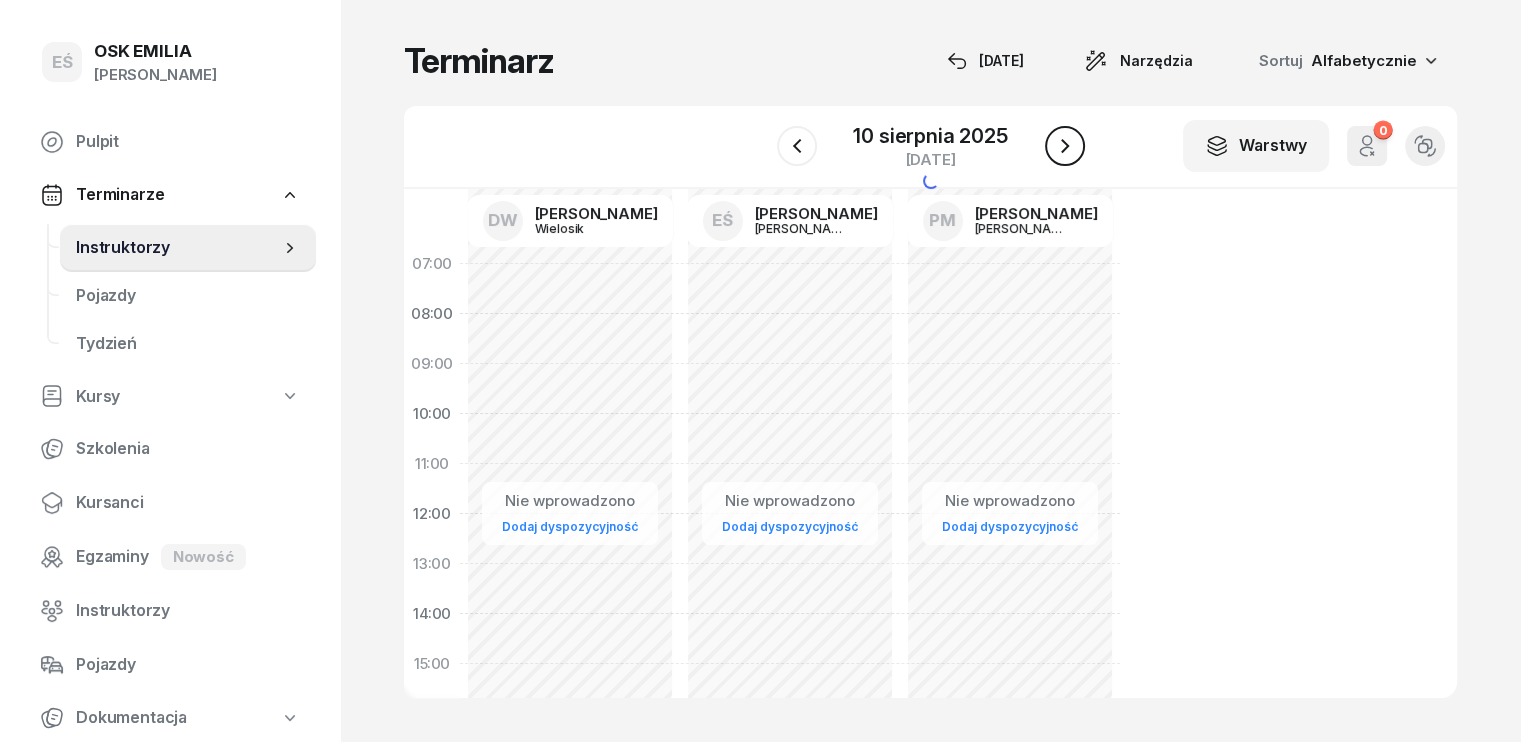 click 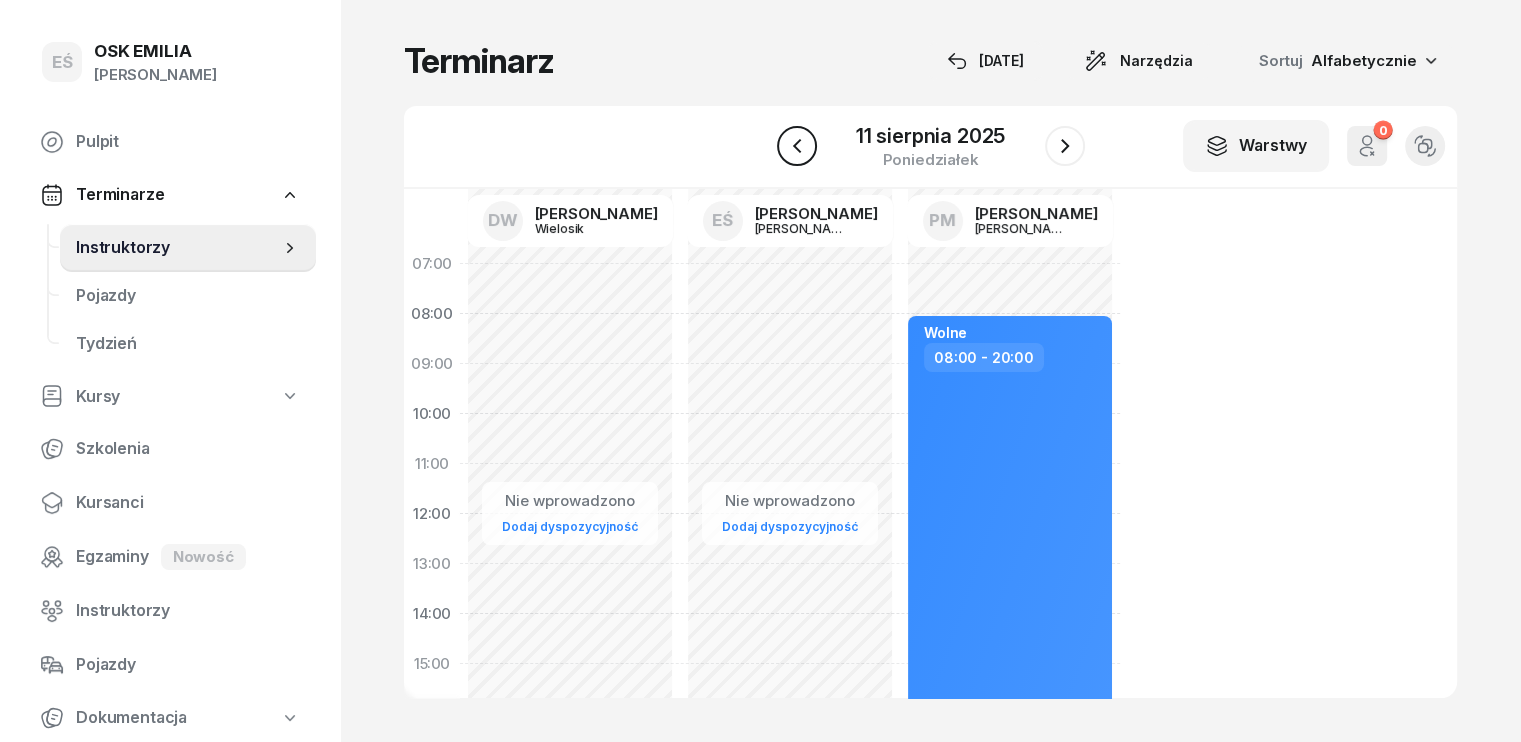 click at bounding box center (797, 146) 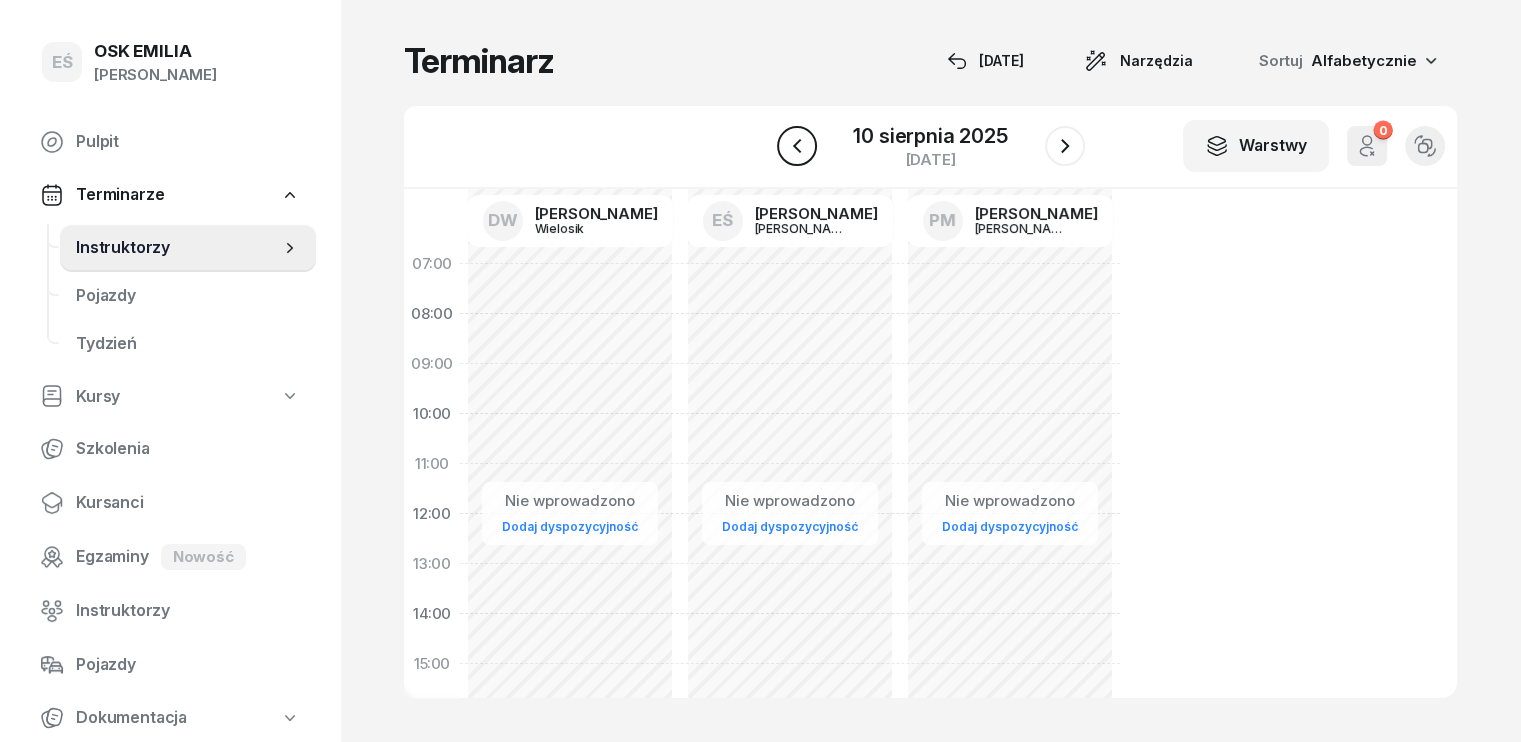click 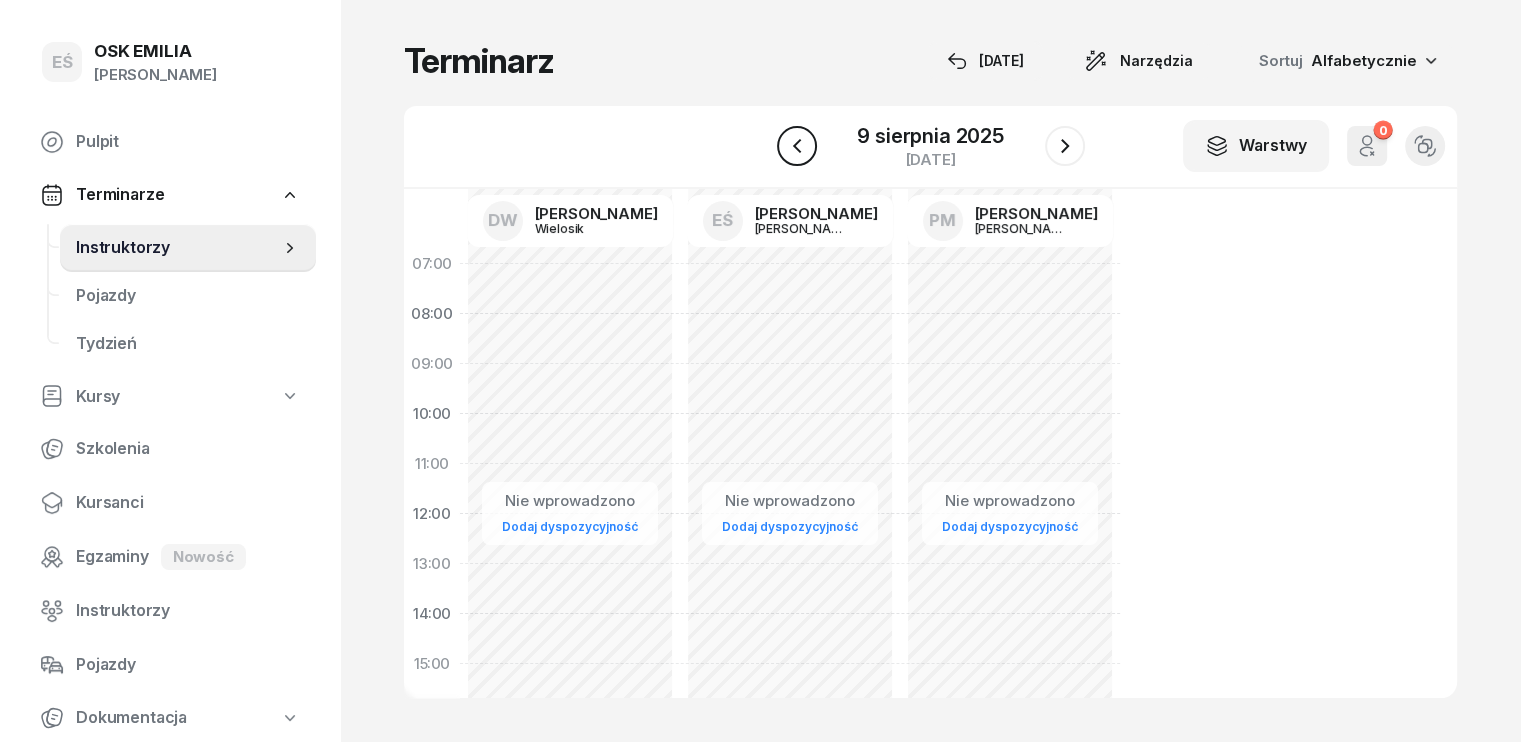 click 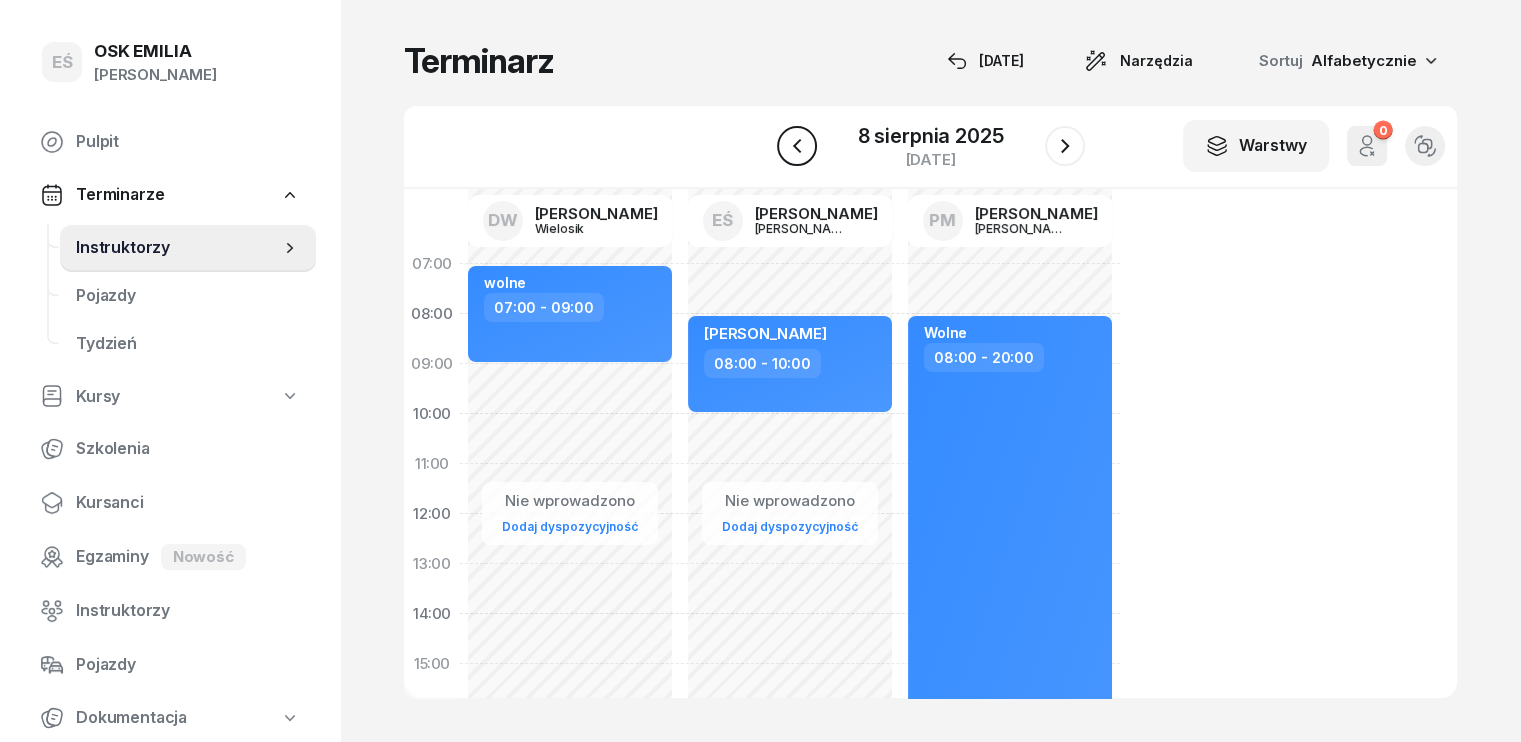 click 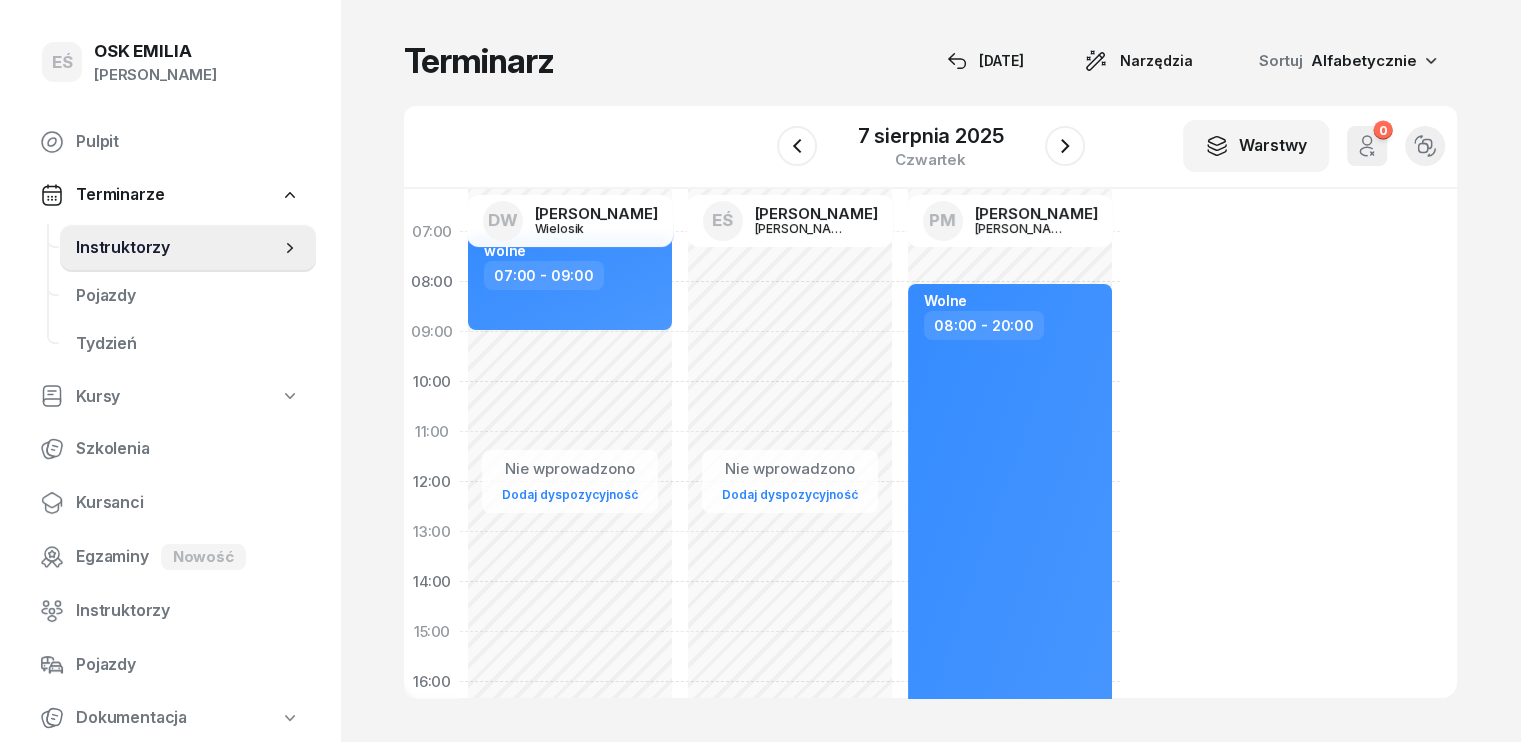 scroll, scrollTop: 0, scrollLeft: 0, axis: both 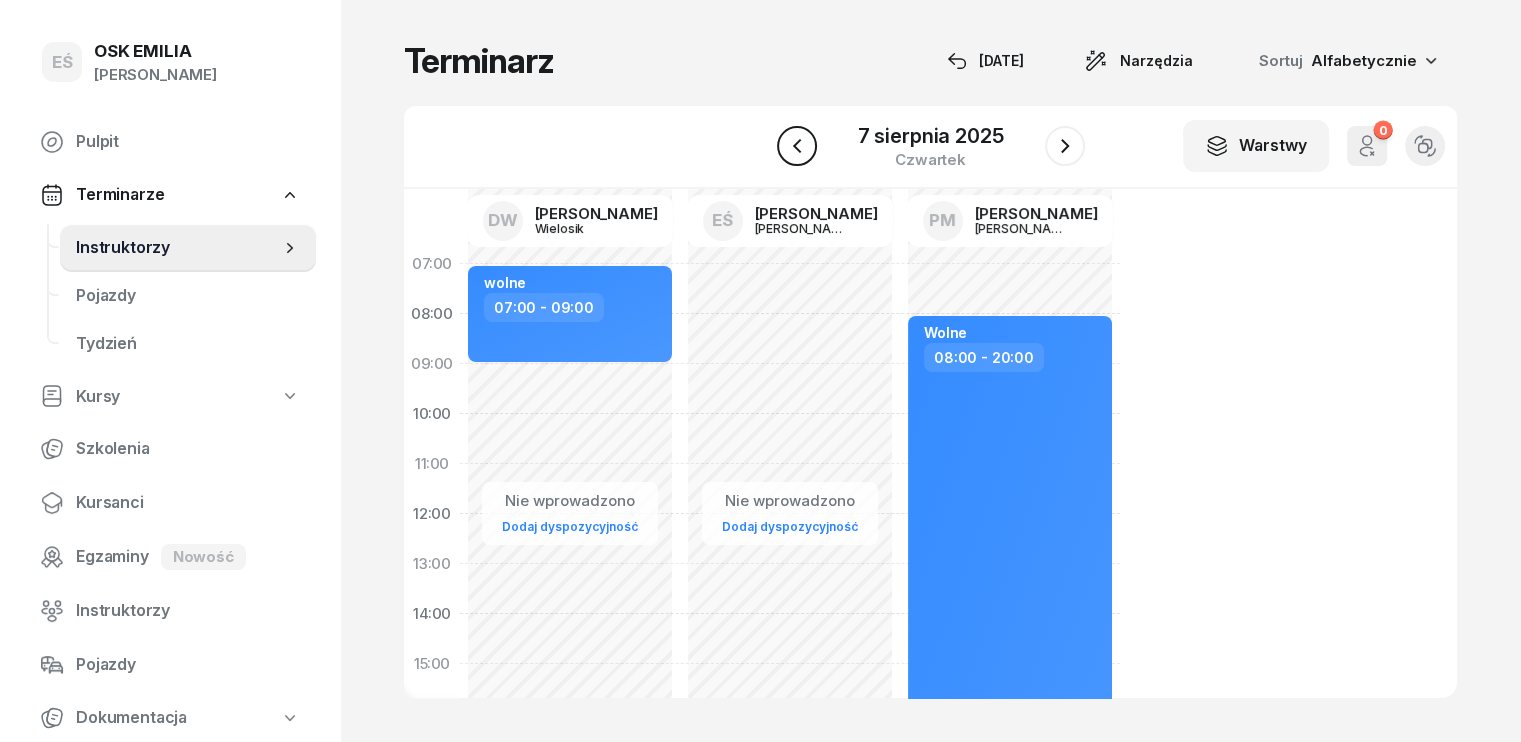click 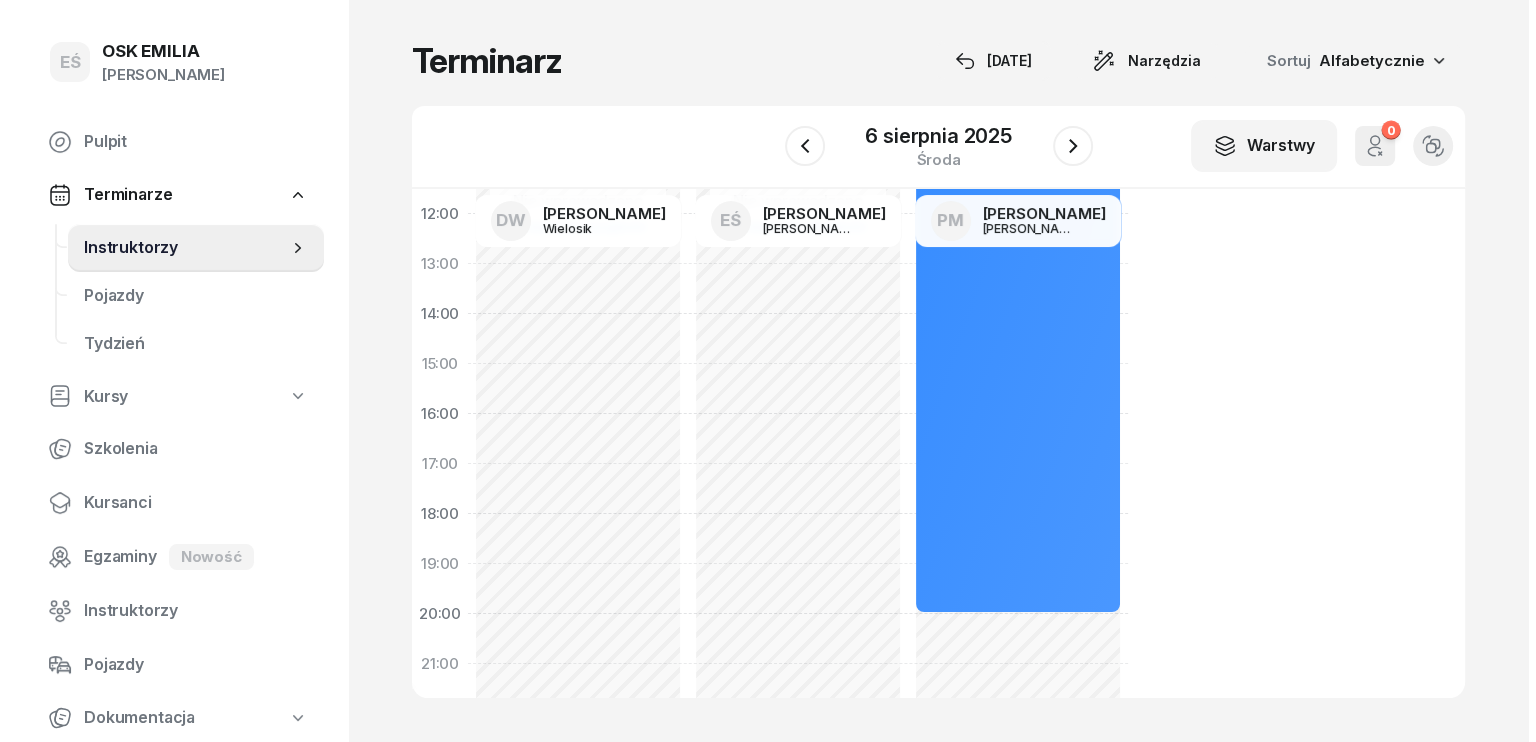 scroll, scrollTop: 400, scrollLeft: 0, axis: vertical 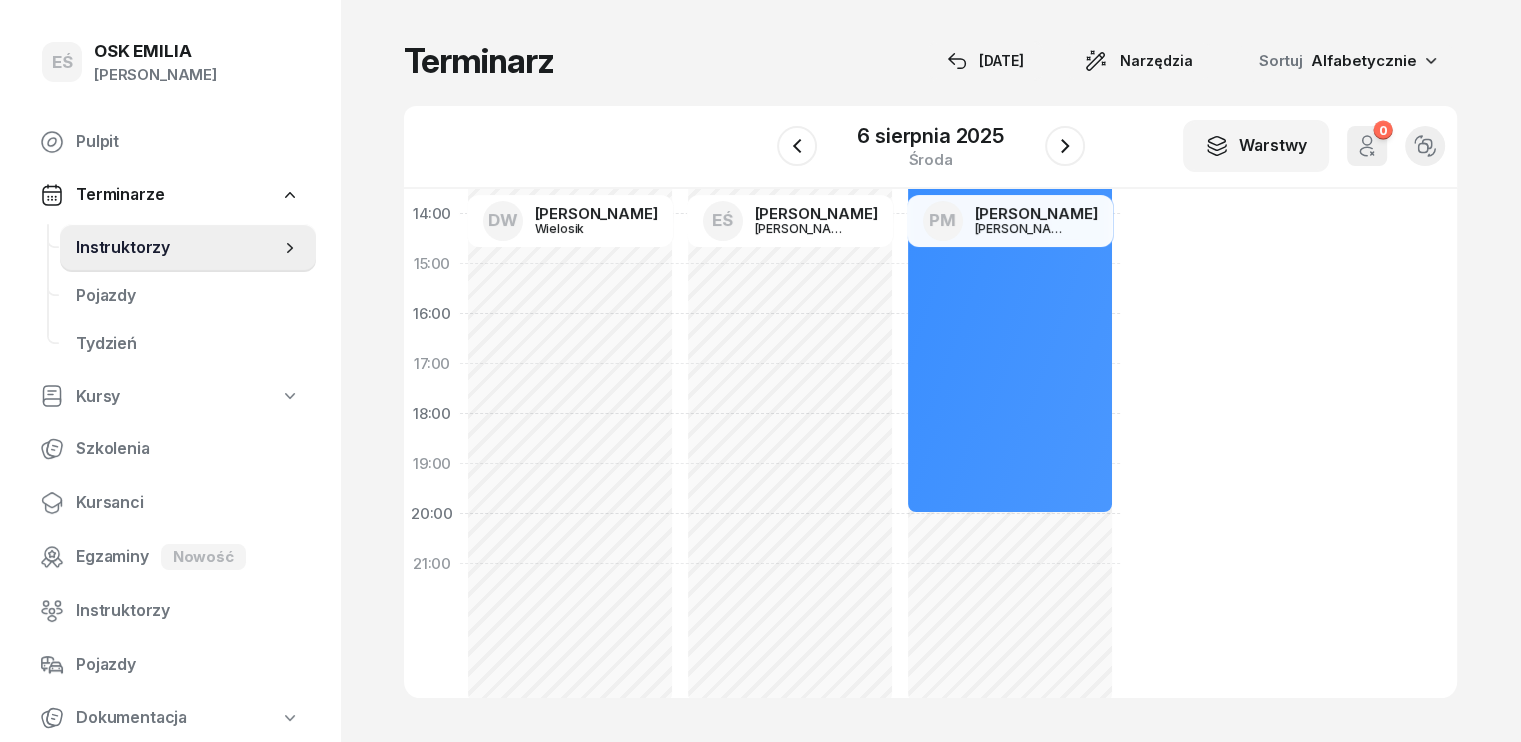 click on "Nie wprowadzono Dodaj dyspozycyjność" 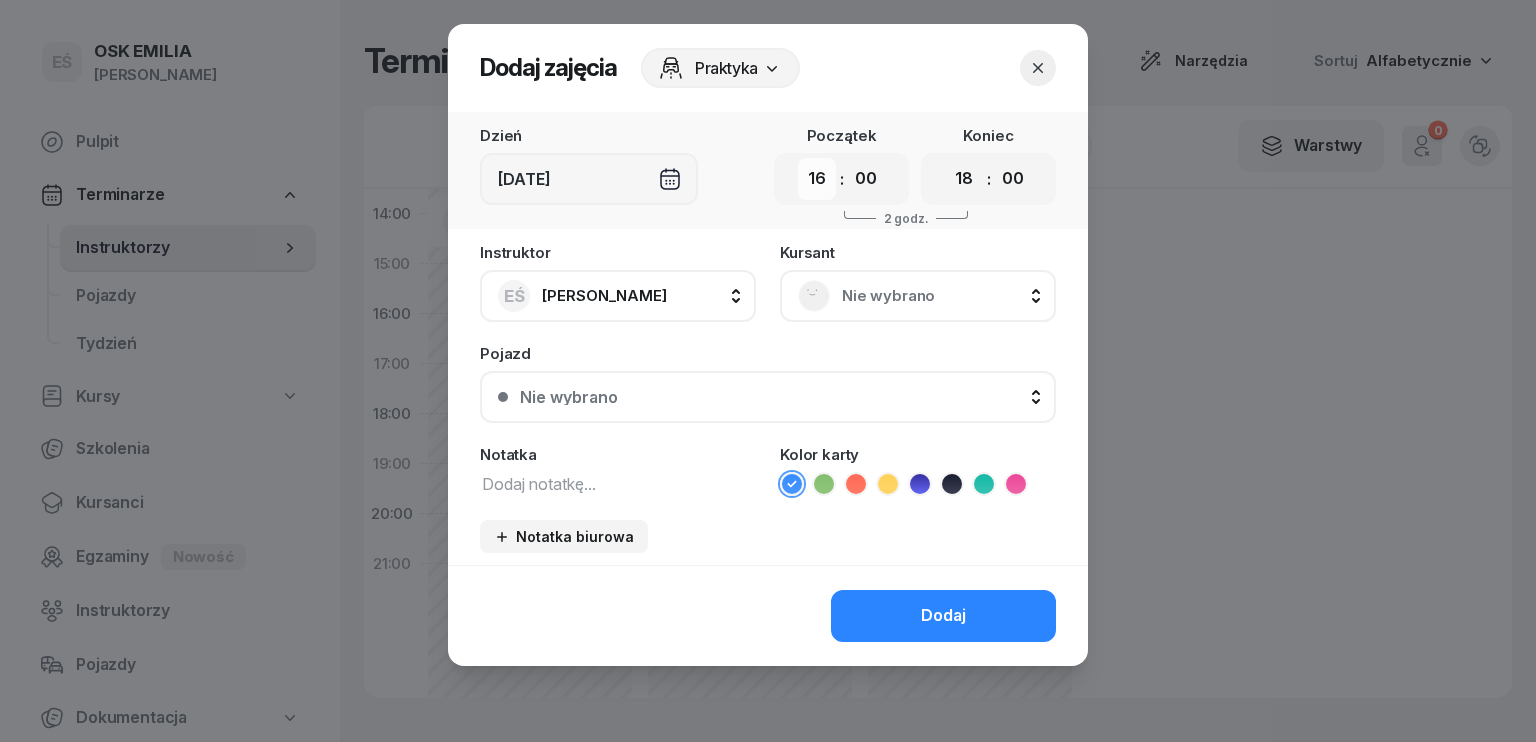 drag, startPoint x: 820, startPoint y: 186, endPoint x: 819, endPoint y: 197, distance: 11.045361 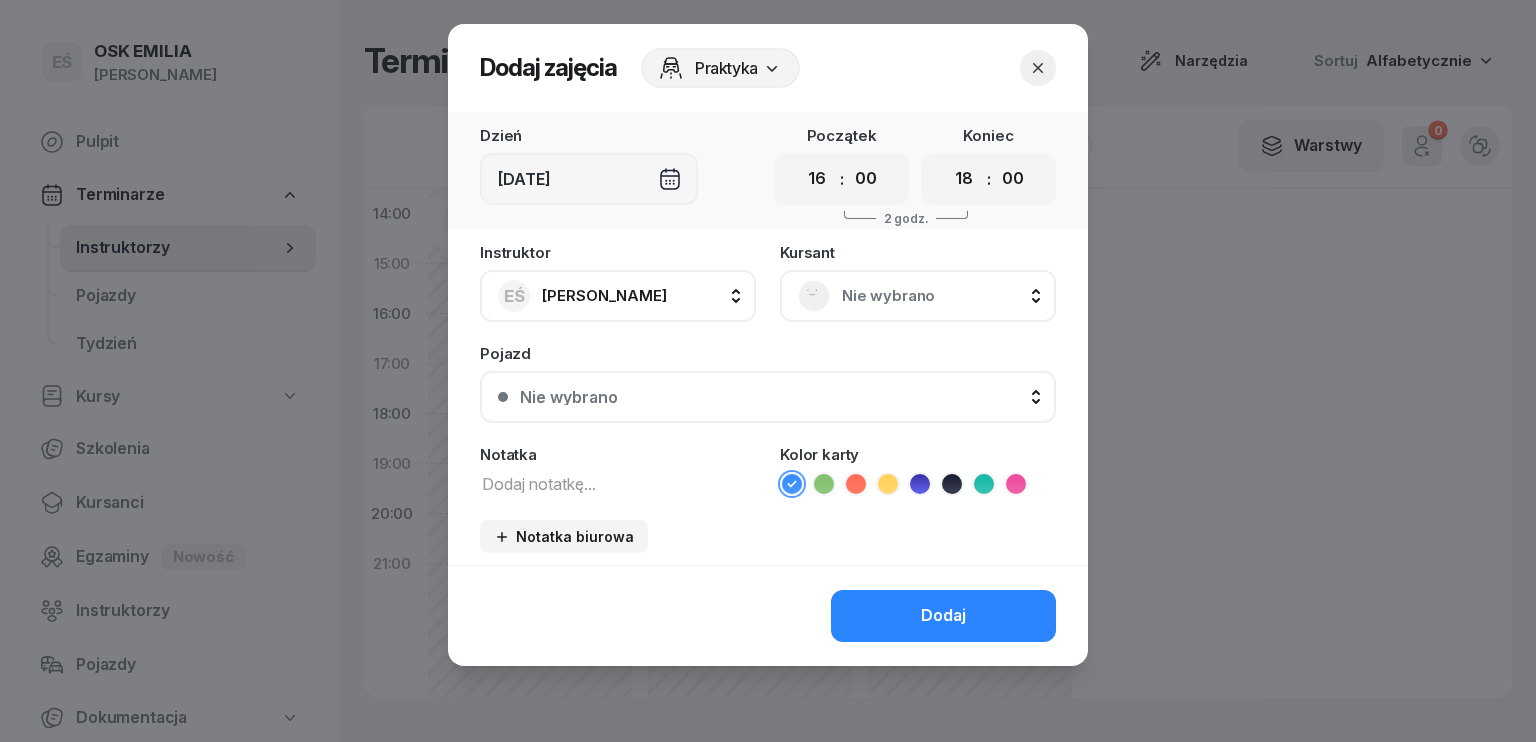 select on "15" 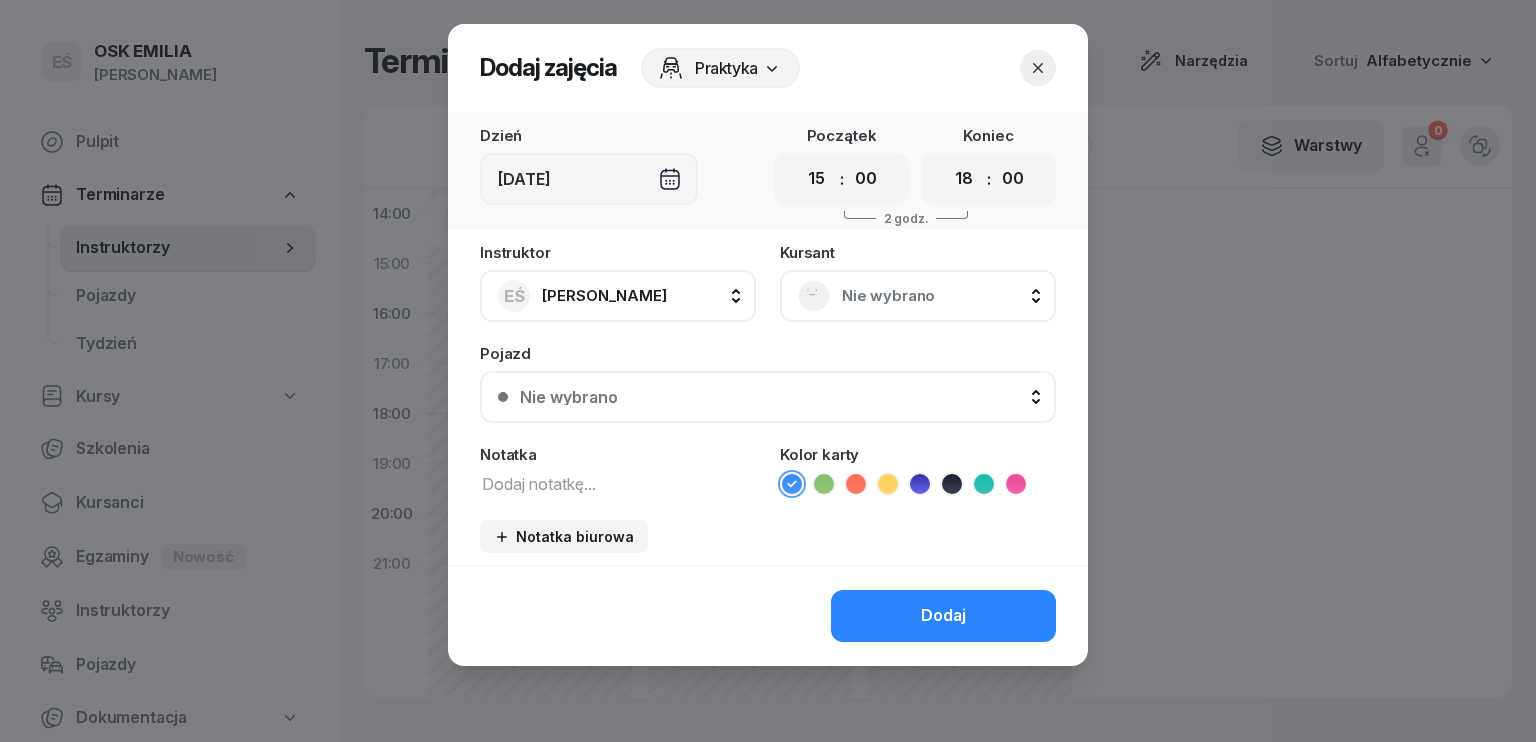 click on "00 01 02 03 04 05 06 07 08 09 10 11 12 13 14 15 16 17 18 19 20 21 22 23" at bounding box center [817, 179] 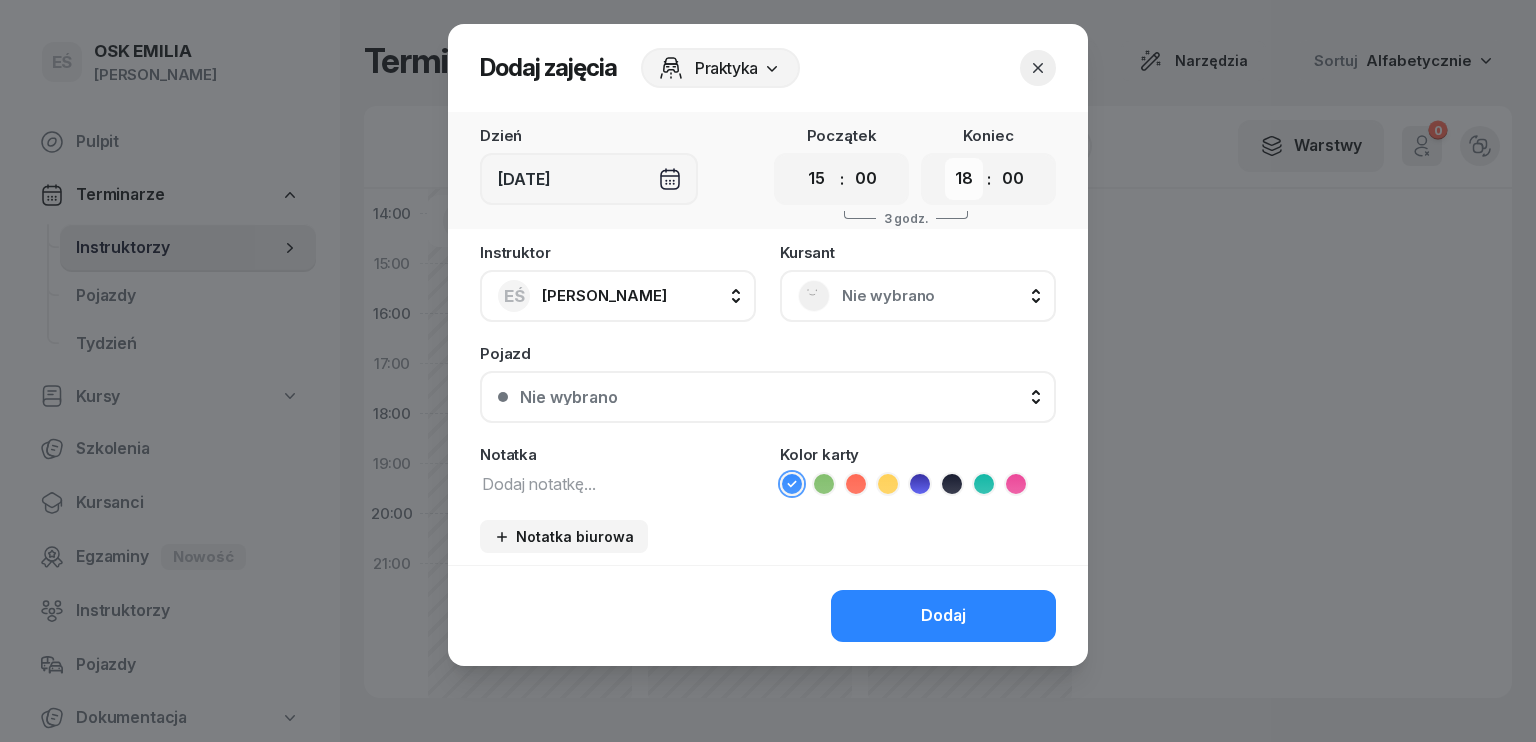 click on "00 01 02 03 04 05 06 07 08 09 10 11 12 13 14 15 16 17 18 19 20 21 22 23" at bounding box center [964, 179] 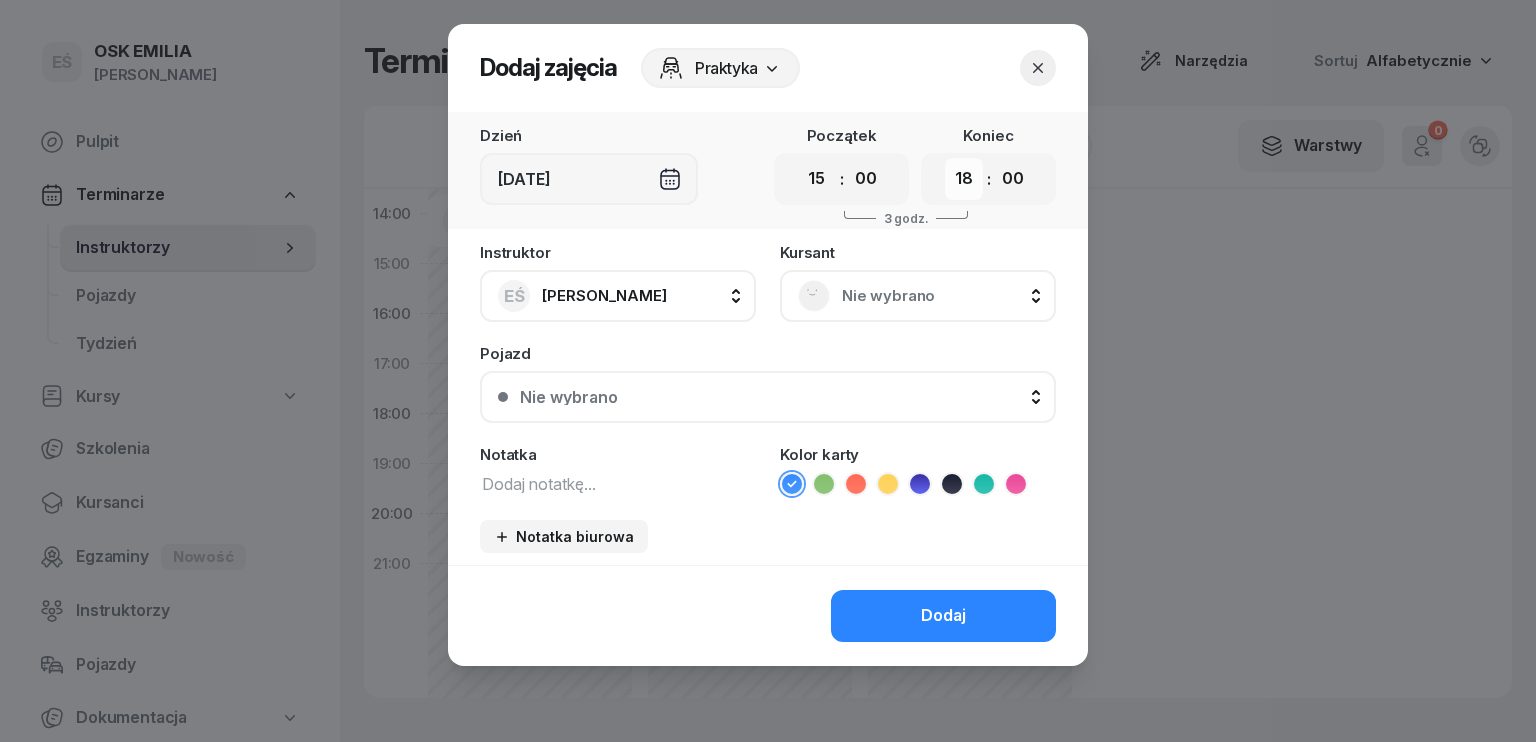select on "17" 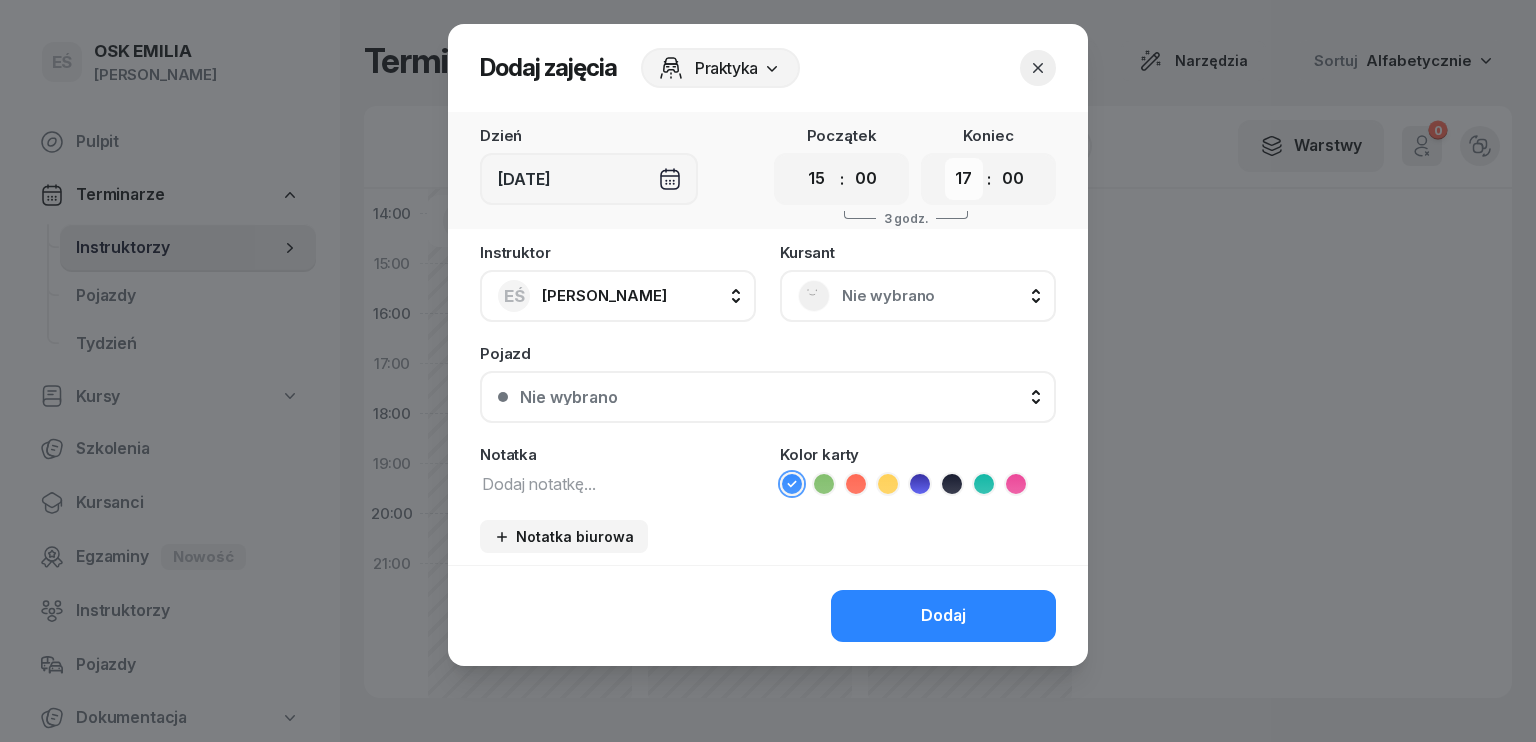 click on "00 01 02 03 04 05 06 07 08 09 10 11 12 13 14 15 16 17 18 19 20 21 22 23" at bounding box center (964, 179) 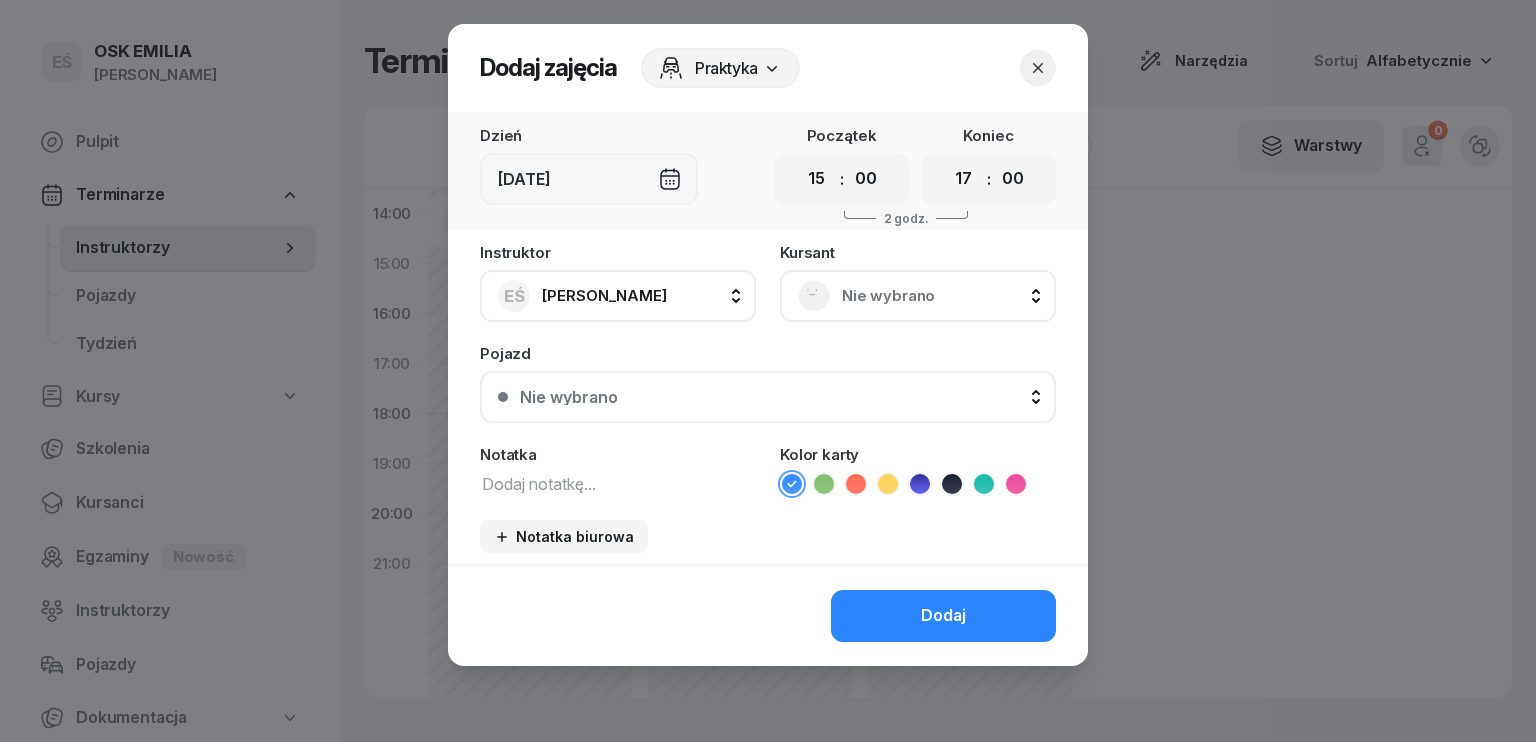 click on "Nie wybrano" at bounding box center (940, 296) 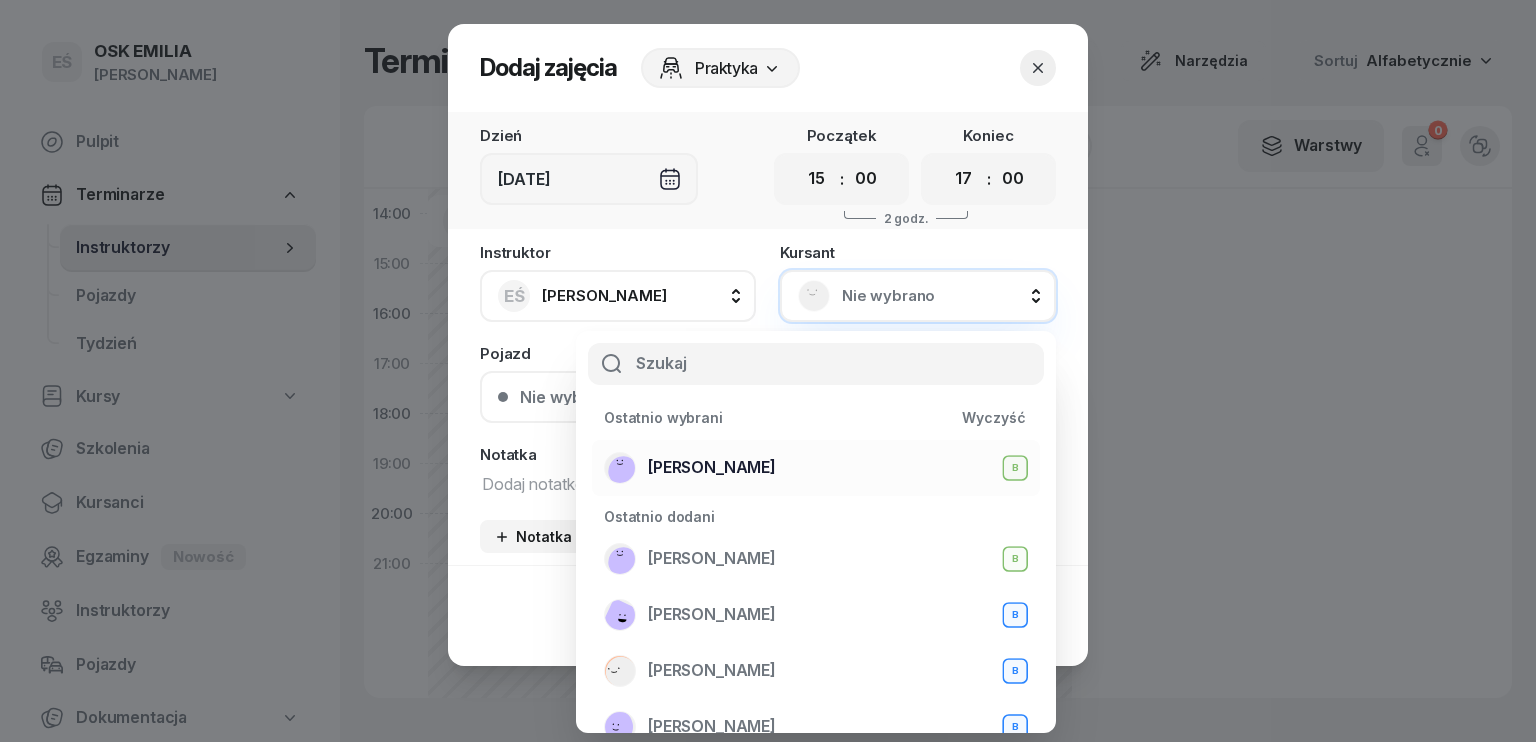 click on "[PERSON_NAME]  B" at bounding box center (816, 468) 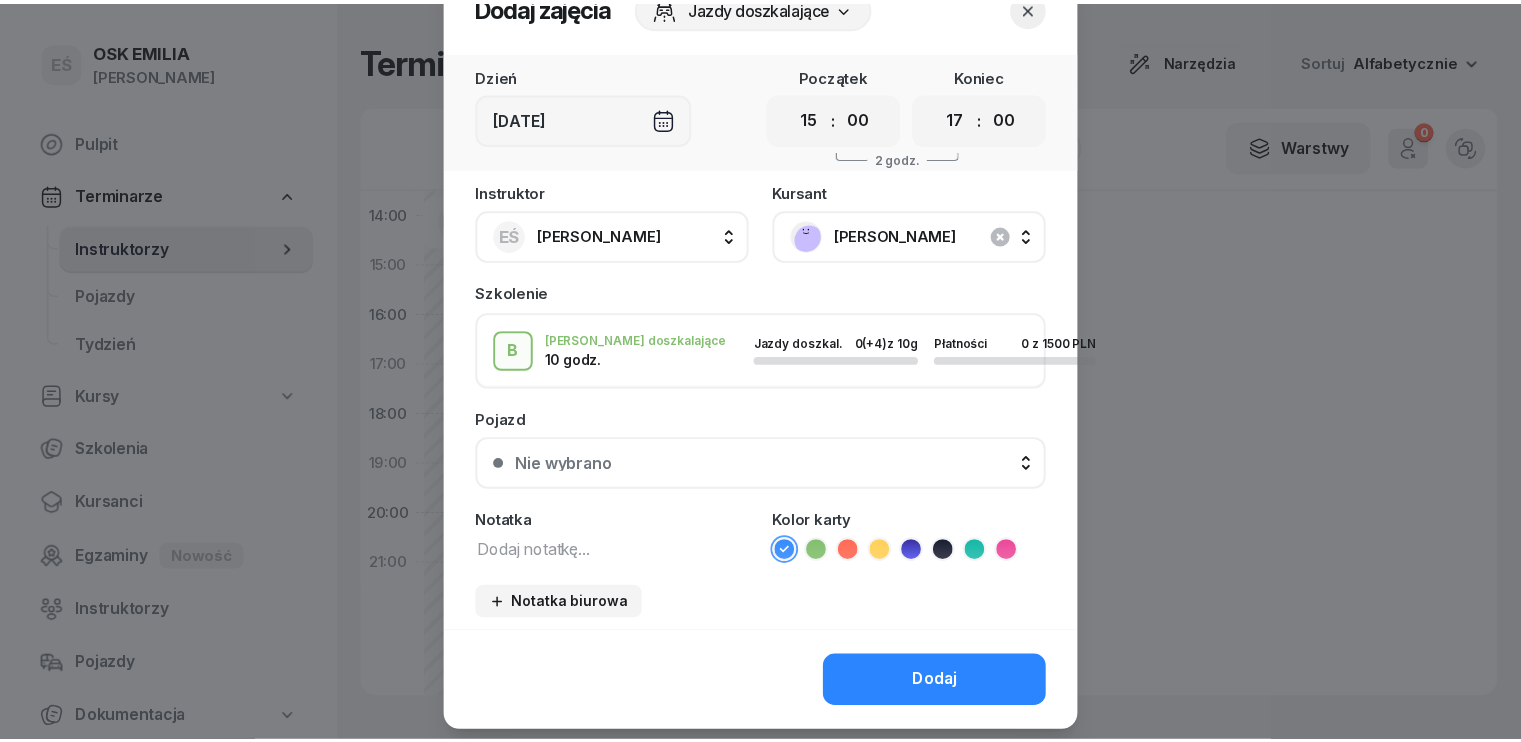 scroll, scrollTop: 112, scrollLeft: 0, axis: vertical 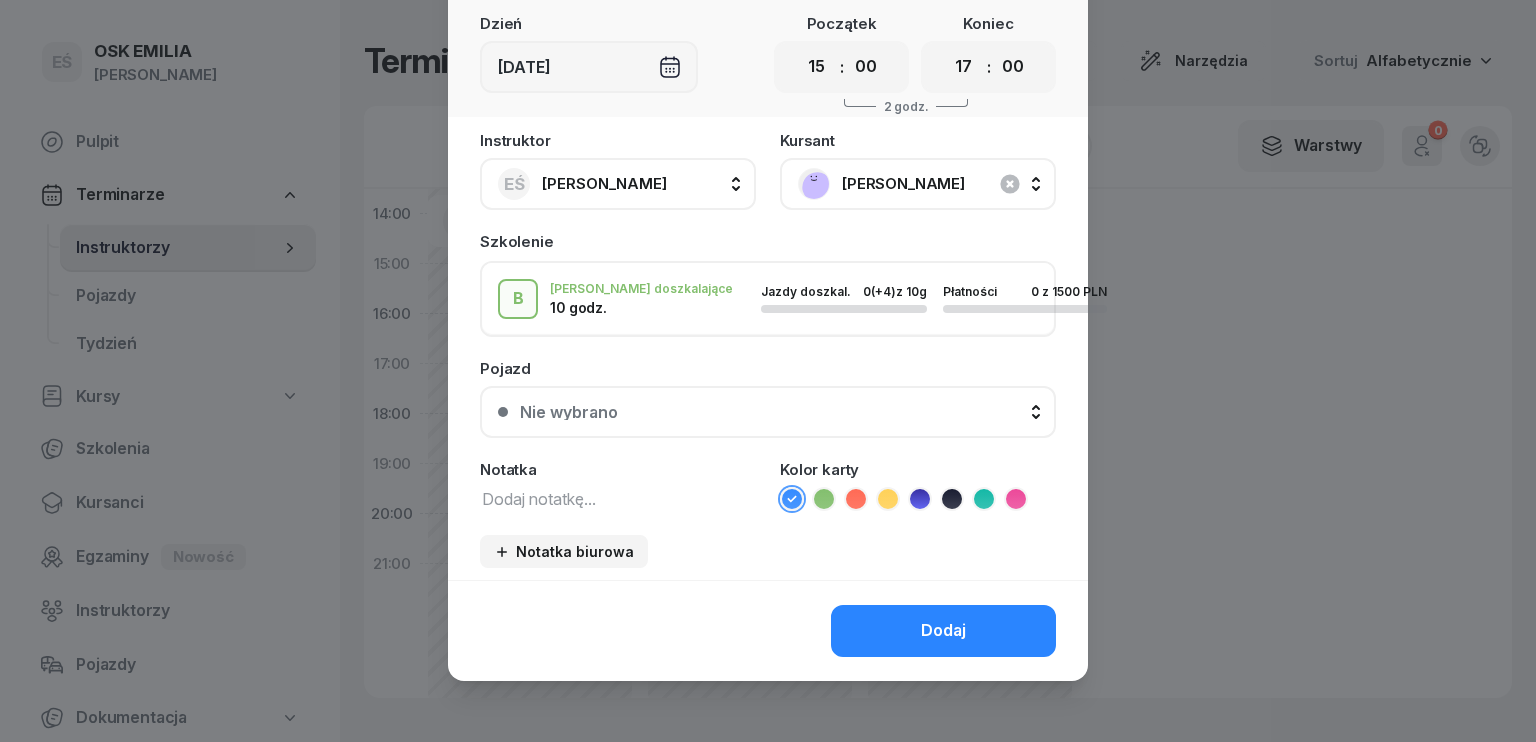 drag, startPoint x: 929, startPoint y: 617, endPoint x: 963, endPoint y: 477, distance: 144.06943 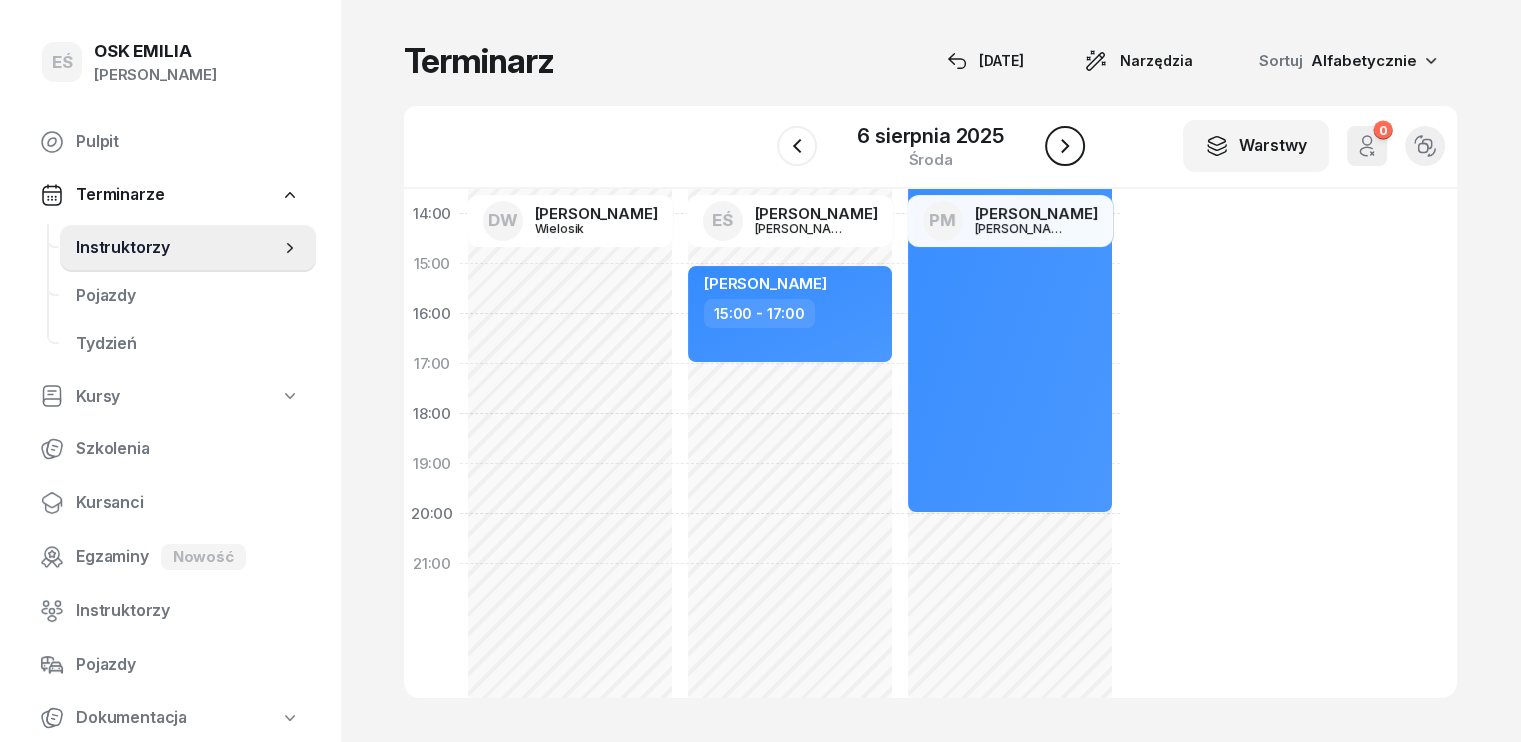 click at bounding box center [1065, 146] 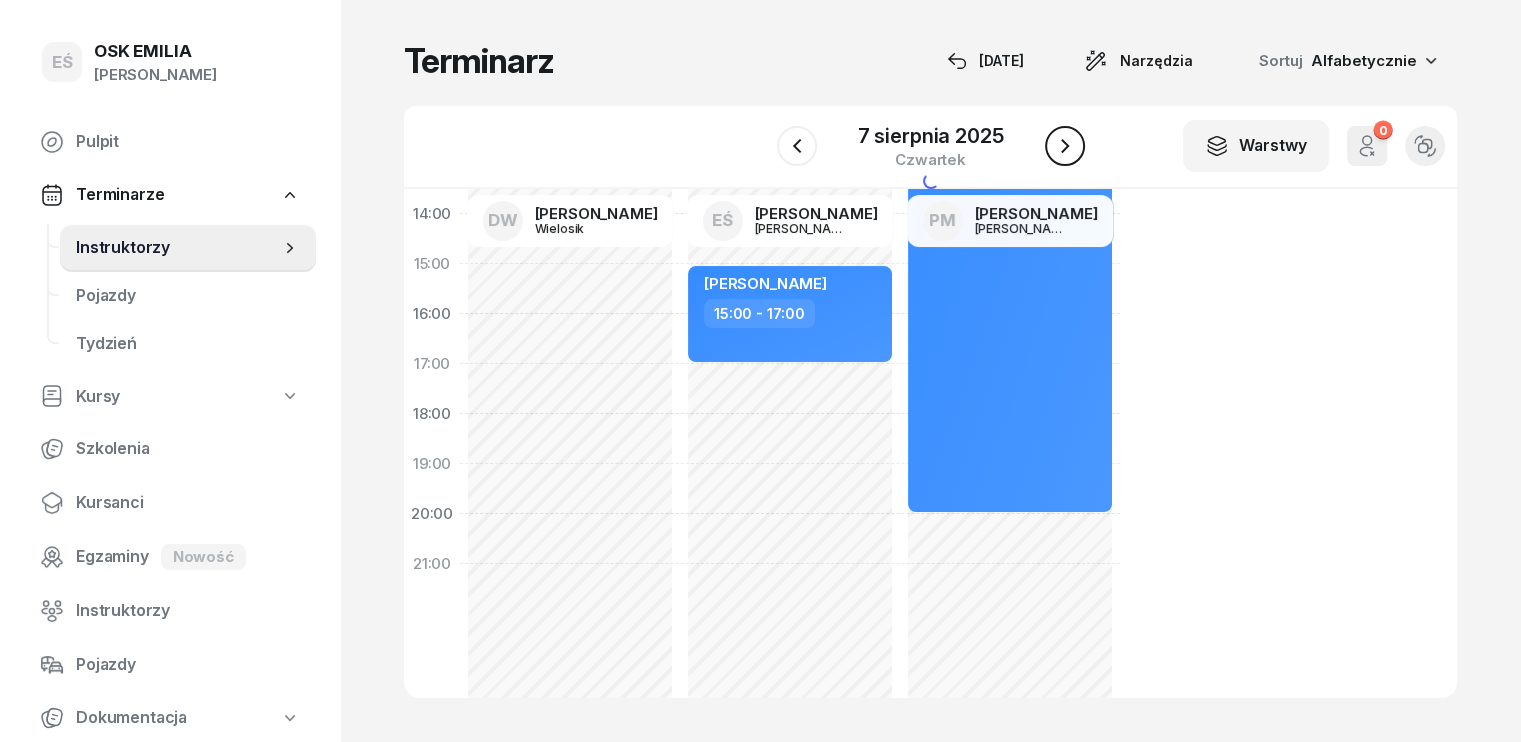 click 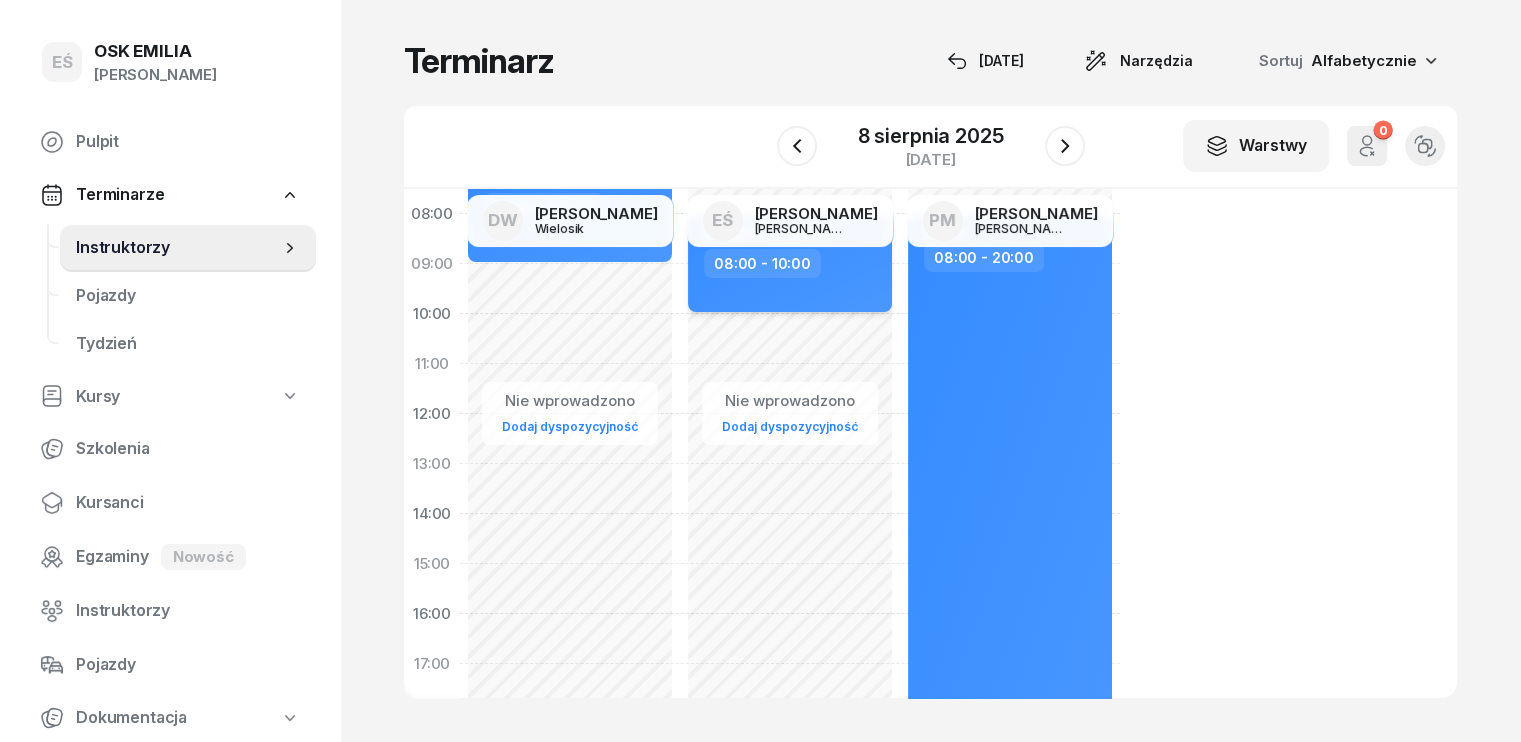 scroll, scrollTop: 0, scrollLeft: 0, axis: both 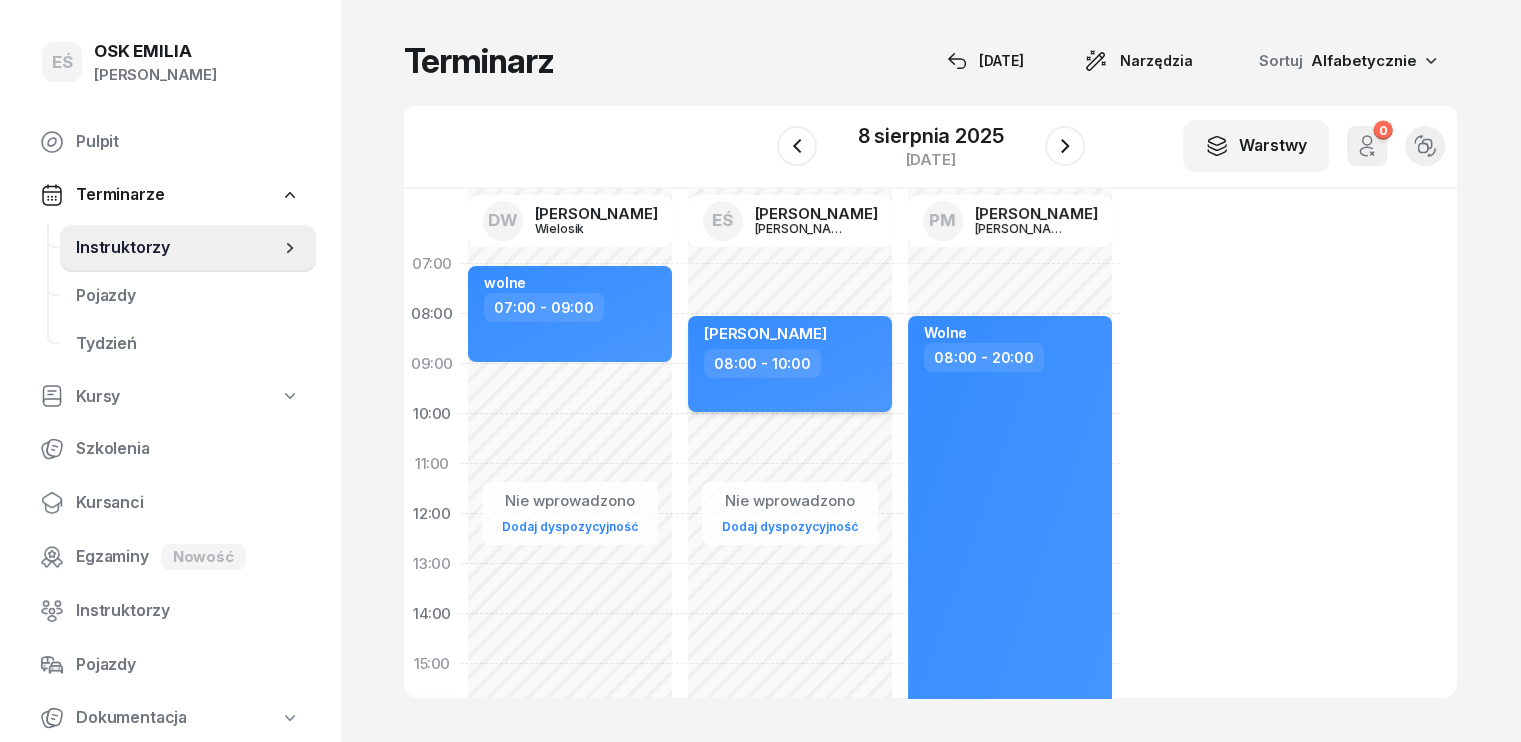 click on "08:00 - 10:00" at bounding box center (792, 363) 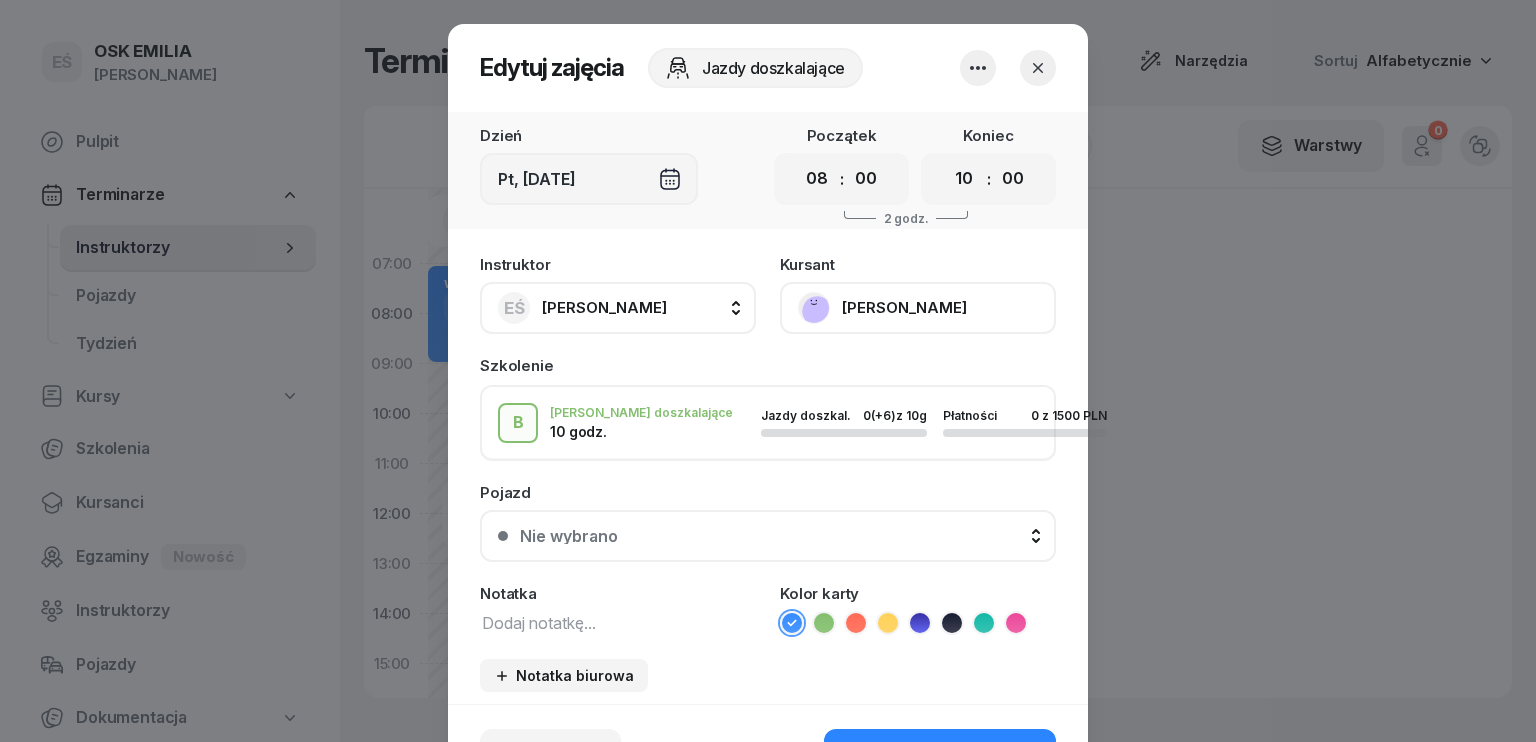 click 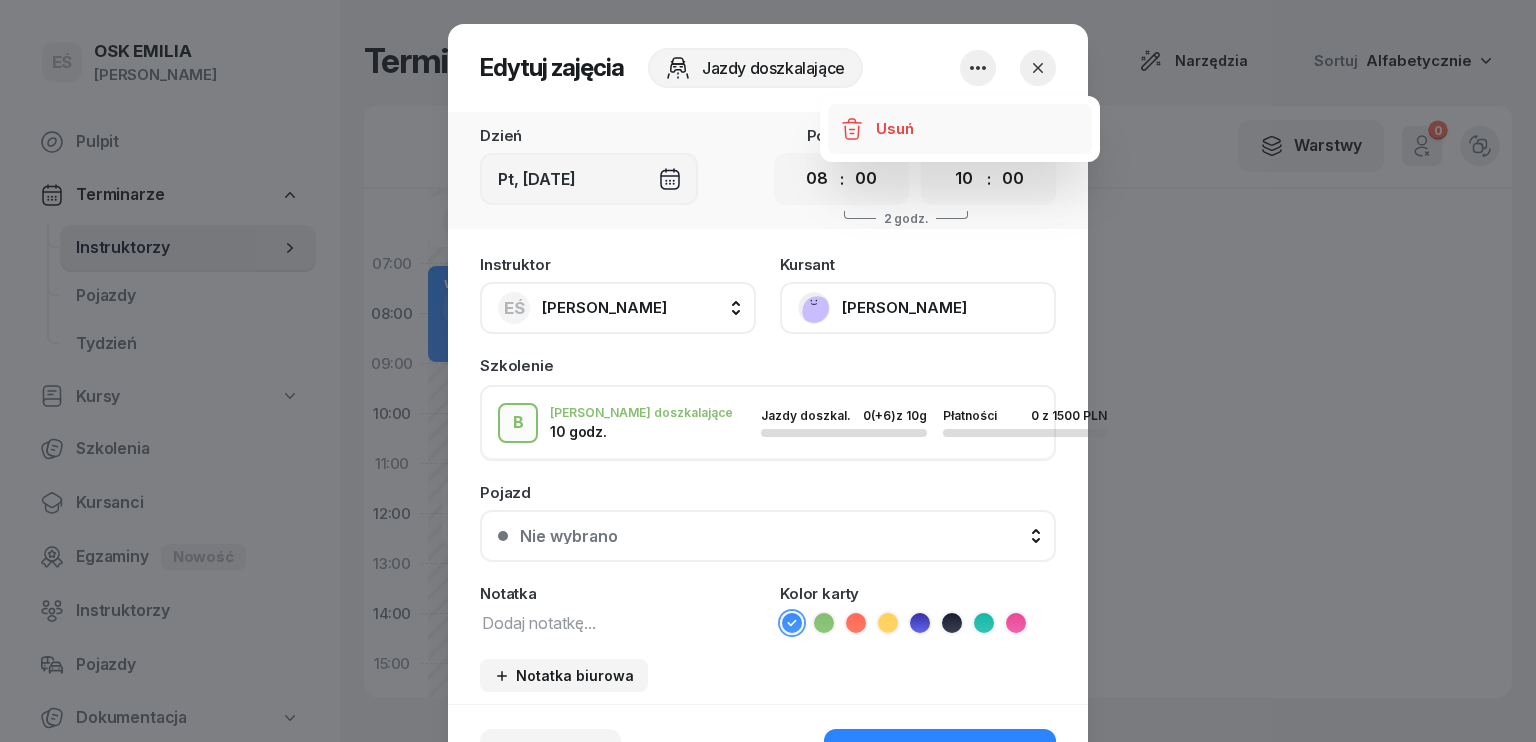 click on "Usuń" at bounding box center (894, 129) 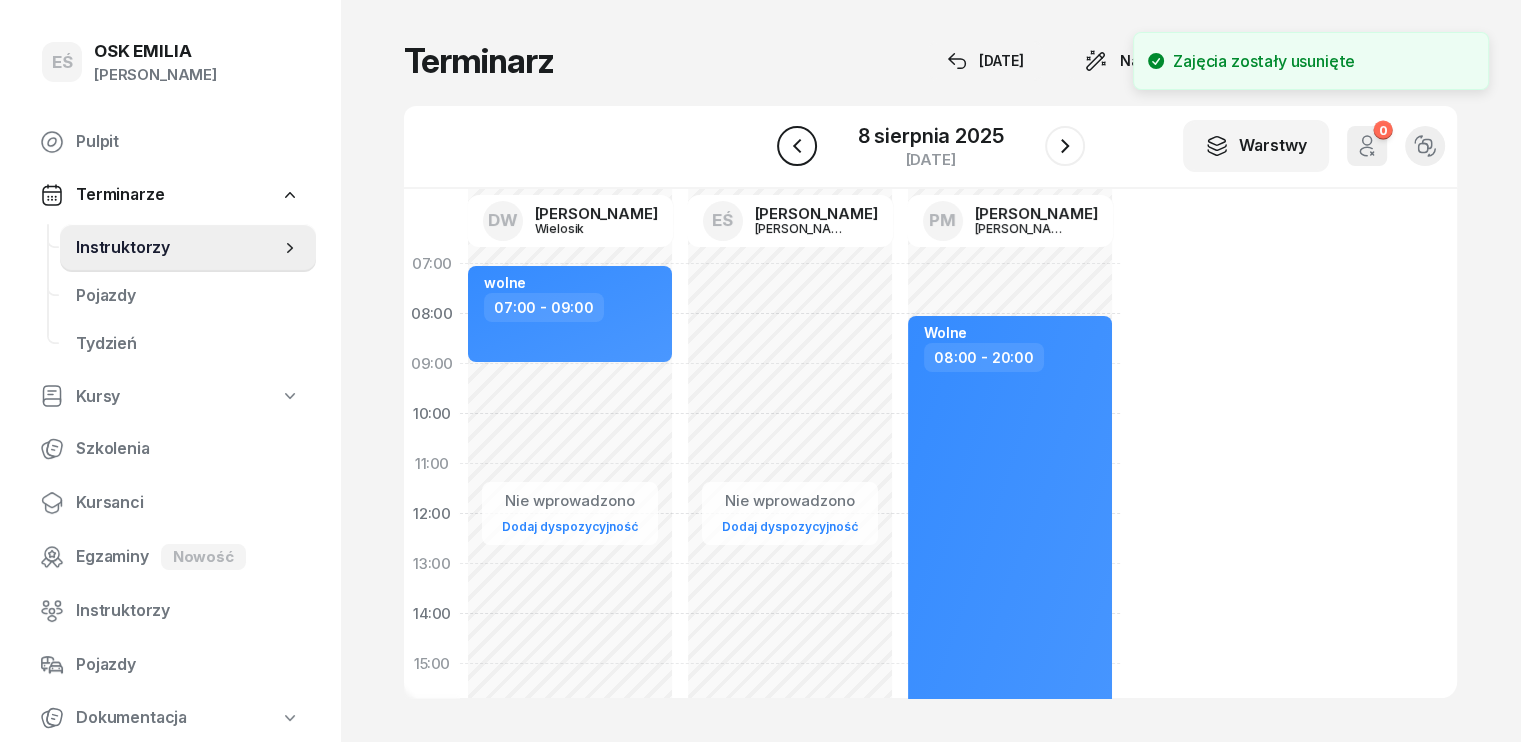 click 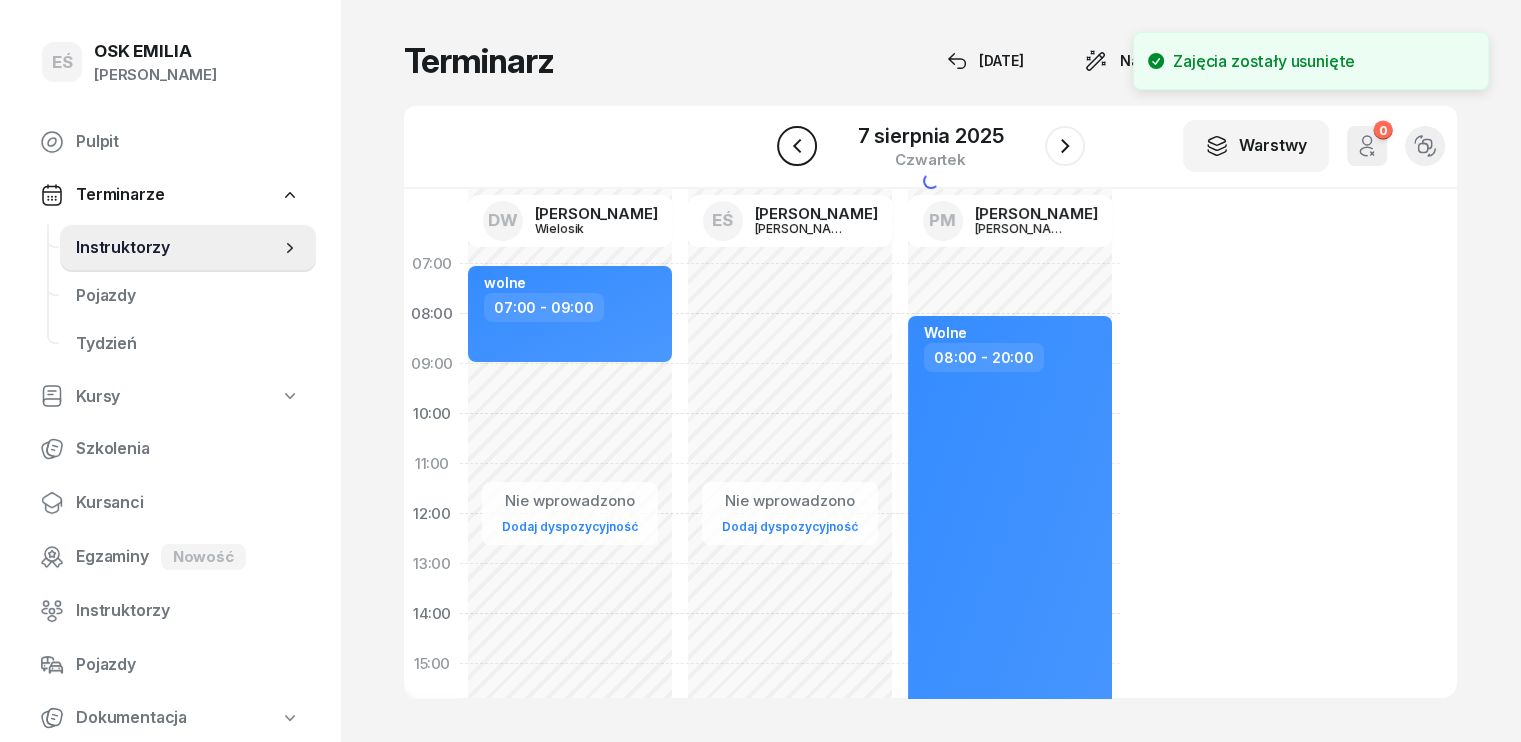click 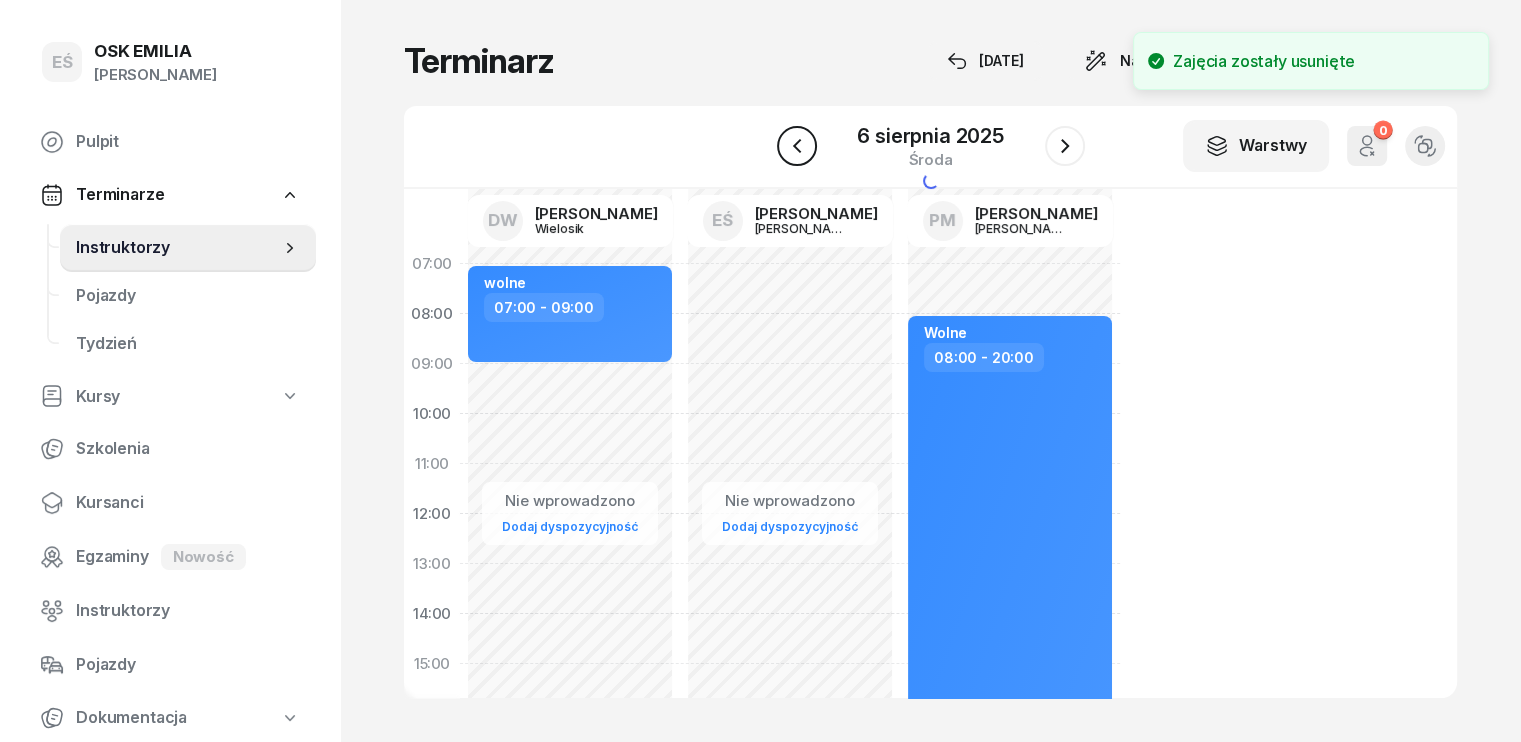 click 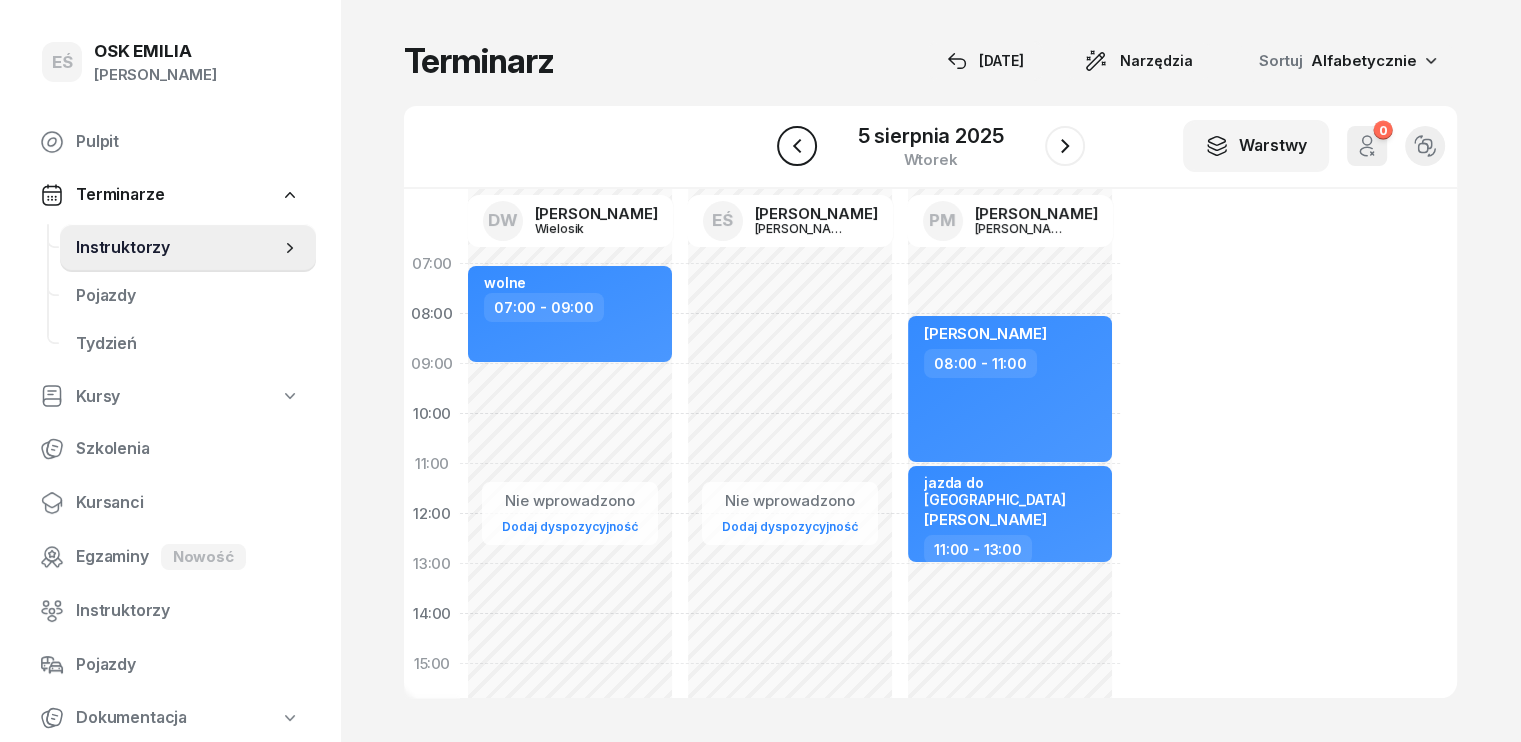 click 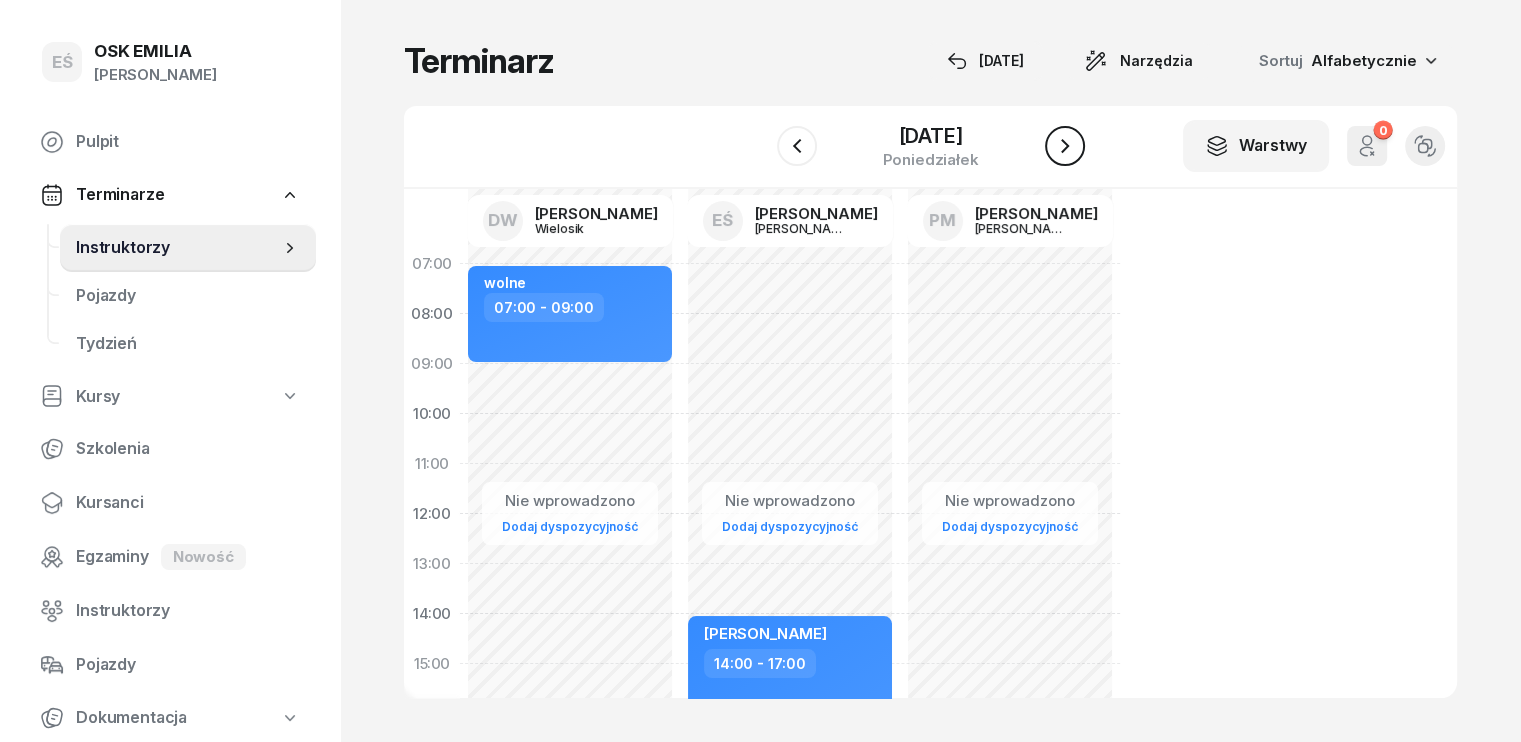 click at bounding box center [1065, 146] 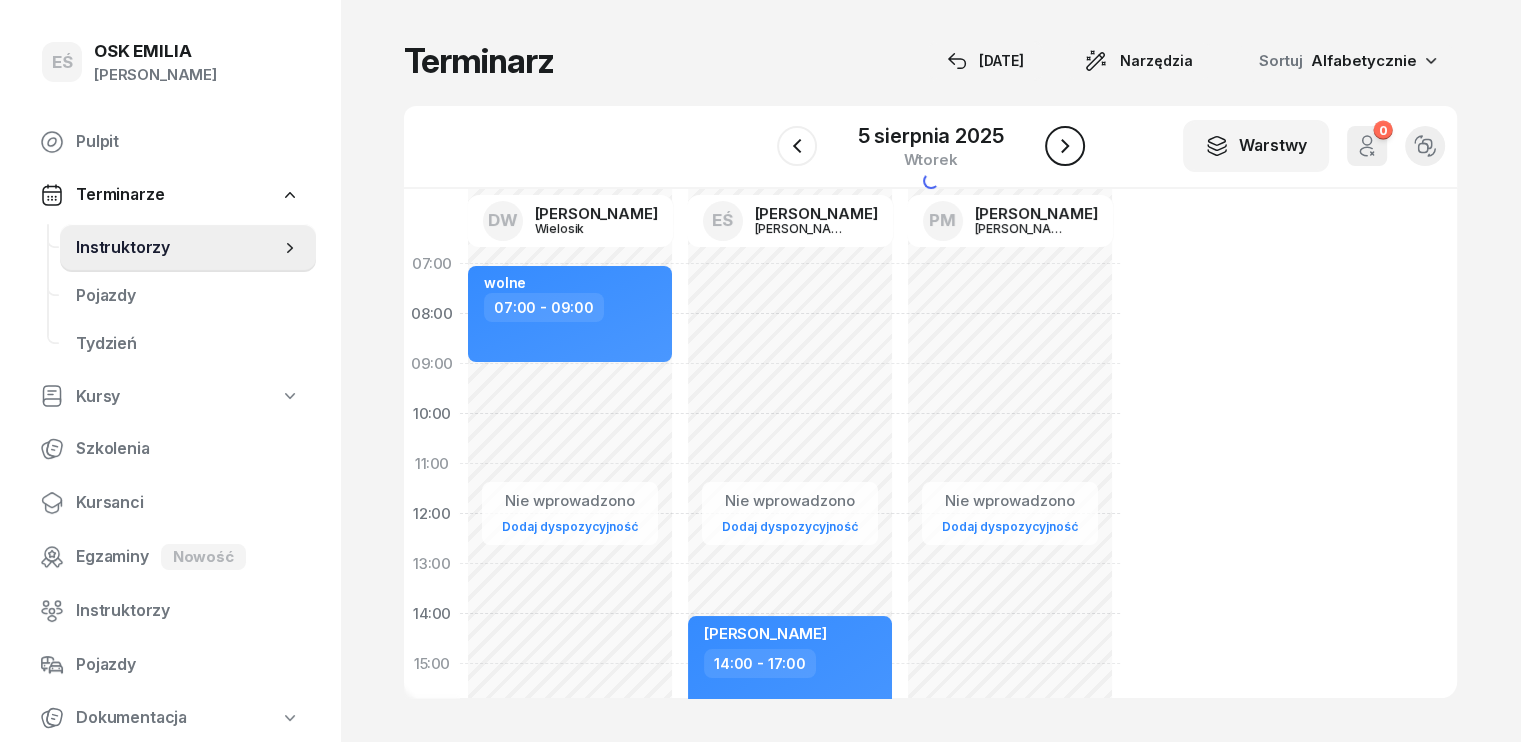click at bounding box center [1065, 146] 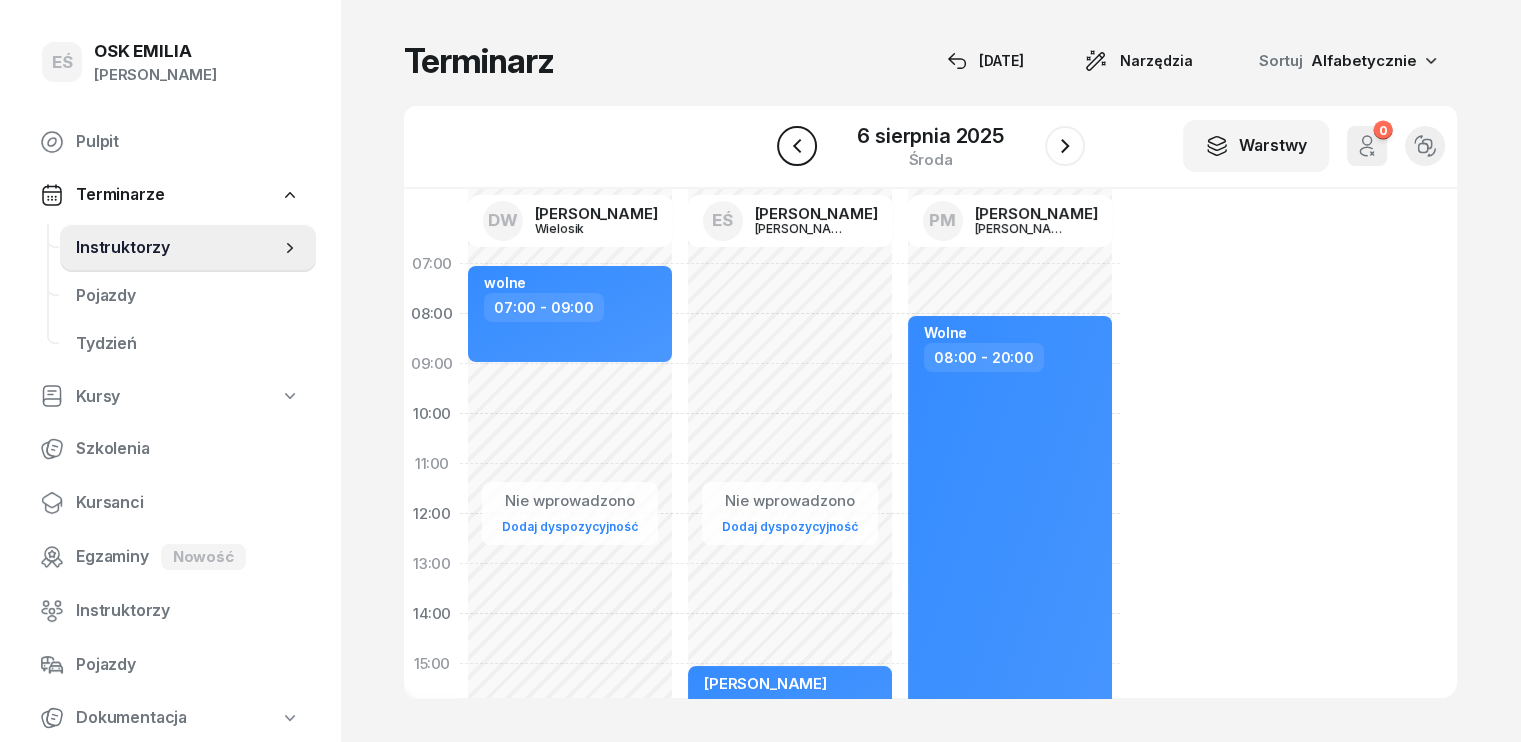click 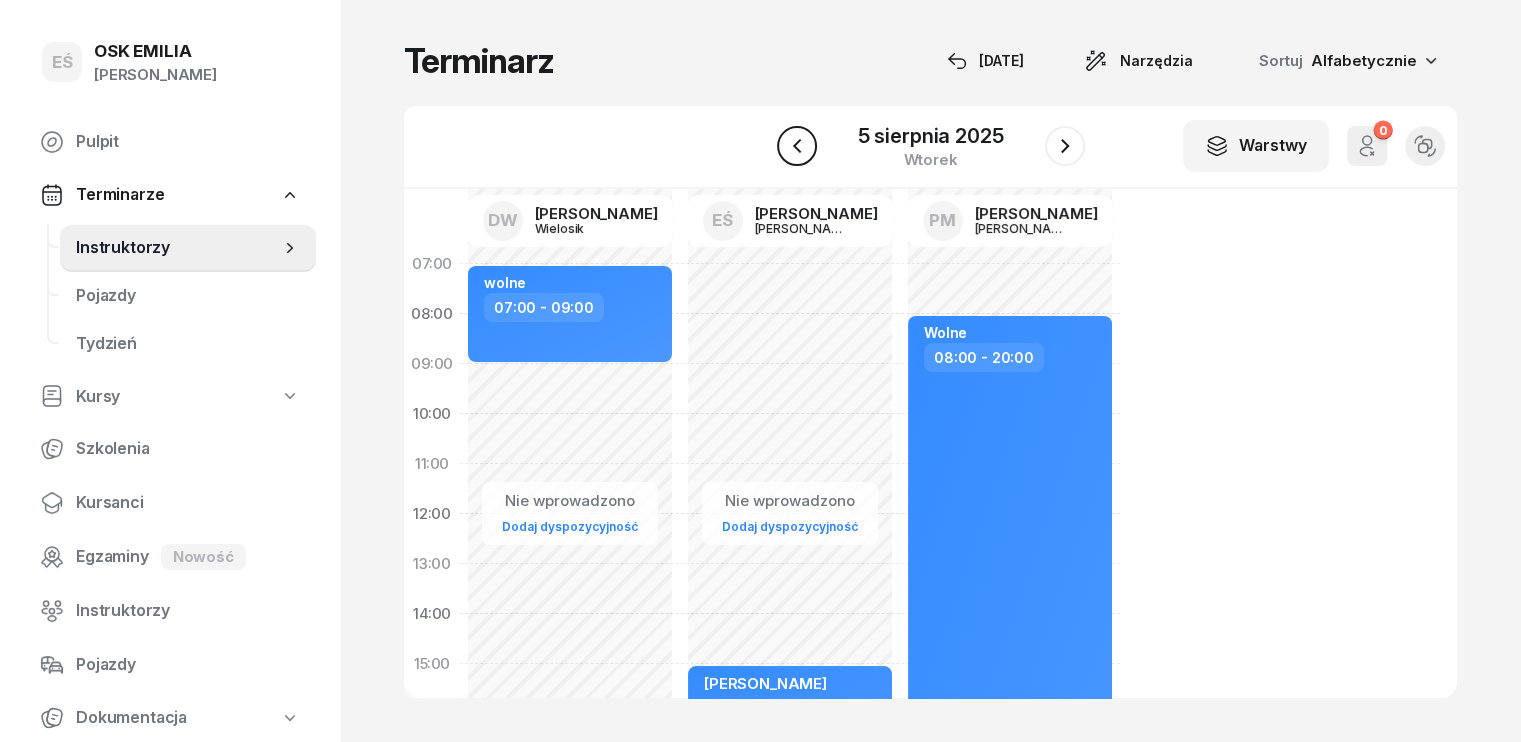 click 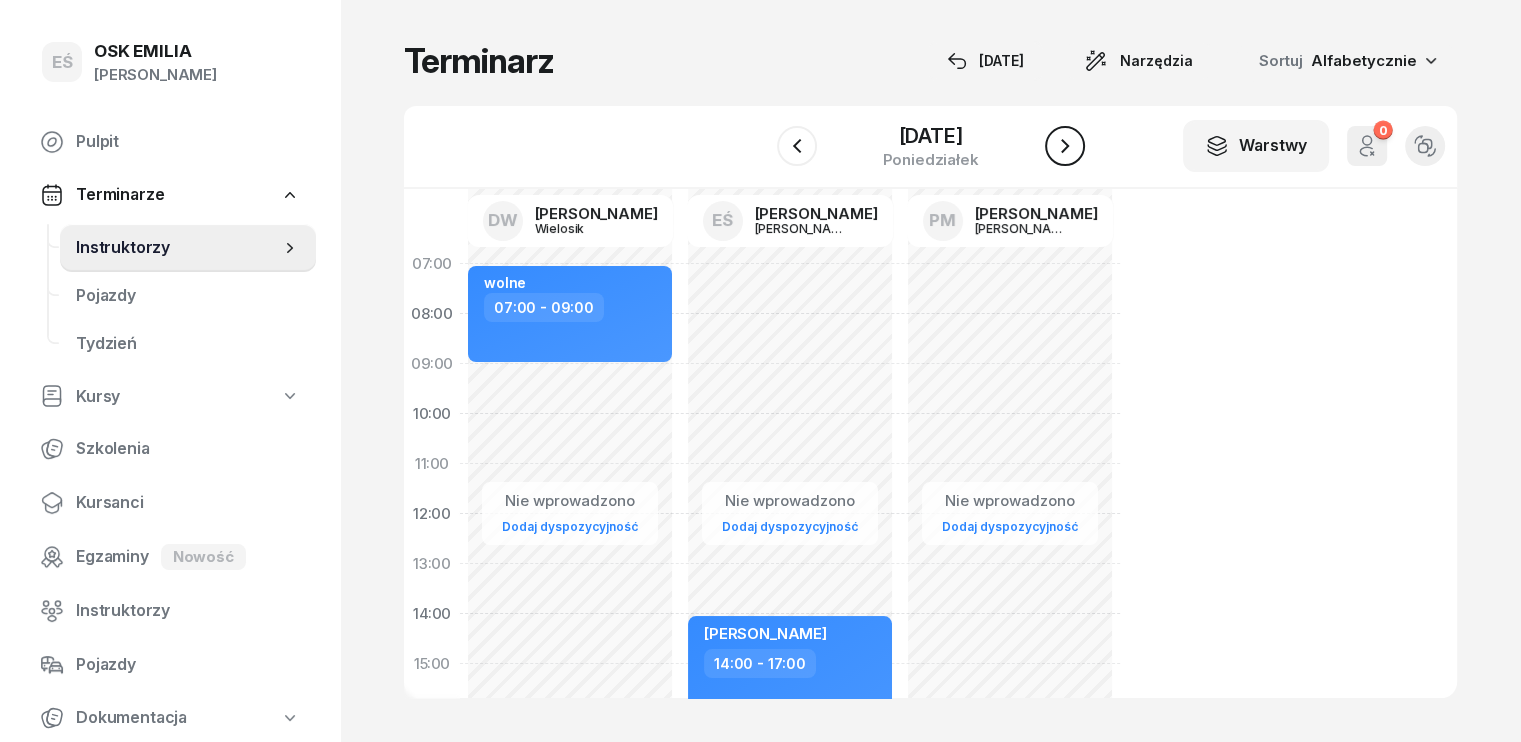 click 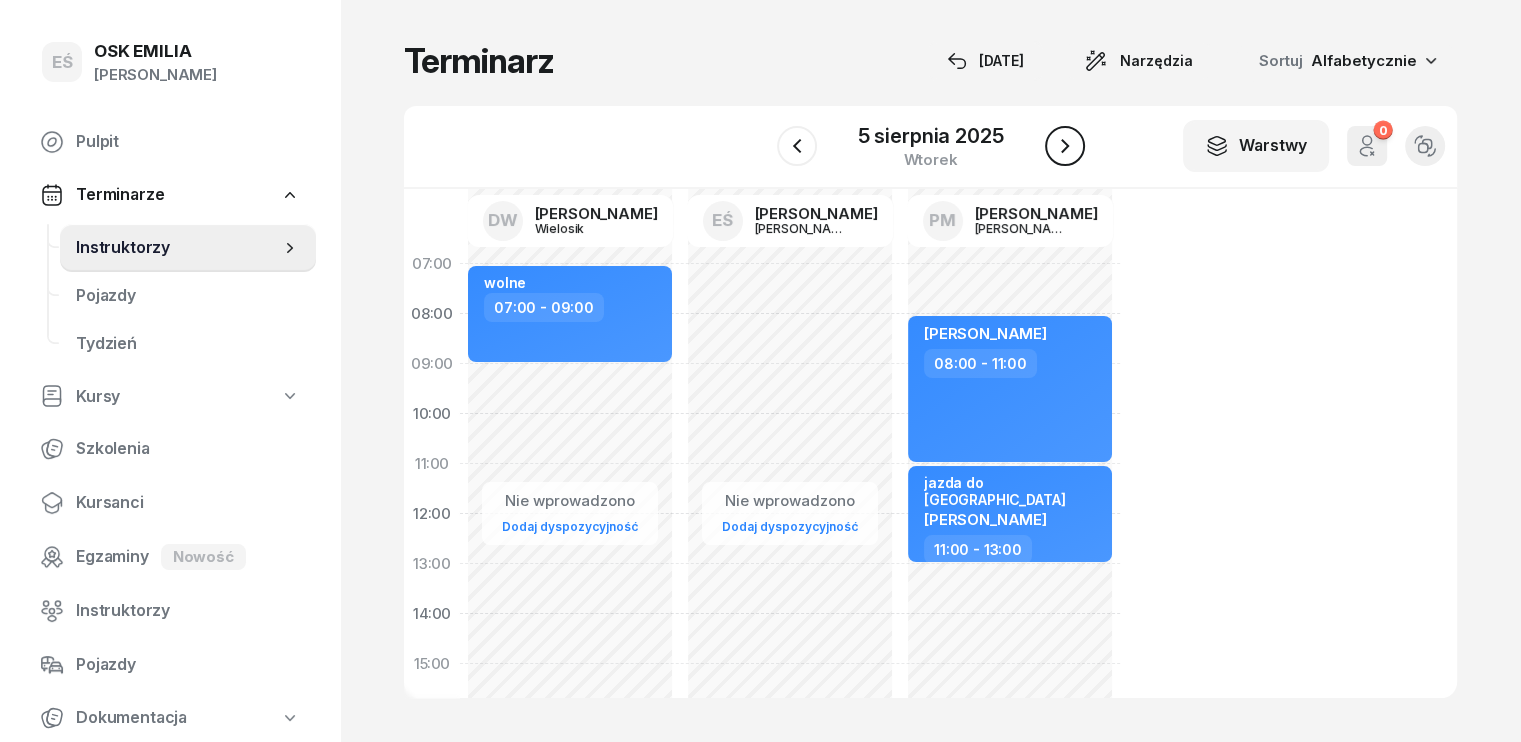 click 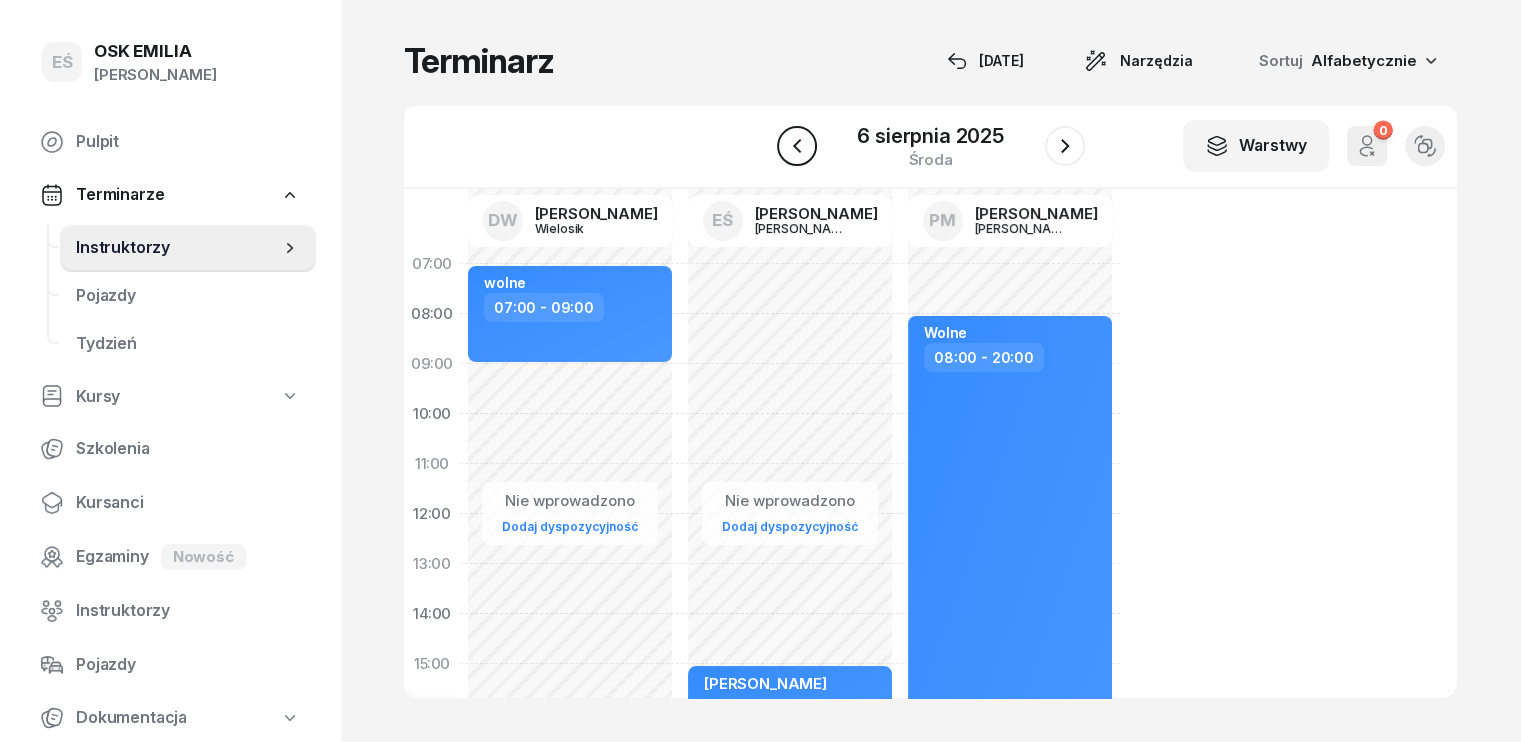 click at bounding box center (797, 146) 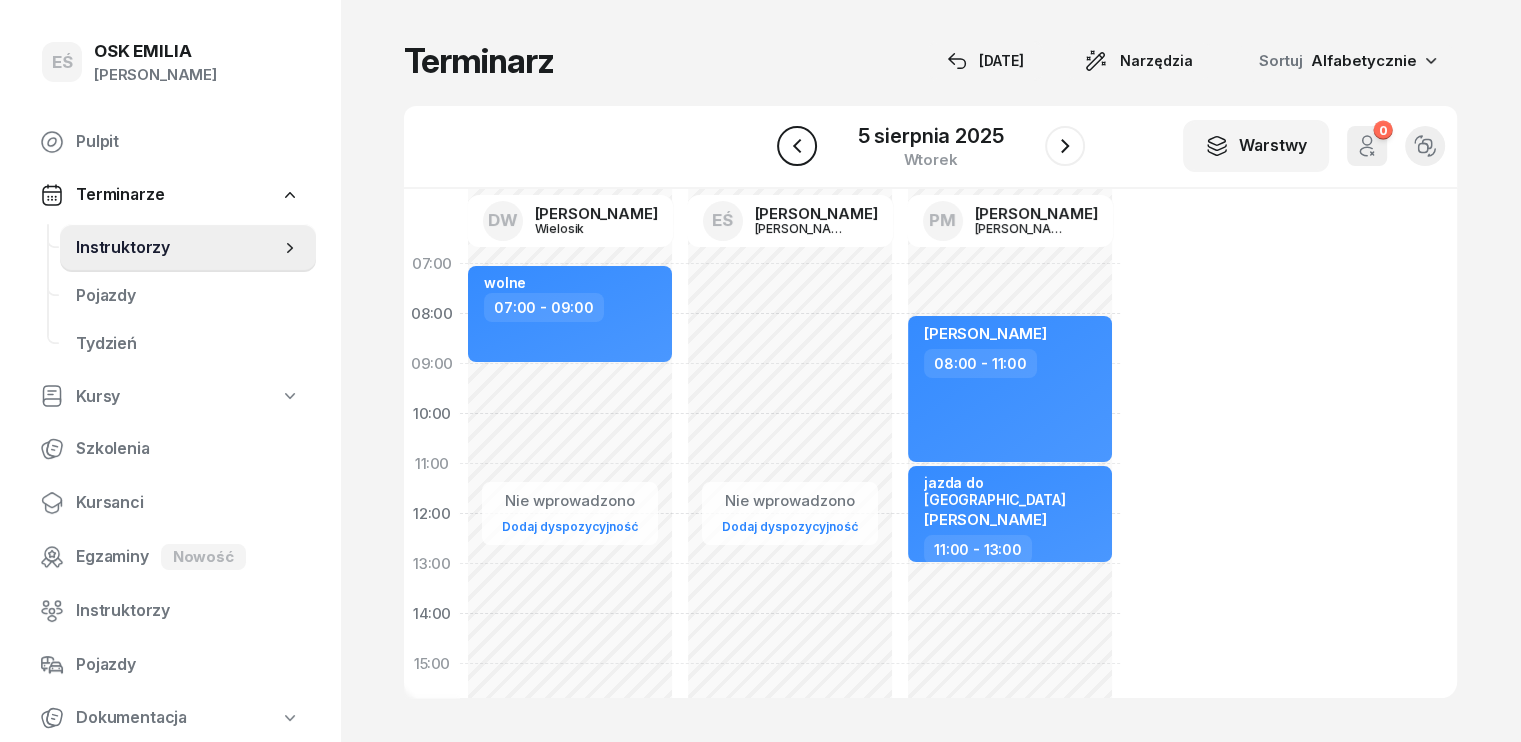 click 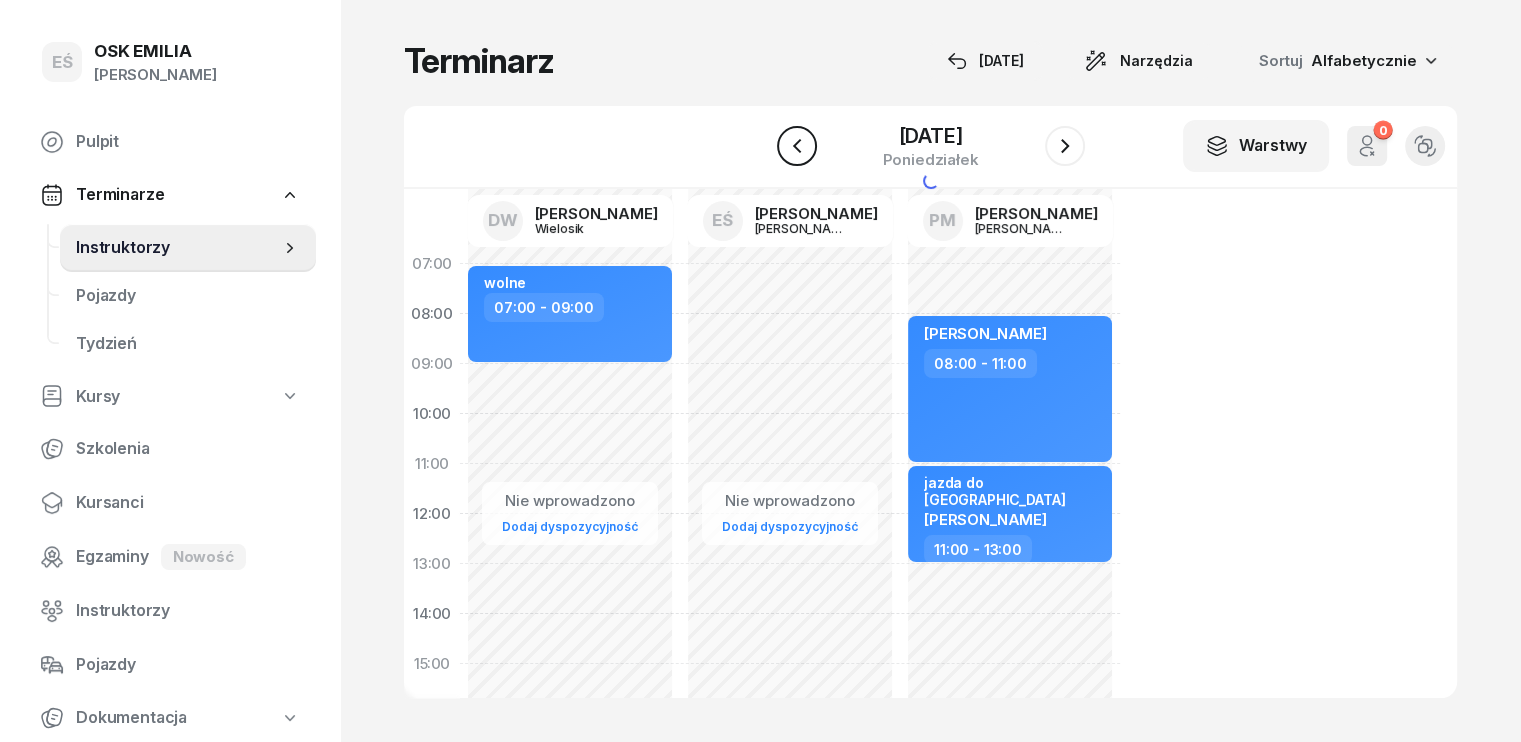 click 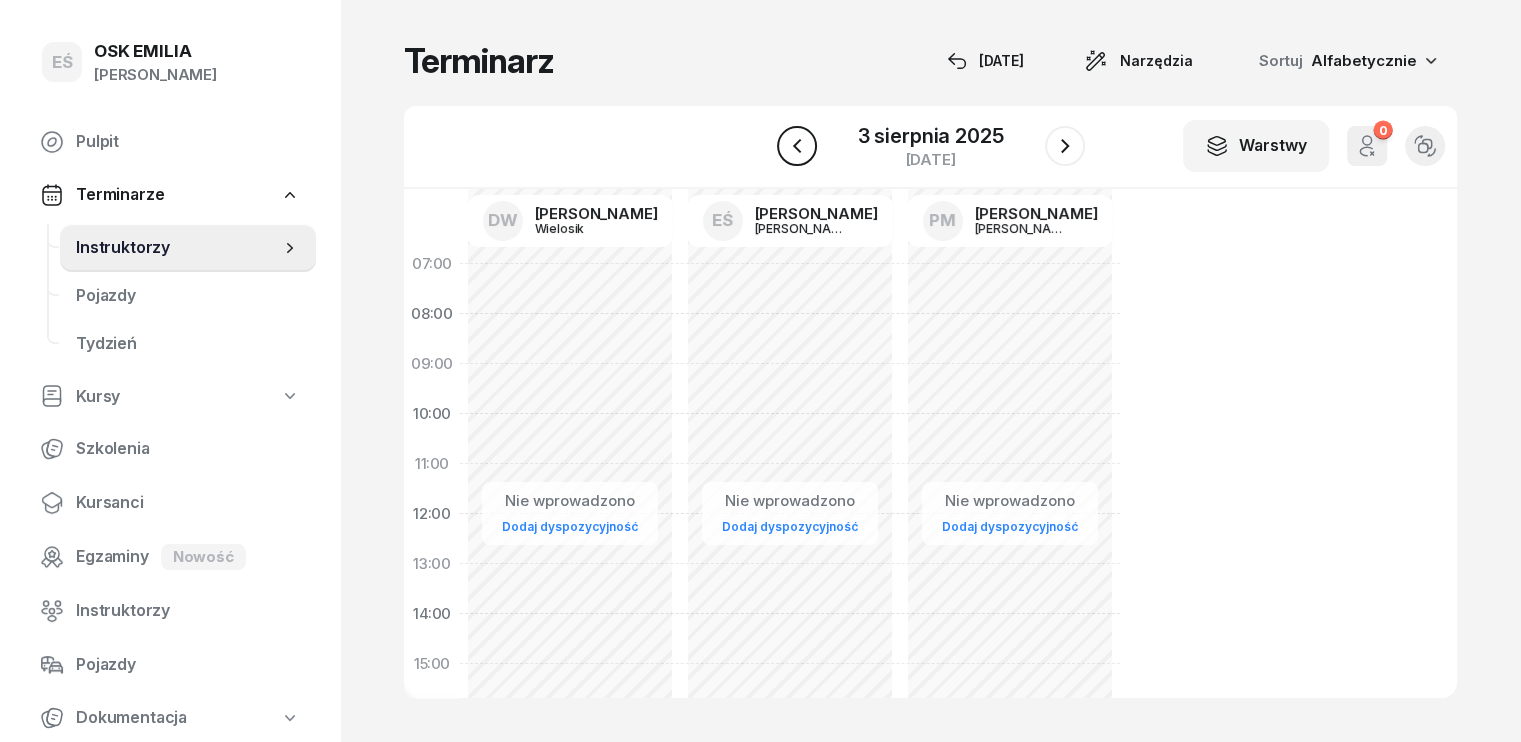 click 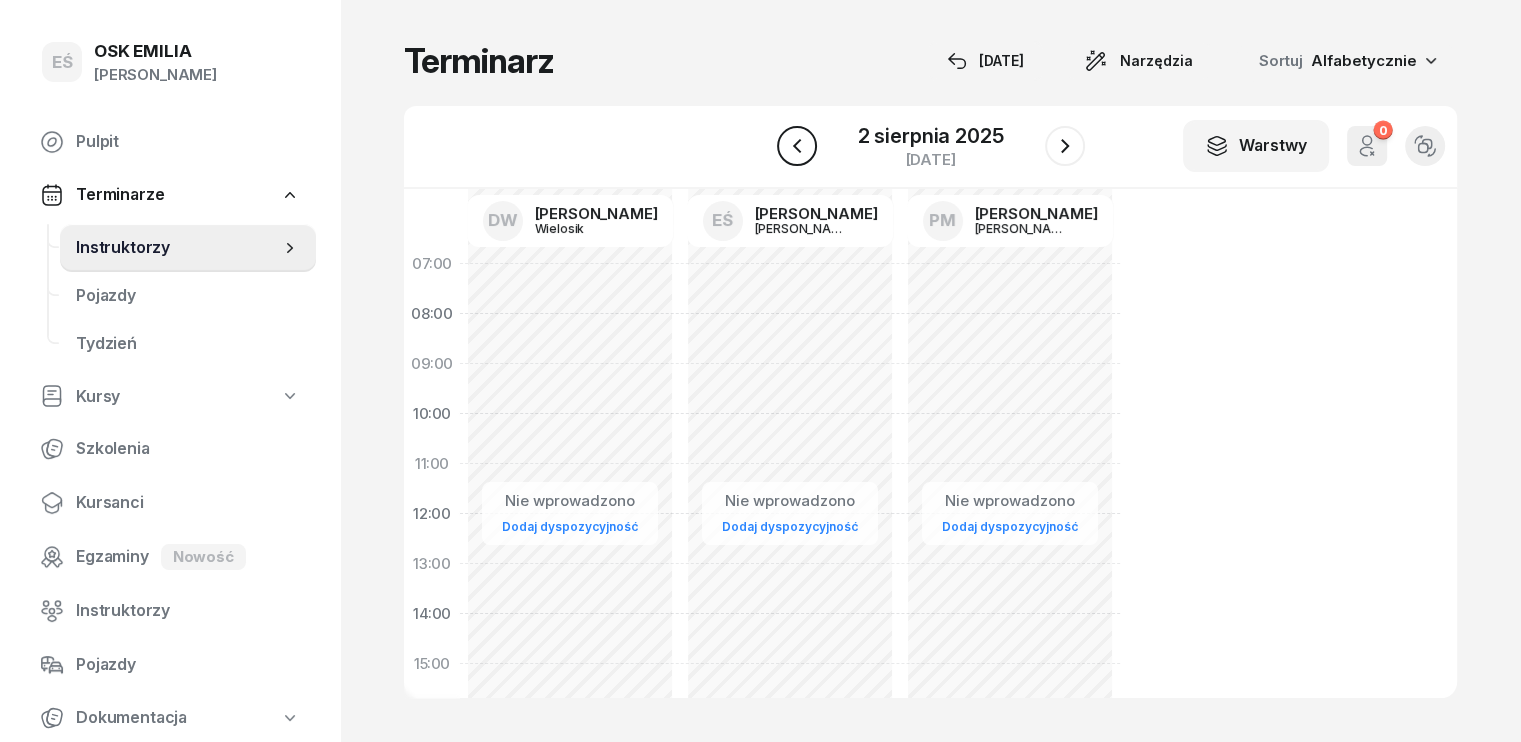 click 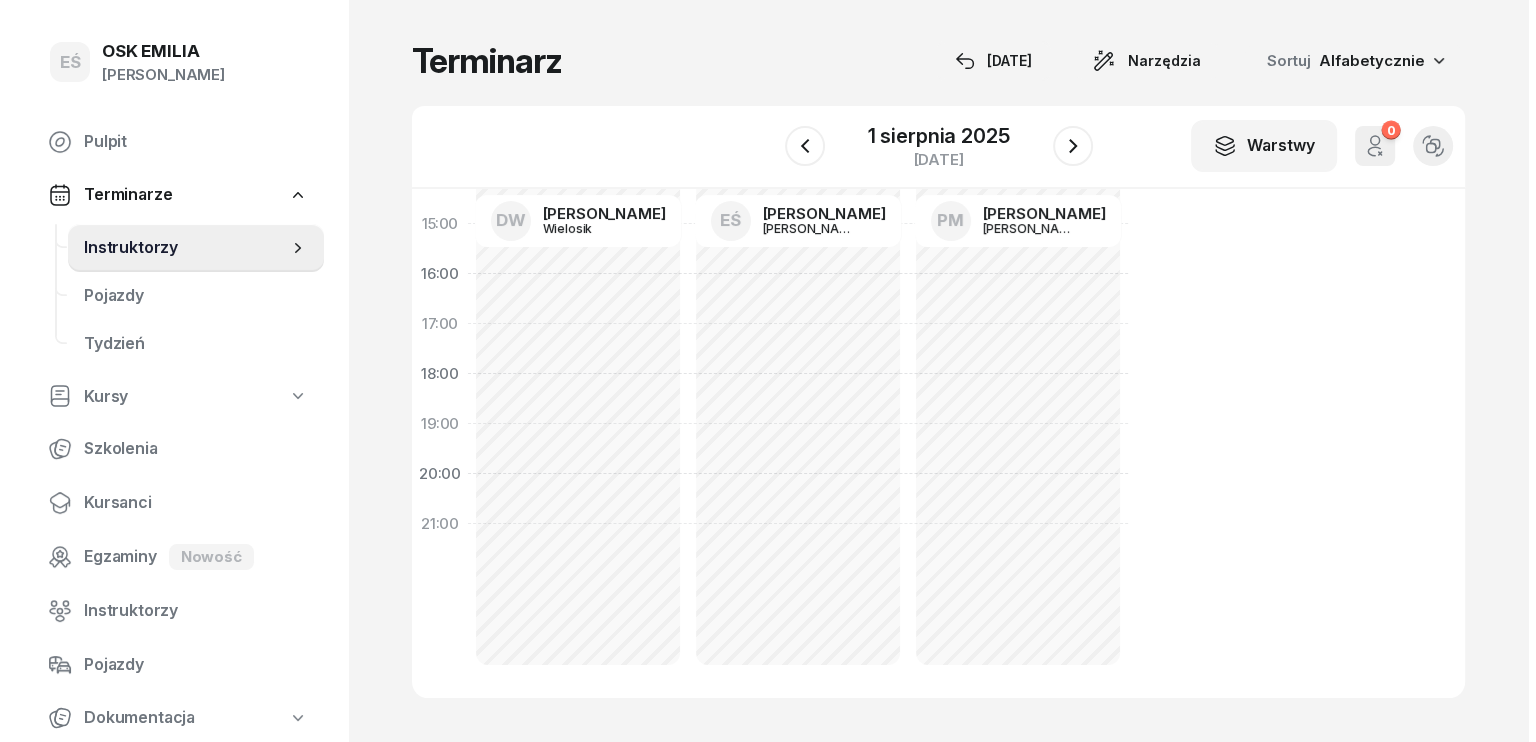 scroll, scrollTop: 0, scrollLeft: 0, axis: both 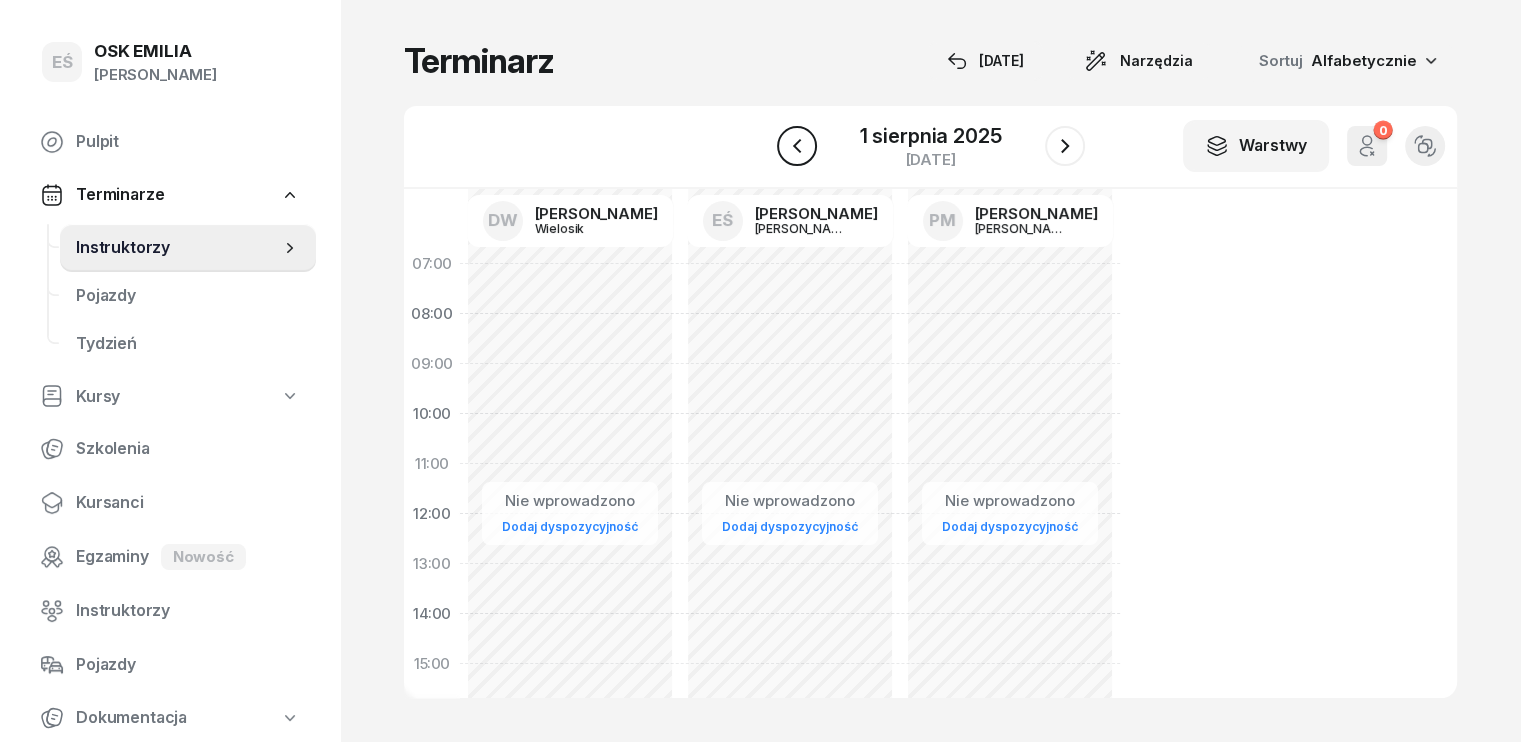 click 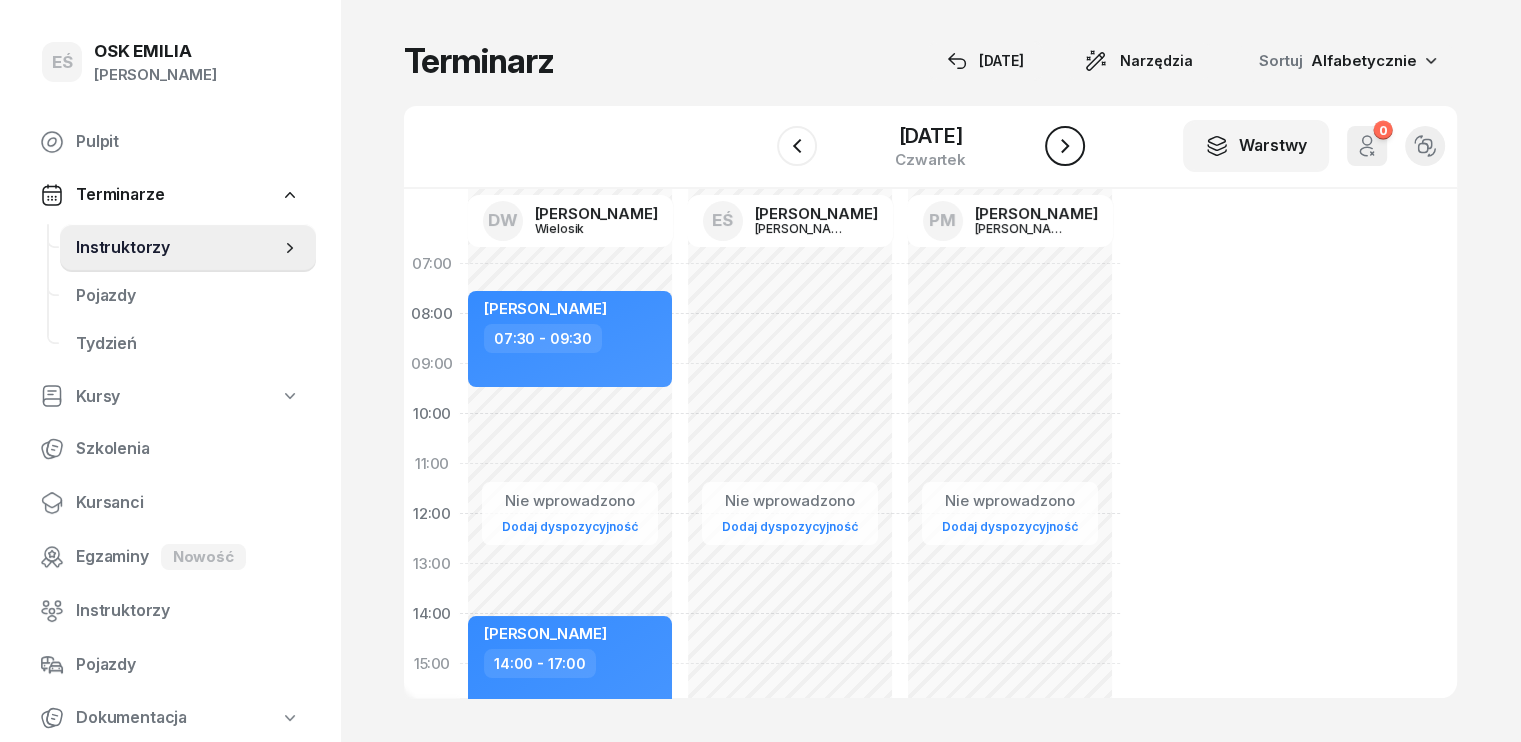 click 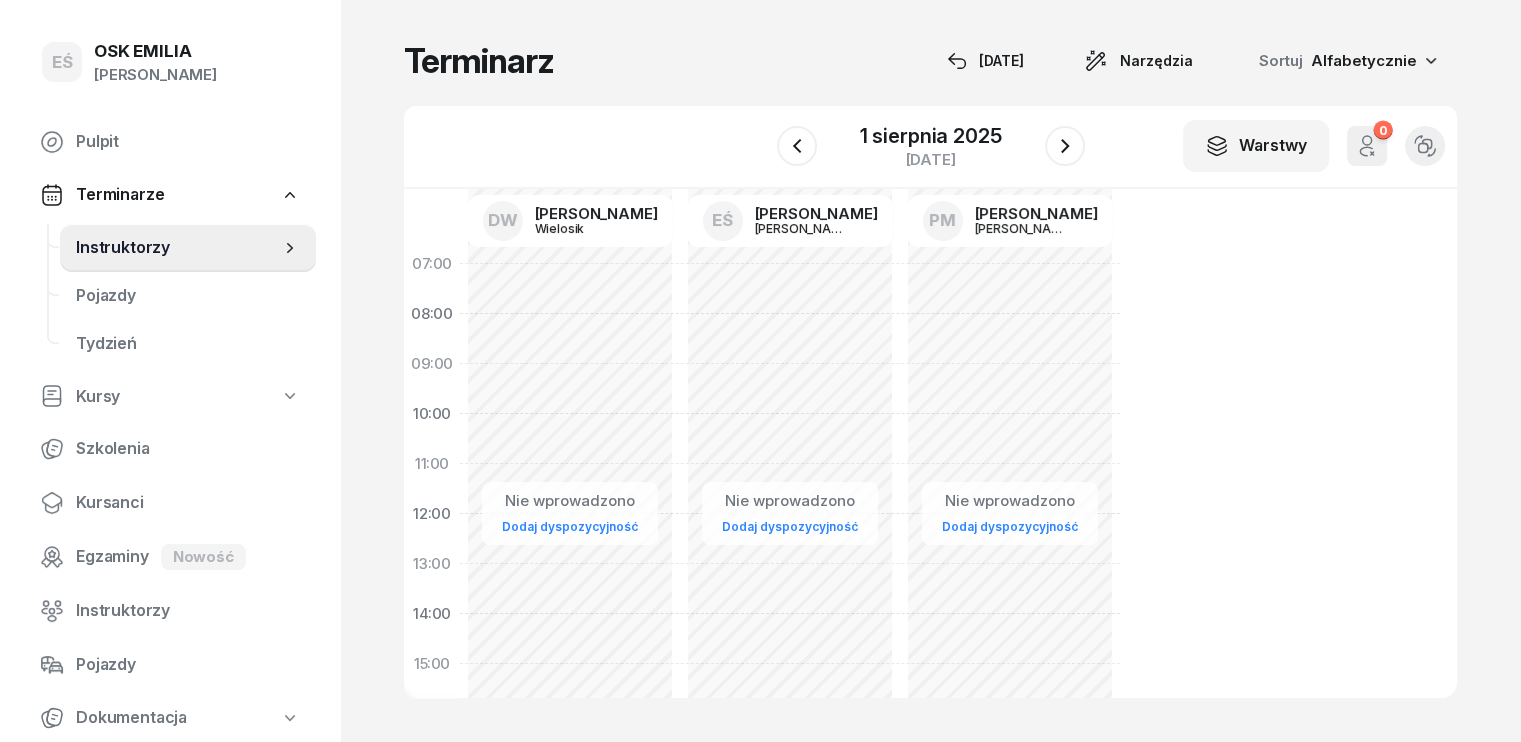 click on "Nie wprowadzono Dodaj dyspozycyjność" 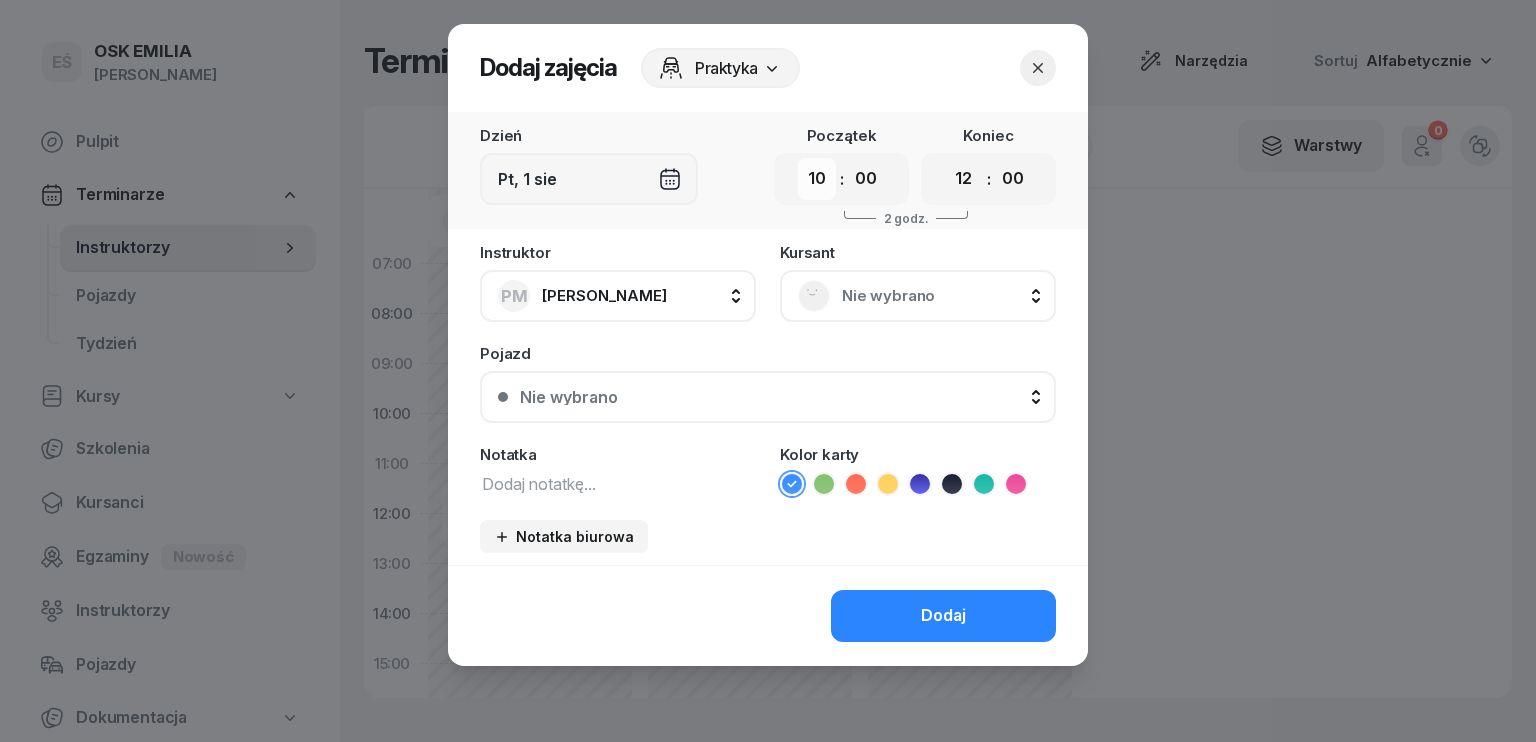 drag, startPoint x: 810, startPoint y: 177, endPoint x: 820, endPoint y: 195, distance: 20.59126 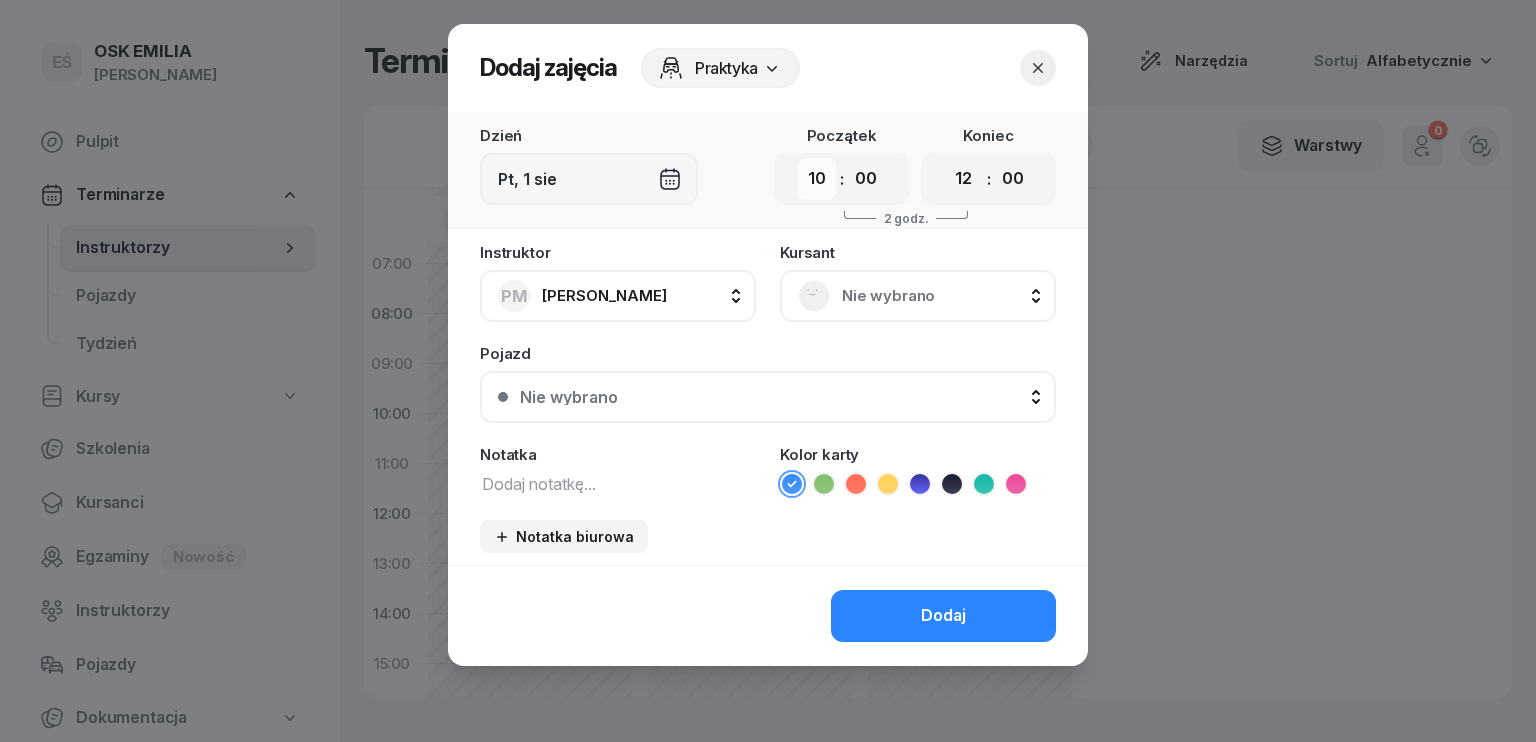 select on "11" 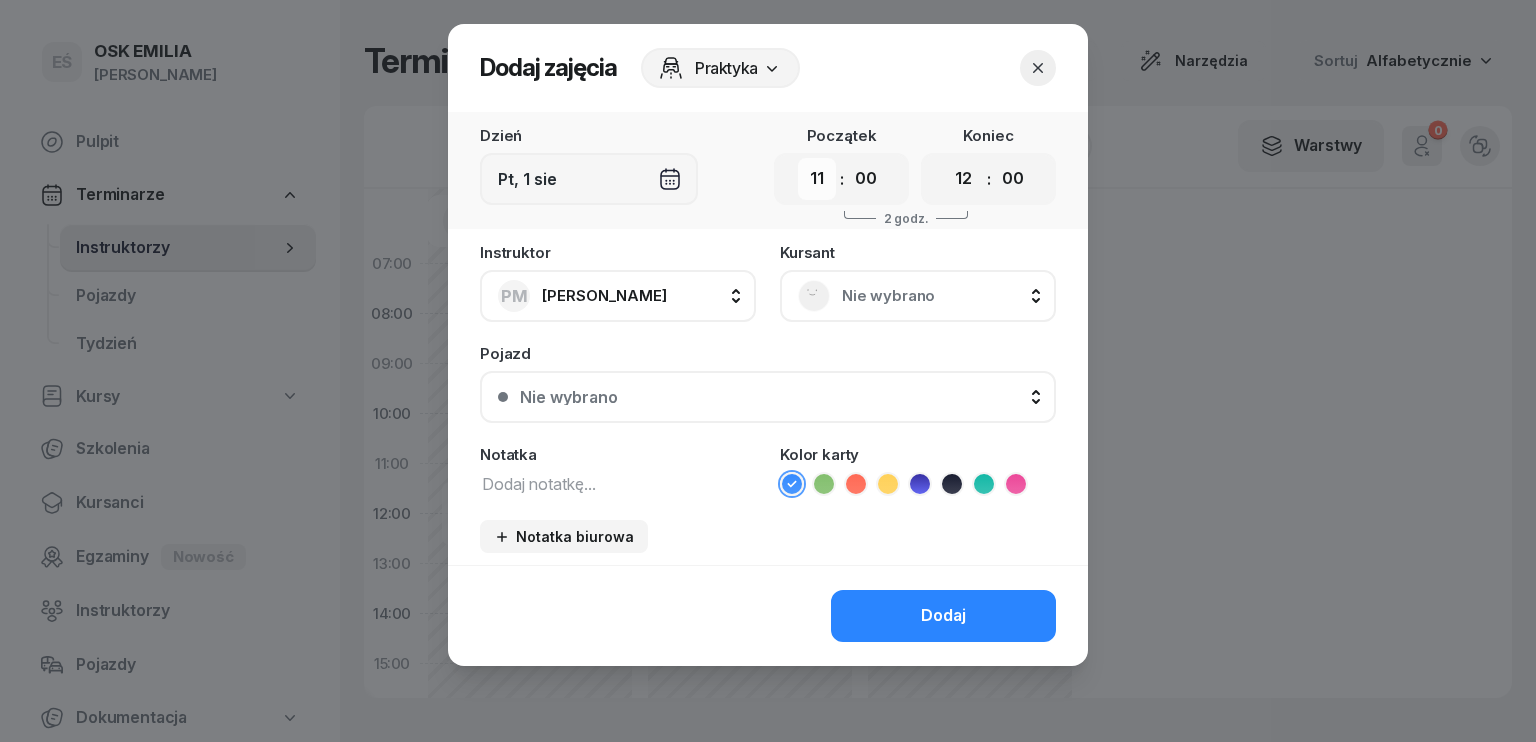 click on "00 01 02 03 04 05 06 07 08 09 10 11 12 13 14 15 16 17 18 19 20 21 22 23" at bounding box center [817, 179] 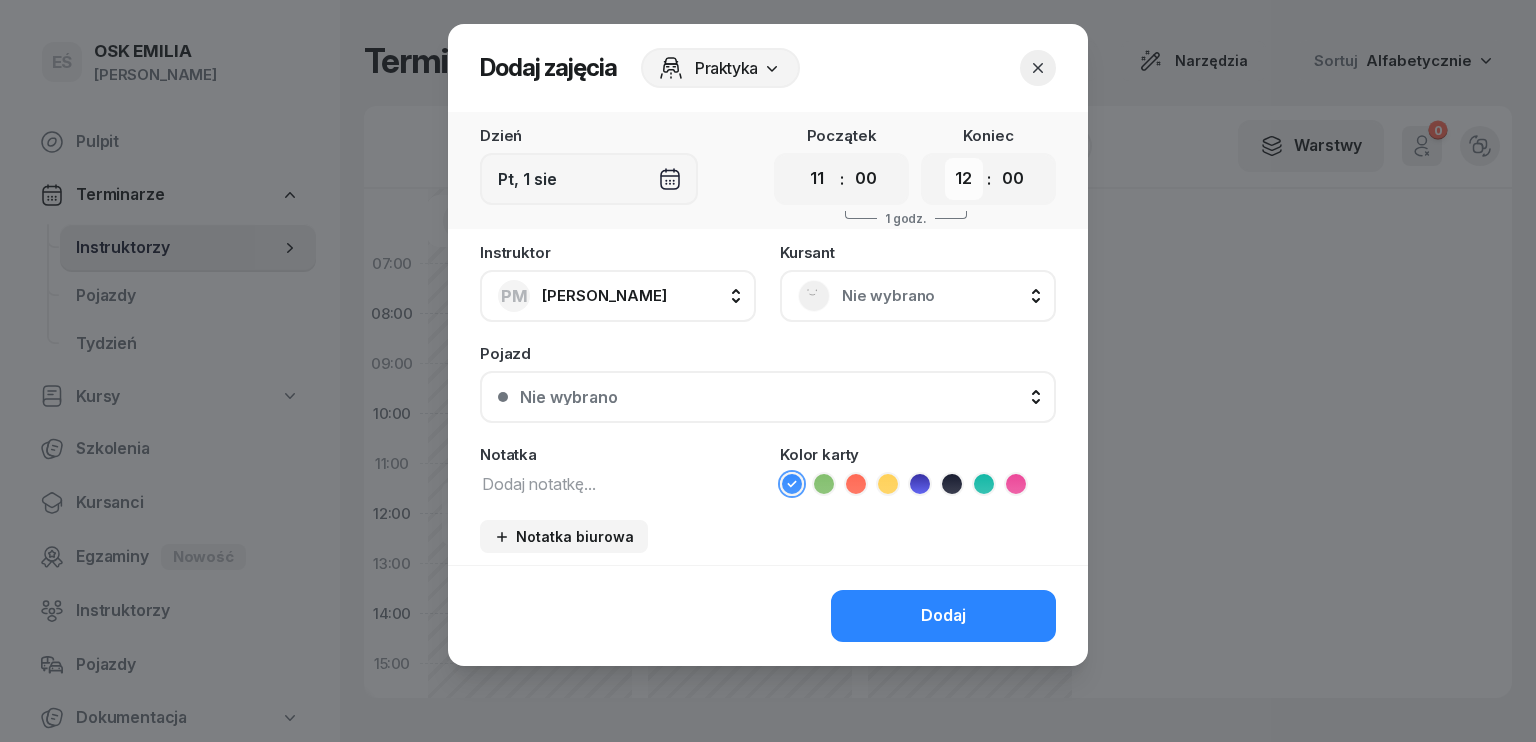 click on "00 01 02 03 04 05 06 07 08 09 10 11 12 13 14 15 16 17 18 19 20 21 22 23" at bounding box center (964, 179) 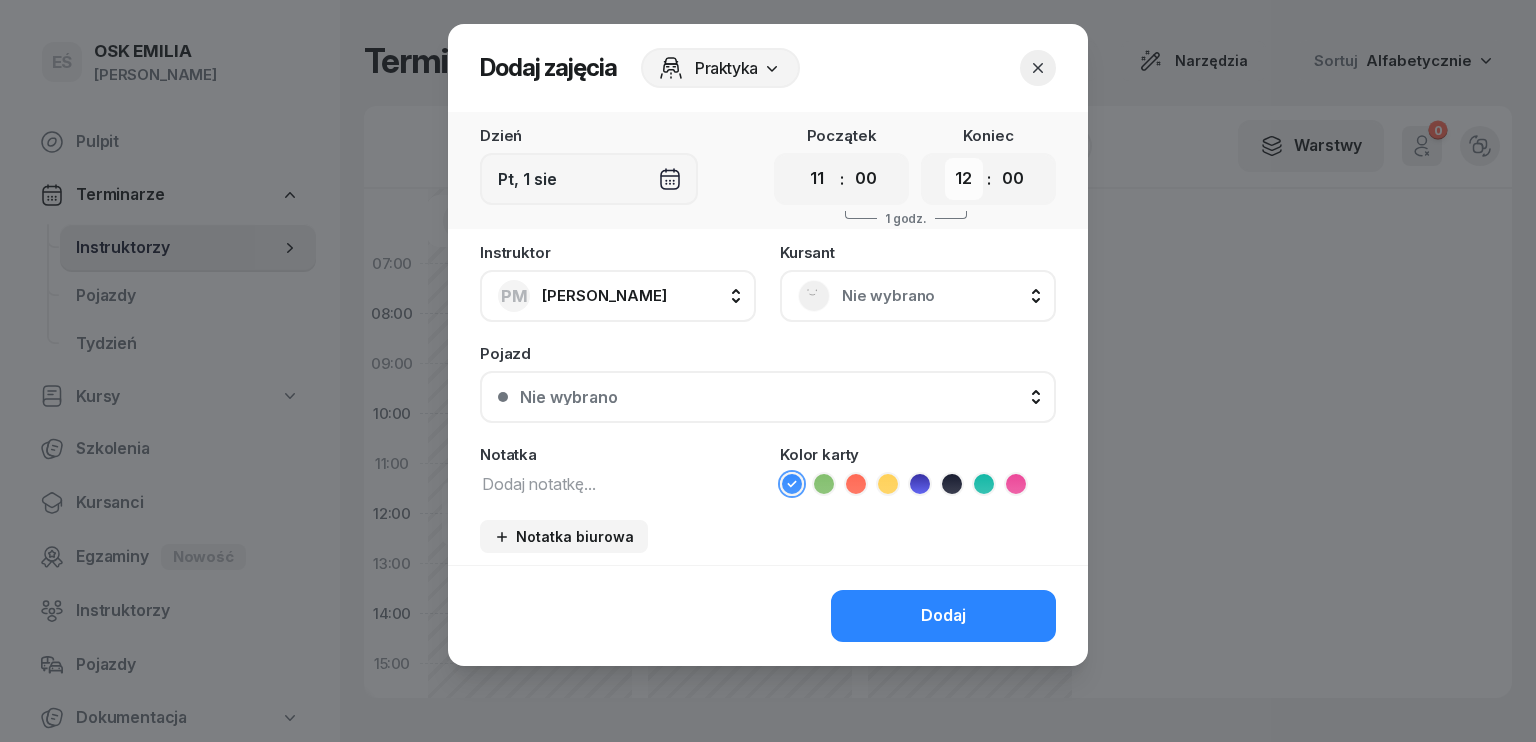 select on "13" 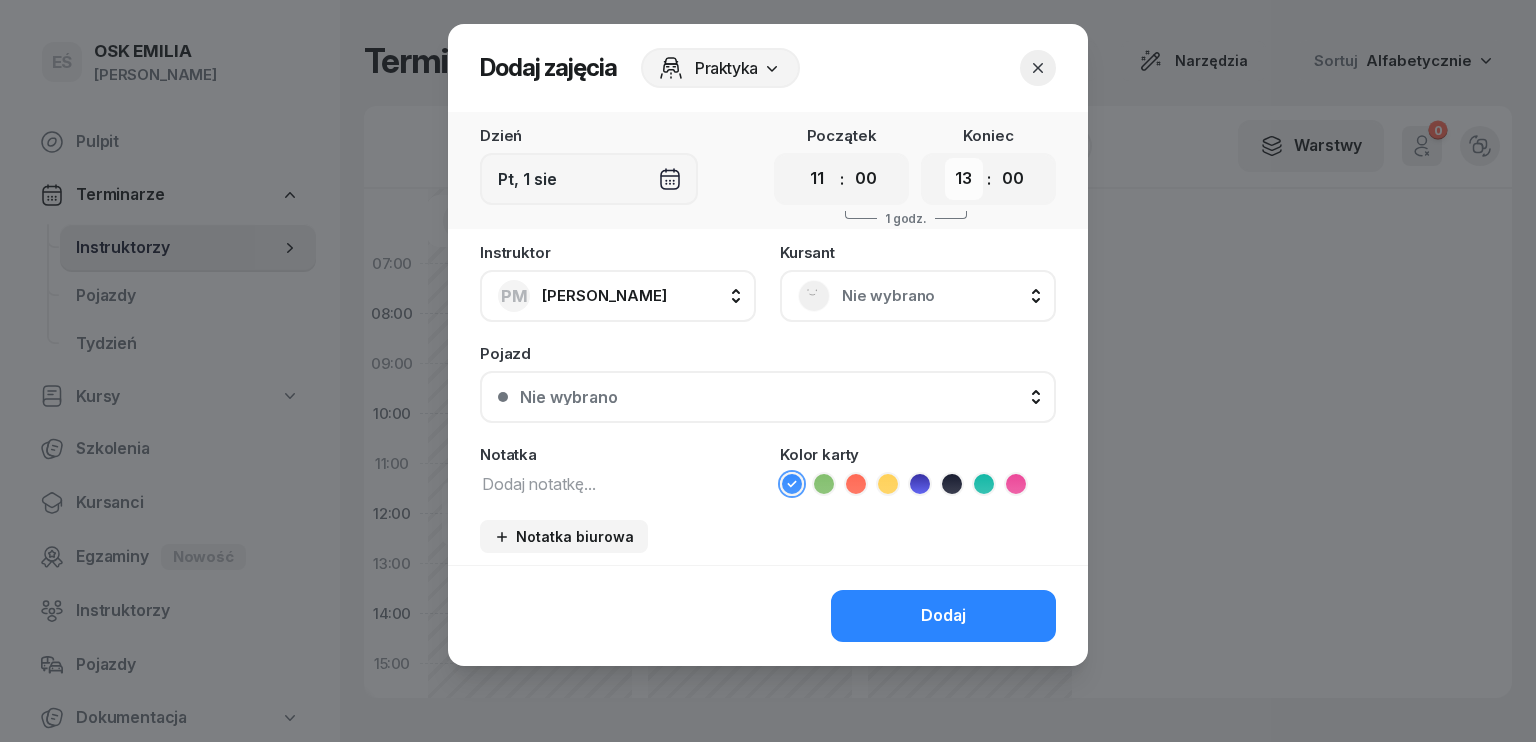 click on "00 01 02 03 04 05 06 07 08 09 10 11 12 13 14 15 16 17 18 19 20 21 22 23" at bounding box center [964, 179] 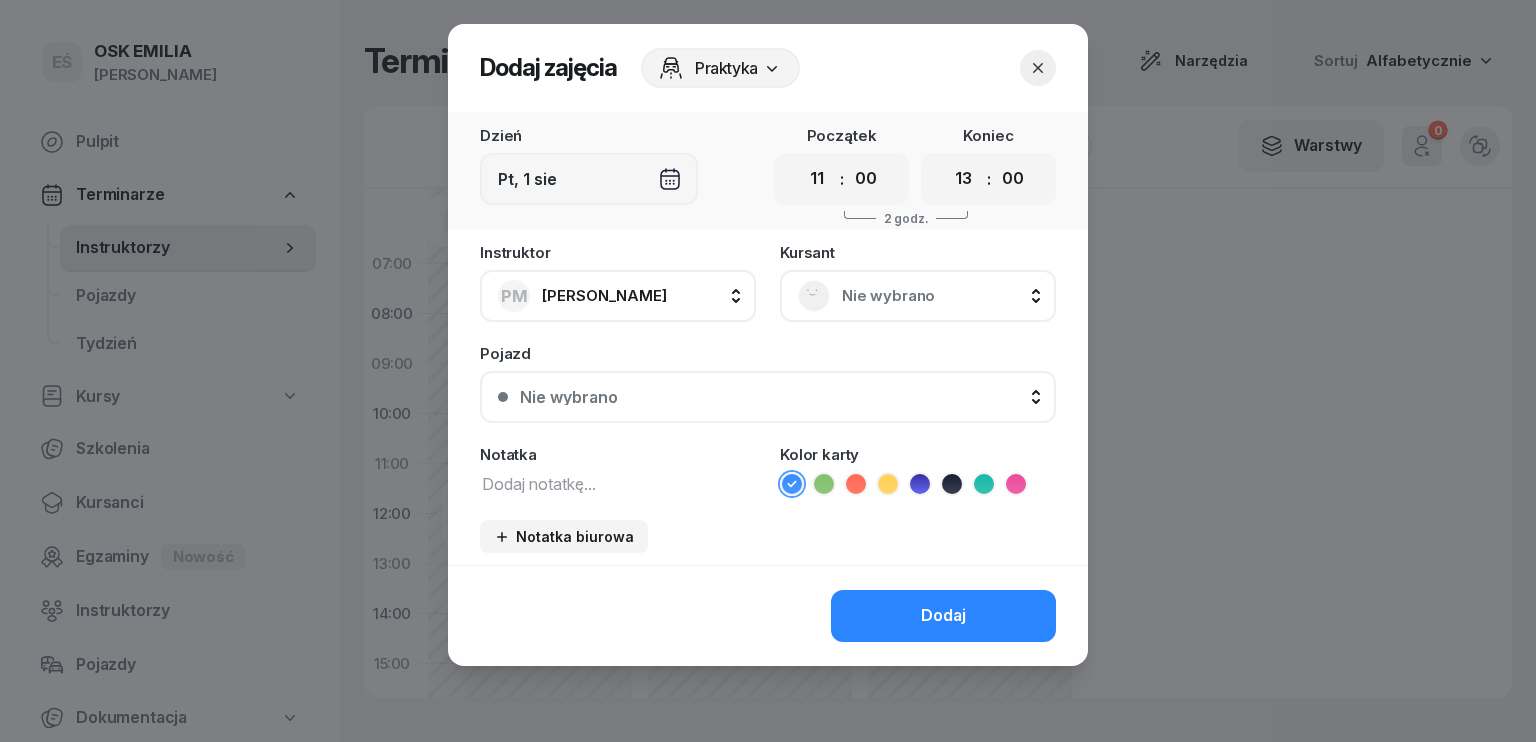 click on "Nie wybrano" at bounding box center [940, 296] 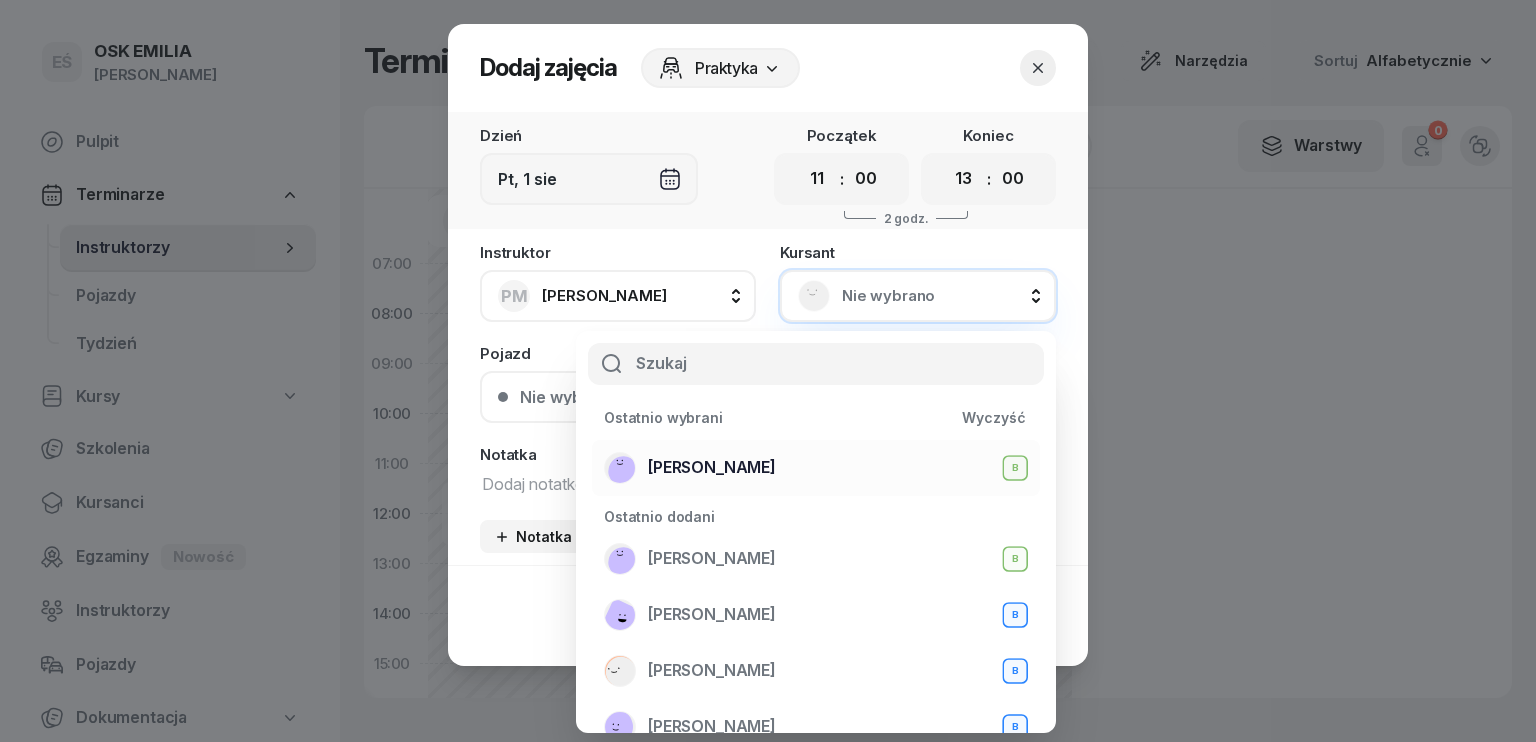 click on "[PERSON_NAME]  B" at bounding box center (816, 468) 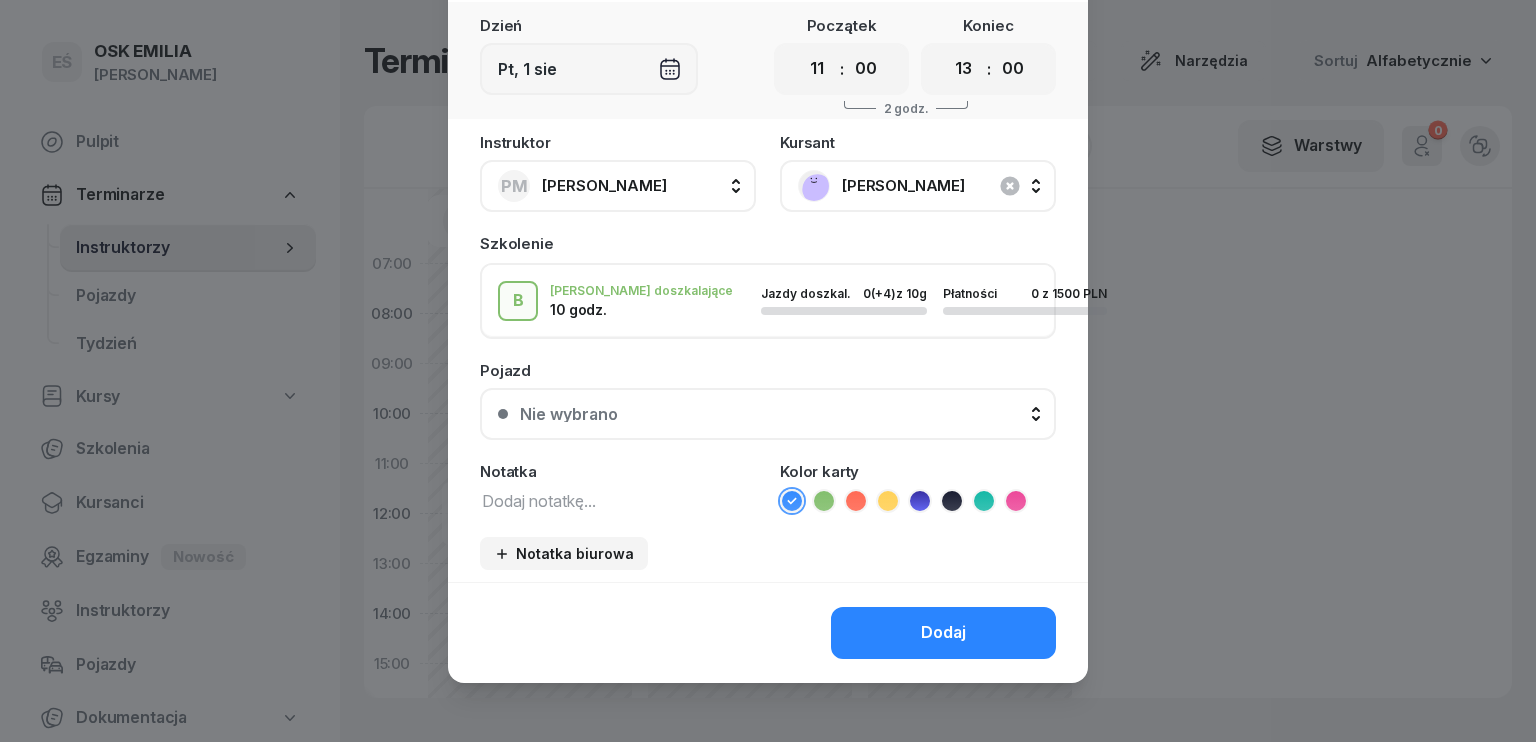 scroll, scrollTop: 112, scrollLeft: 0, axis: vertical 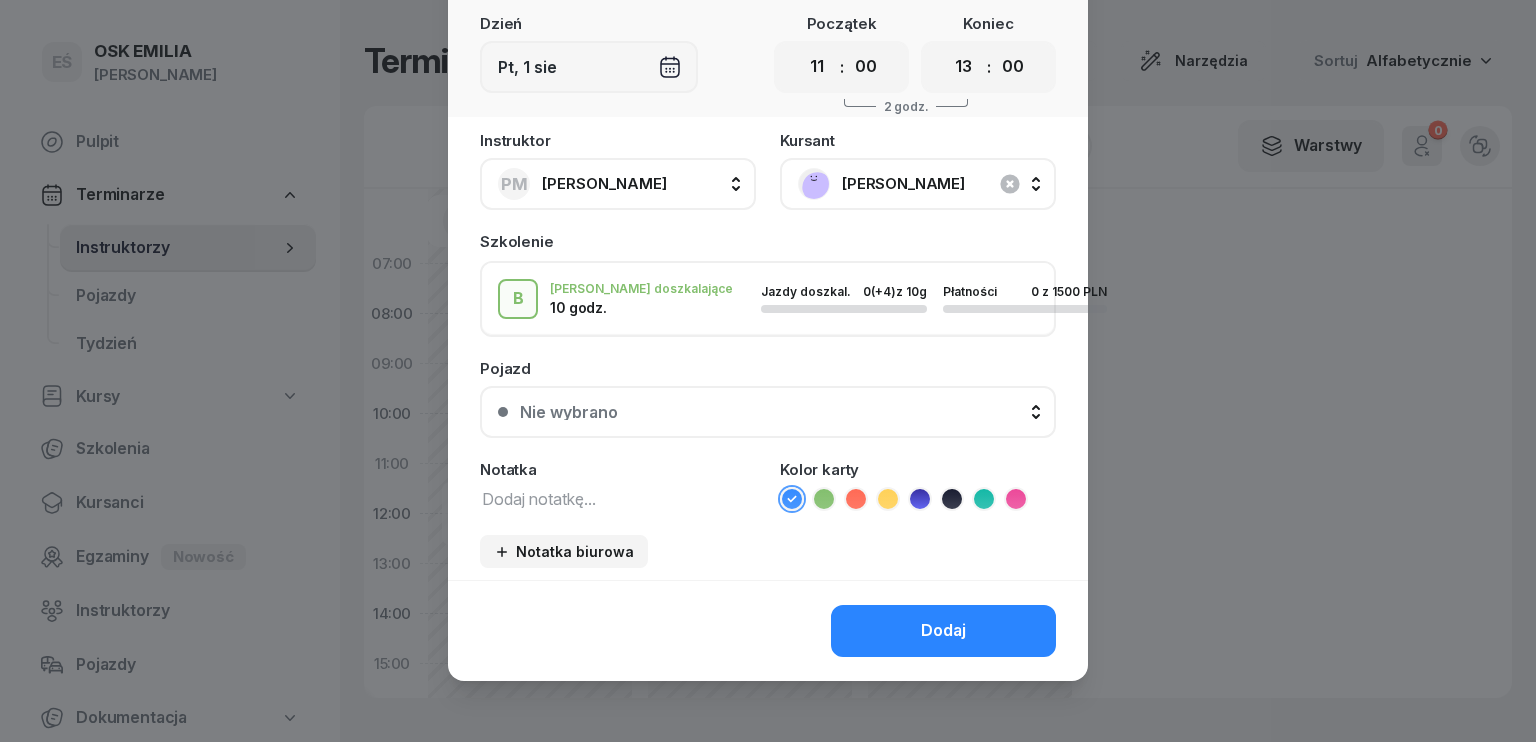 click on "Dodaj" at bounding box center [943, 631] 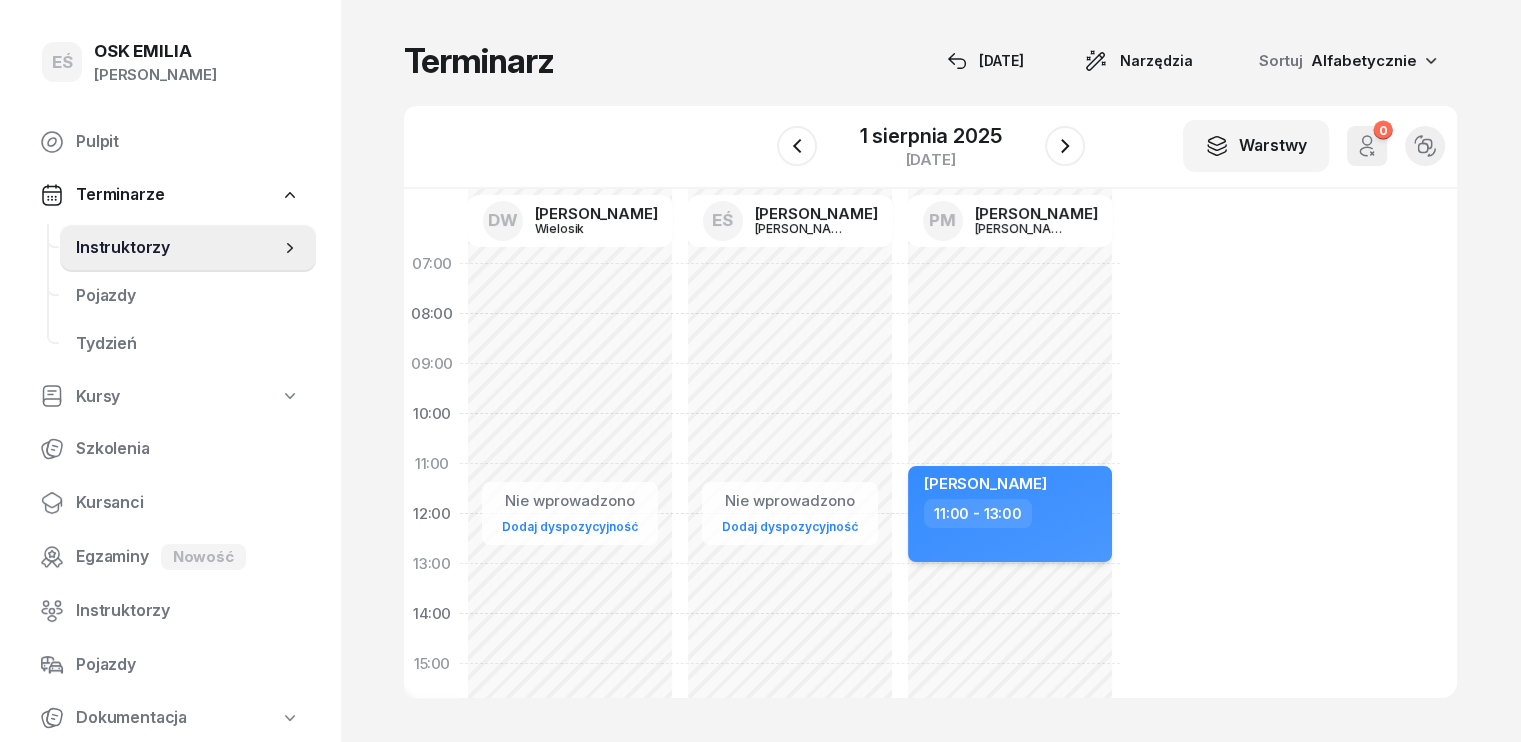 click on "[PERSON_NAME]" at bounding box center [1012, 486] 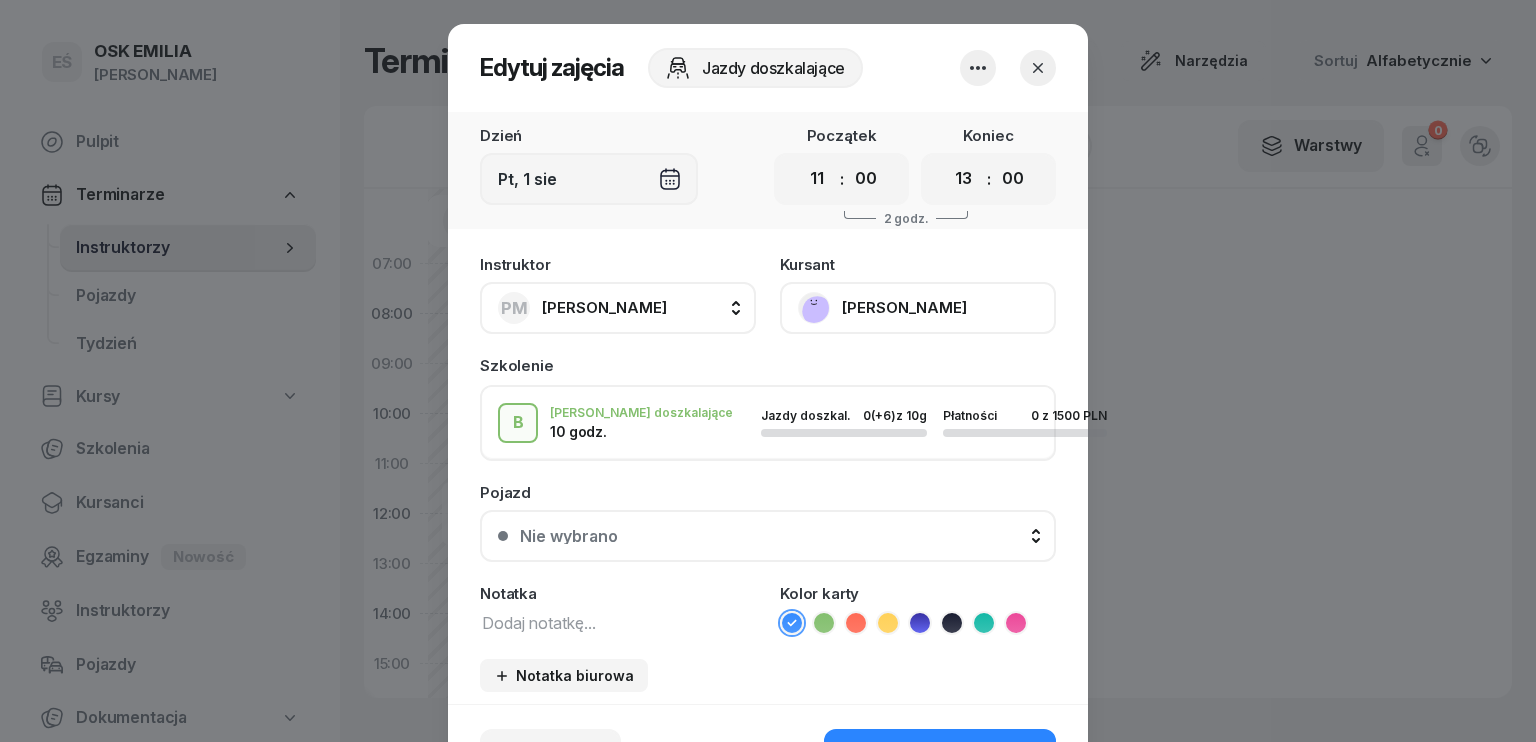 click 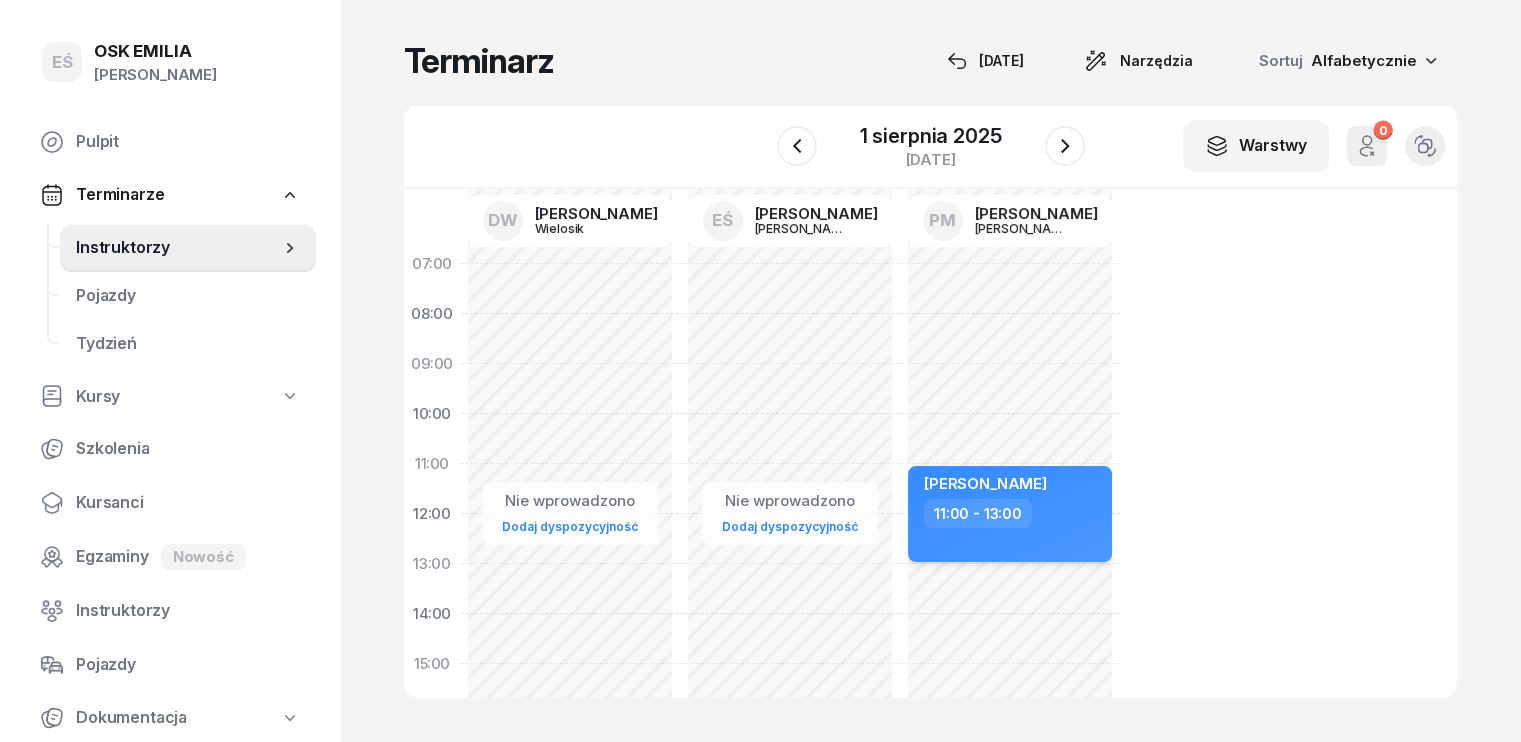 click on "11:00 - 13:00" at bounding box center [1012, 513] 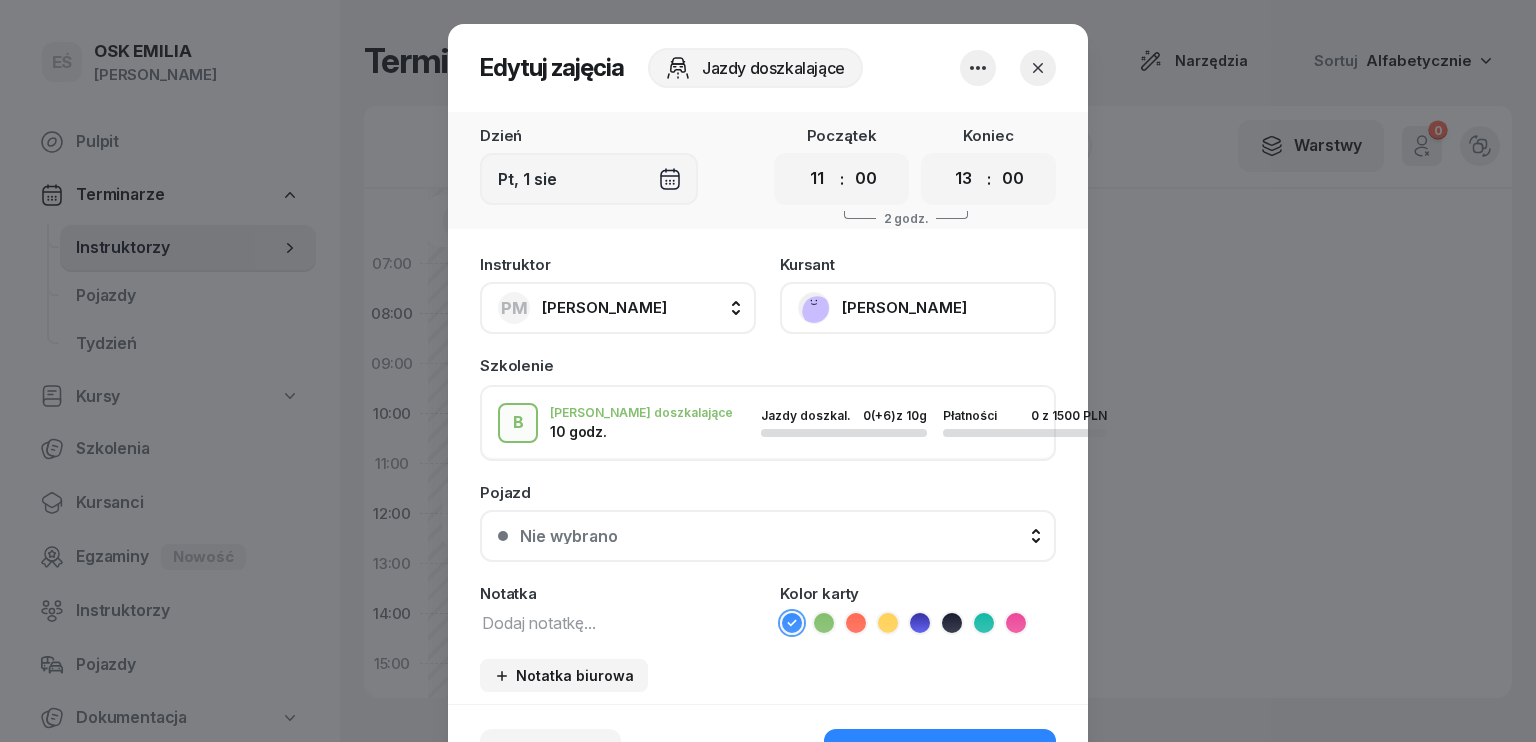 click at bounding box center (618, 622) 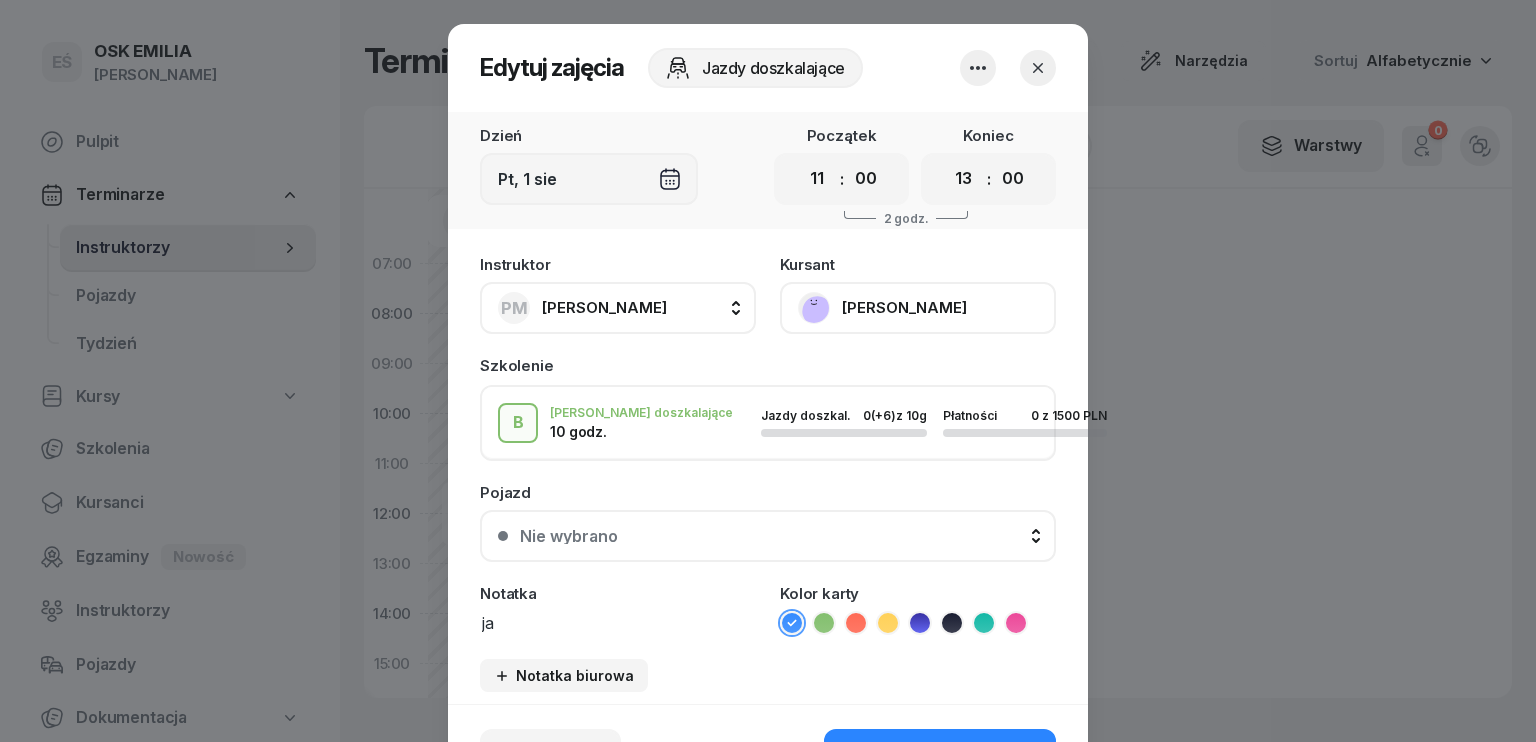 type on "j" 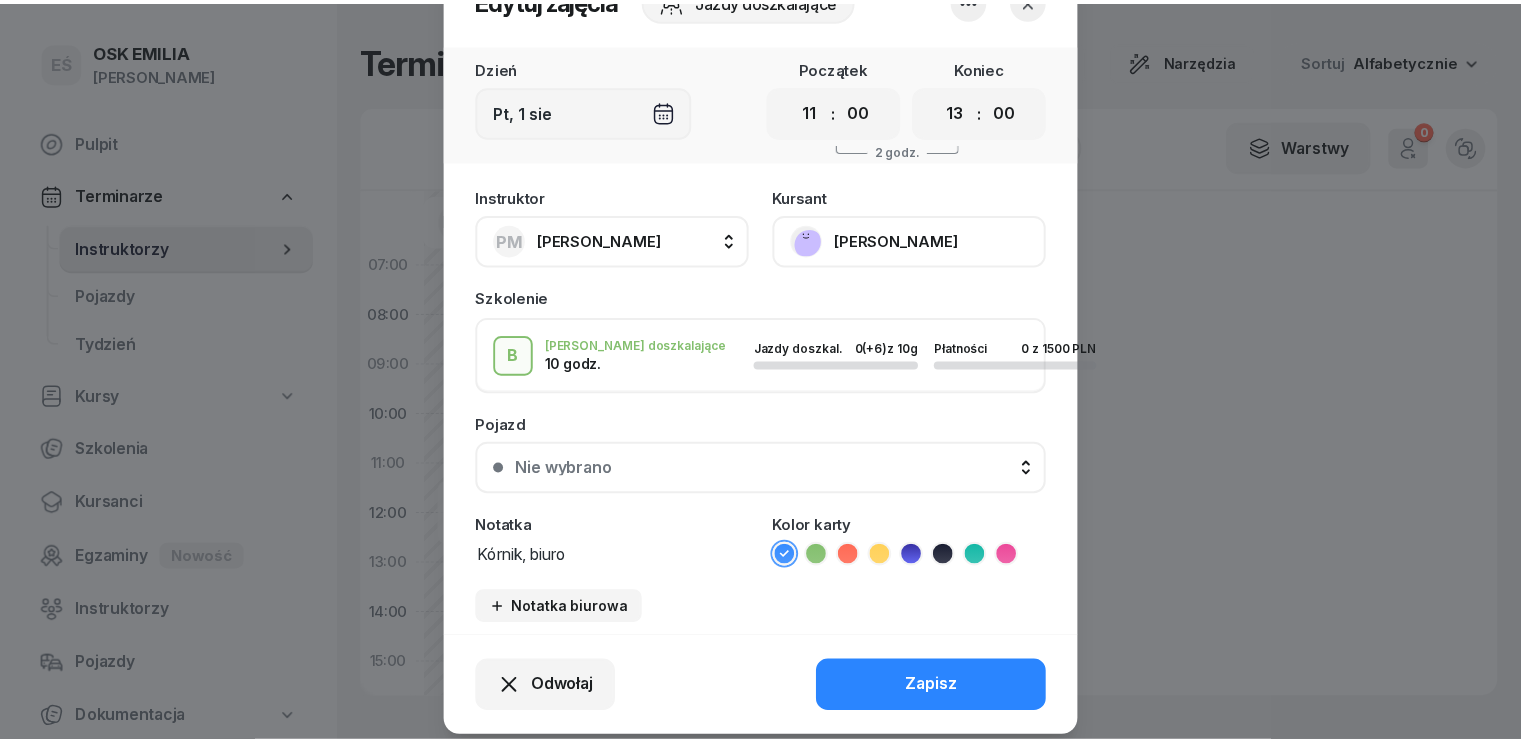 scroll, scrollTop: 124, scrollLeft: 0, axis: vertical 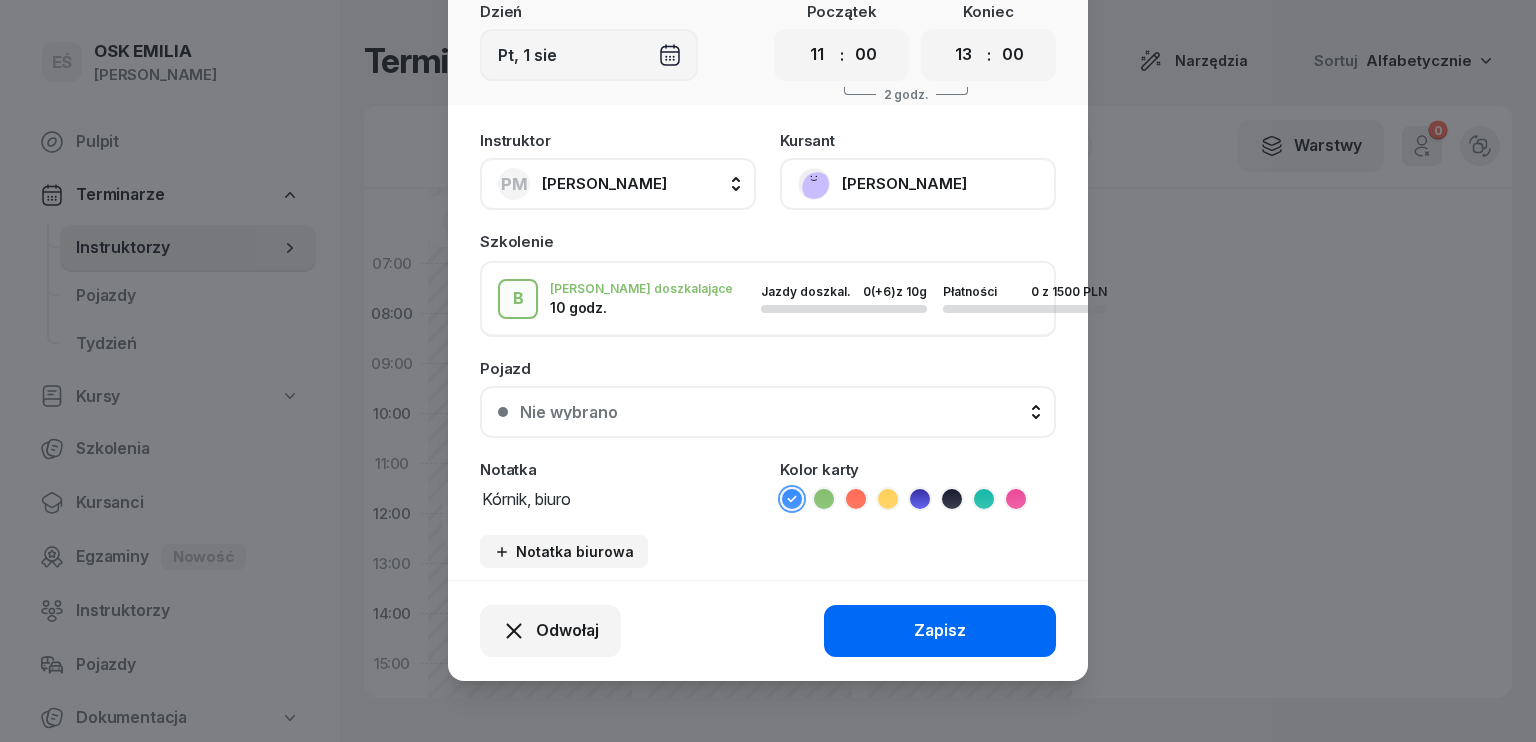 type on "Kórnik, biuro" 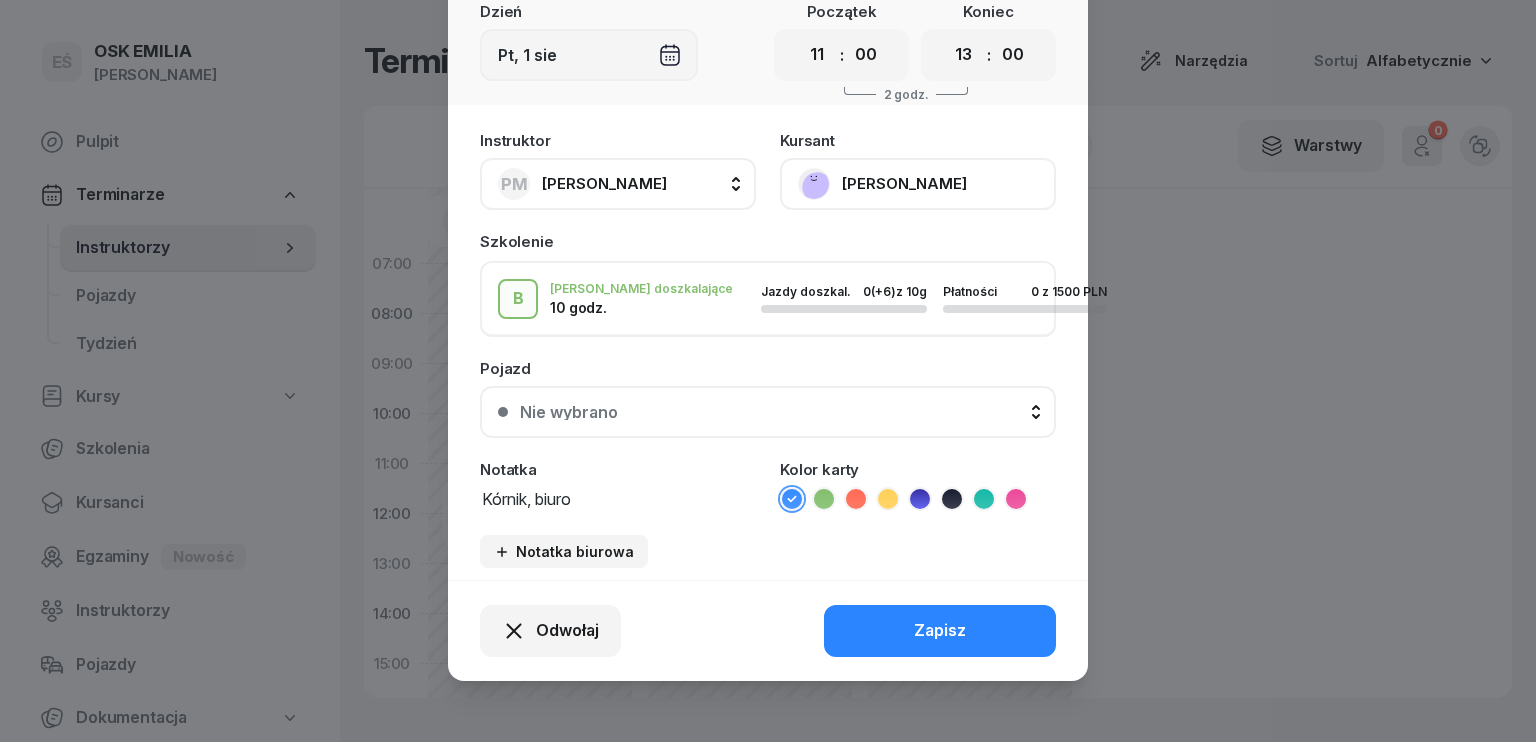 click on "Zapisz" at bounding box center [940, 631] 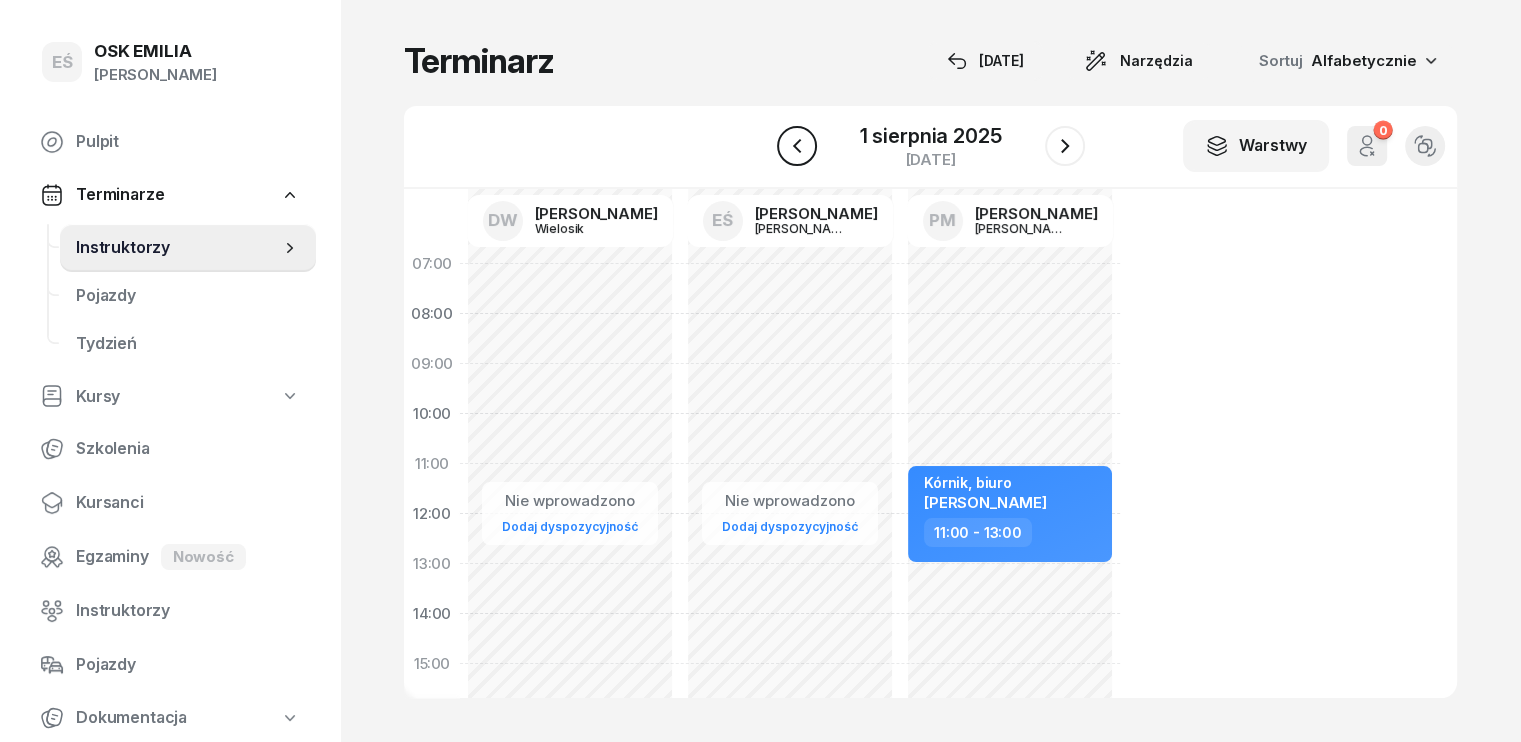 click 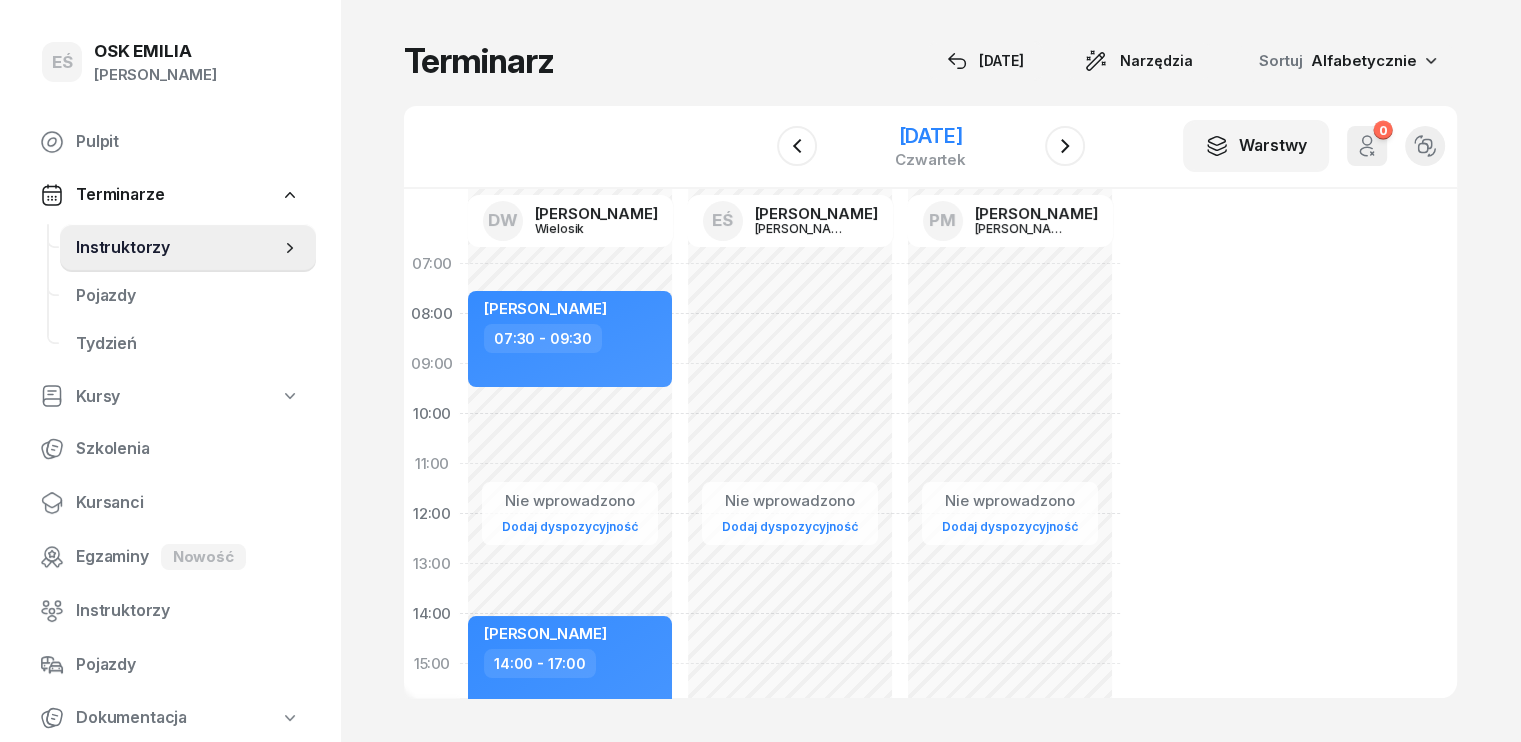 click on "[DATE]" at bounding box center (930, 136) 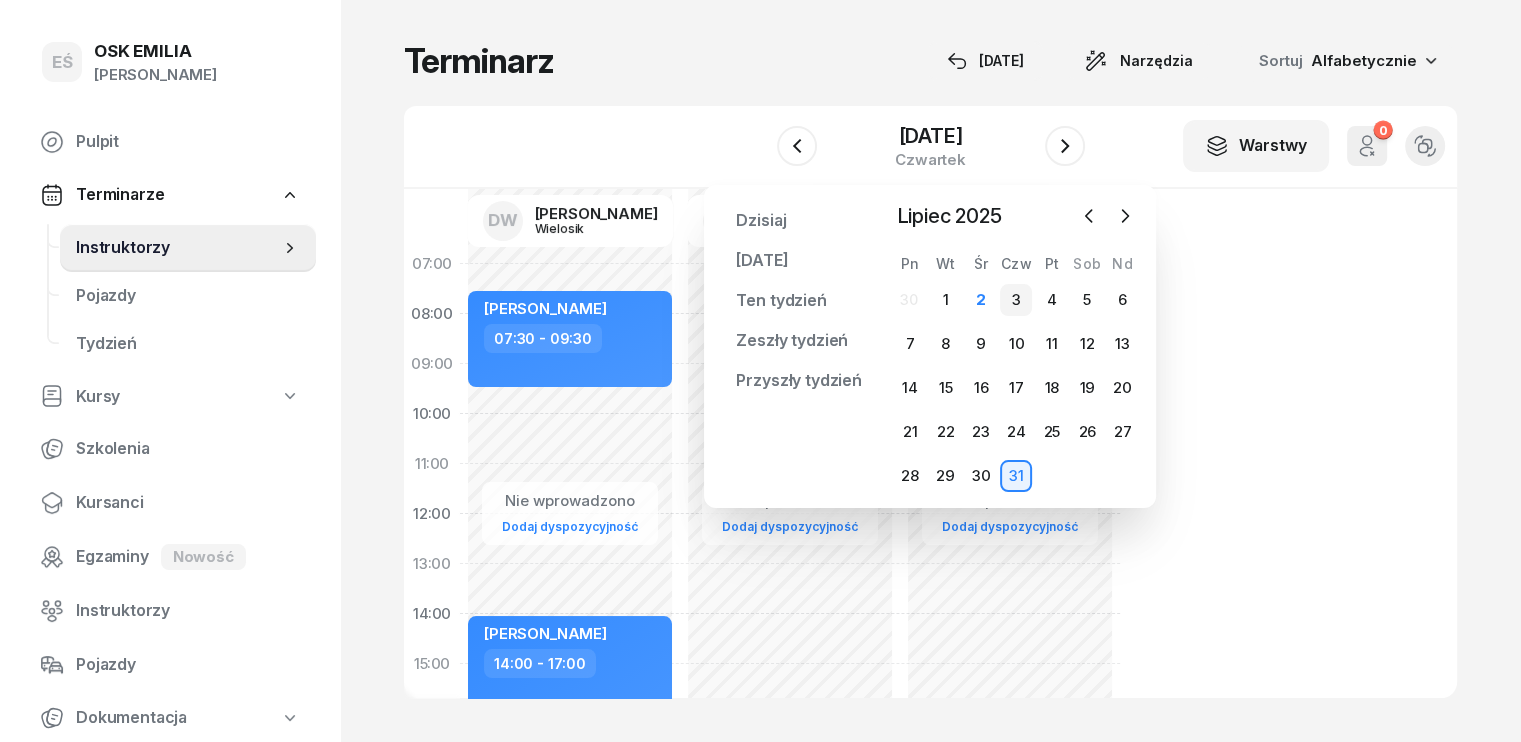 click on "3" at bounding box center [1016, 300] 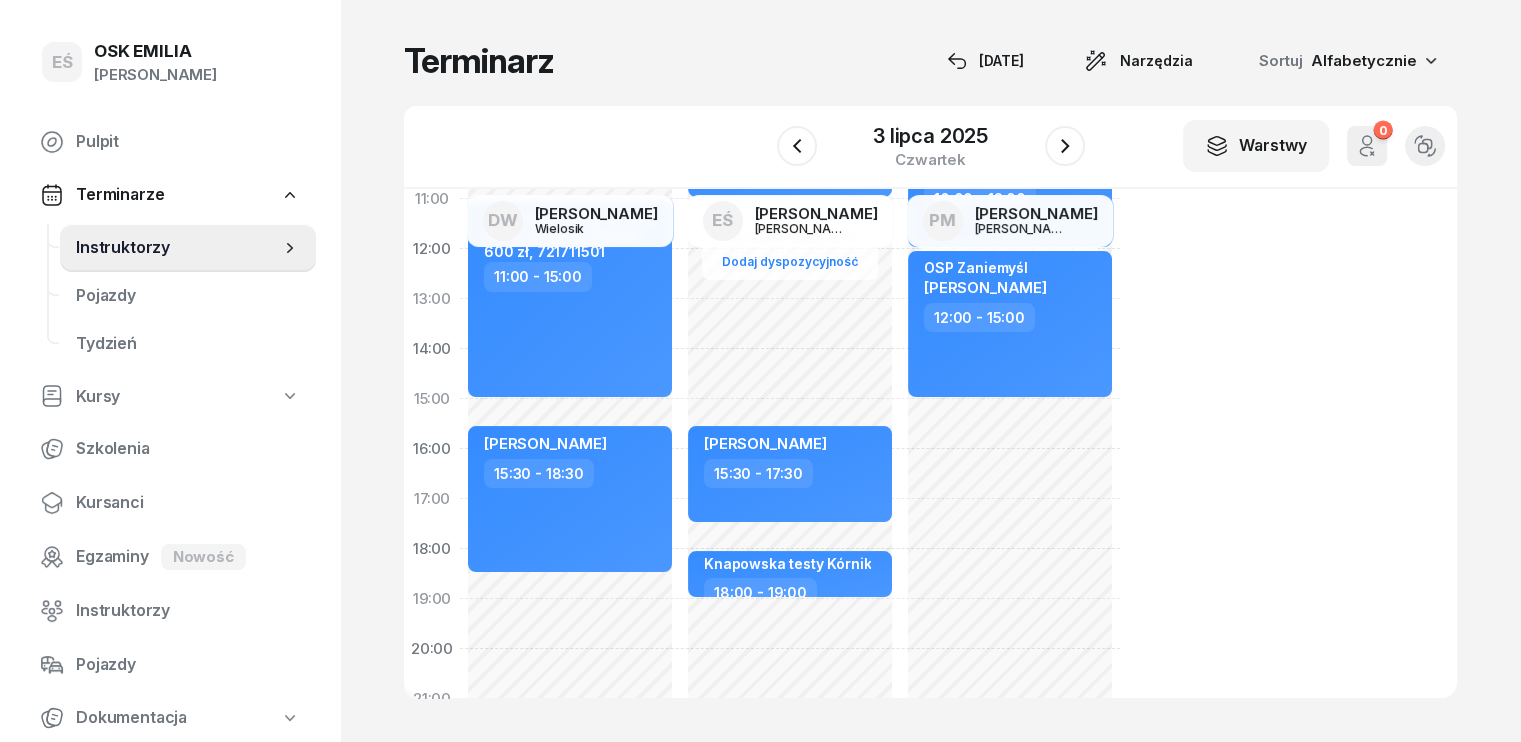 scroll, scrollTop: 300, scrollLeft: 0, axis: vertical 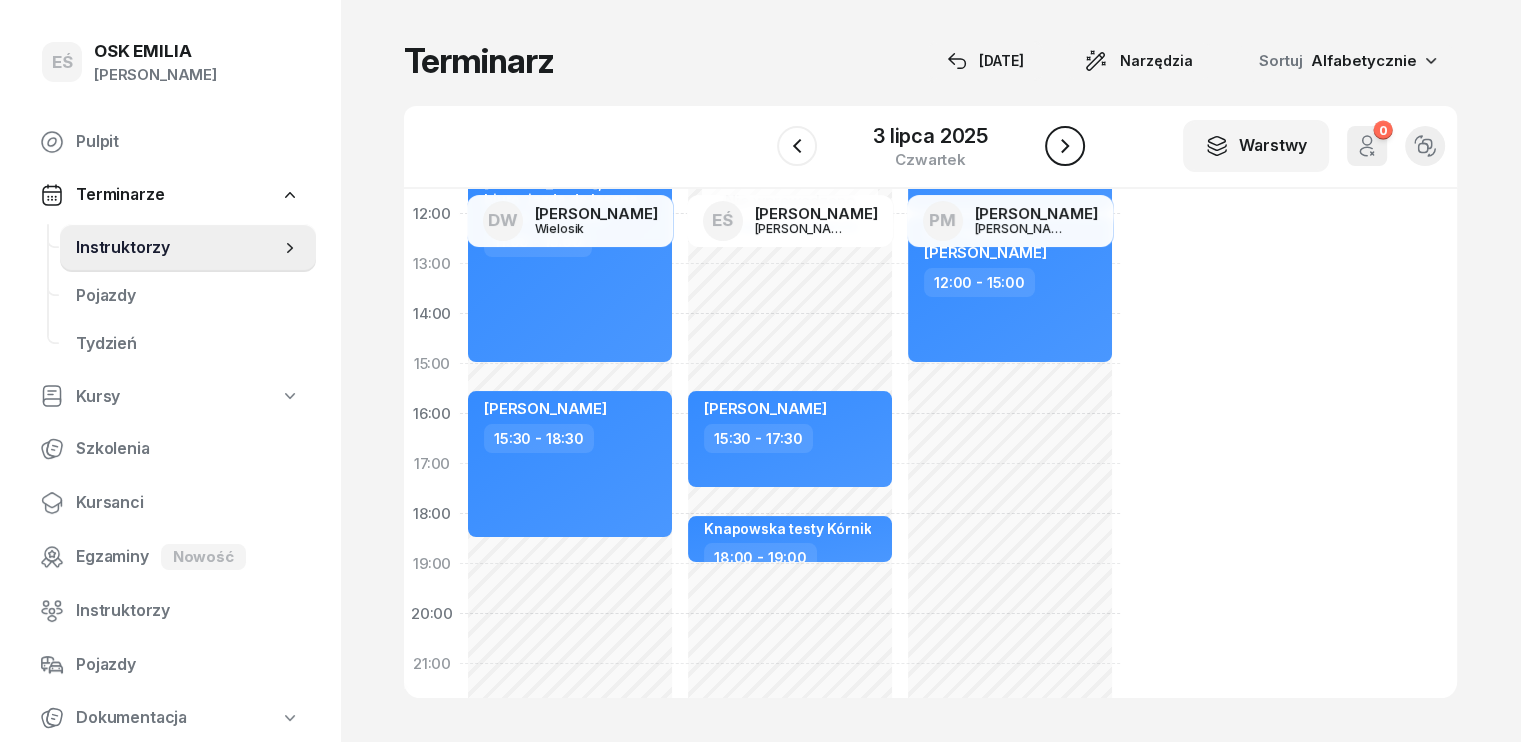 click 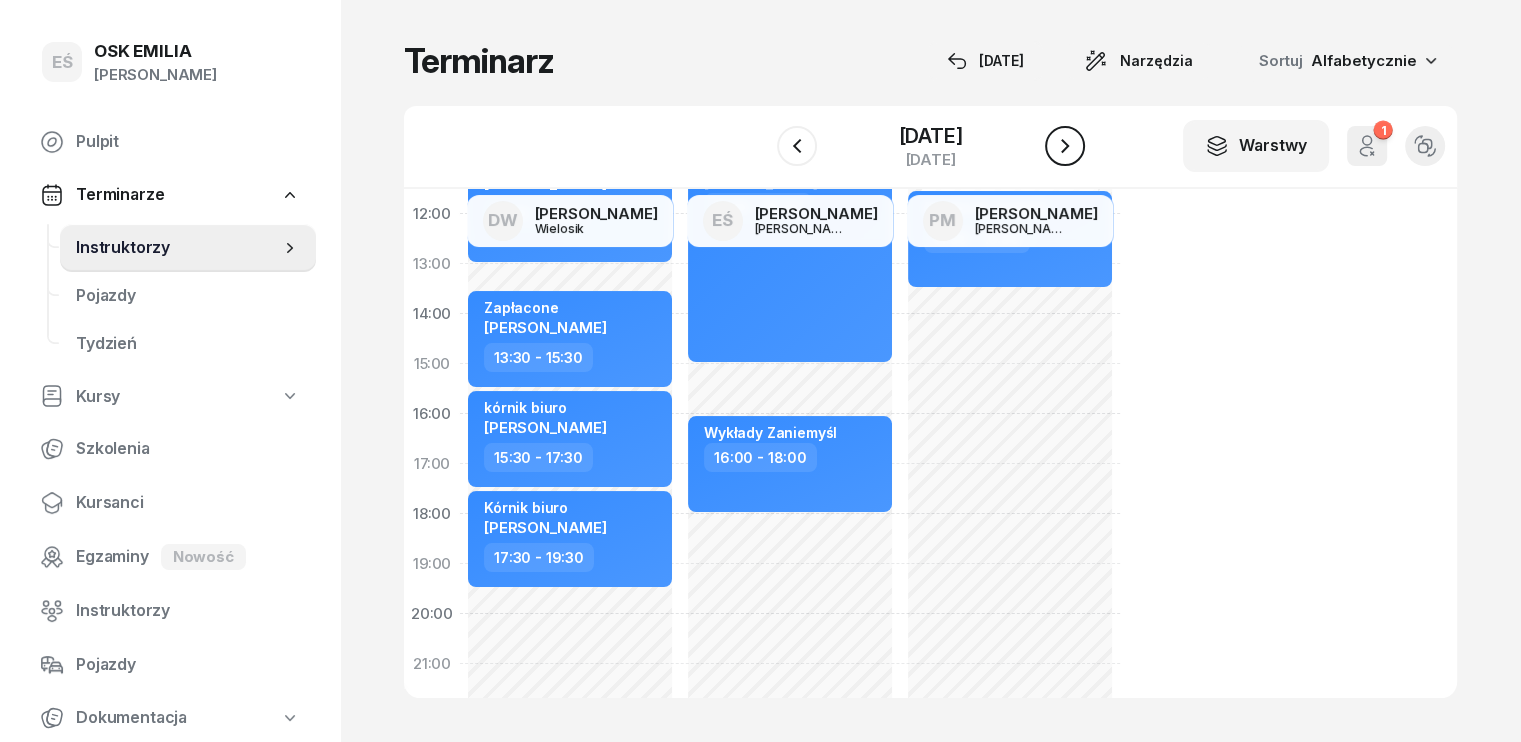 click 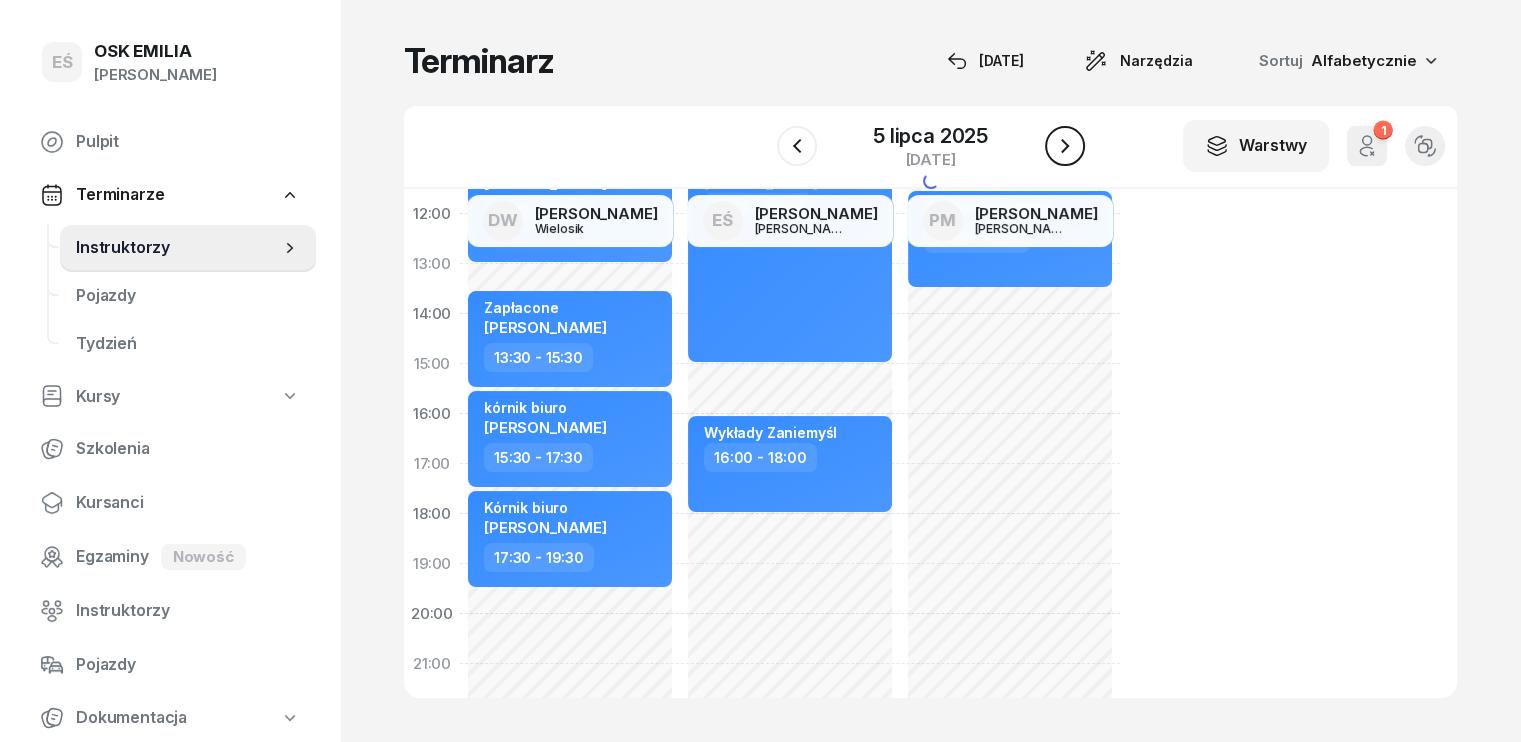 click 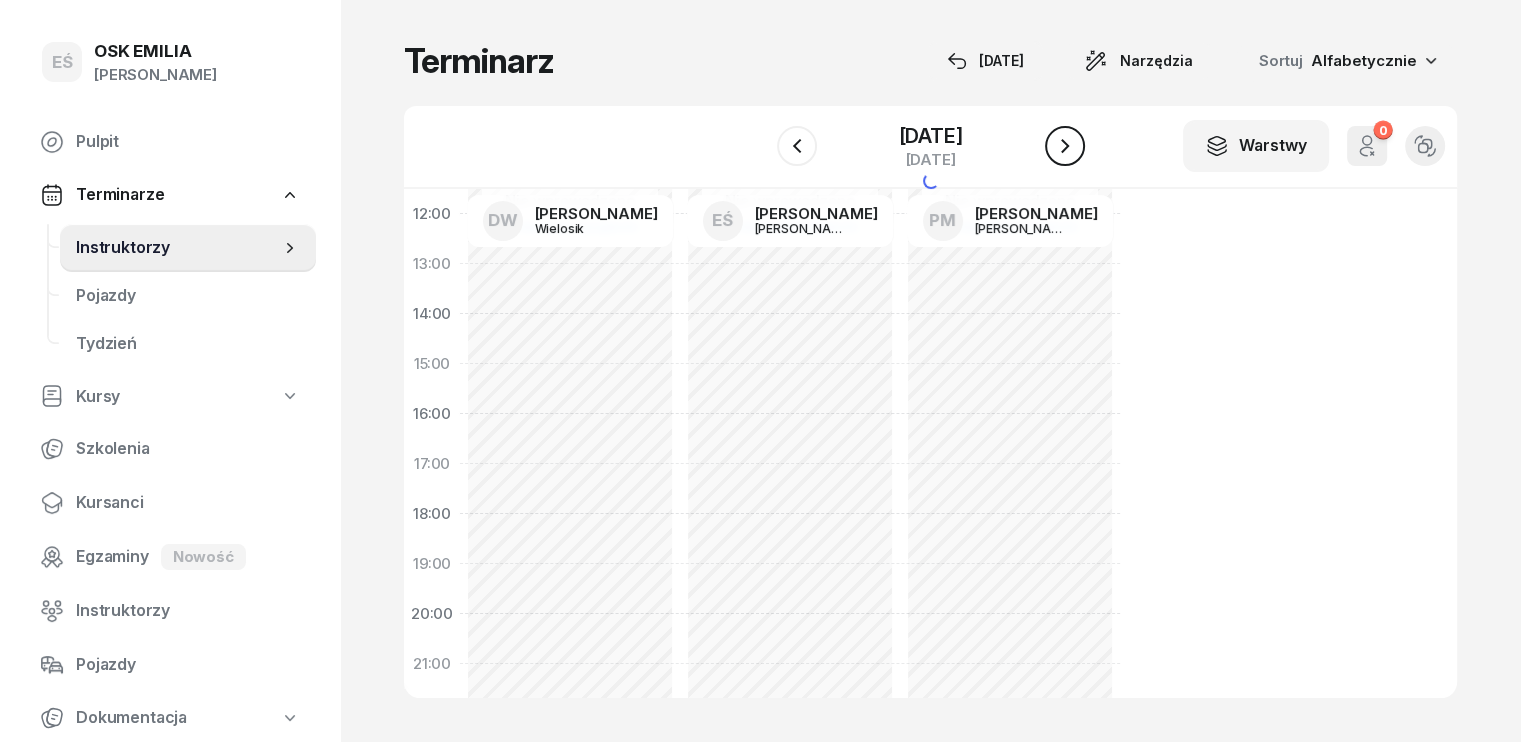 click 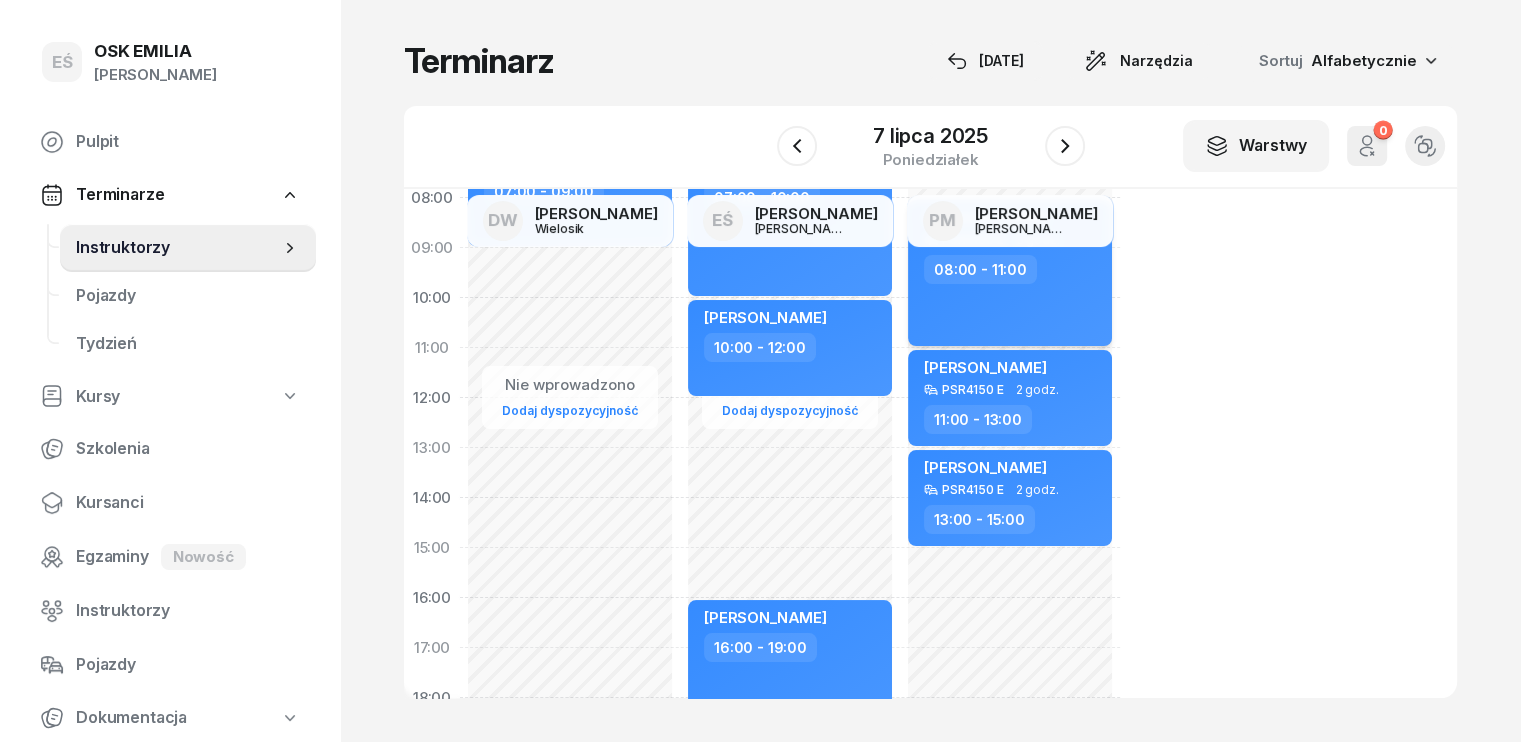 scroll, scrollTop: 100, scrollLeft: 0, axis: vertical 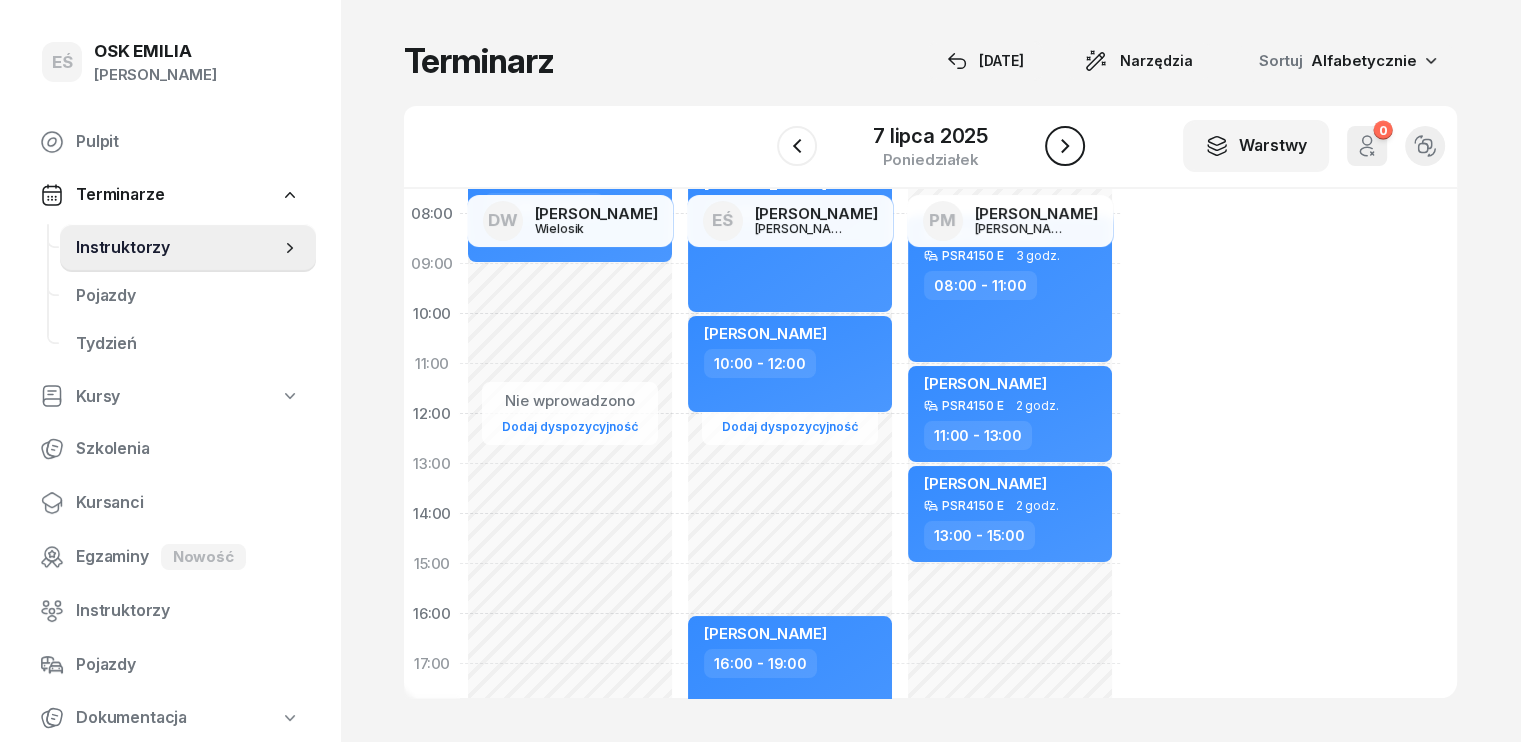 click 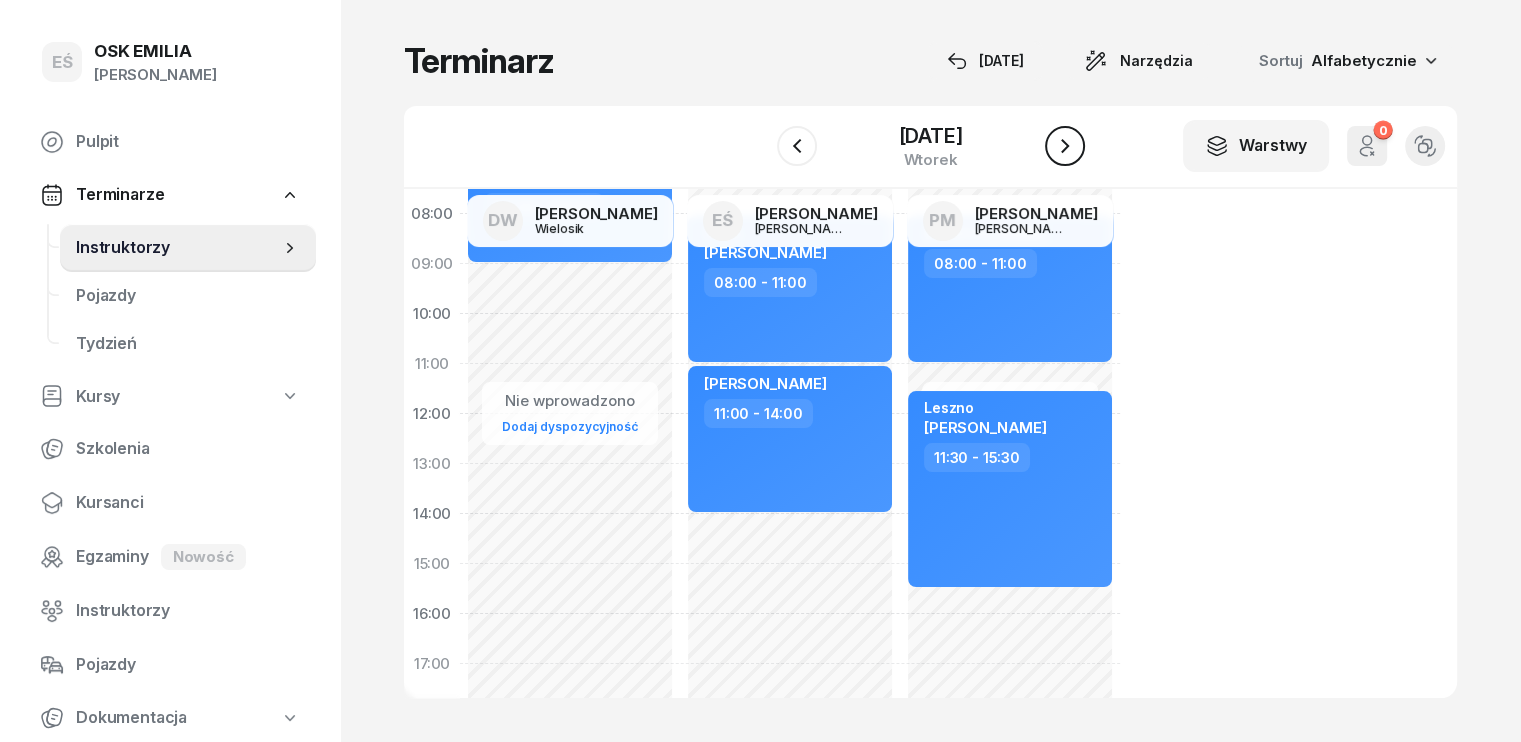 click 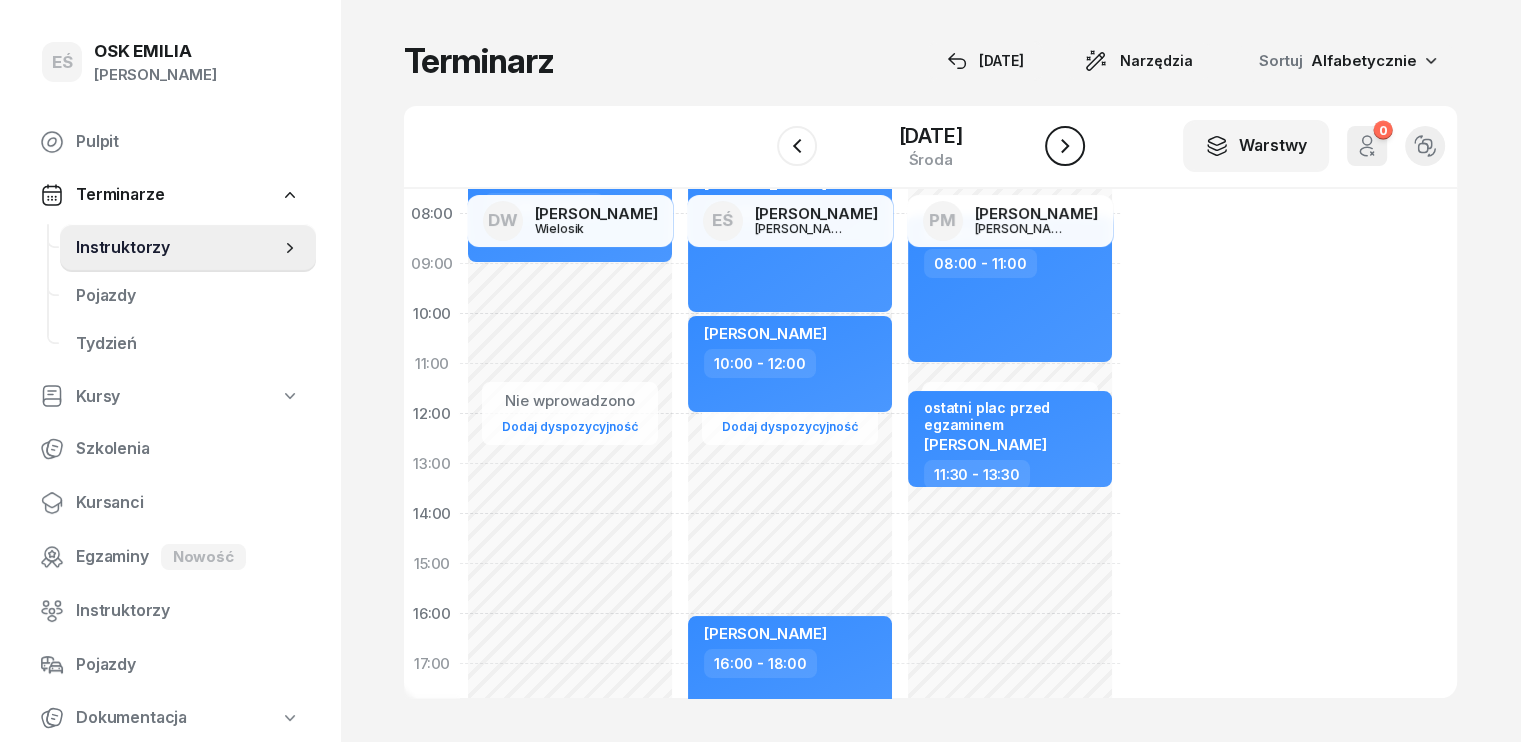 click 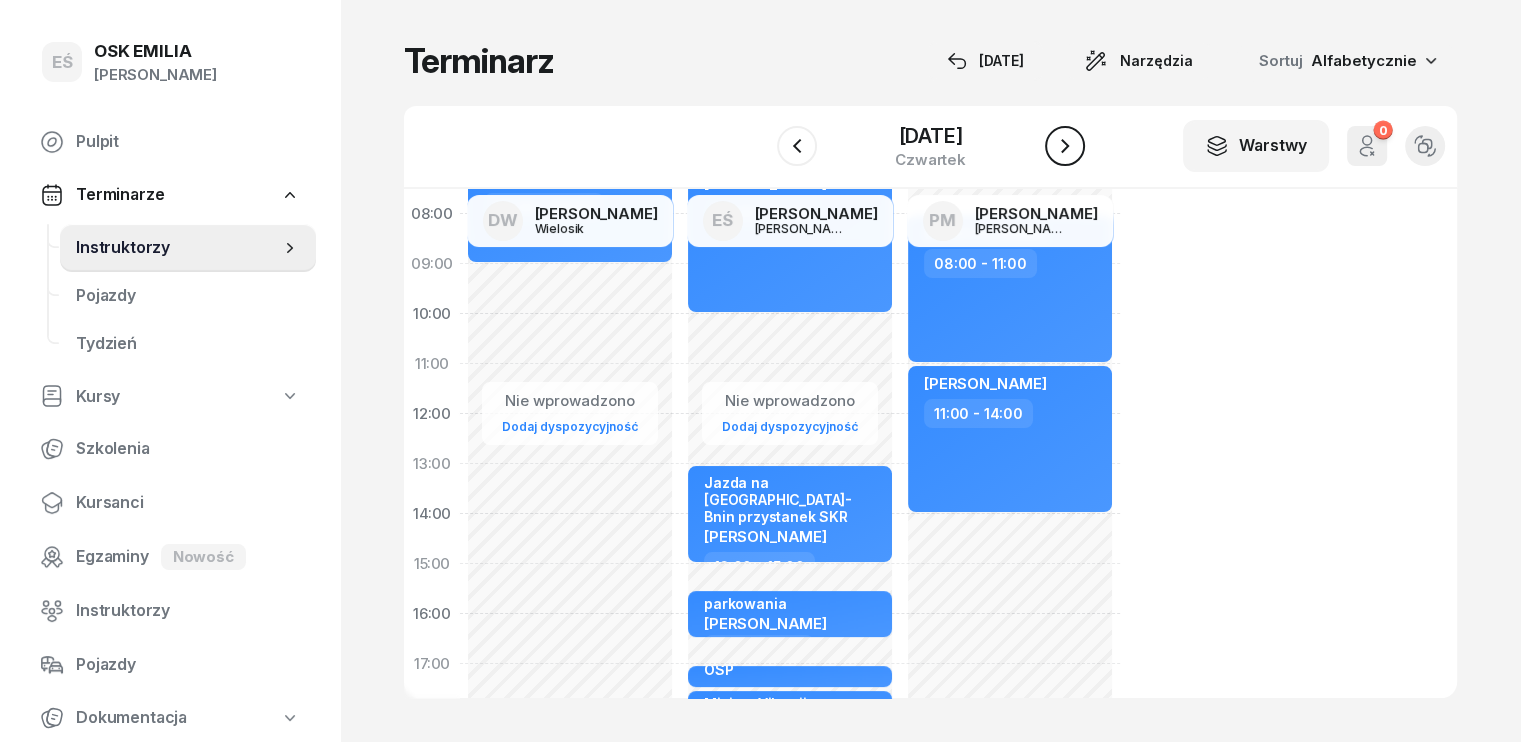click 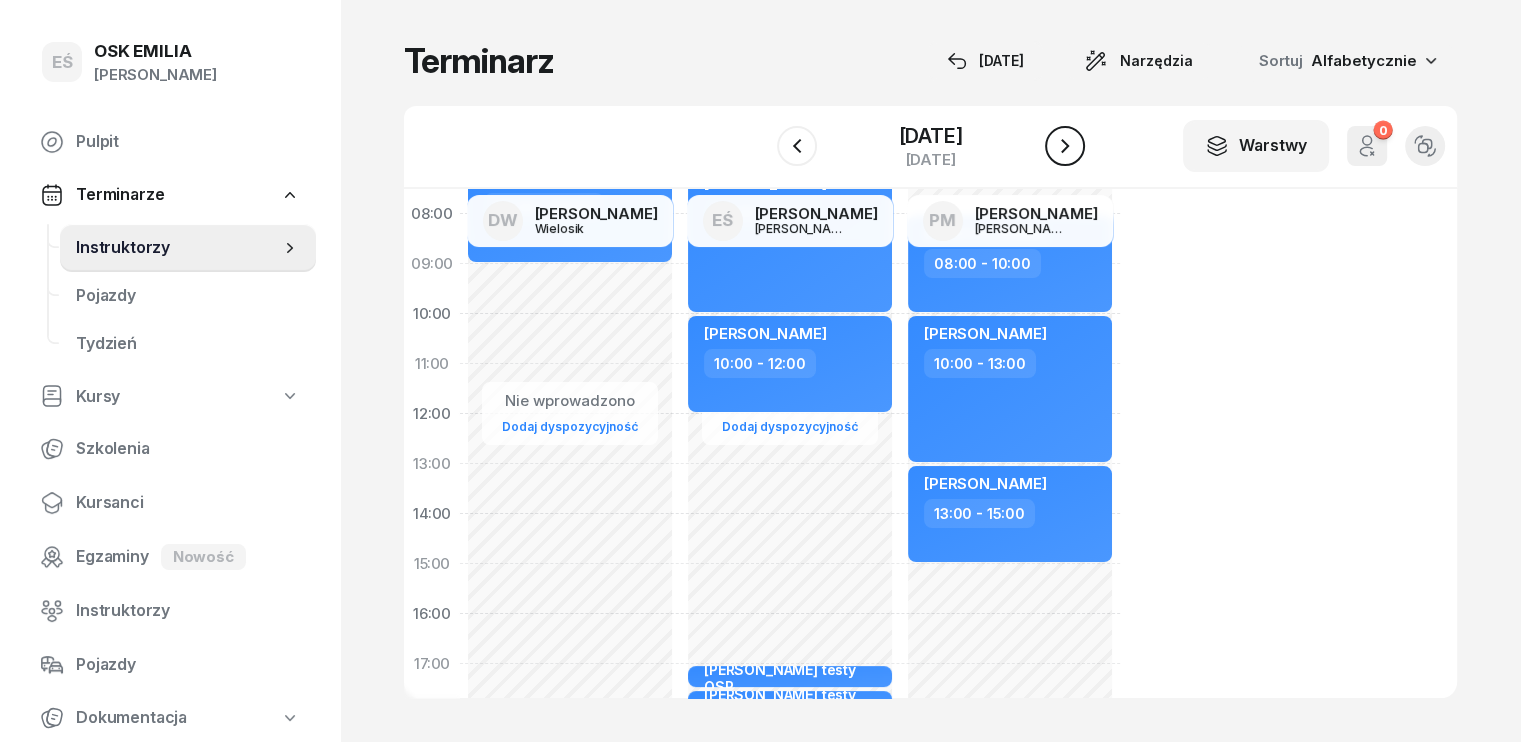 click 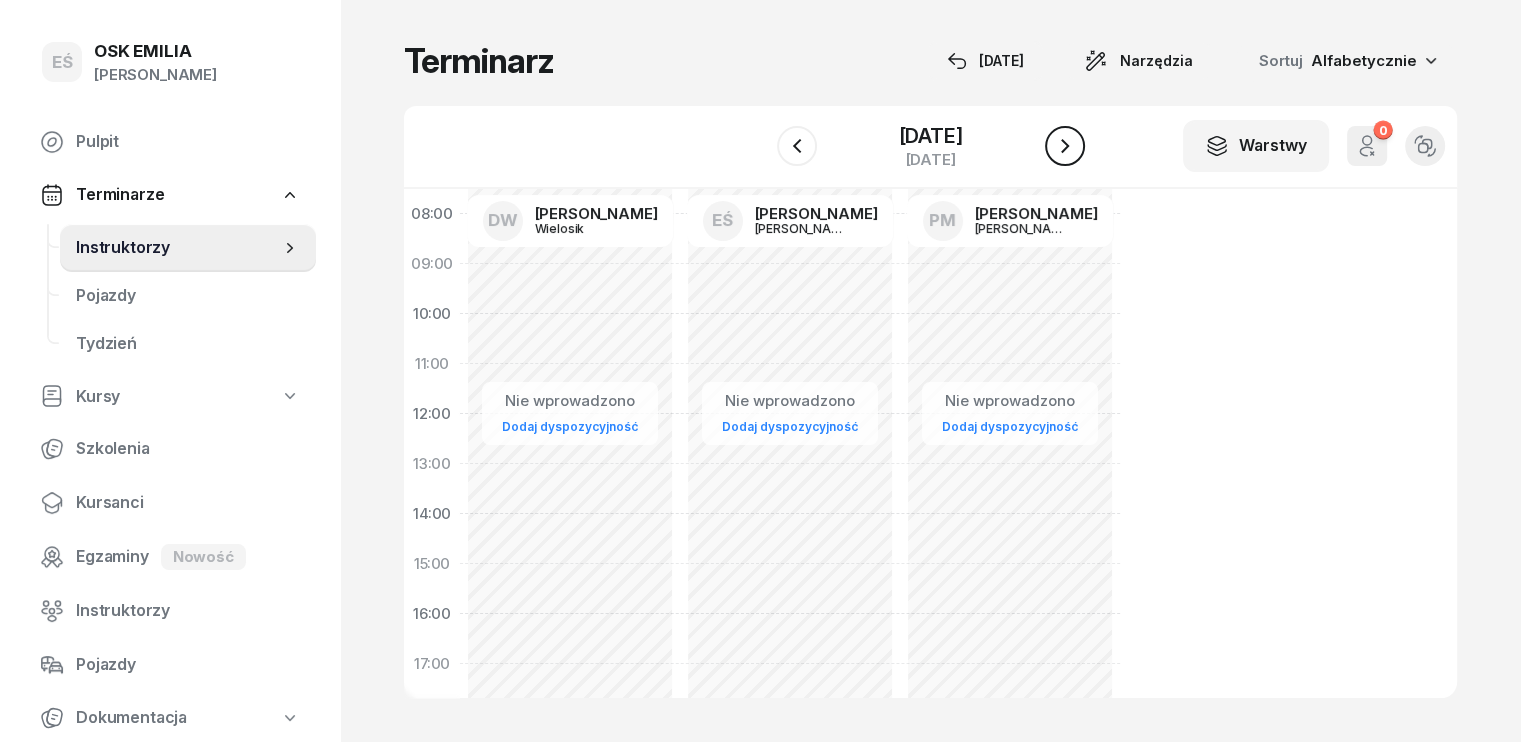 click 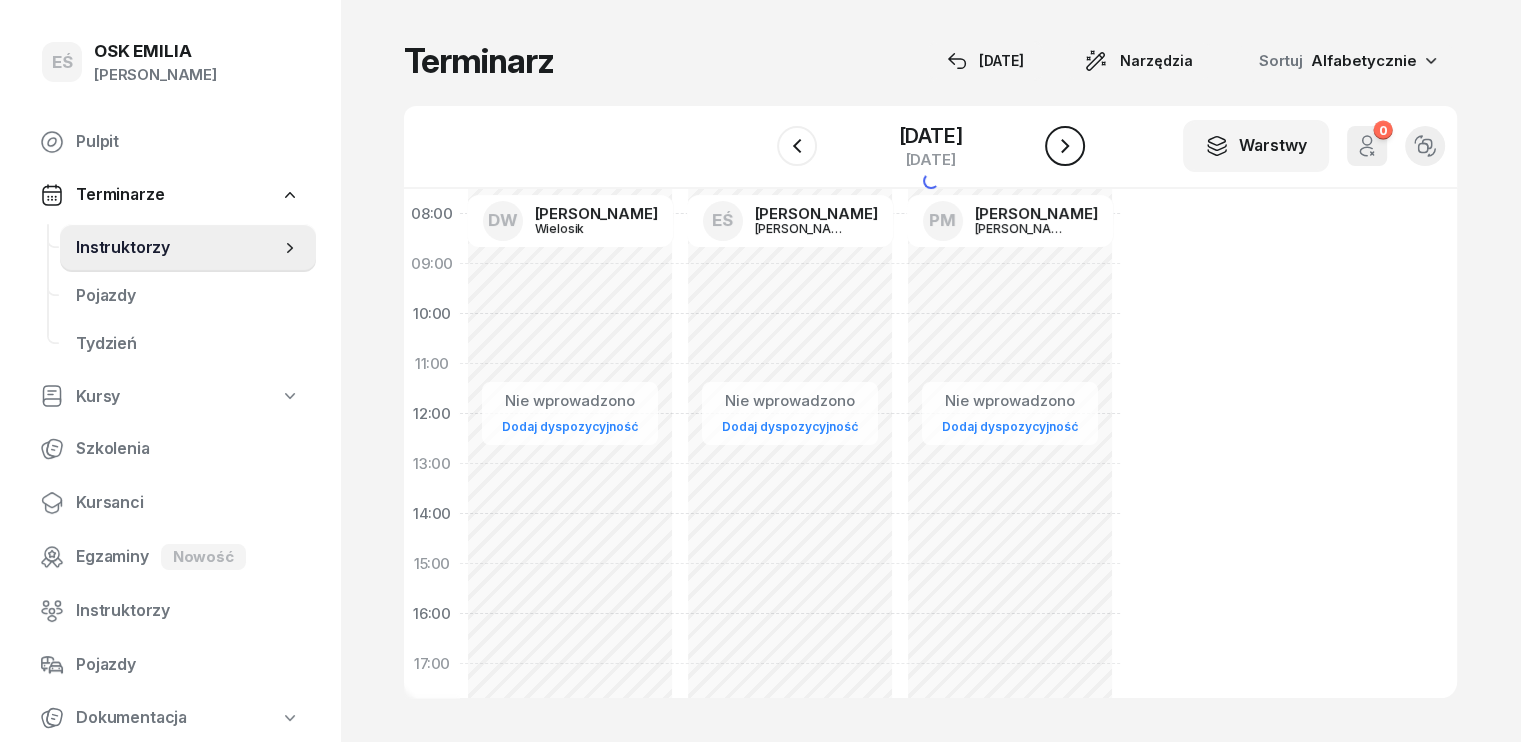 click 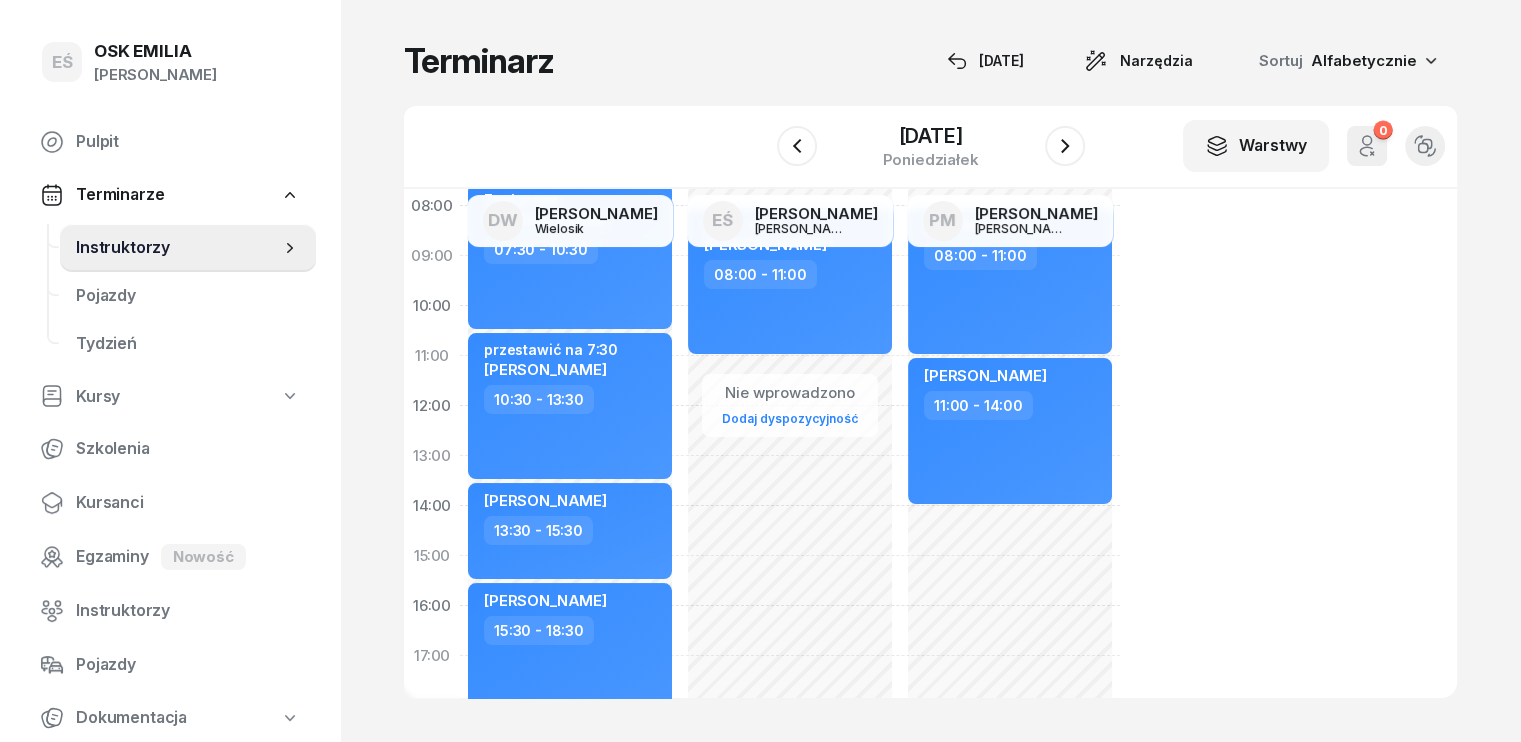 scroll, scrollTop: 100, scrollLeft: 0, axis: vertical 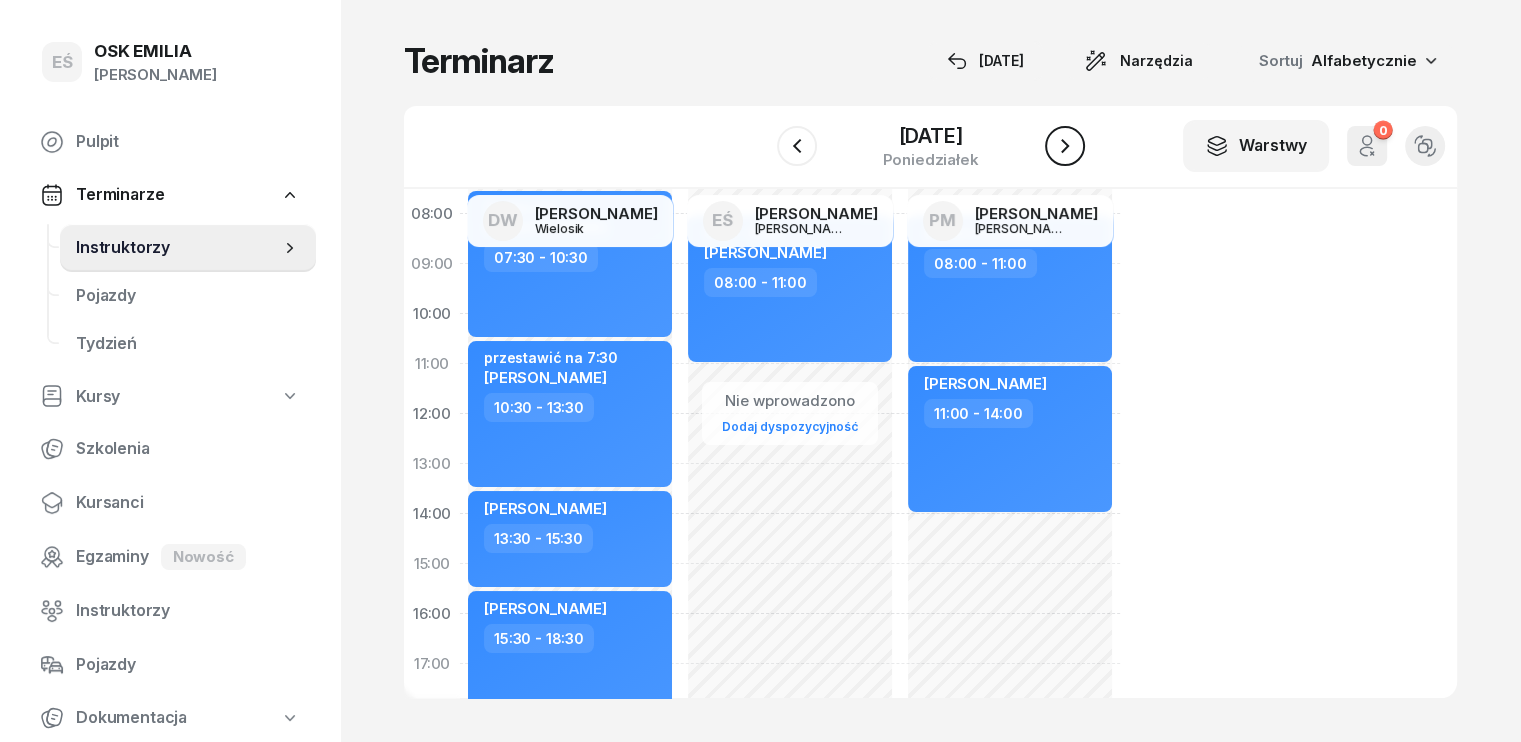 click 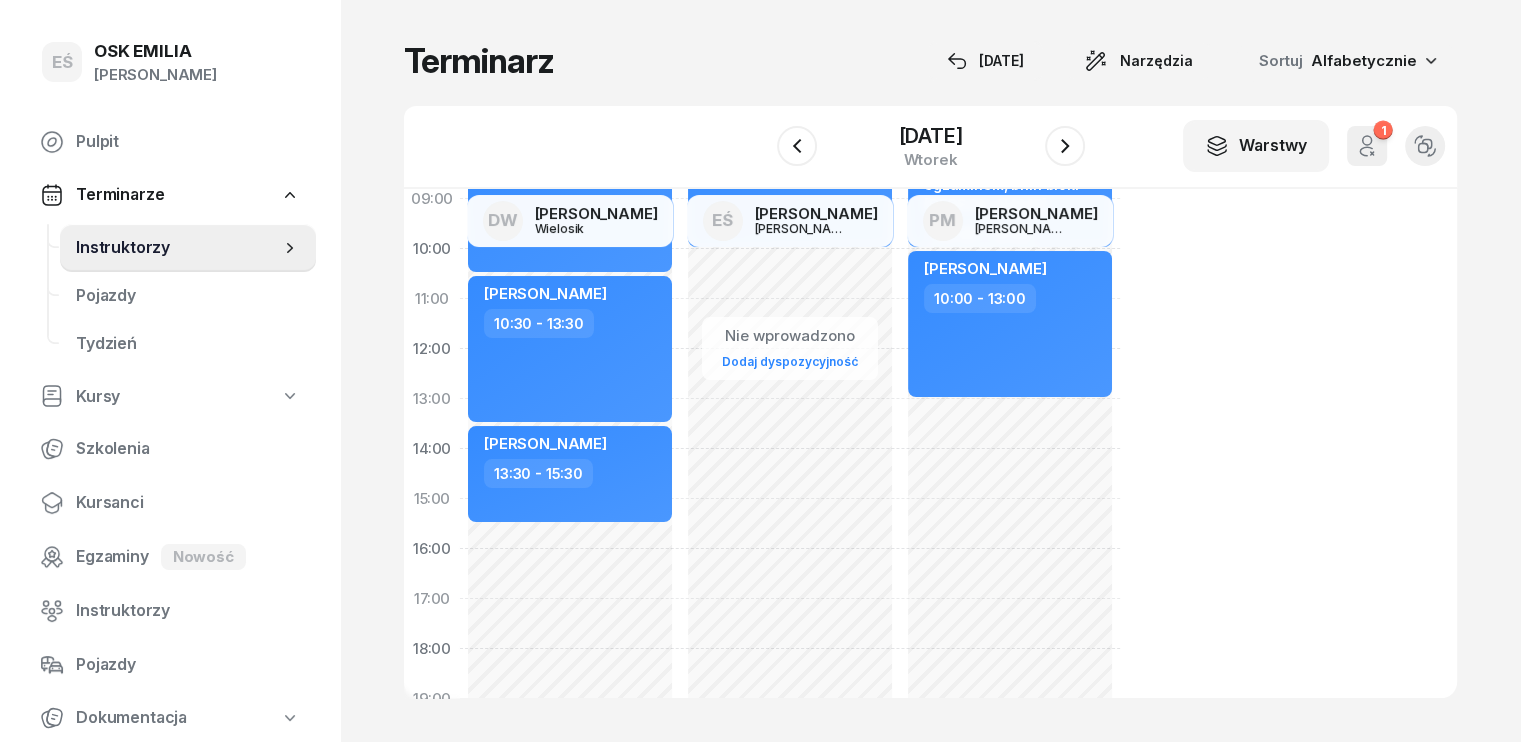 scroll, scrollTop: 200, scrollLeft: 0, axis: vertical 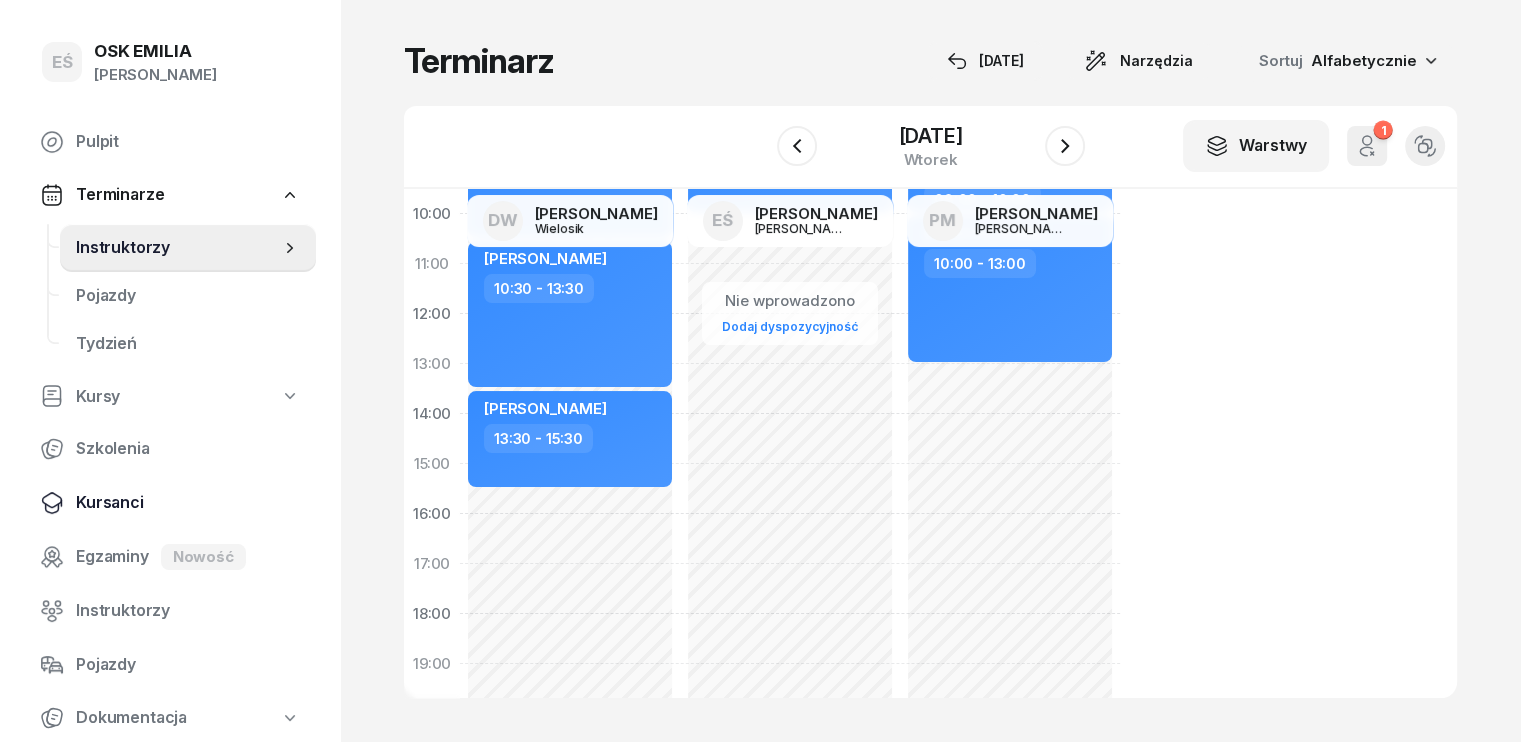 click on "Kursanci" at bounding box center (188, 503) 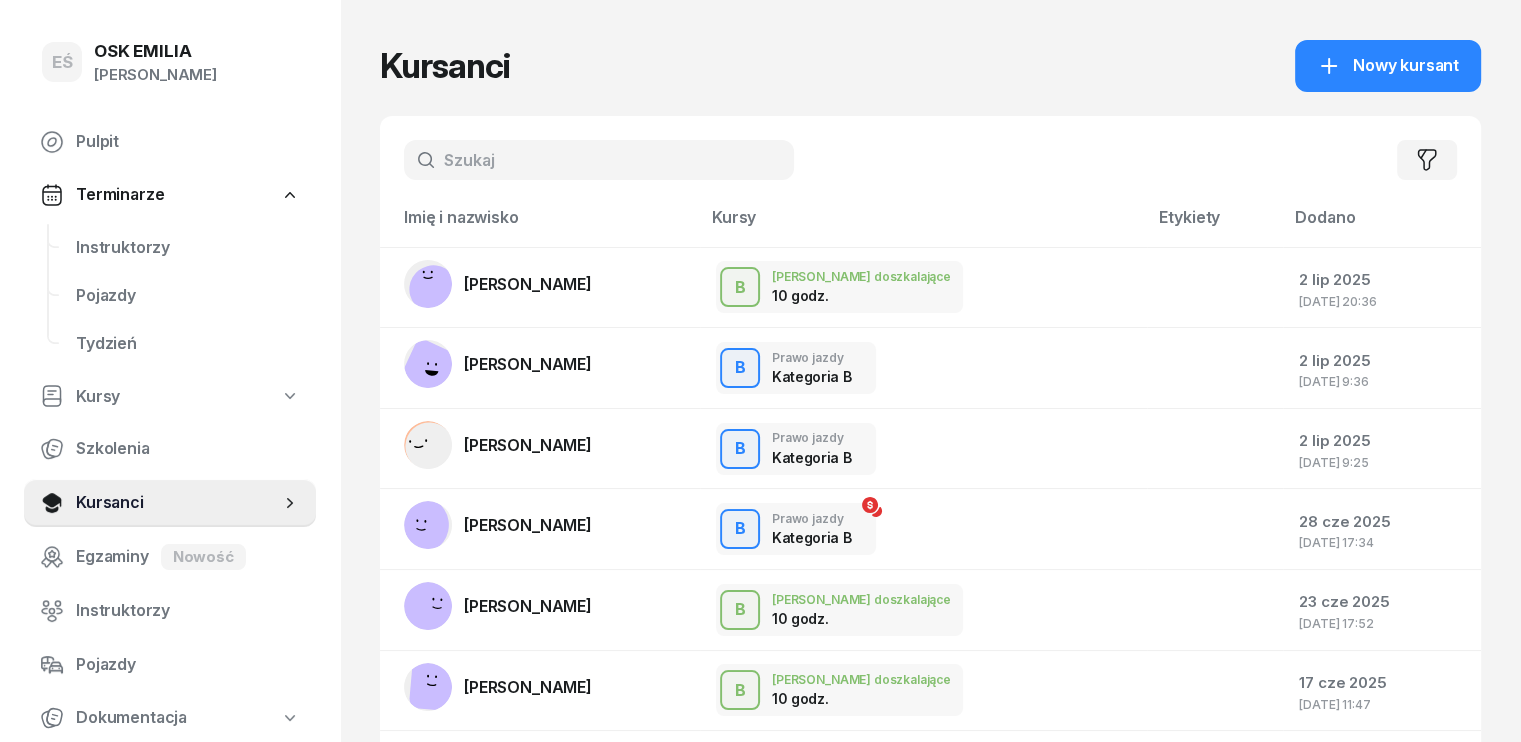 click at bounding box center [599, 160] 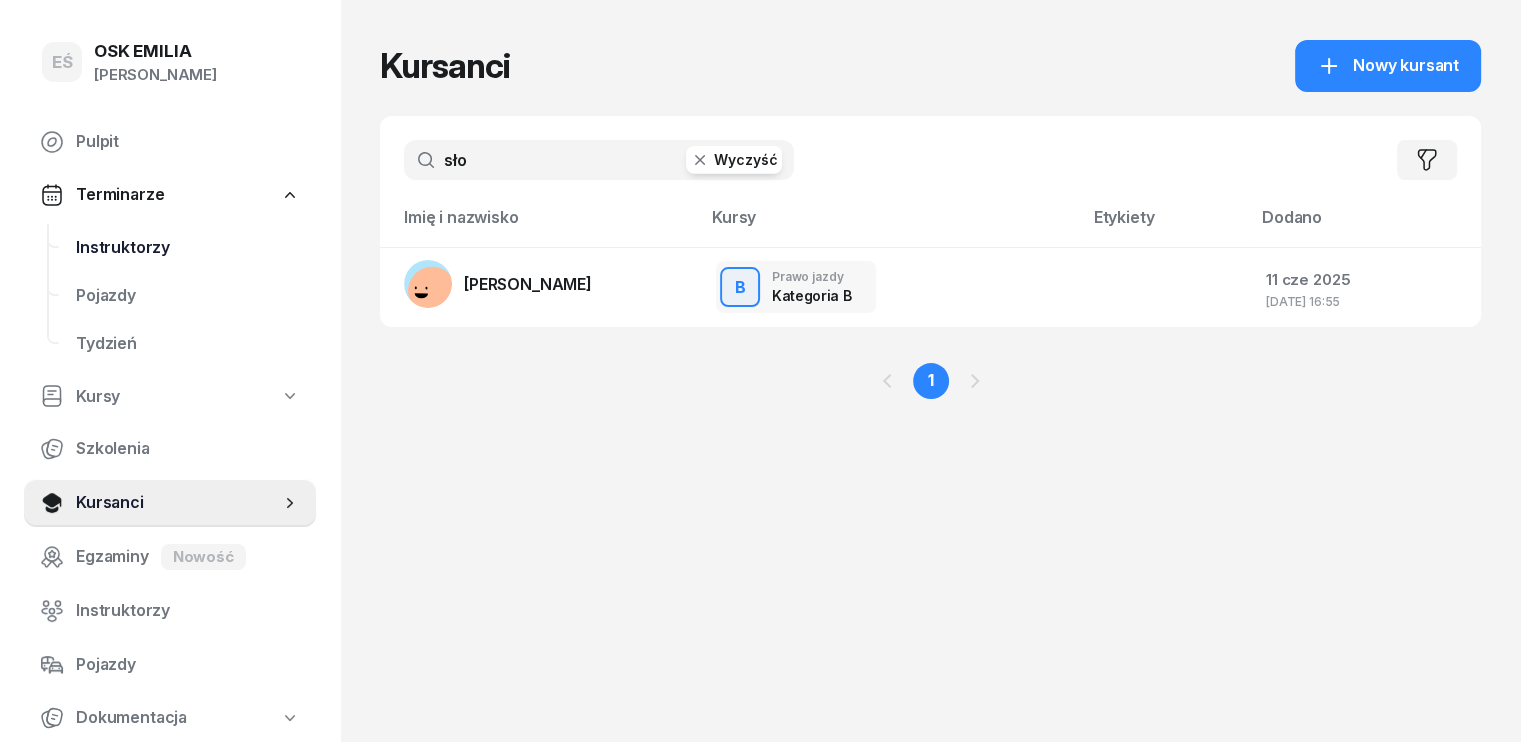 type on "sło" 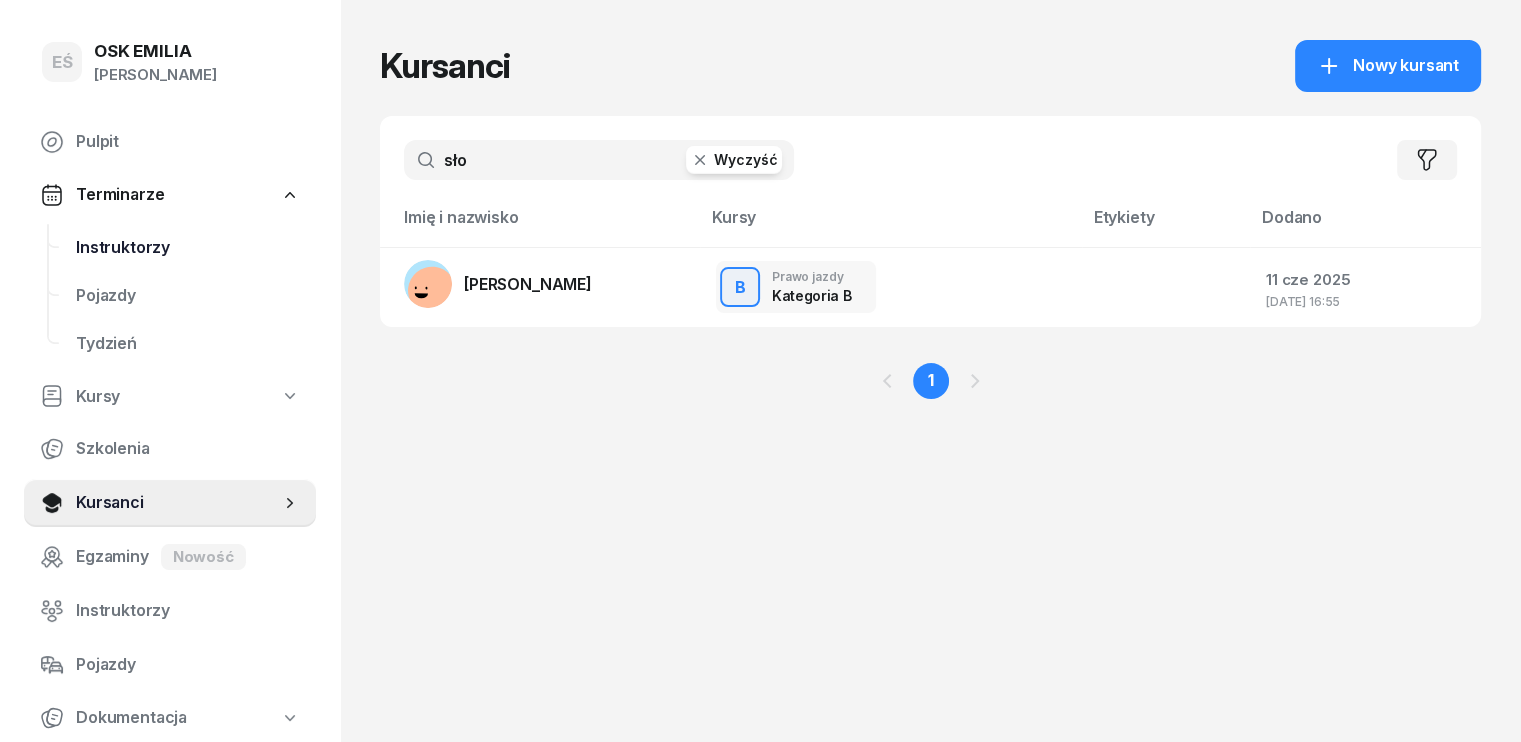 click on "Instruktorzy" at bounding box center (188, 248) 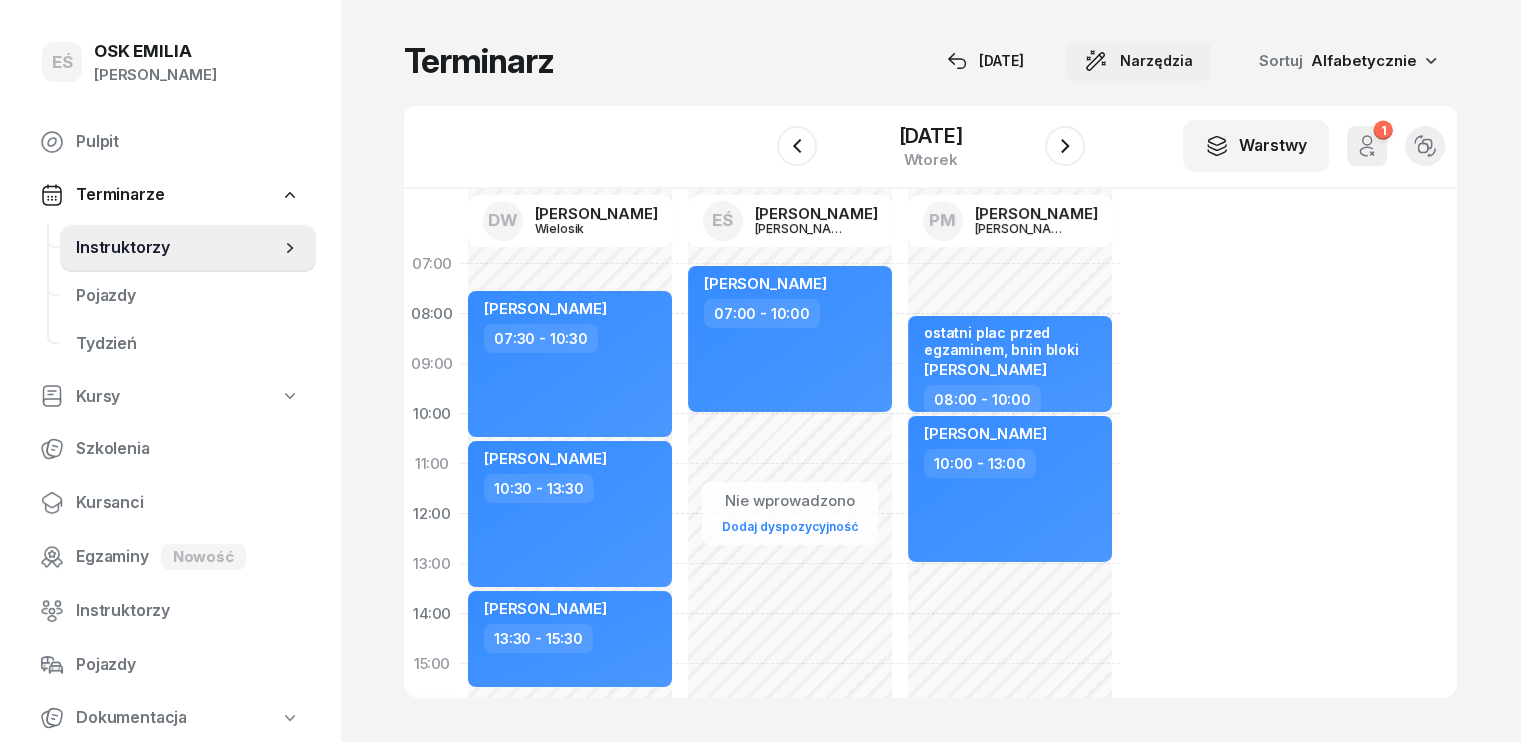 click on "Narzędzia" 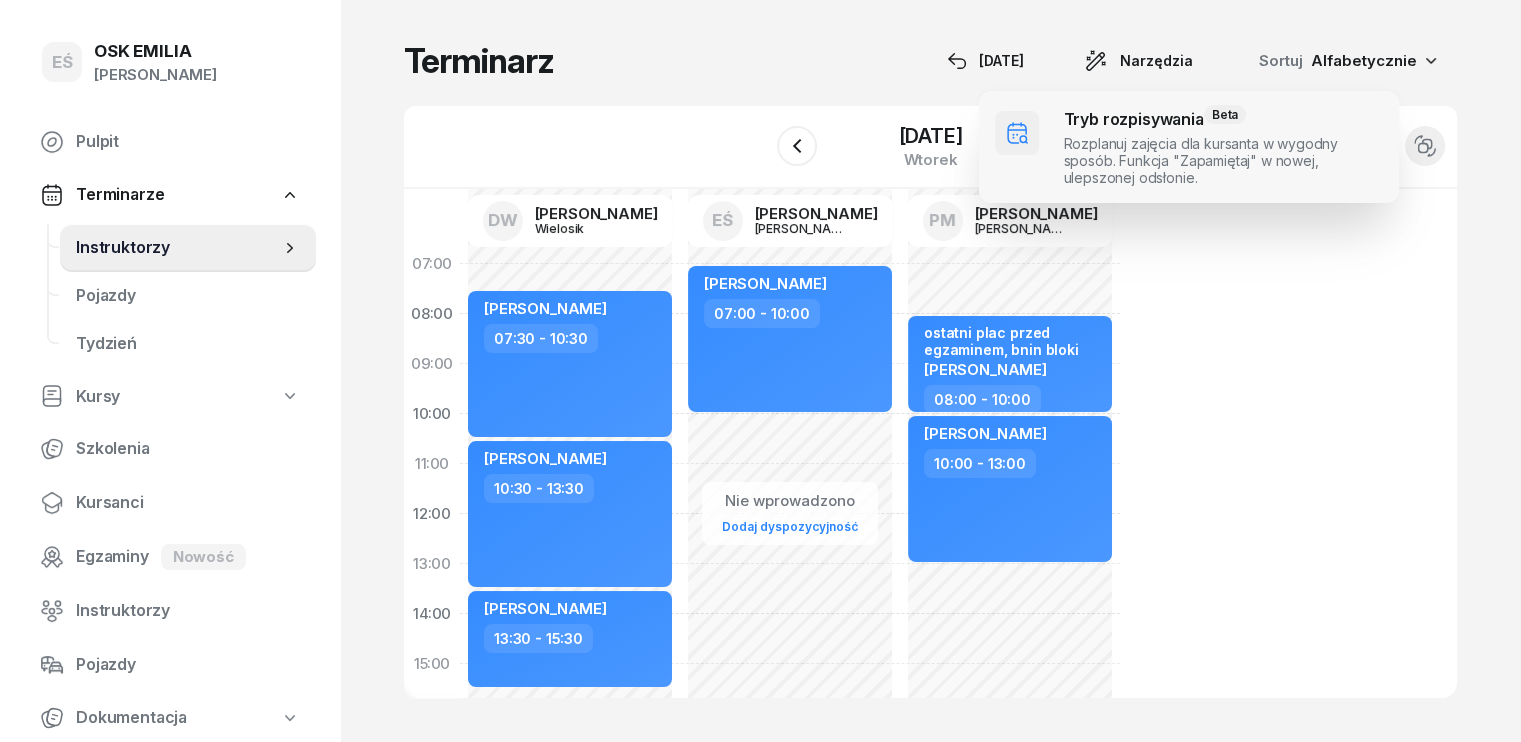 click at bounding box center (1189, 147) 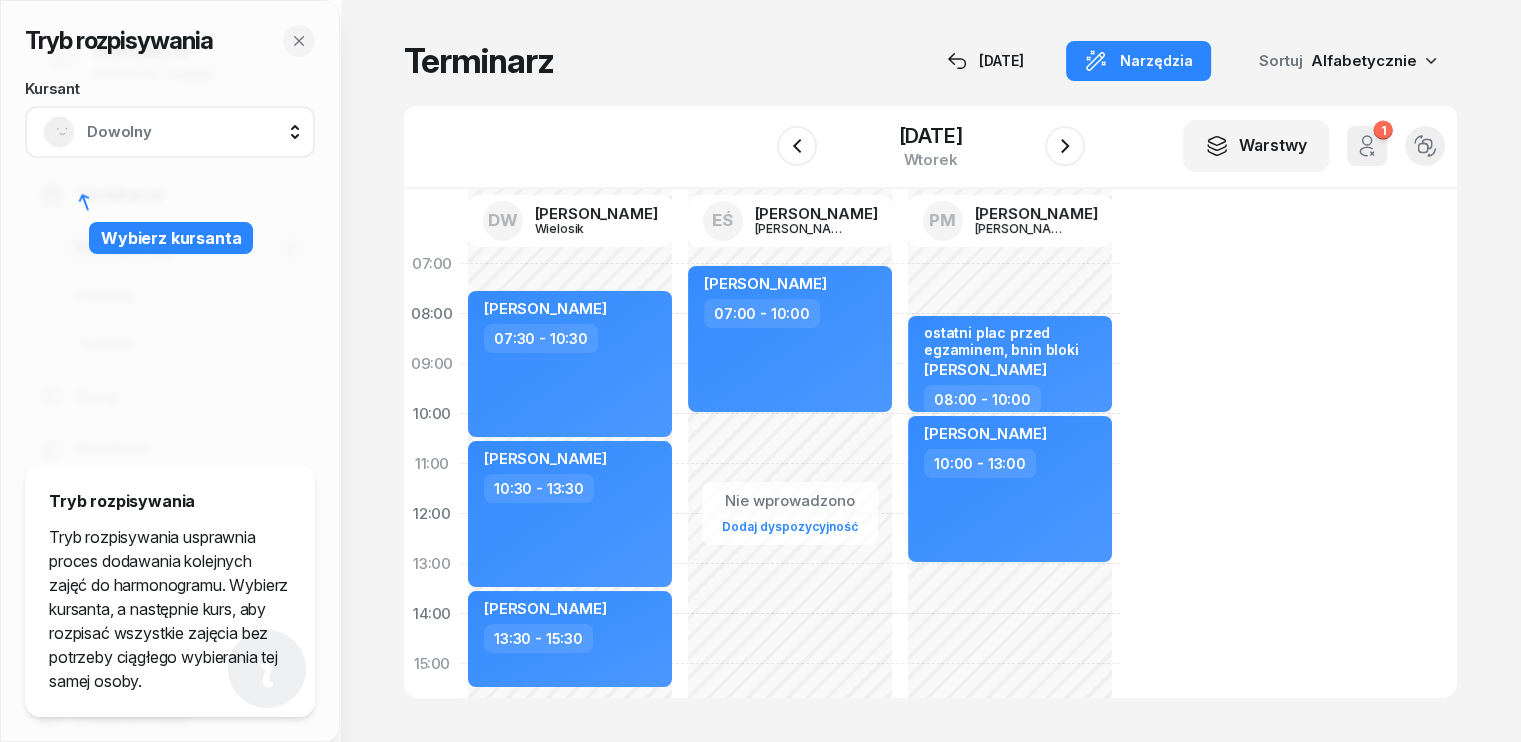 click on "Dowolny" at bounding box center [192, 132] 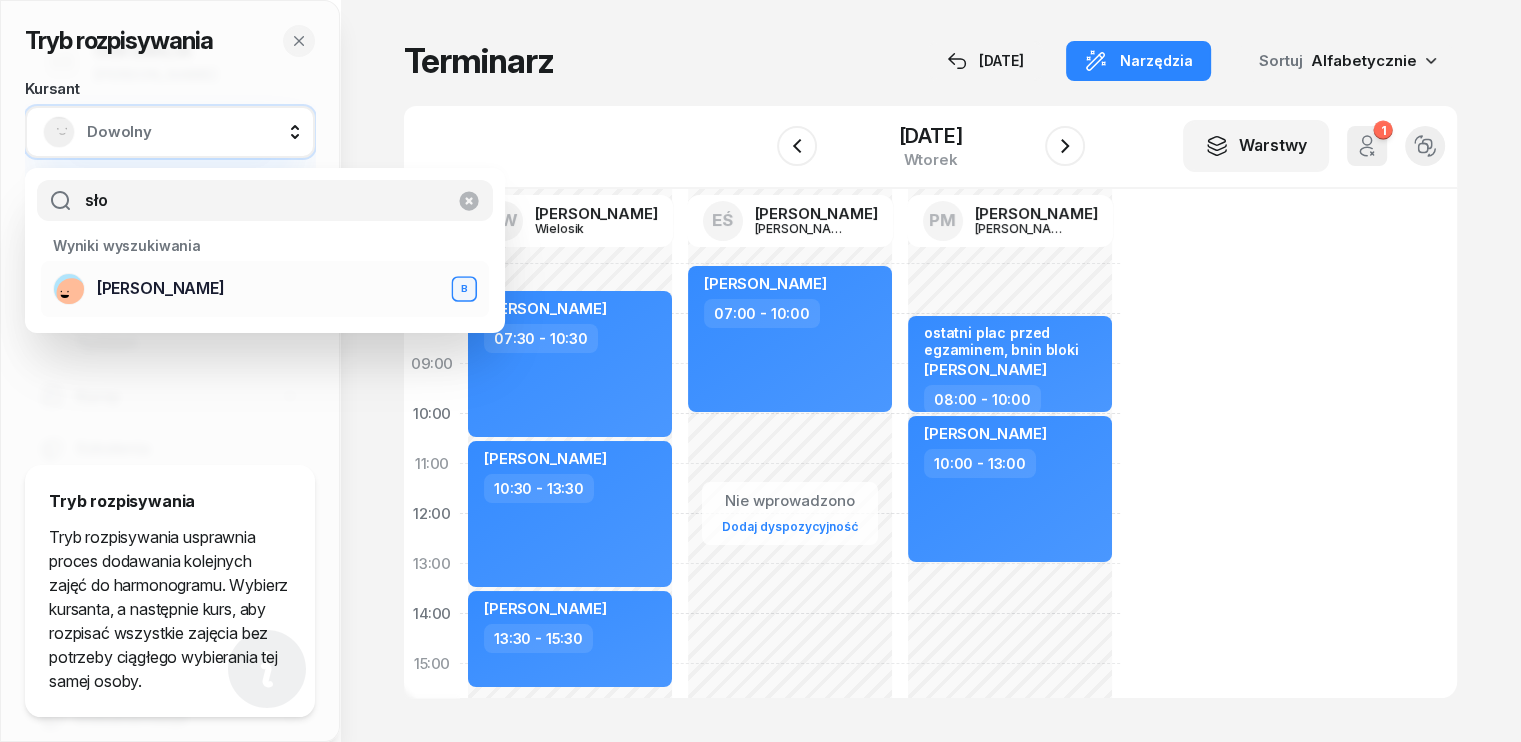 type on "sło" 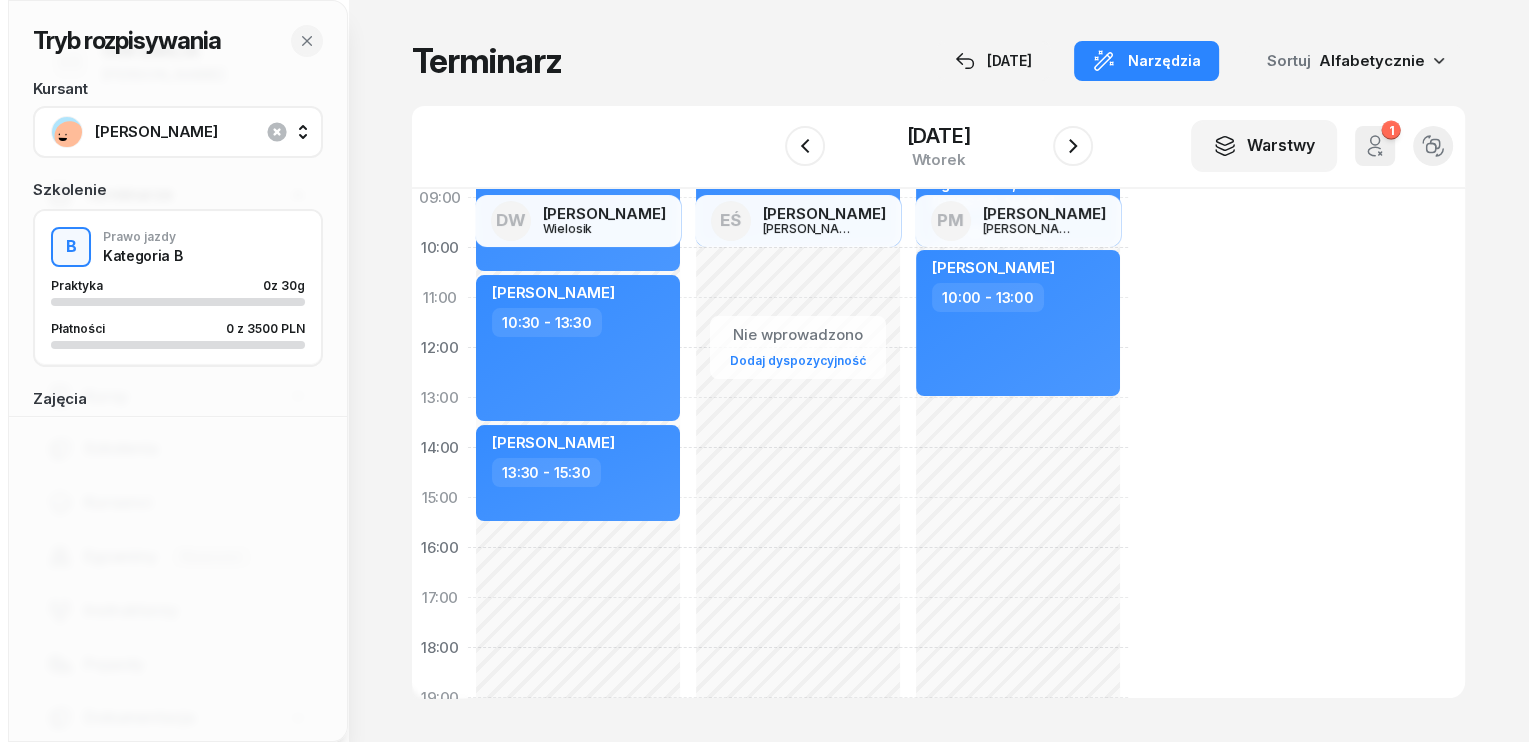 scroll, scrollTop: 200, scrollLeft: 0, axis: vertical 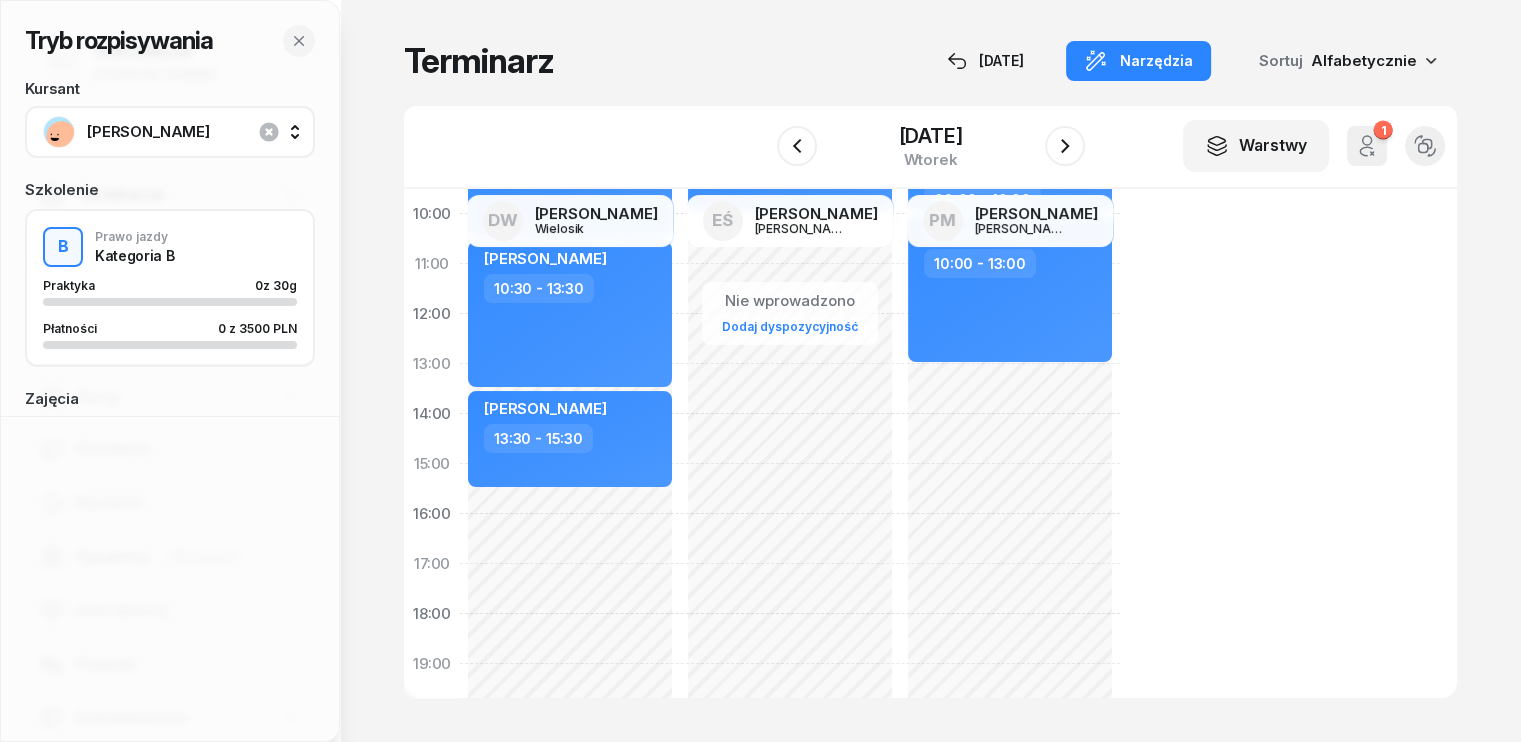 click on "Nie wprowadzono Dodaj dyspozycyjność [PERSON_NAME]  07:30 - 10:30 my odwołaliśmy [PERSON_NAME]  10:30 - 12:30 [PERSON_NAME]  10:30 - 13:30 [PERSON_NAME]  13:30 - 15:30" 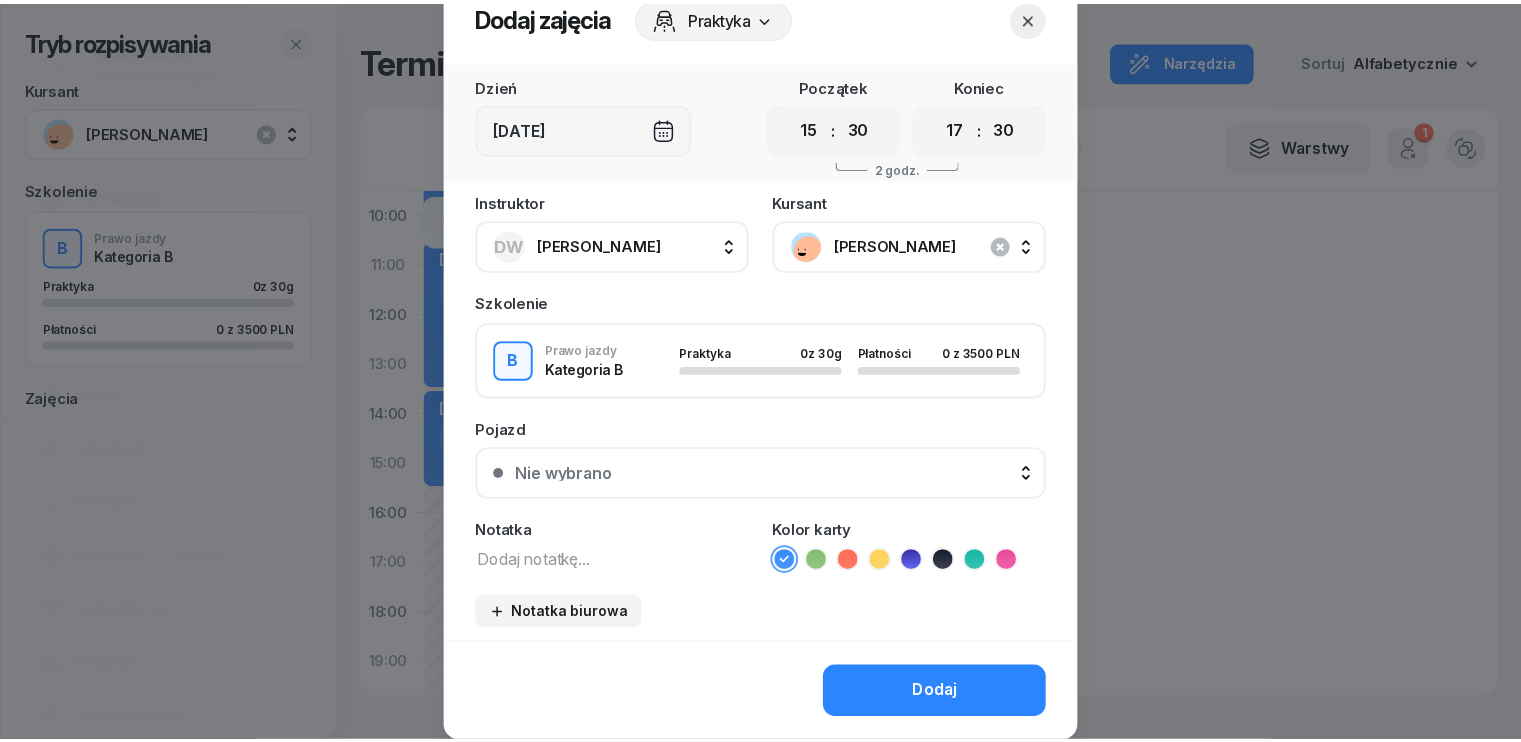 scroll, scrollTop: 0, scrollLeft: 0, axis: both 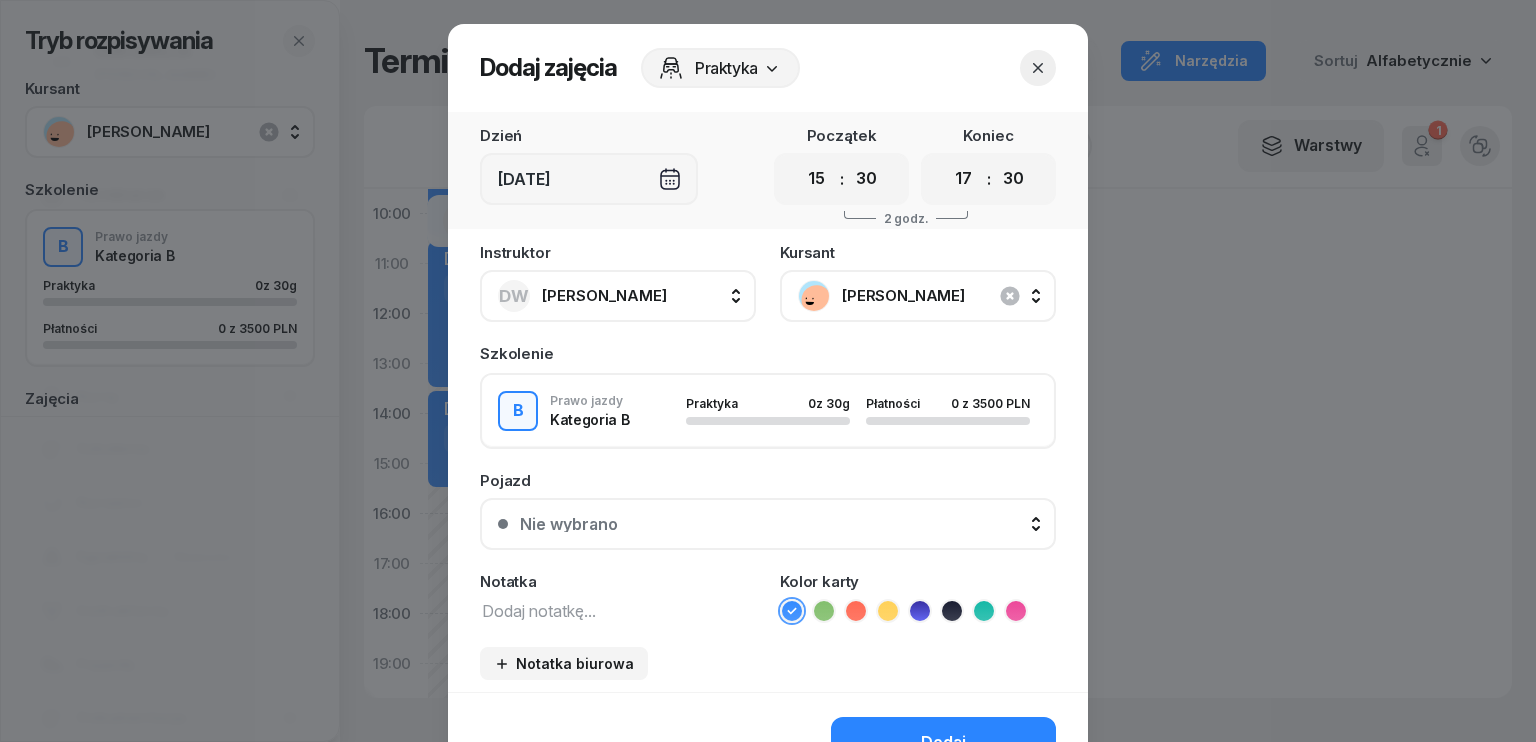 click 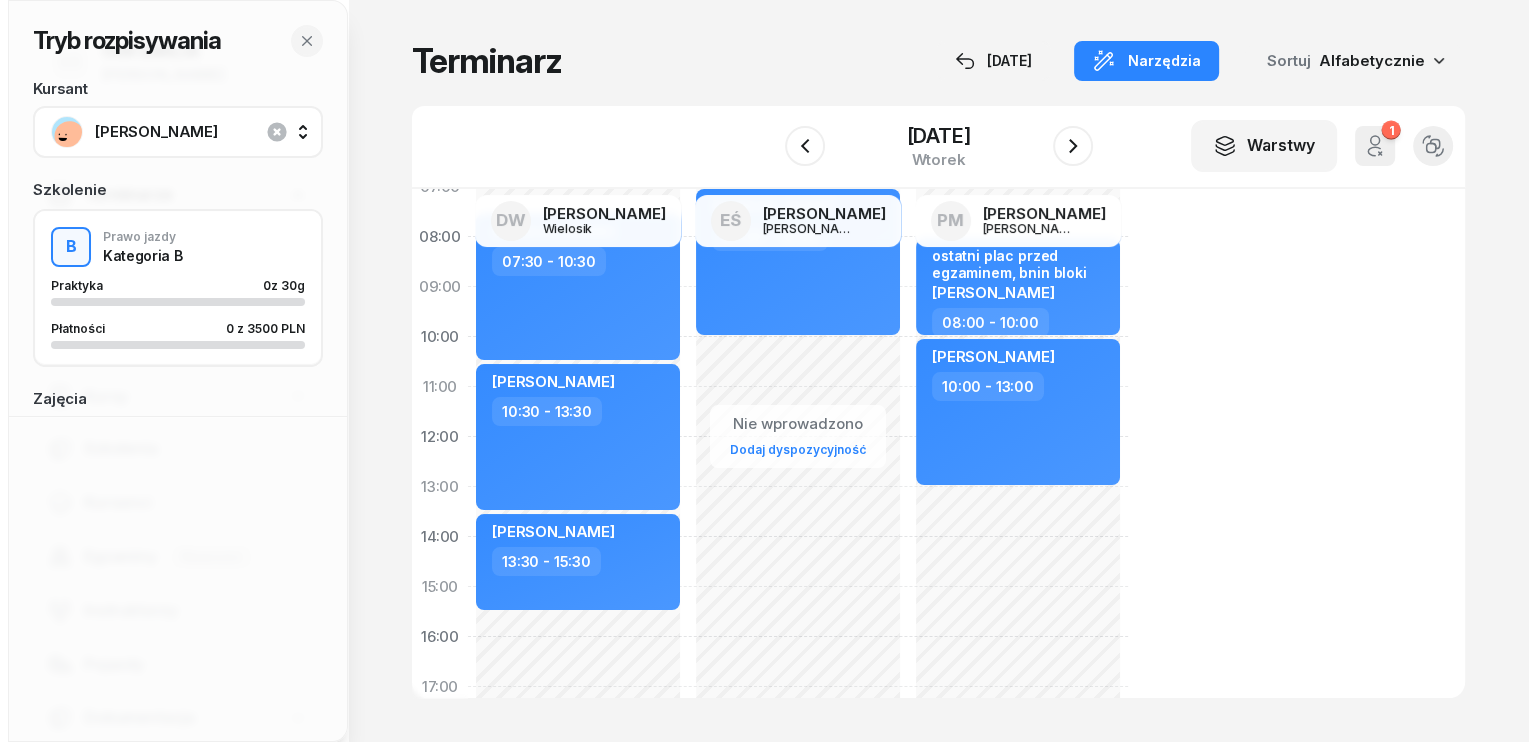 scroll, scrollTop: 200, scrollLeft: 0, axis: vertical 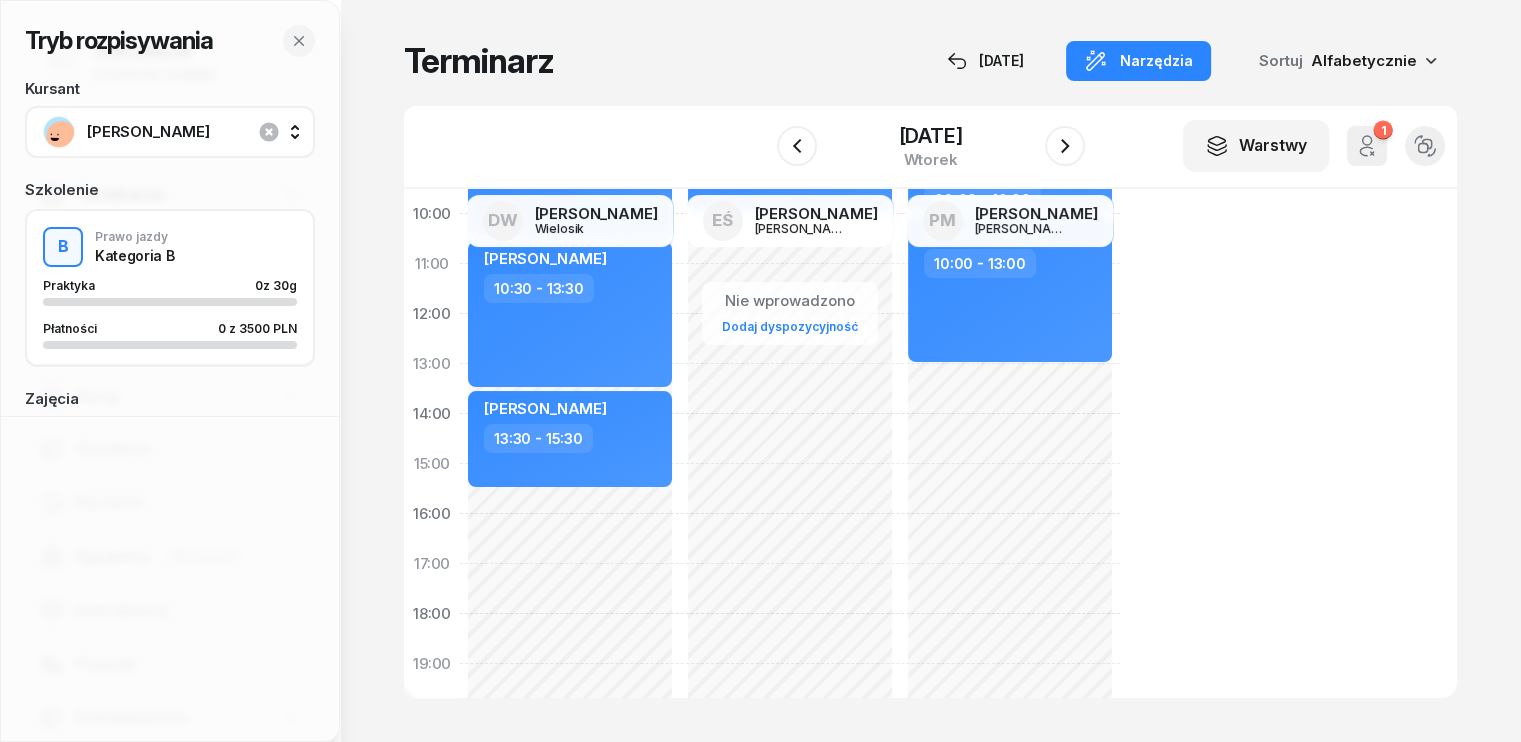 click on "Nie wprowadzono Dodaj dyspozycyjność ostatni plac przed egzaminem, bnin bloki [PERSON_NAME]  08:00 - 10:00 [PERSON_NAME]  10:00 - 13:00" 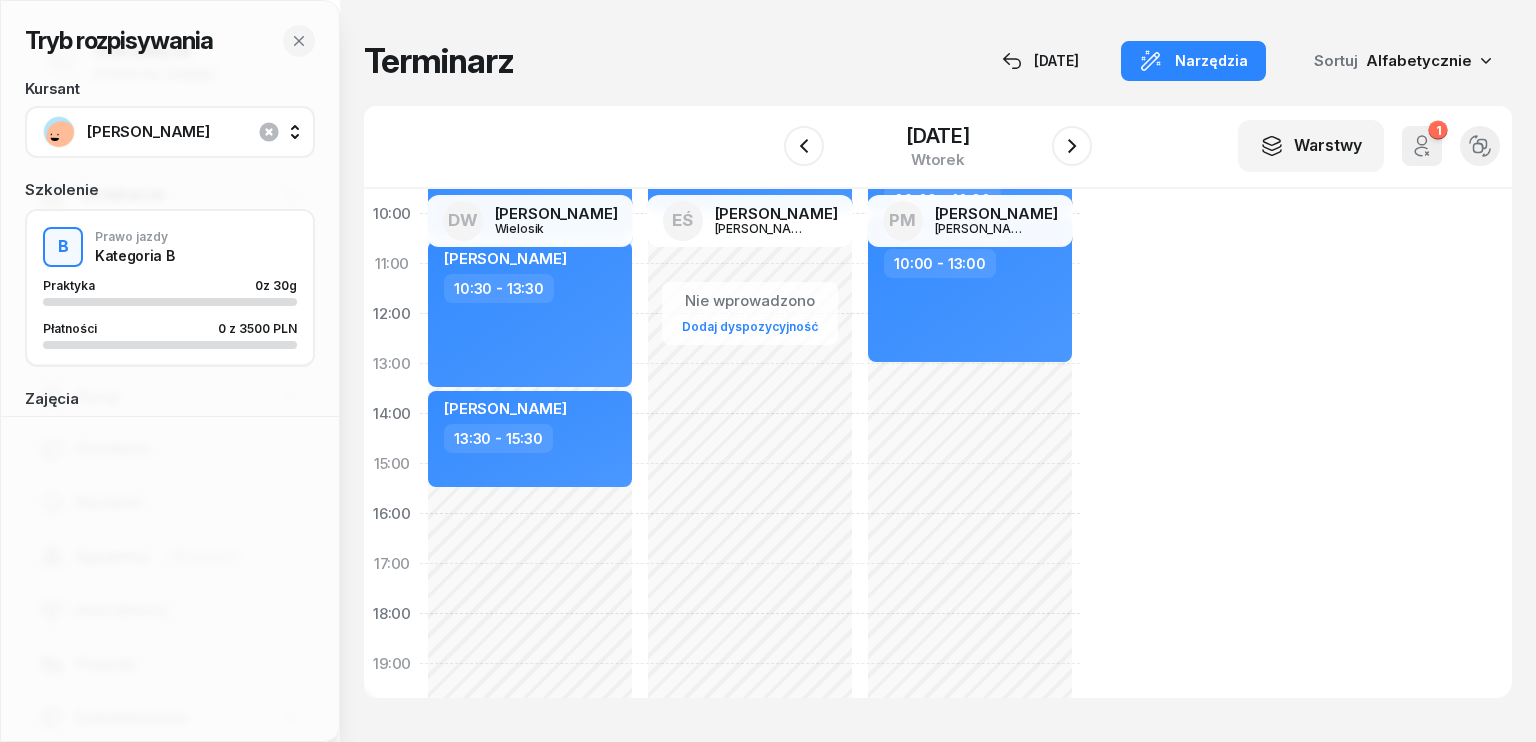 select on "13" 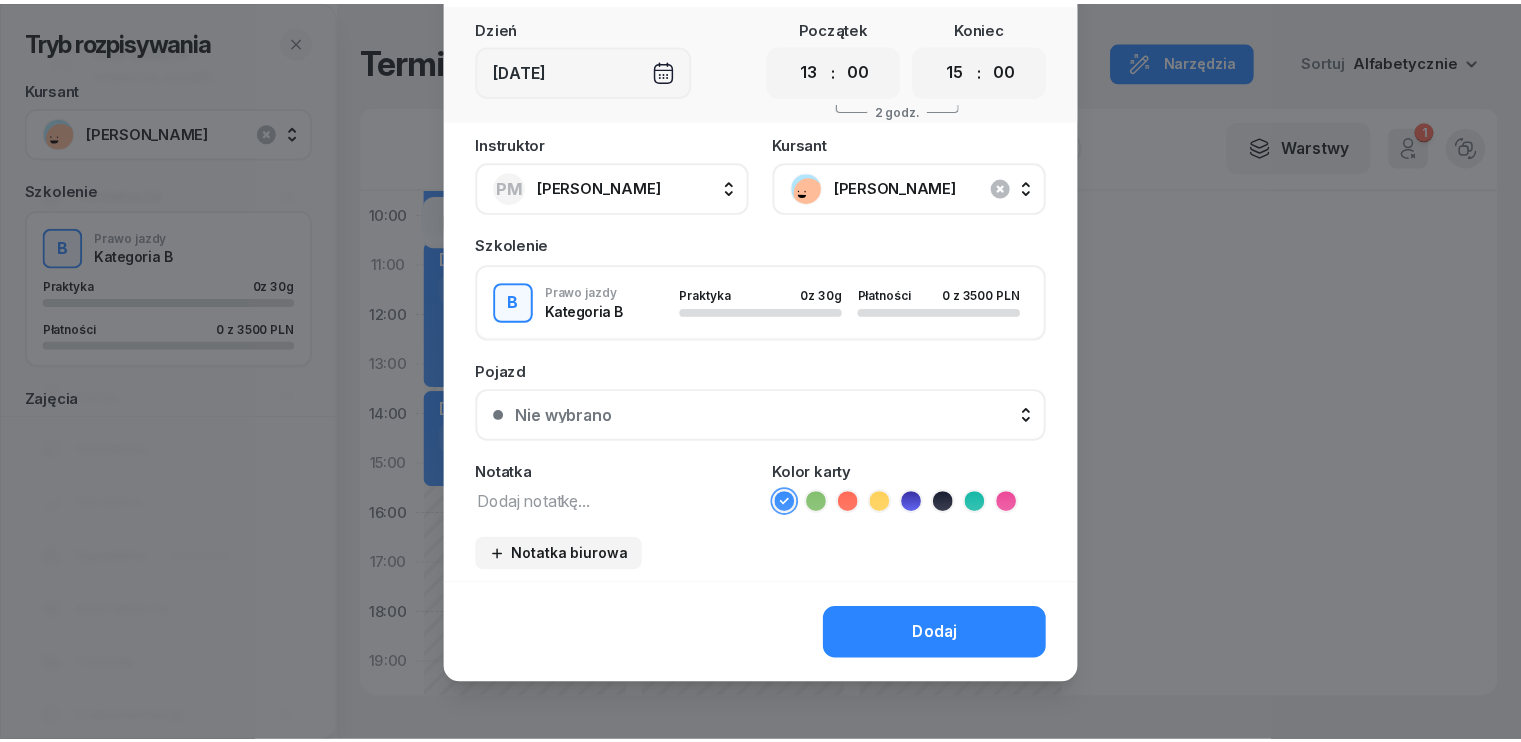 scroll, scrollTop: 112, scrollLeft: 0, axis: vertical 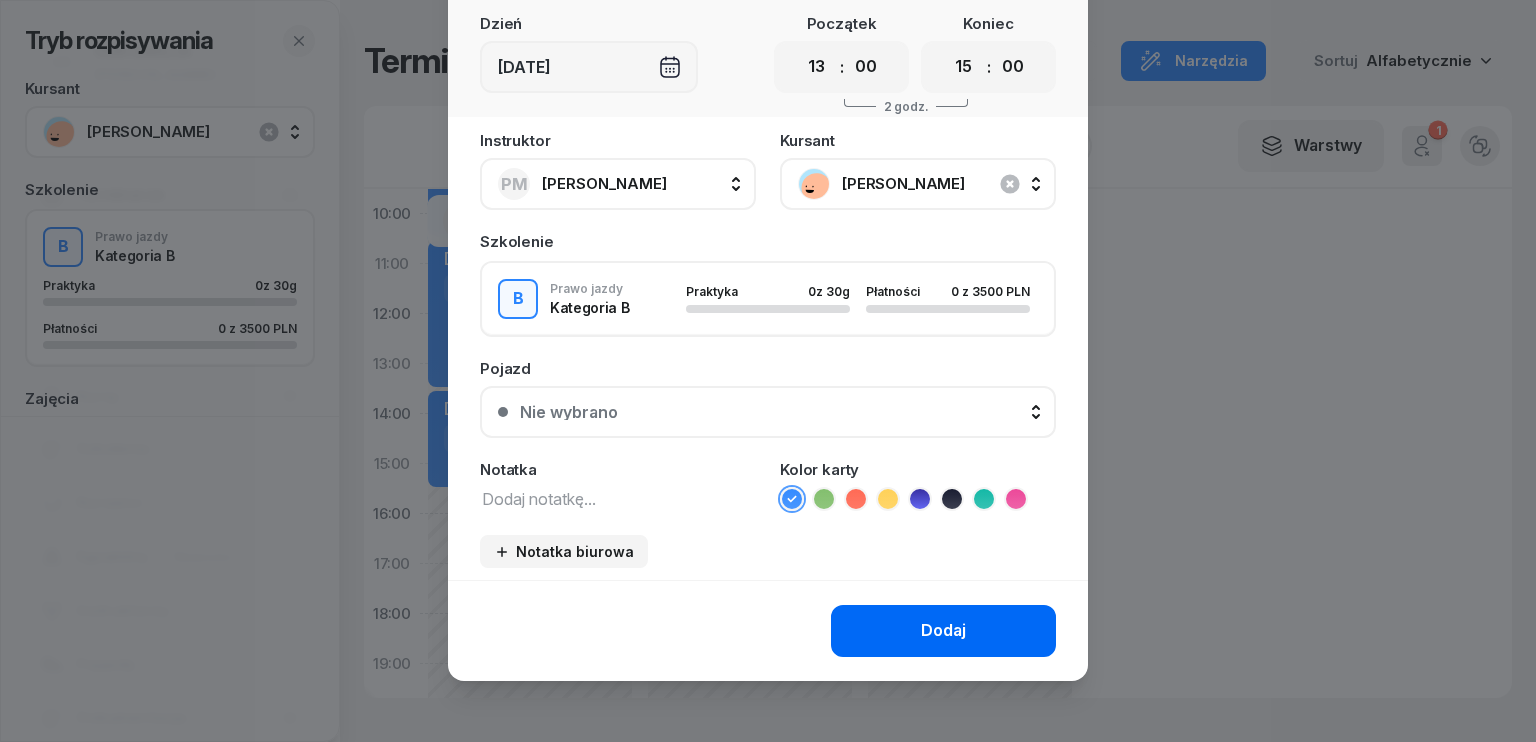 click on "Dodaj" 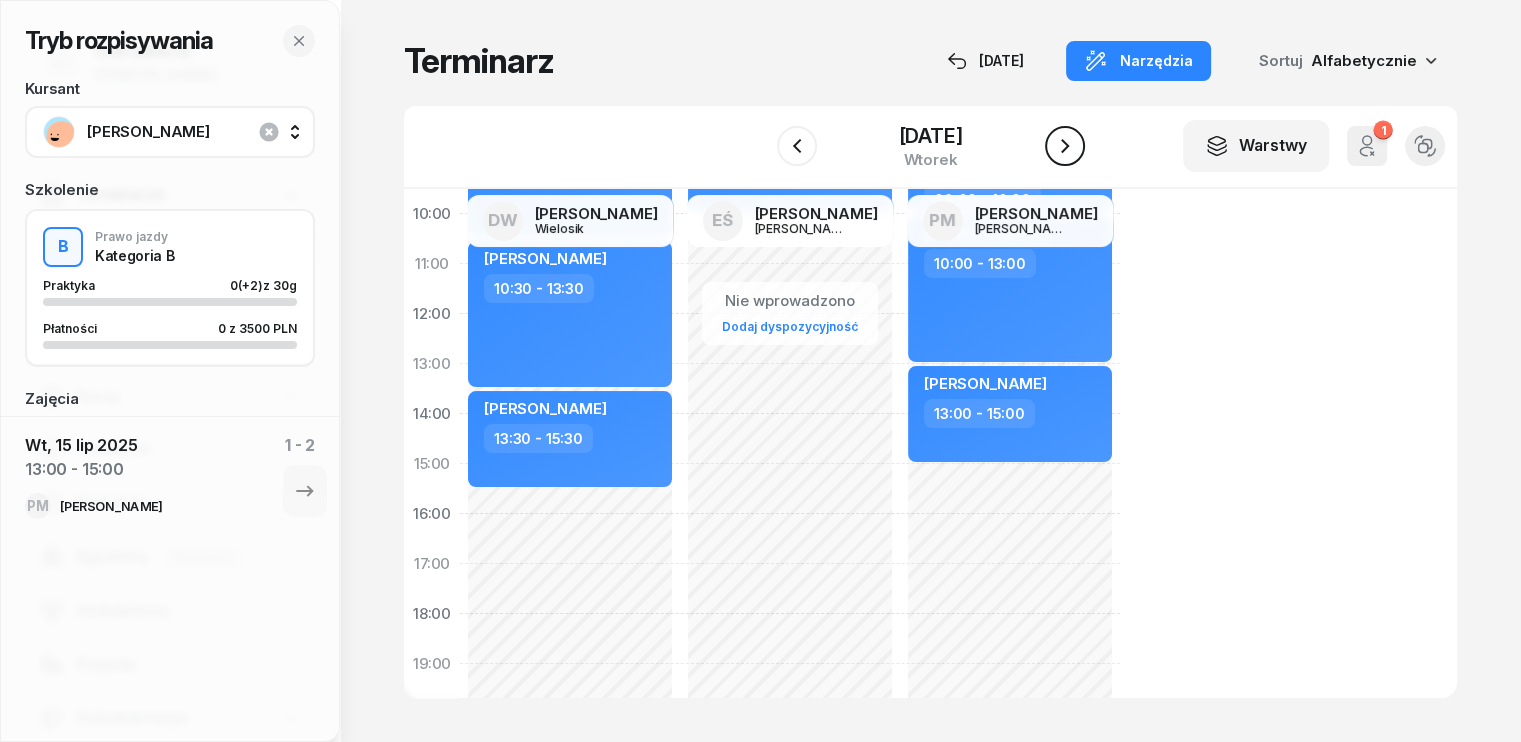 click 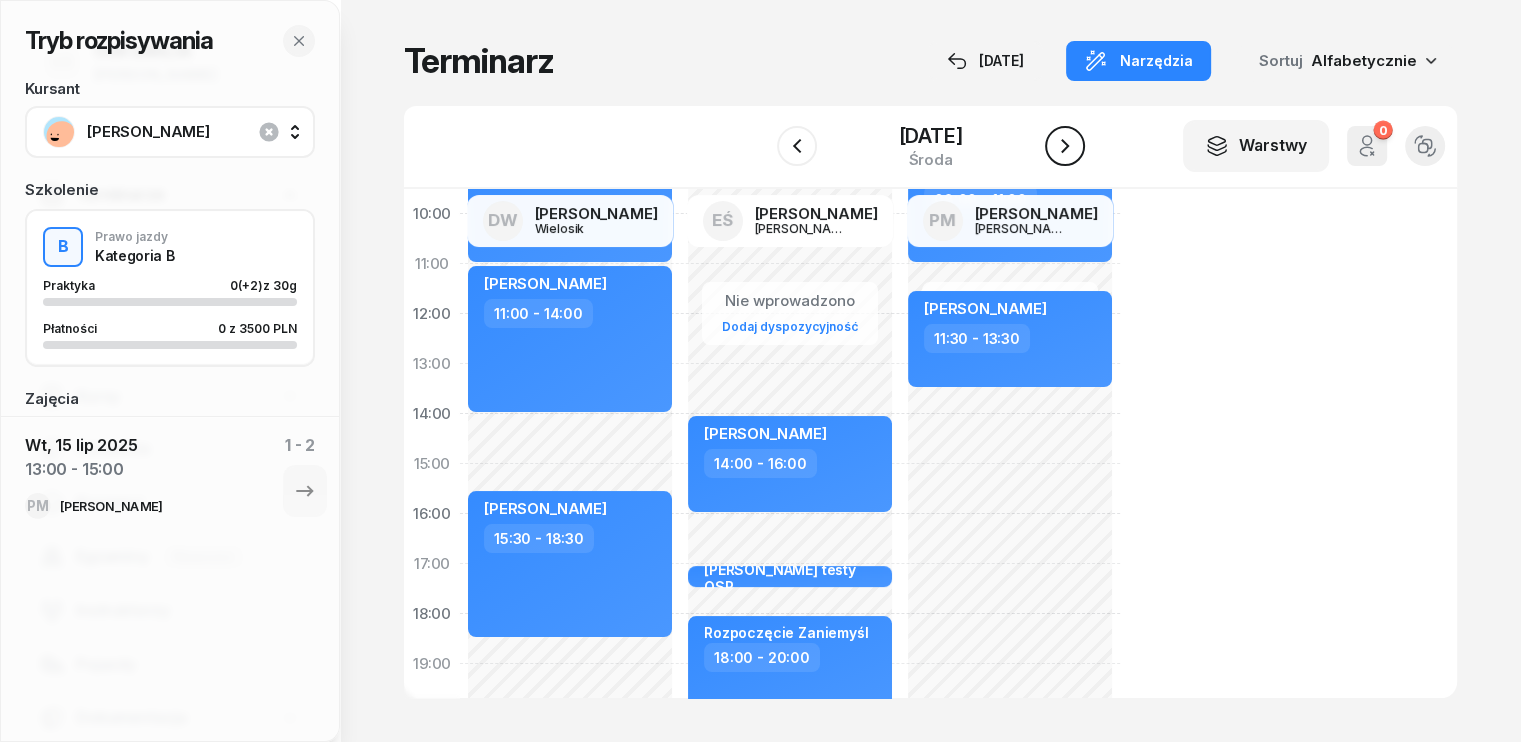 click 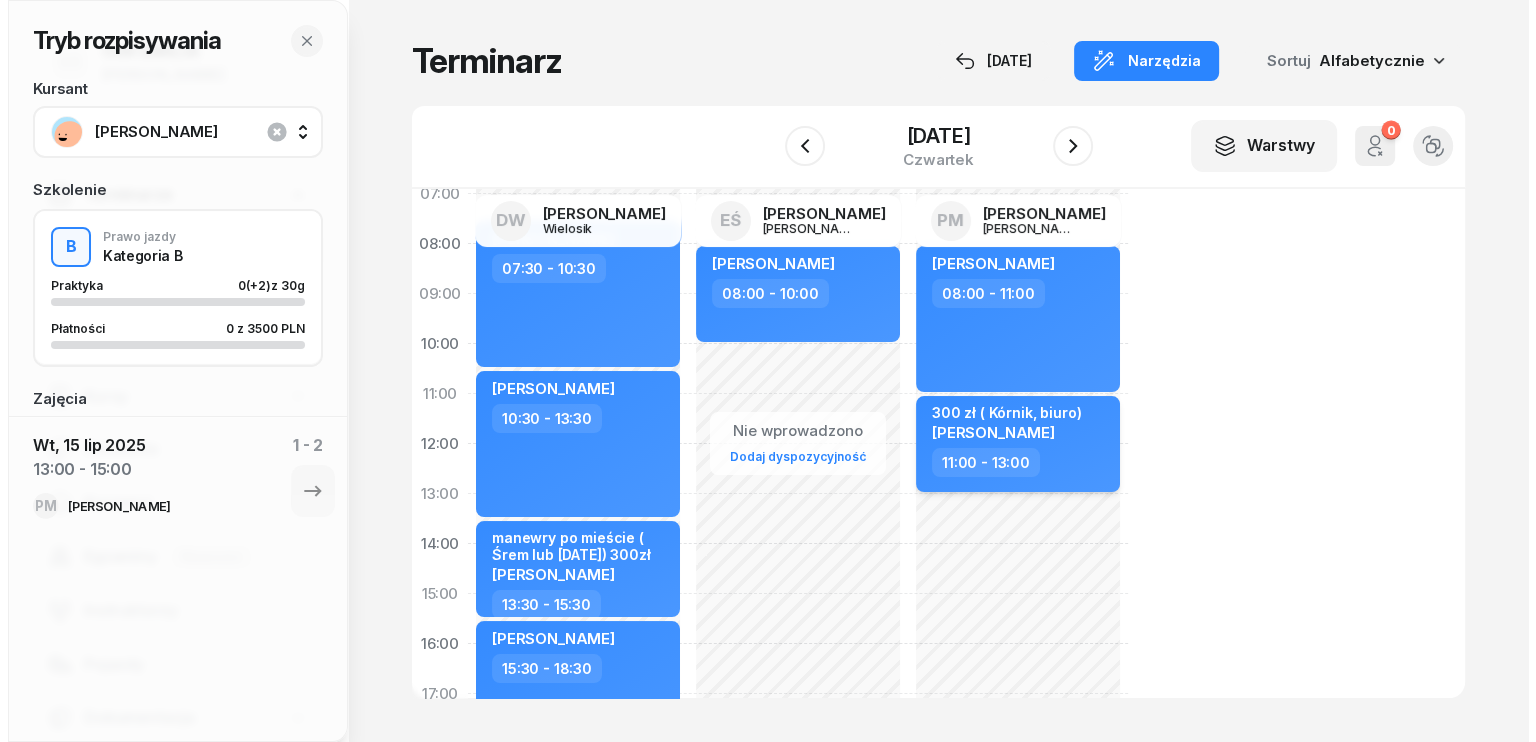 scroll, scrollTop: 100, scrollLeft: 0, axis: vertical 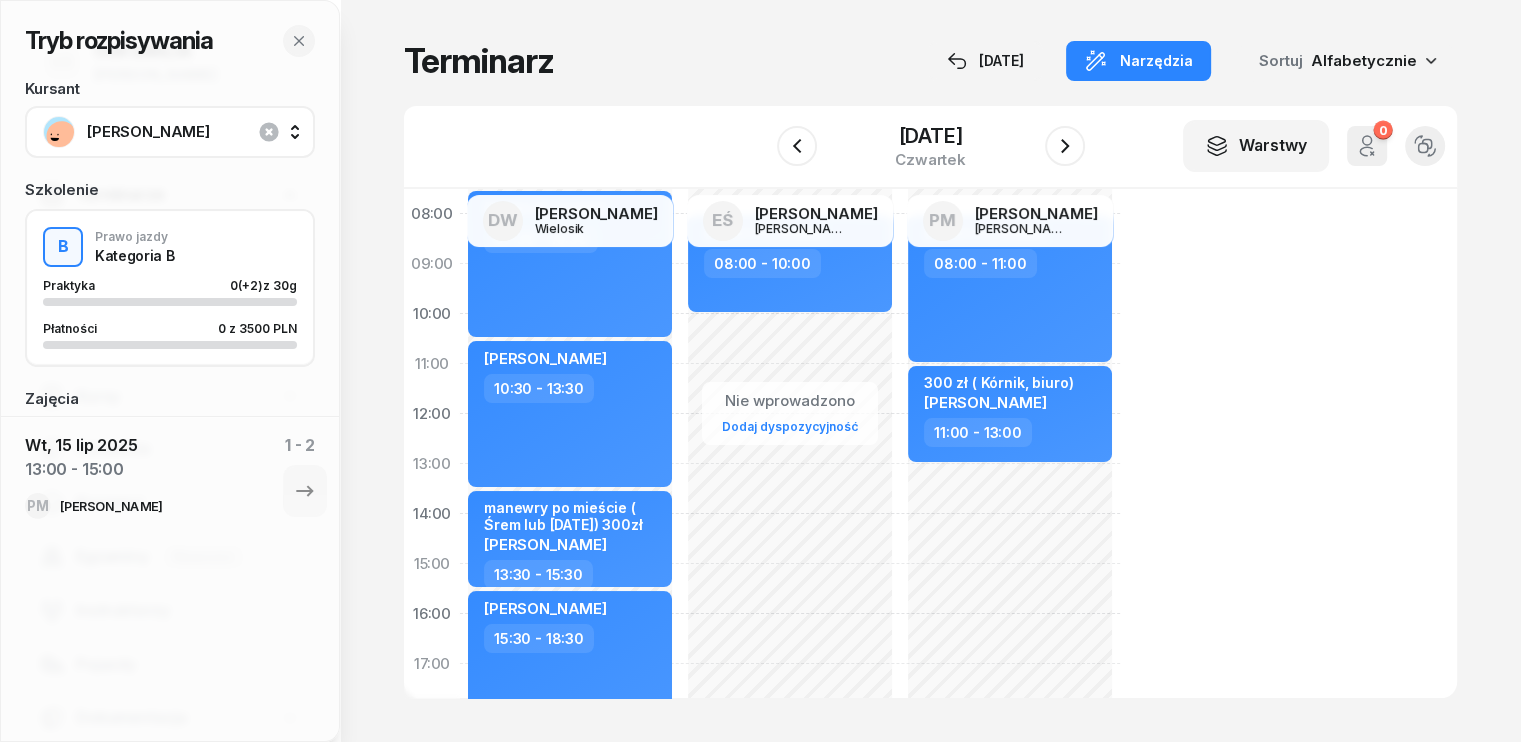 click on "Nie wprowadzono Dodaj dyspozycyjność [PERSON_NAME]  08:00 - 11:00 300 zł ( Kórnik, biuro) [PERSON_NAME]  11:00 - 13:00" 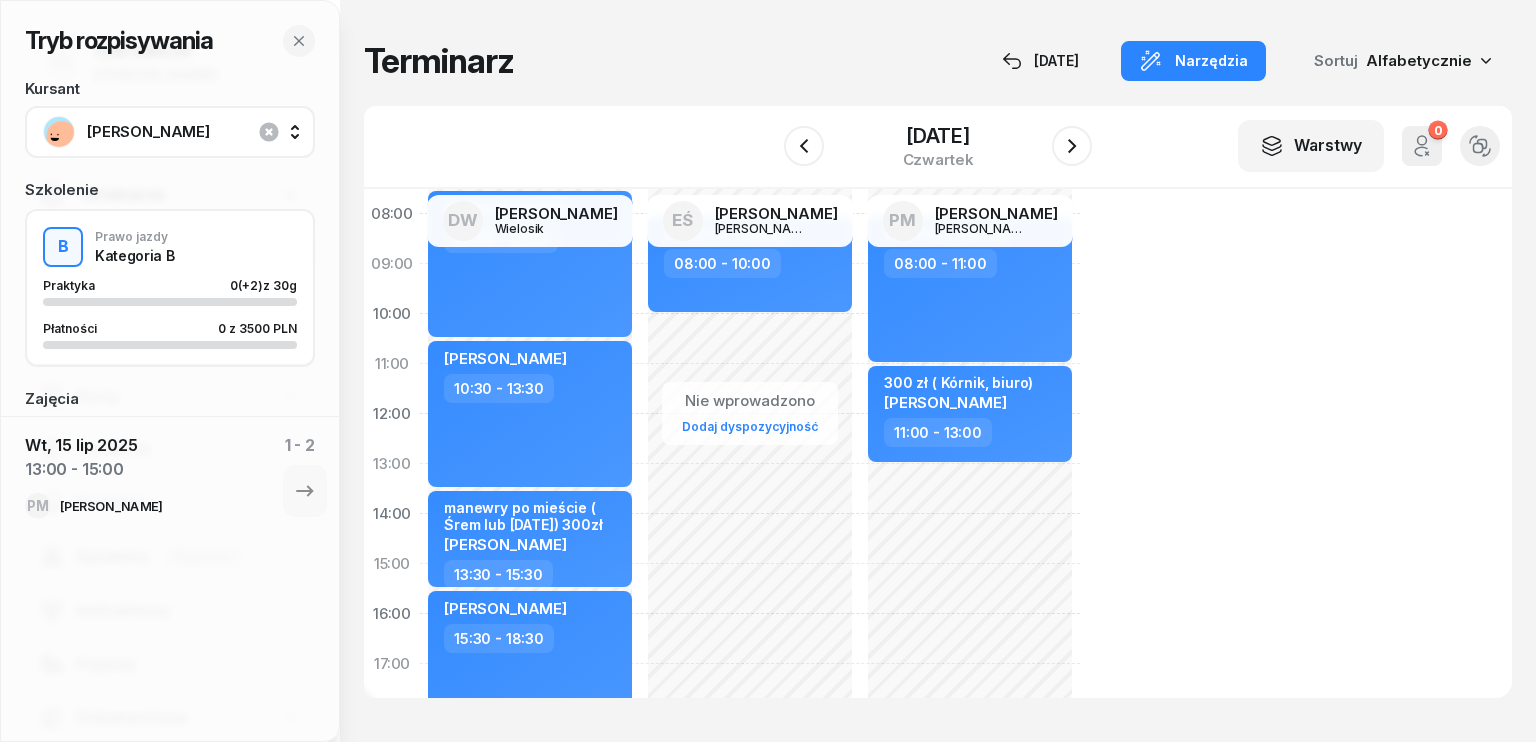 select on "13" 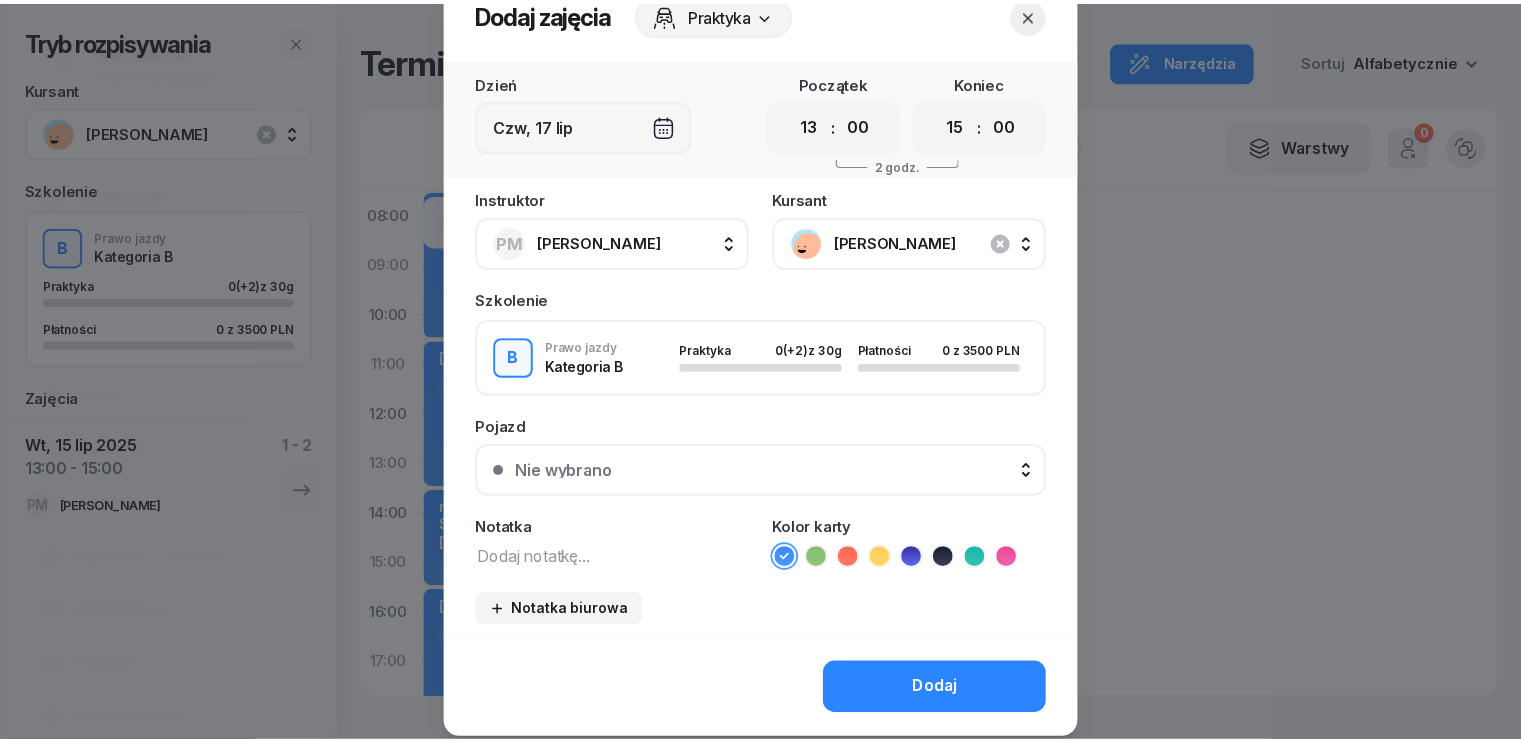 scroll, scrollTop: 100, scrollLeft: 0, axis: vertical 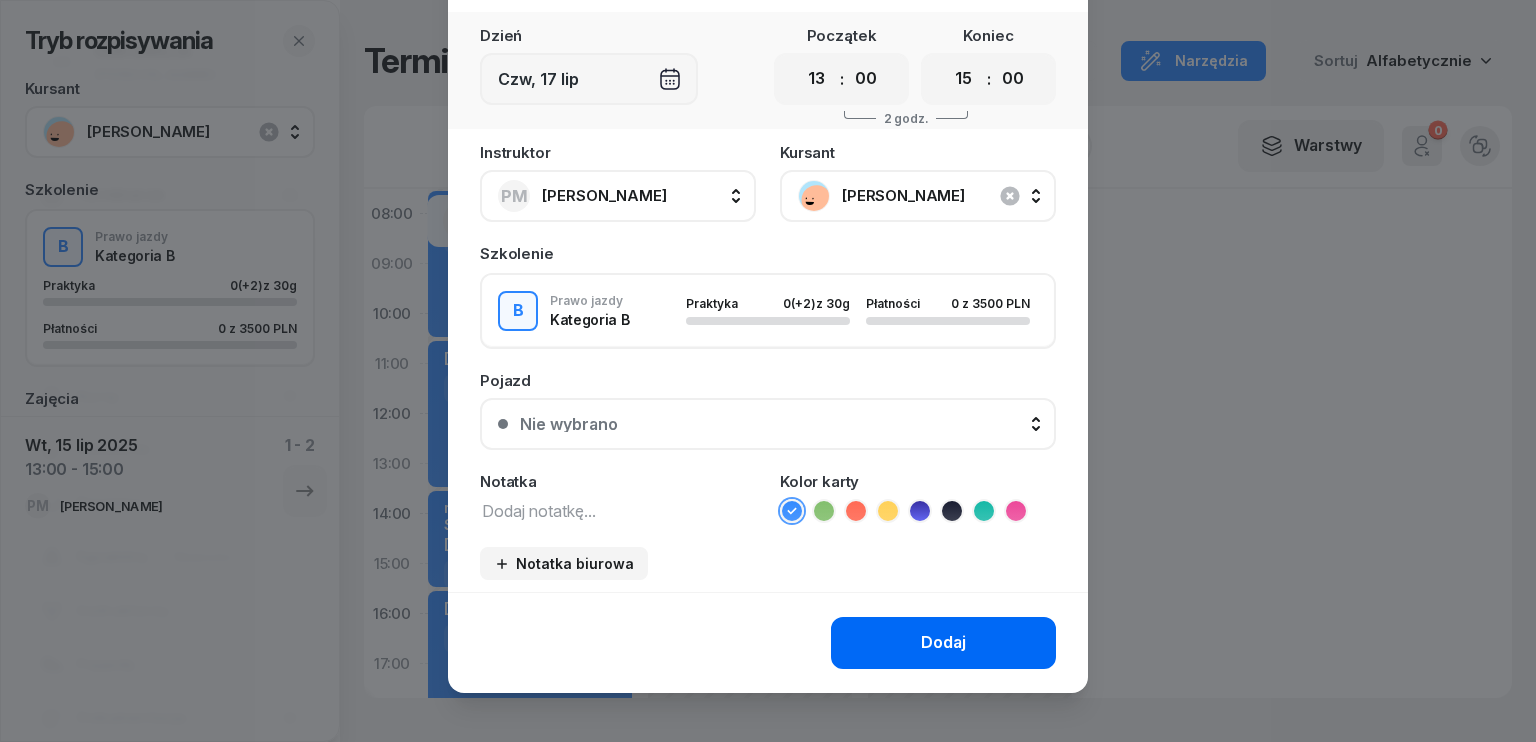 click on "Dodaj" at bounding box center [943, 643] 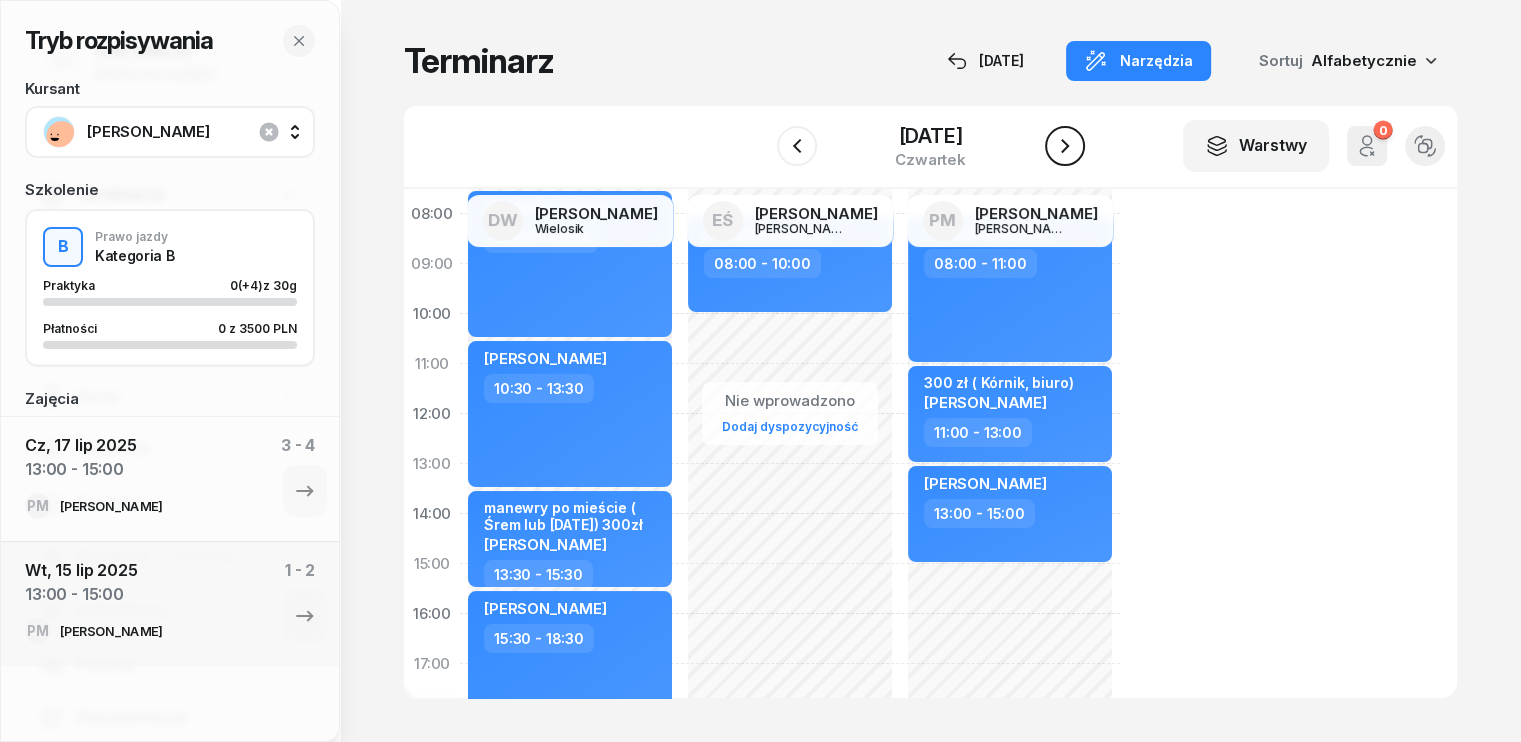 click 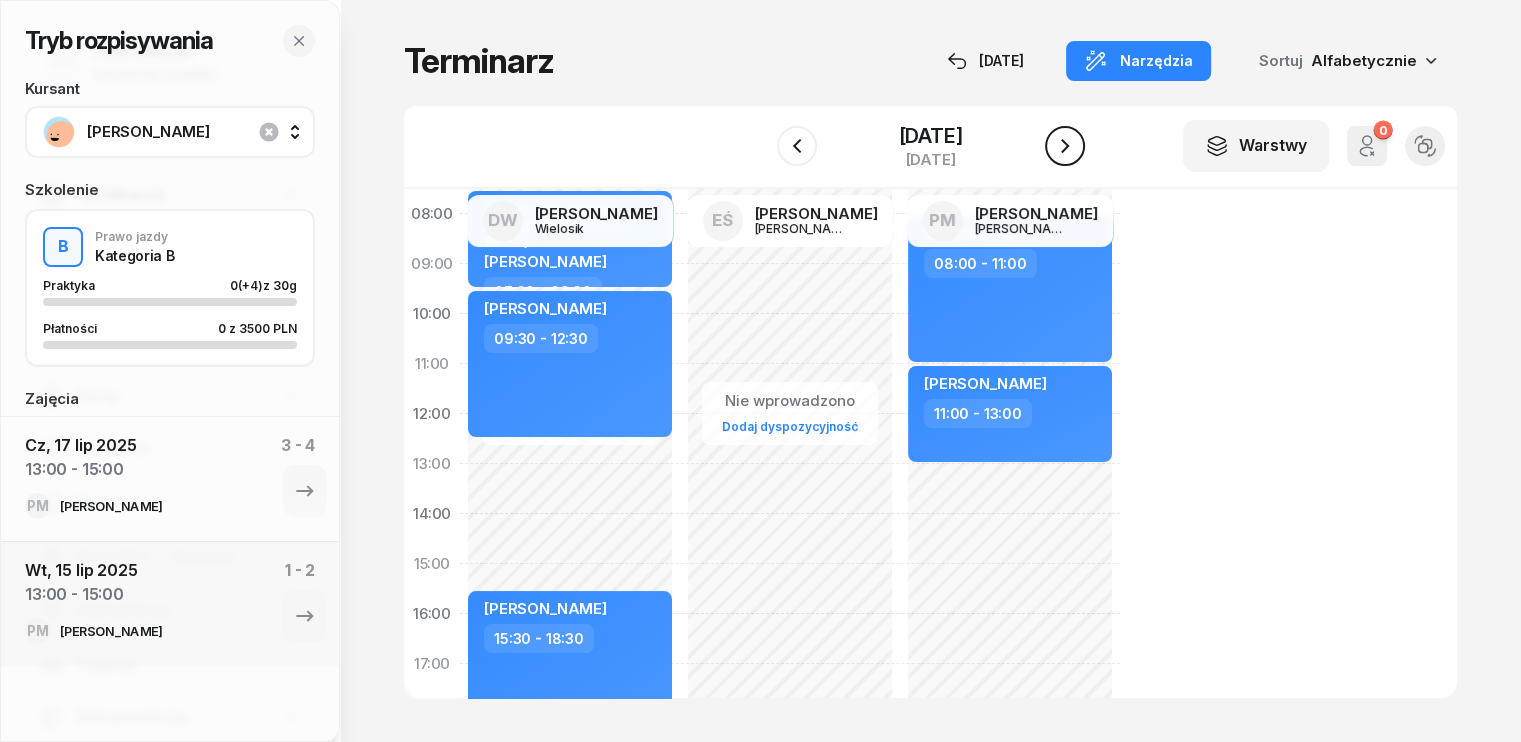 click 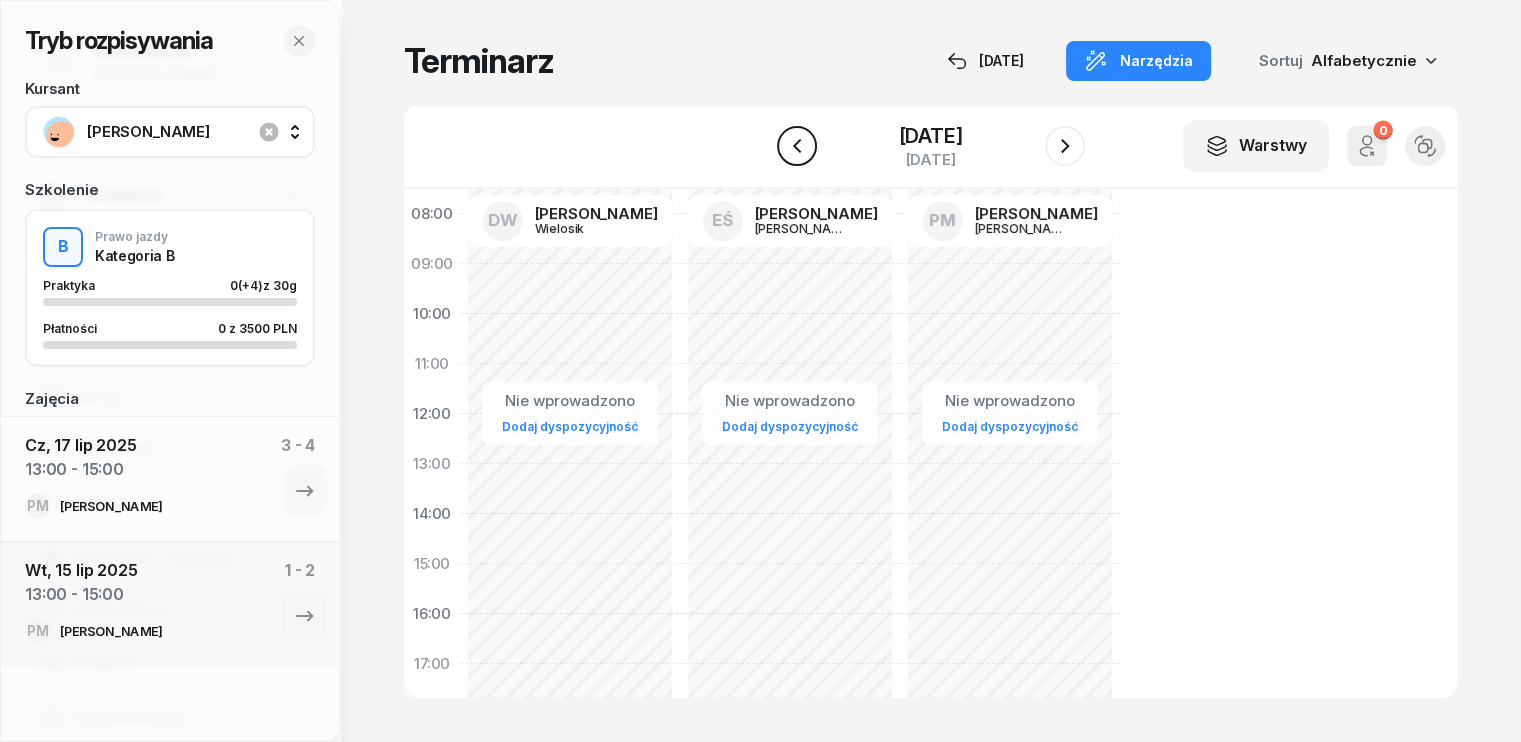 click at bounding box center [797, 146] 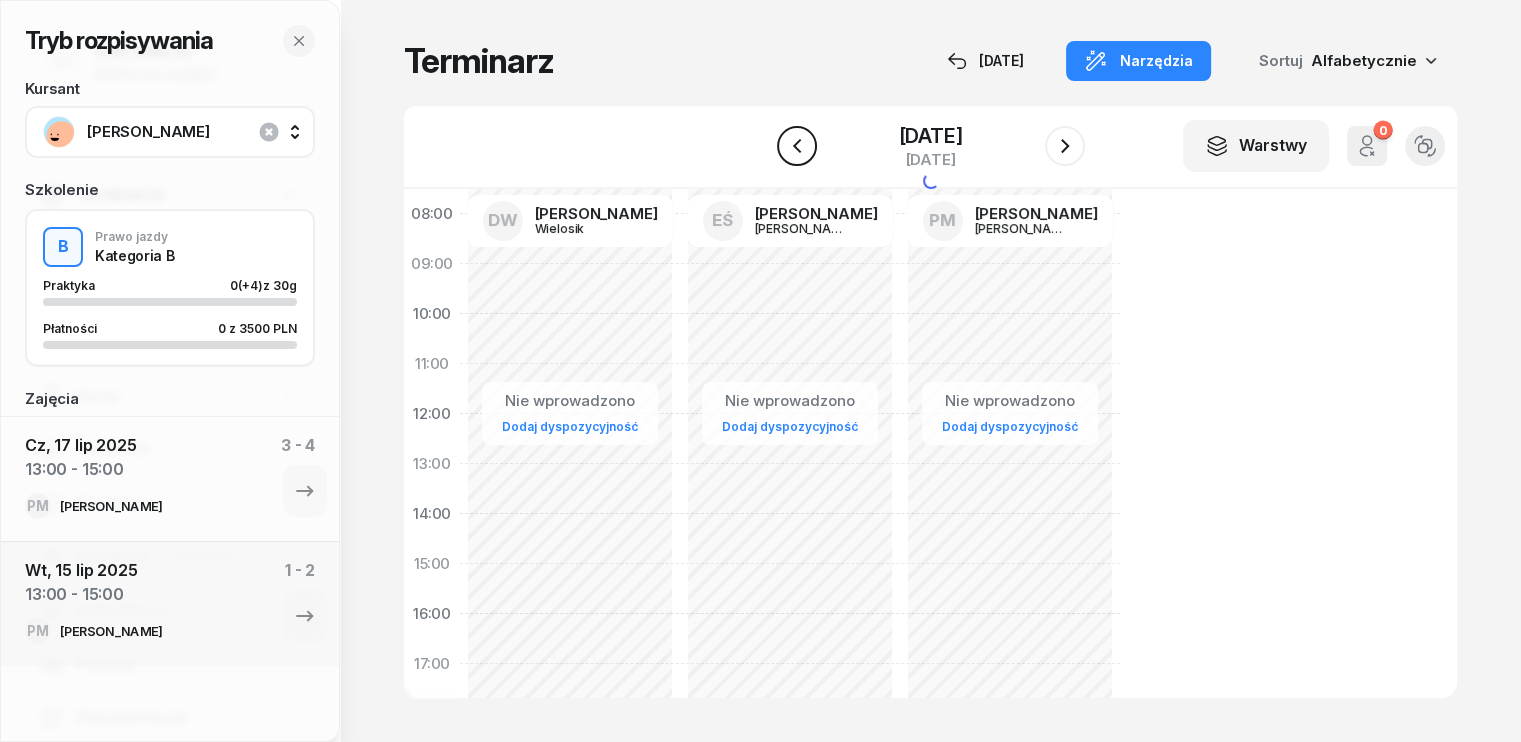 click 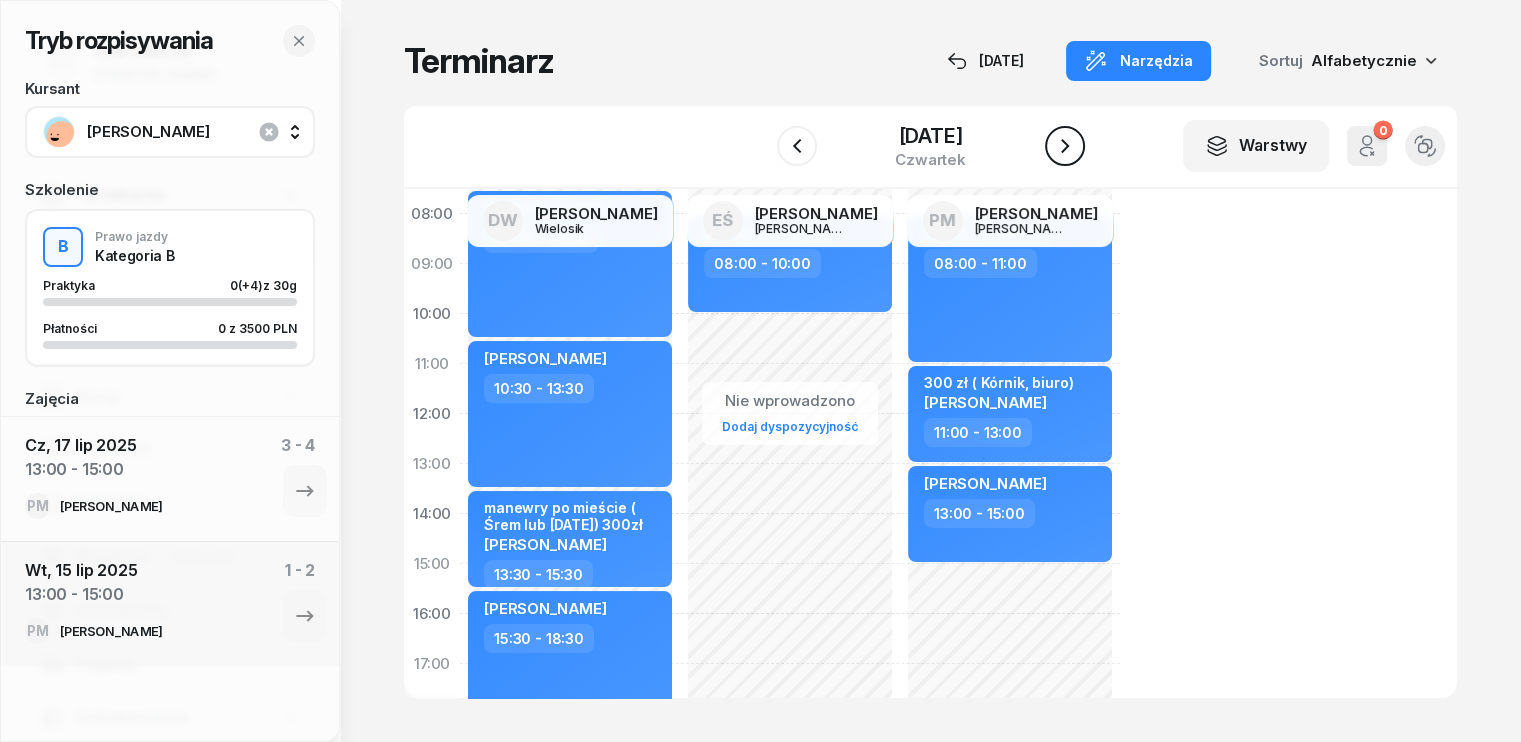 click 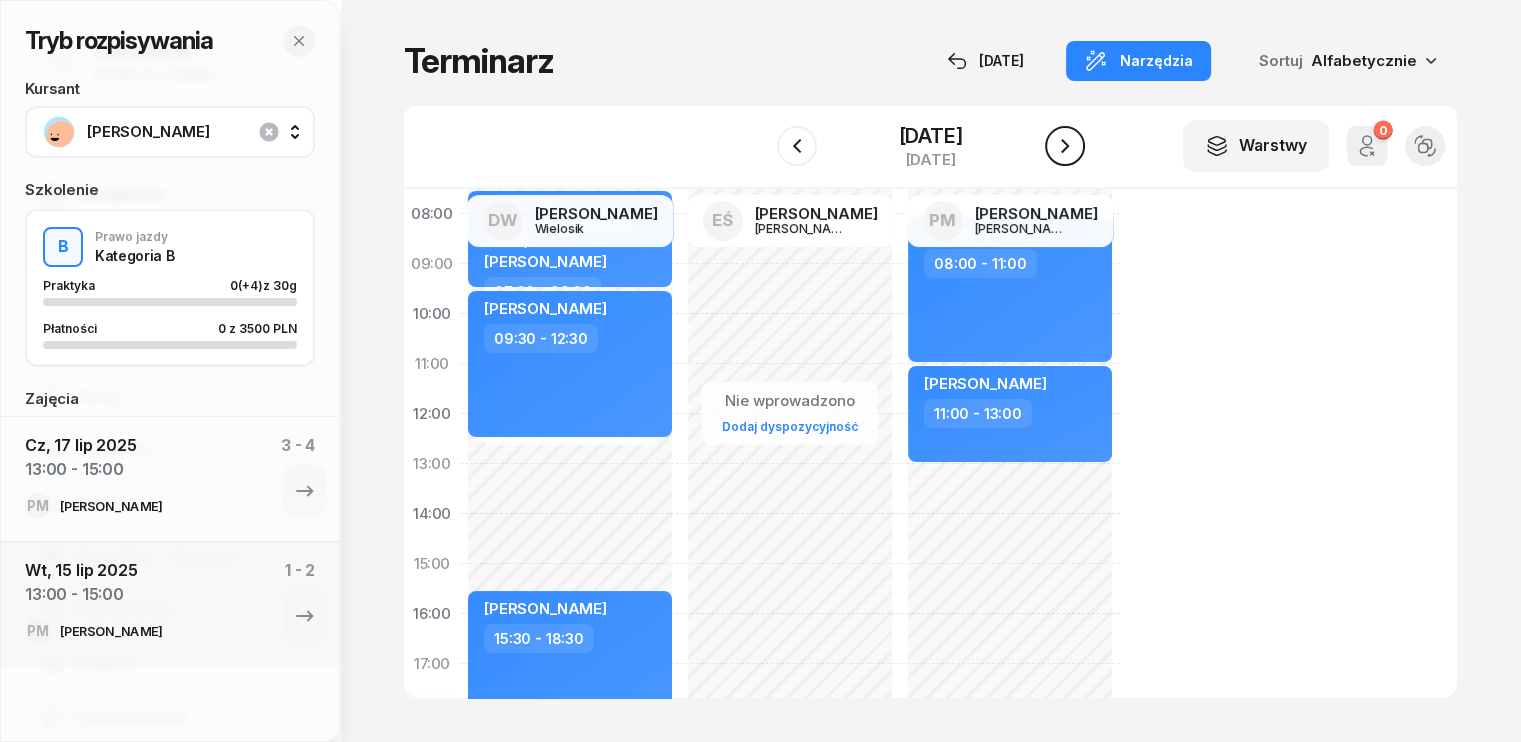 click 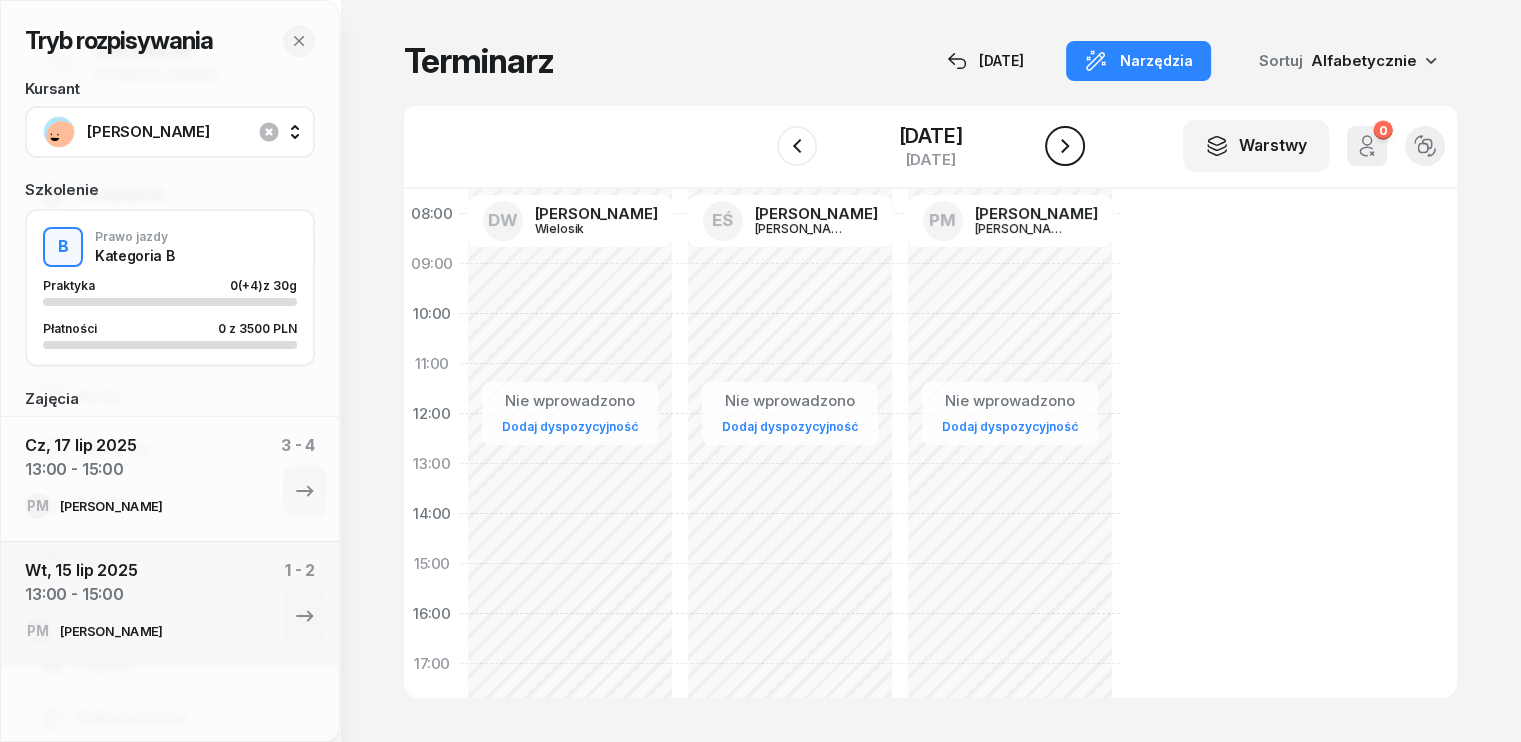 click 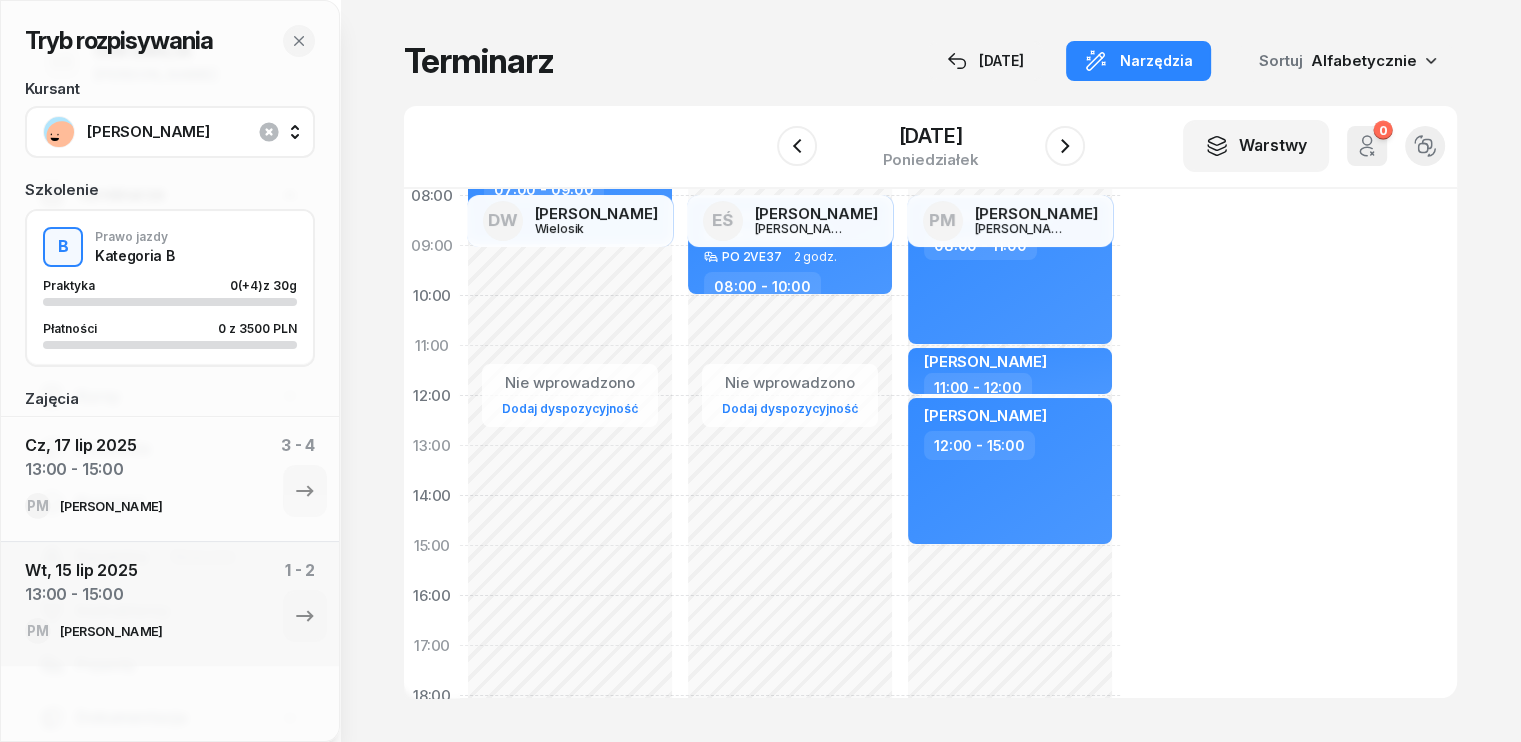 scroll, scrollTop: 0, scrollLeft: 0, axis: both 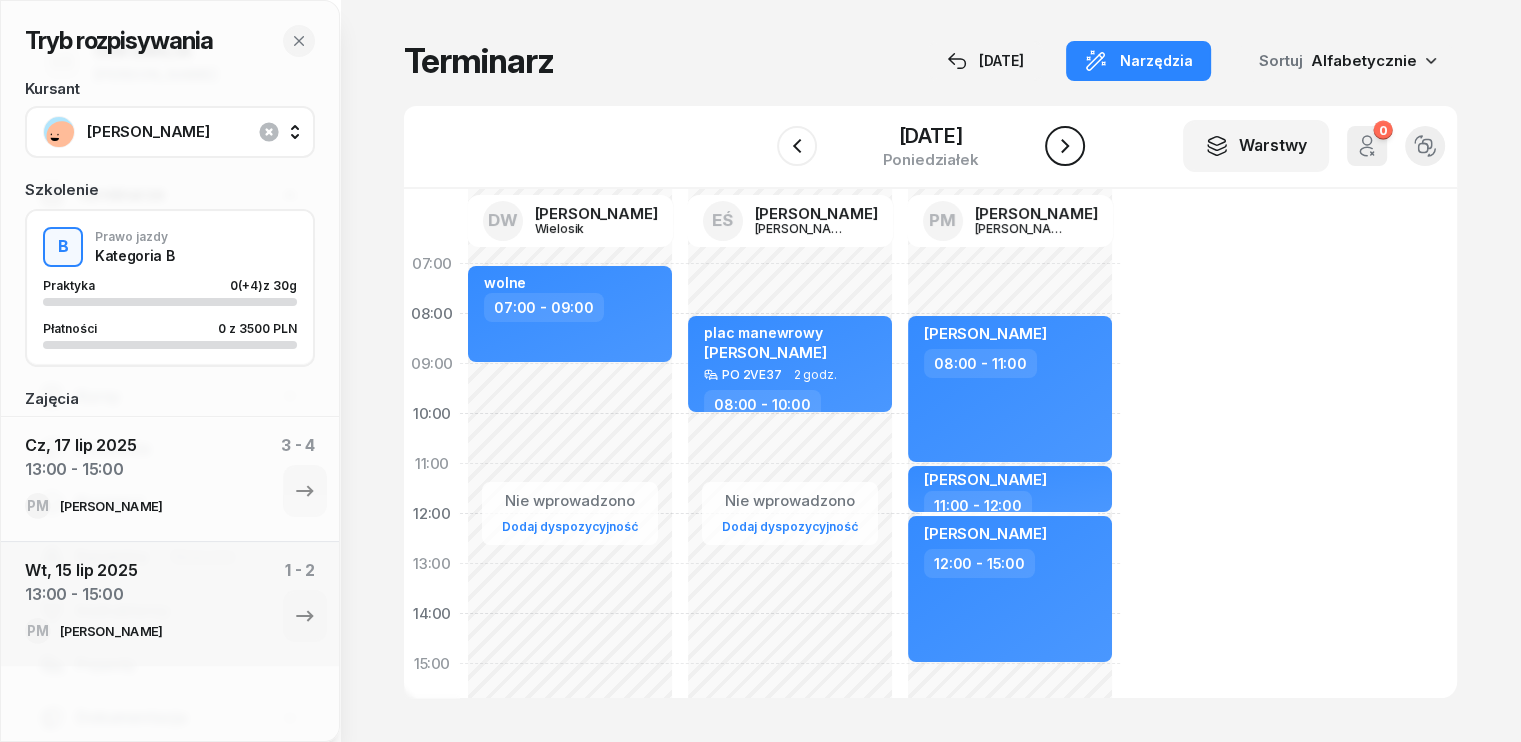 click 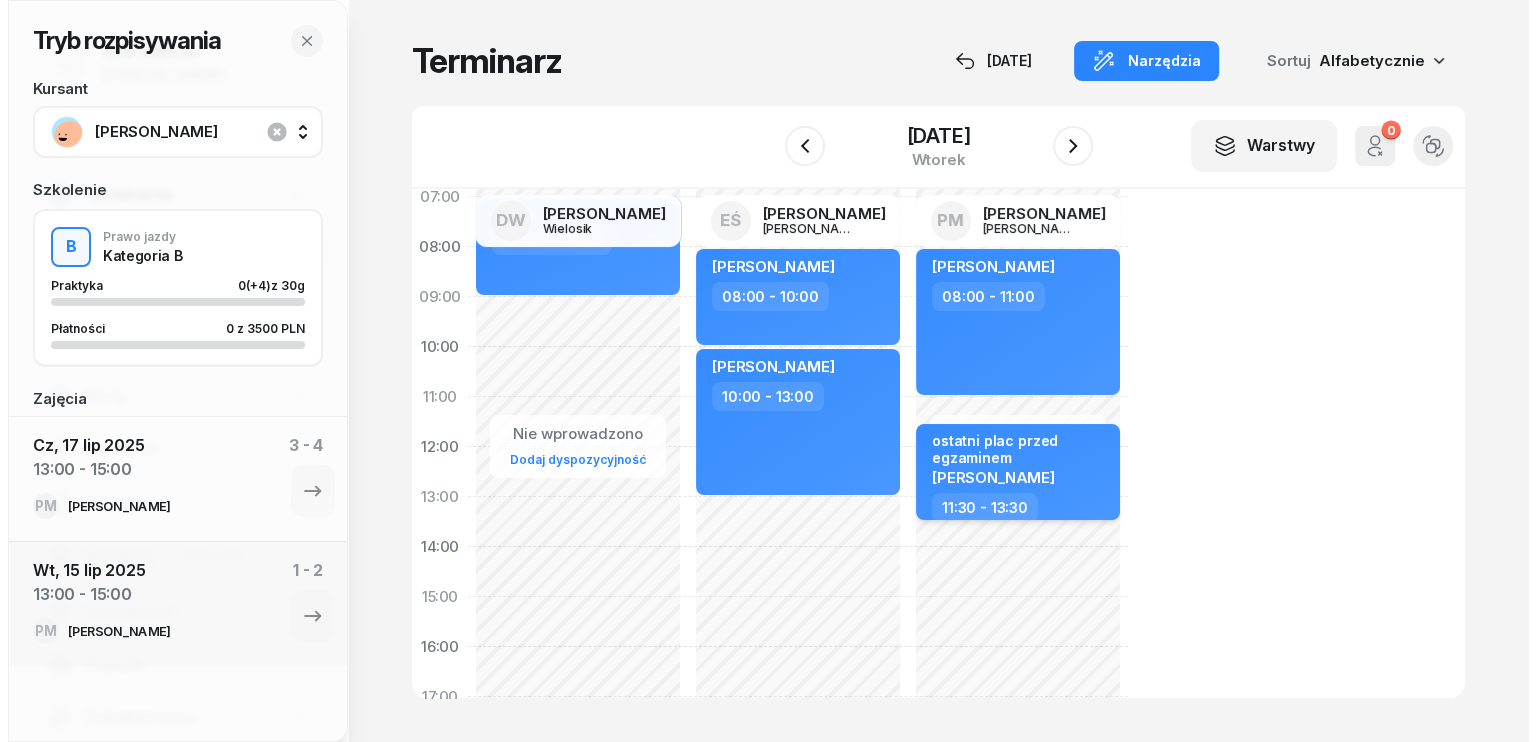 scroll, scrollTop: 100, scrollLeft: 0, axis: vertical 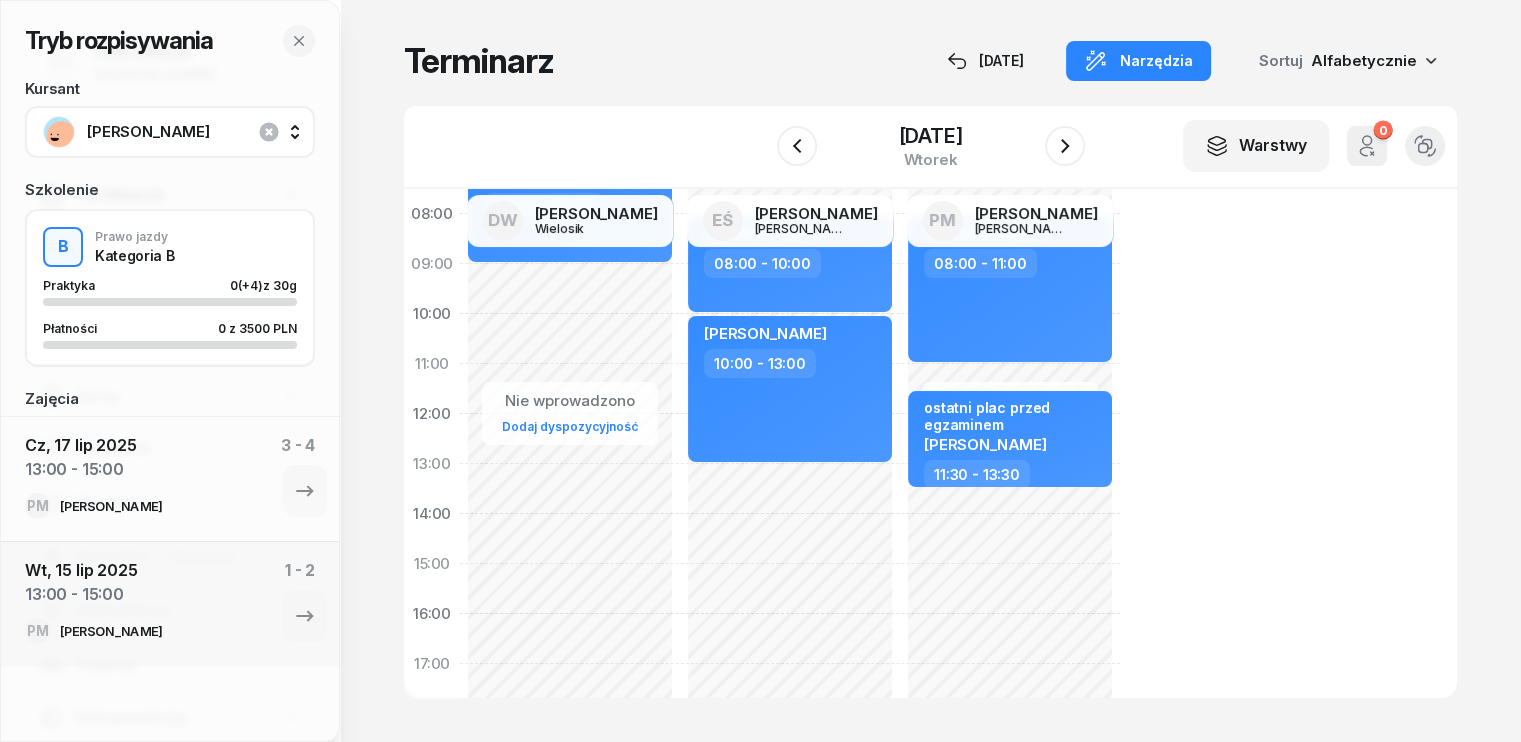 click on "Nie wprowadzono Dodaj dyspozycyjność [PERSON_NAME]  08:00 - 11:00 ostatni plac przed egzaminem [PERSON_NAME]  11:30 - 13:30" 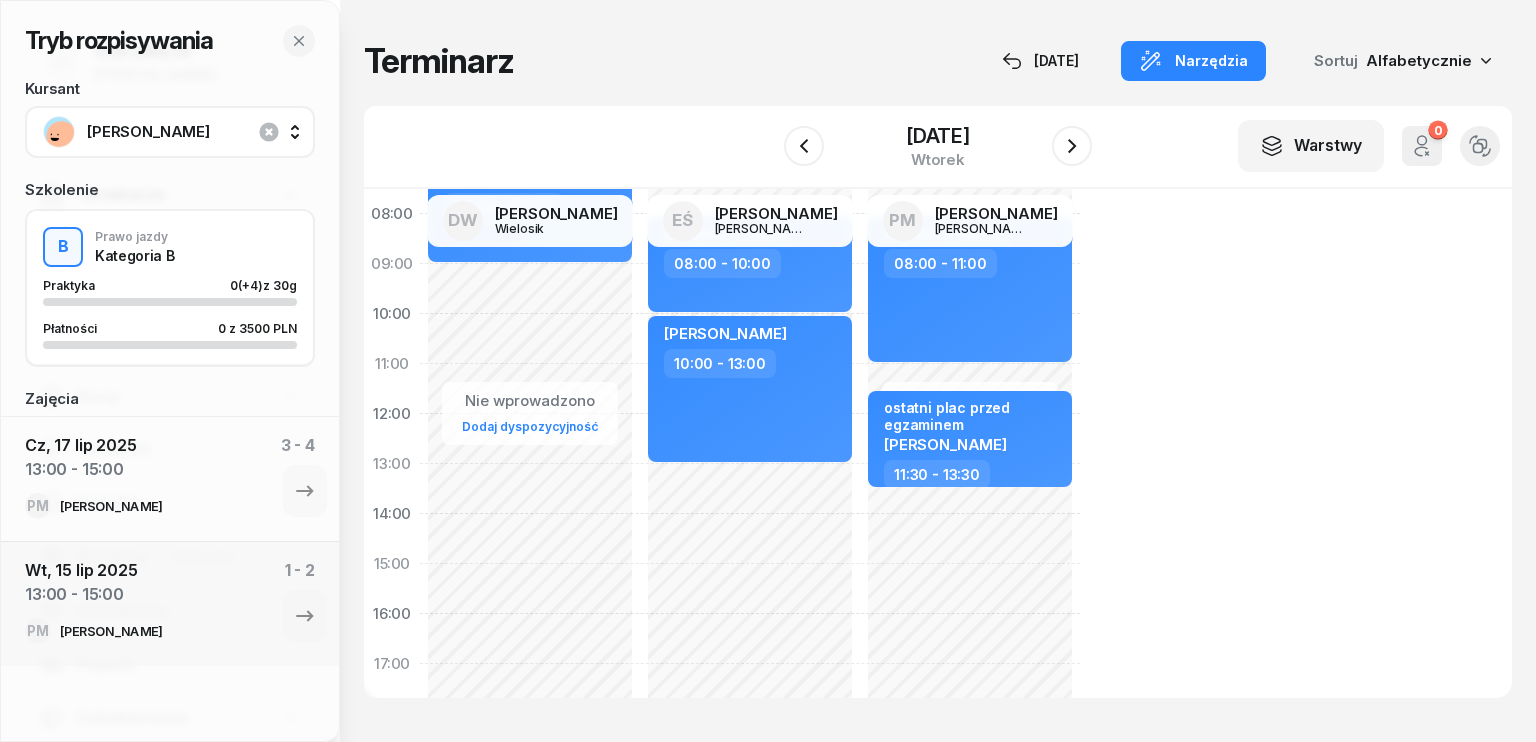 select on "13" 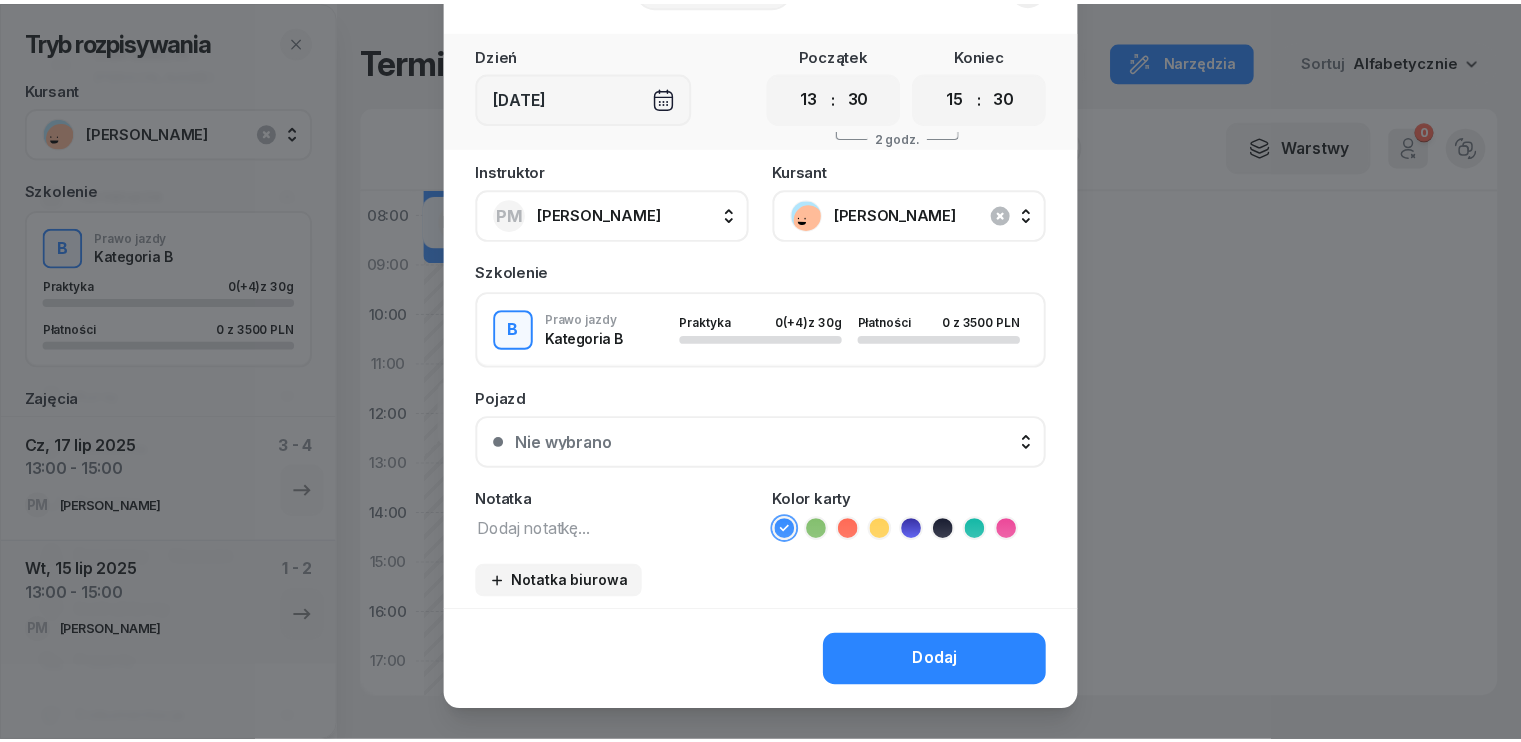 scroll, scrollTop: 112, scrollLeft: 0, axis: vertical 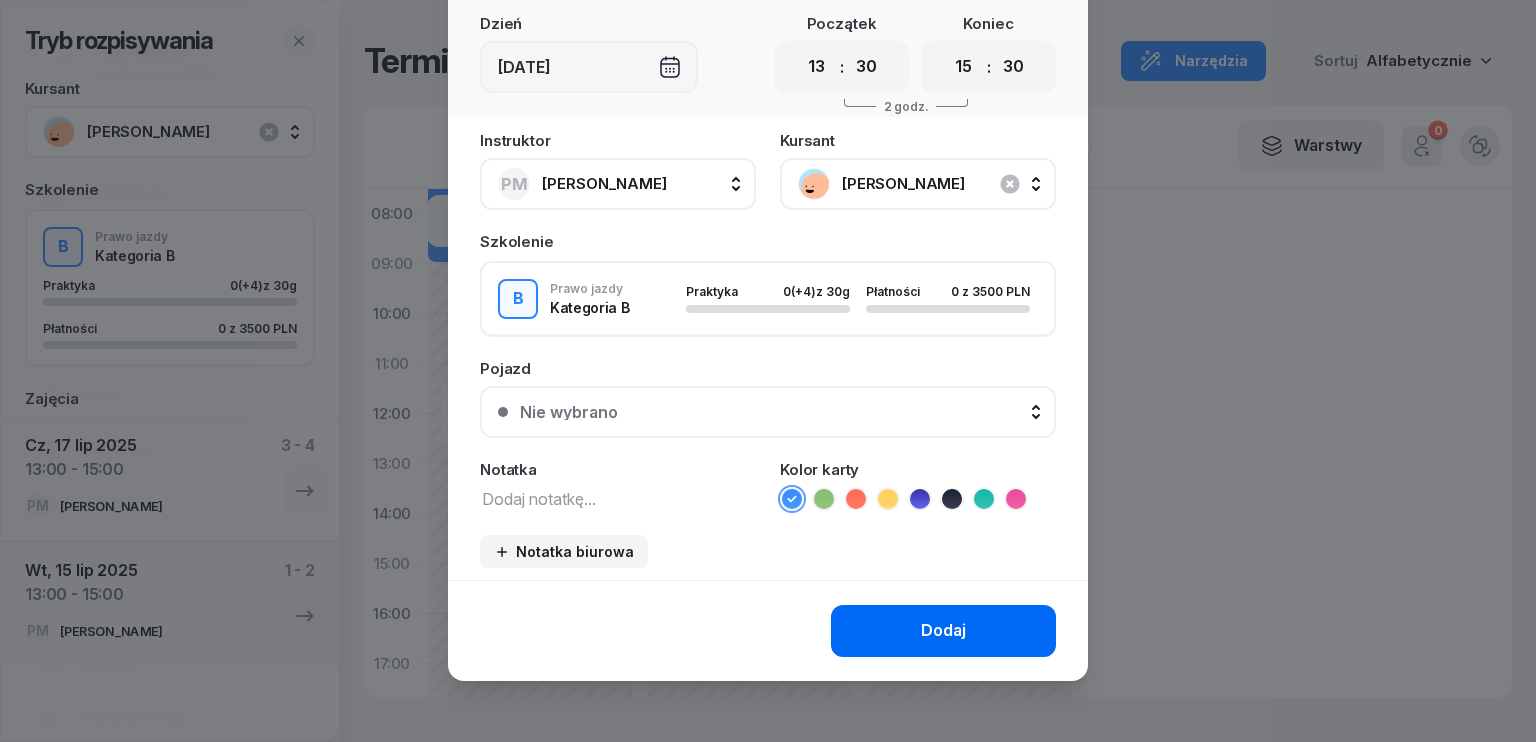 click on "Dodaj" at bounding box center (943, 631) 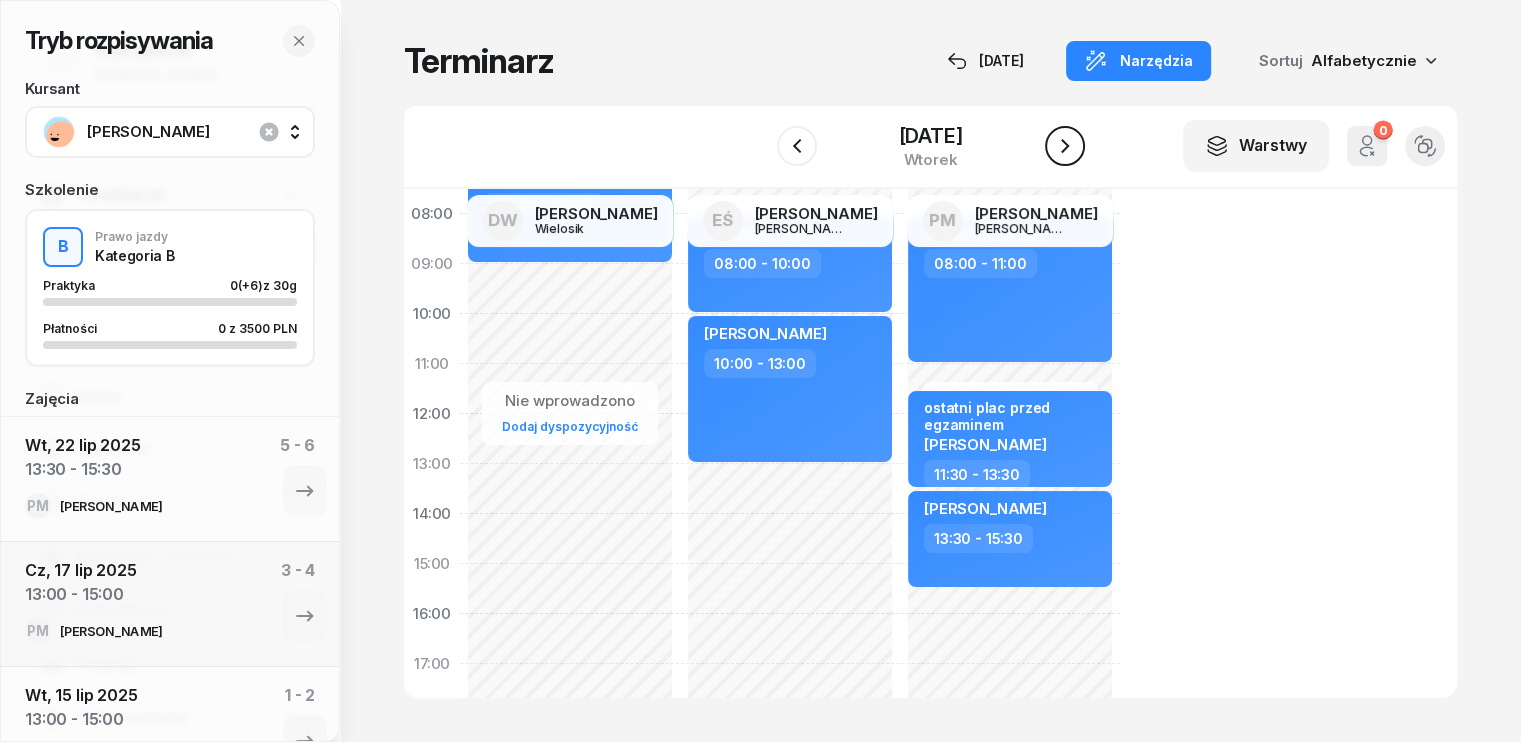 click 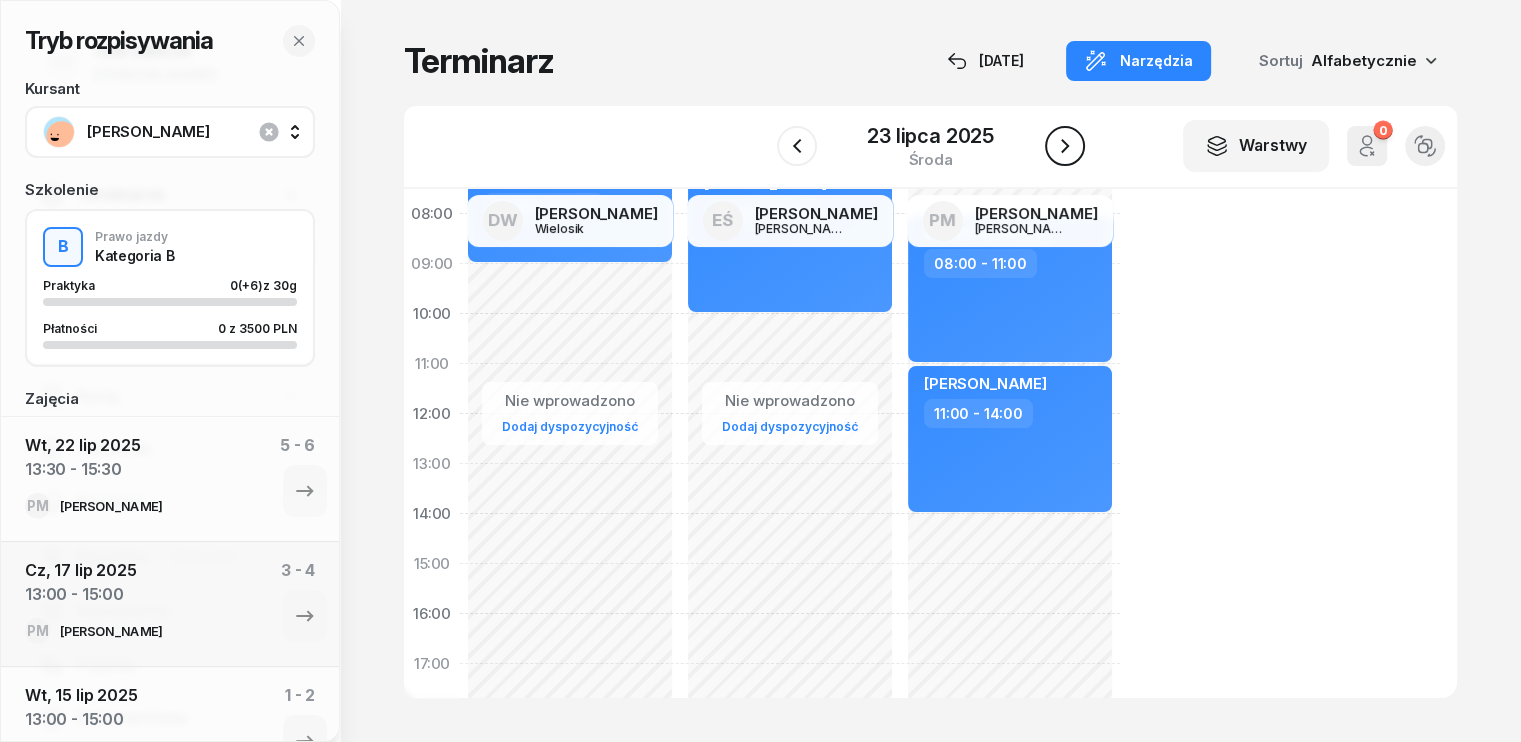 click 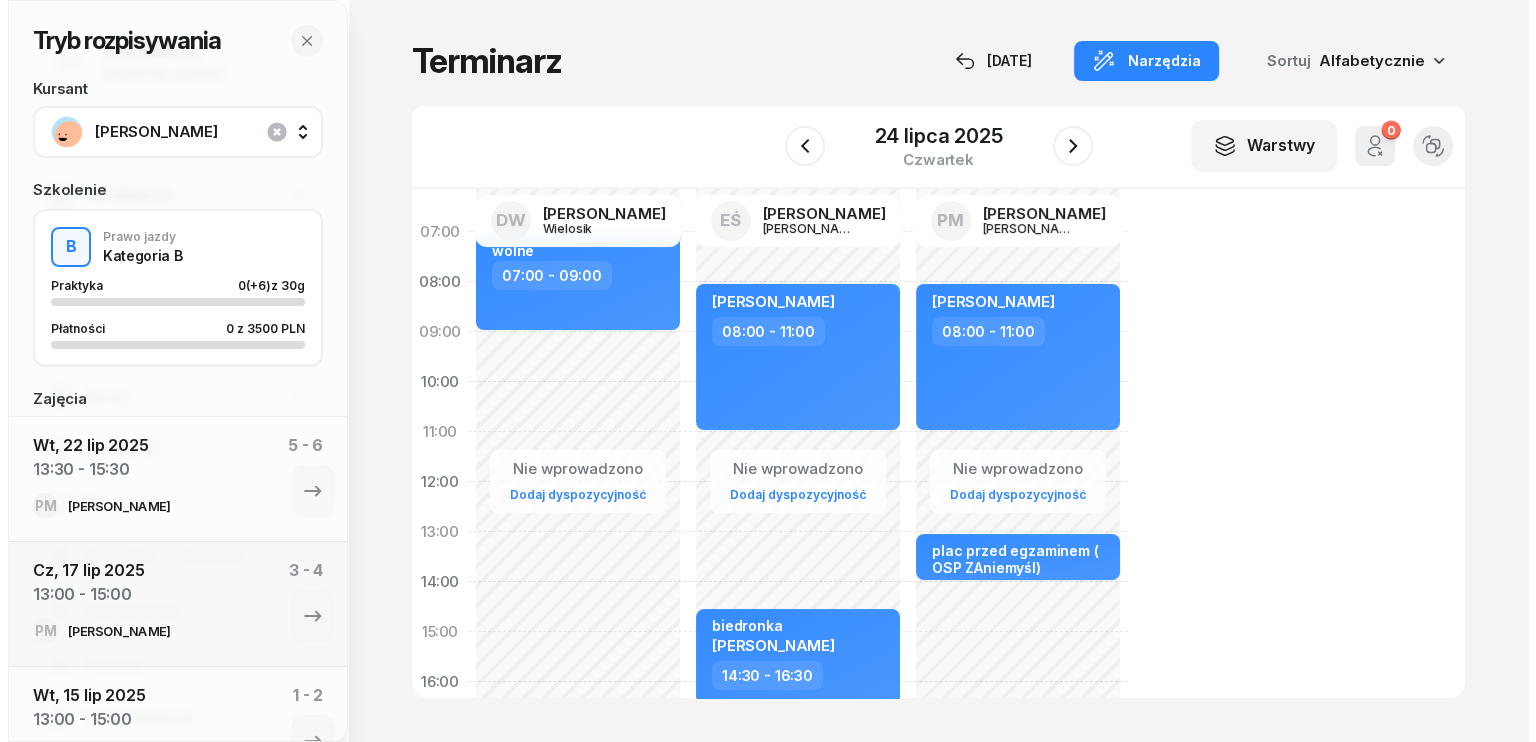 scroll, scrollTop: 0, scrollLeft: 0, axis: both 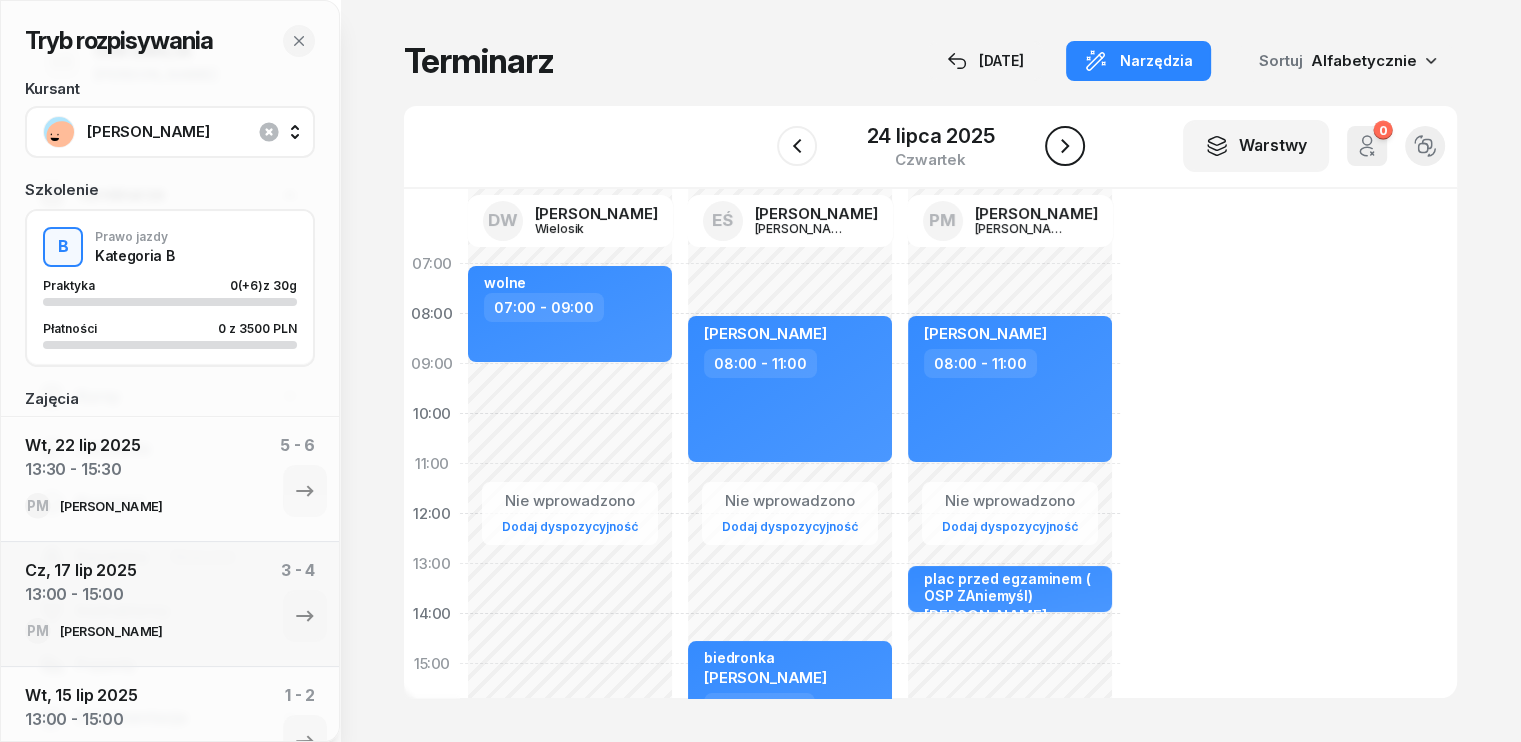 click 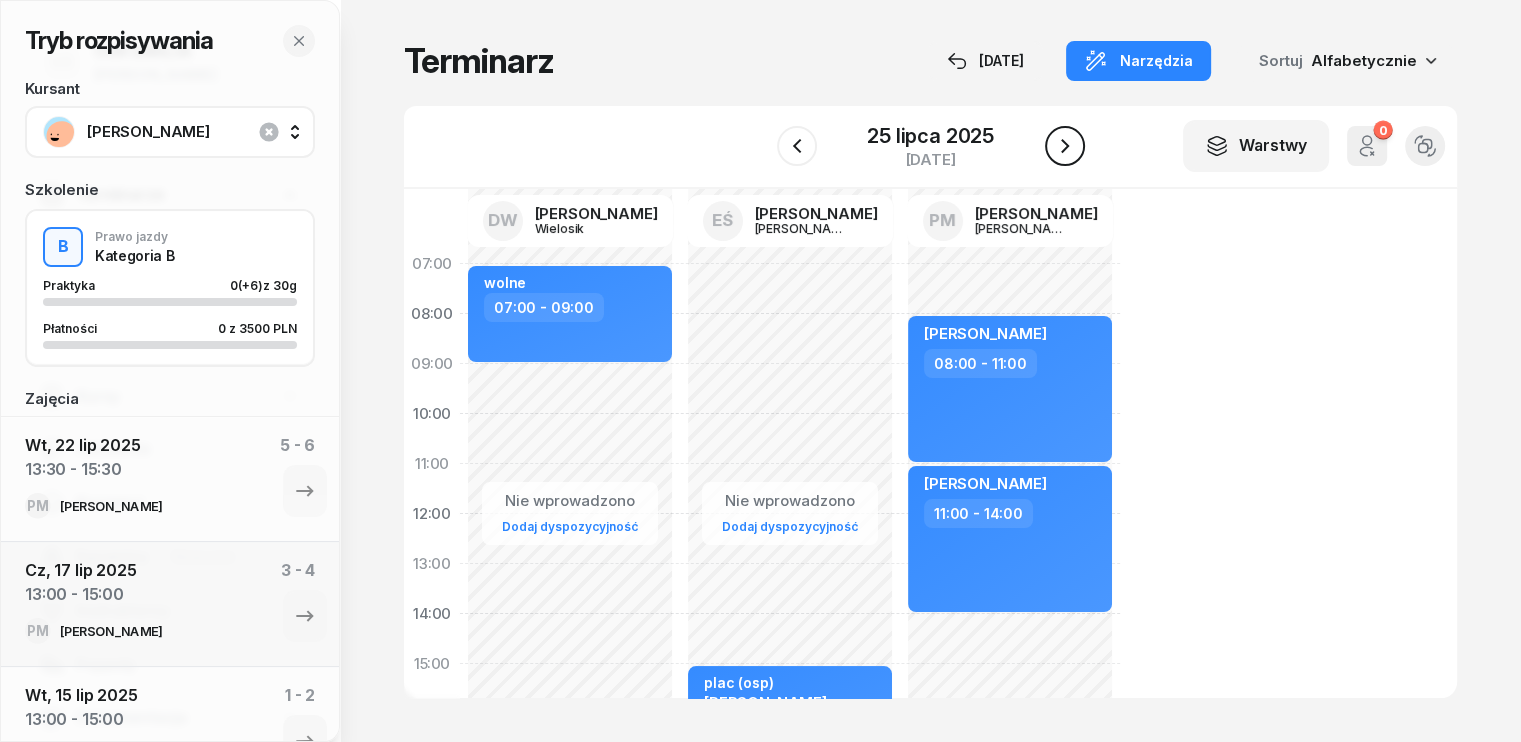click 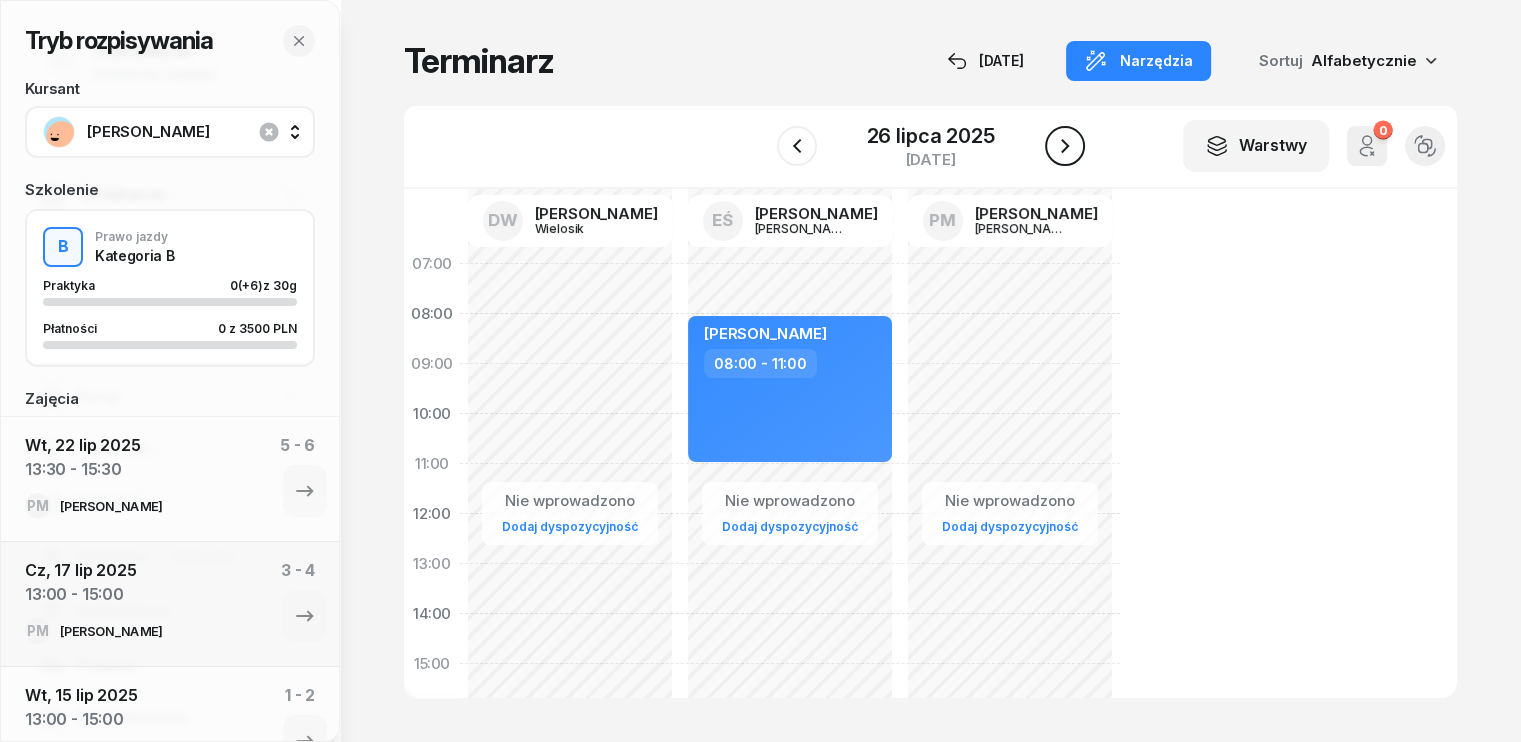 click 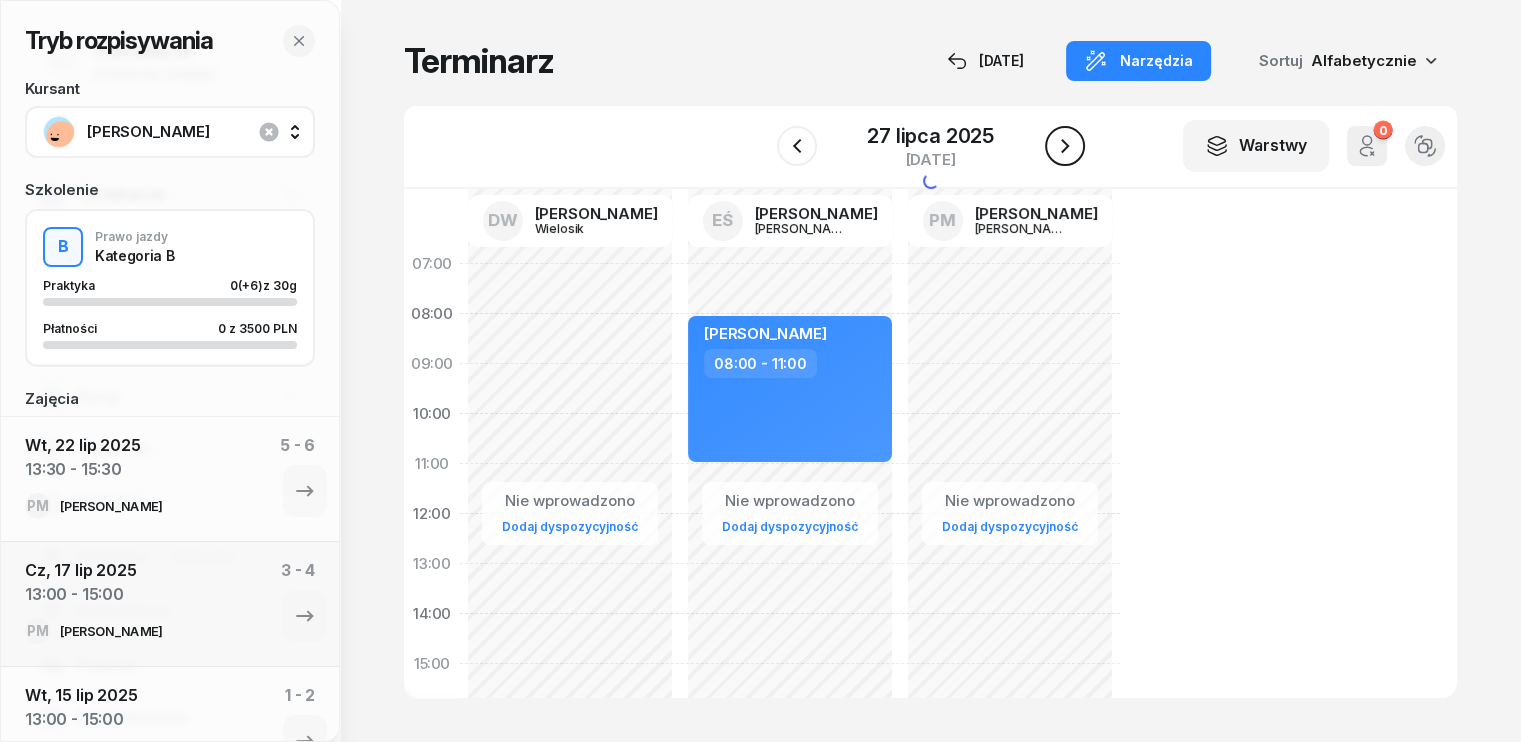 click 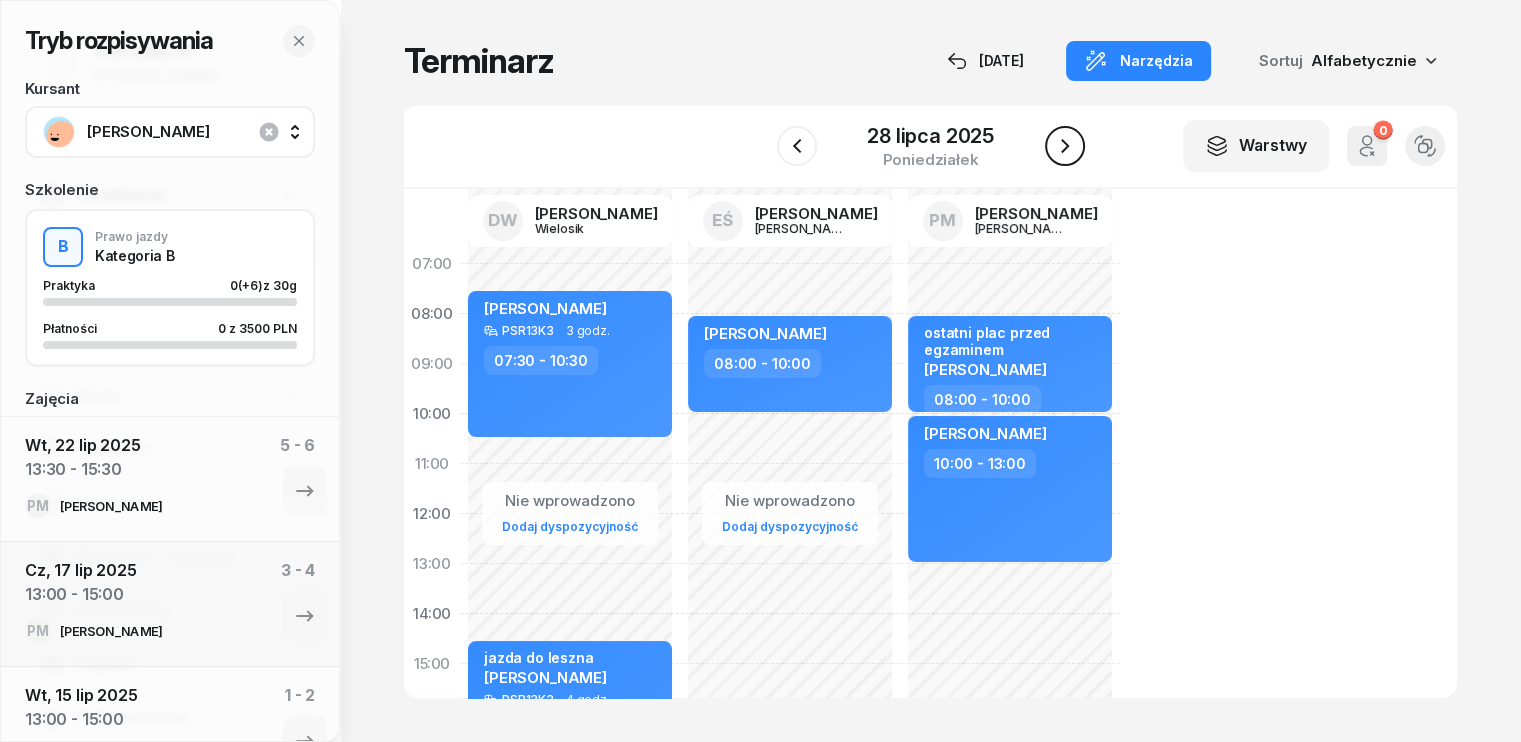 click 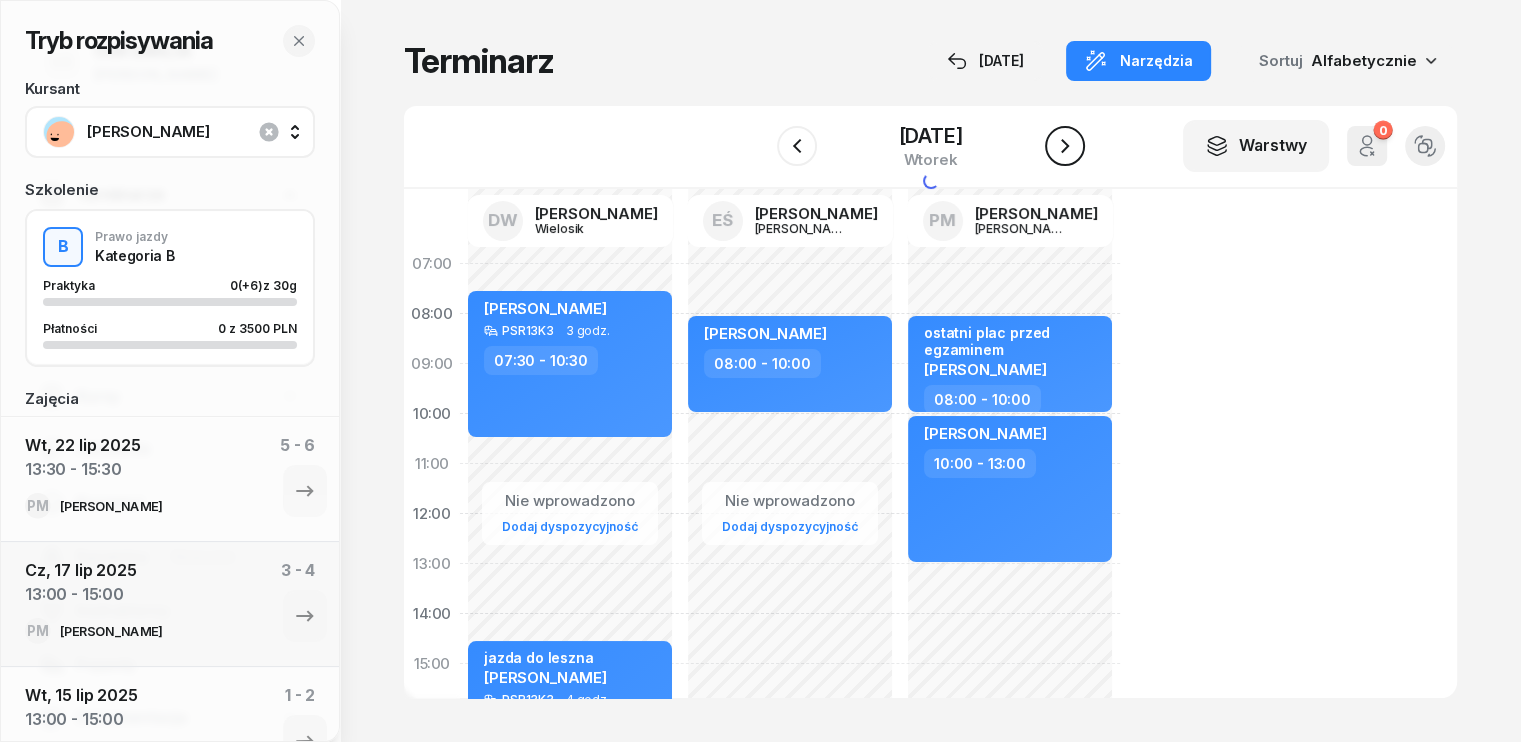 click 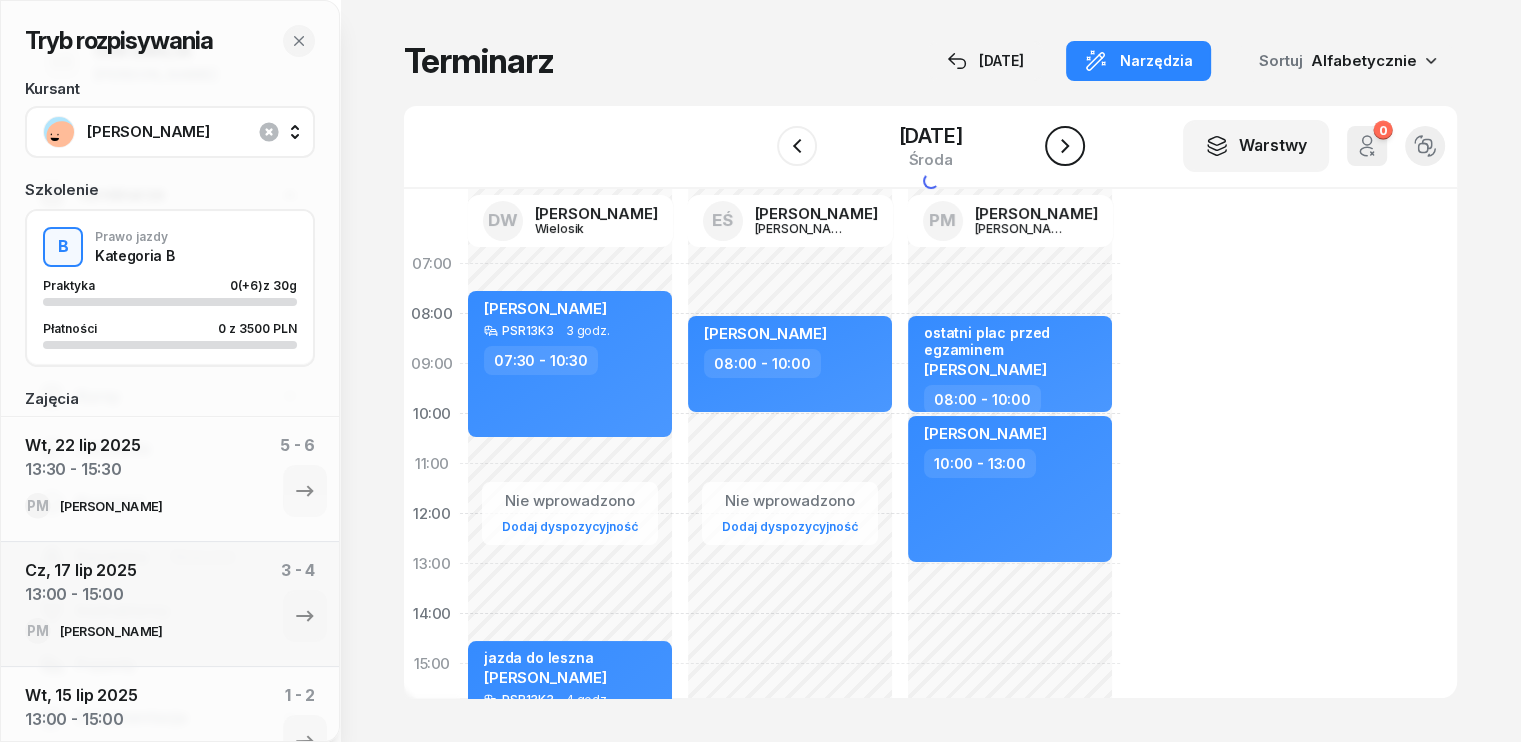 click 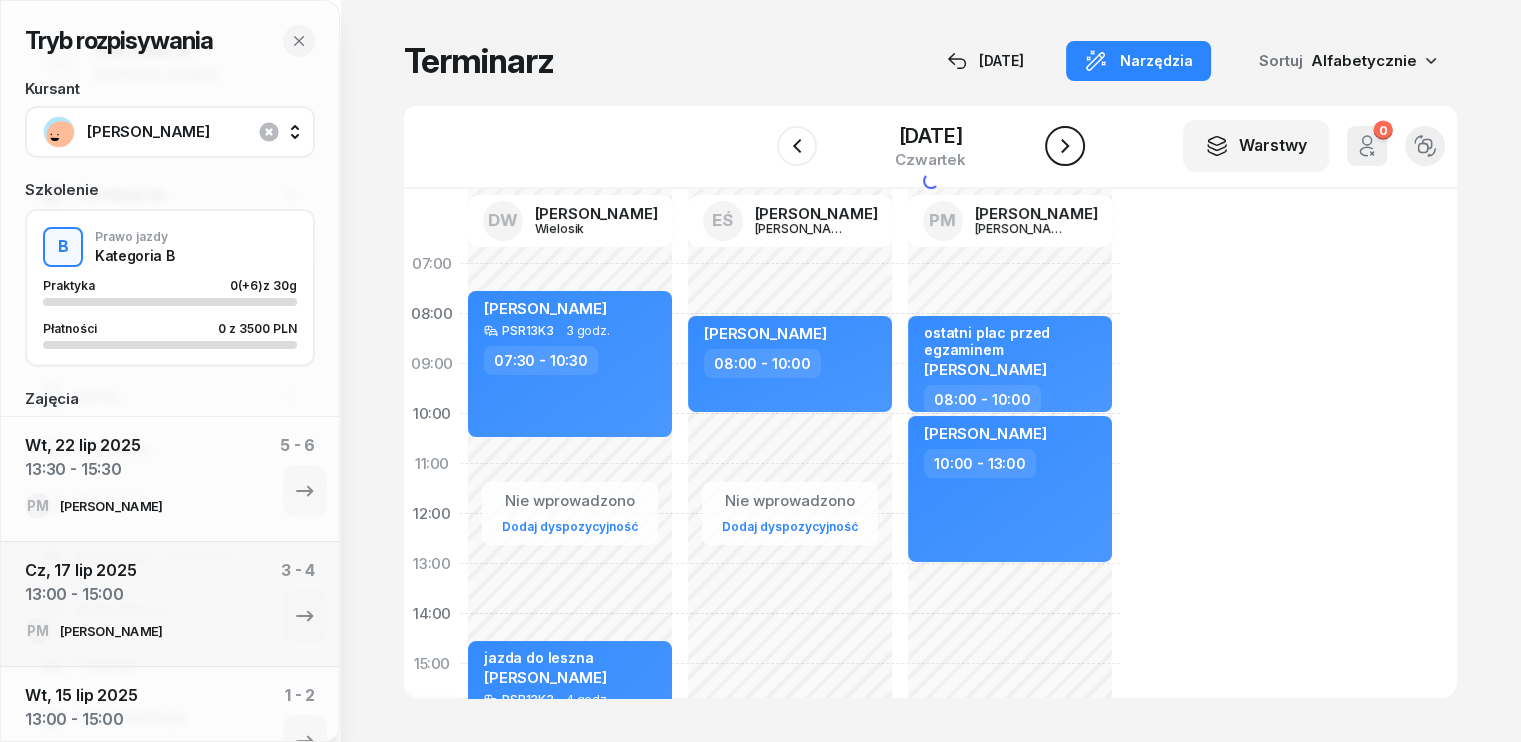 click 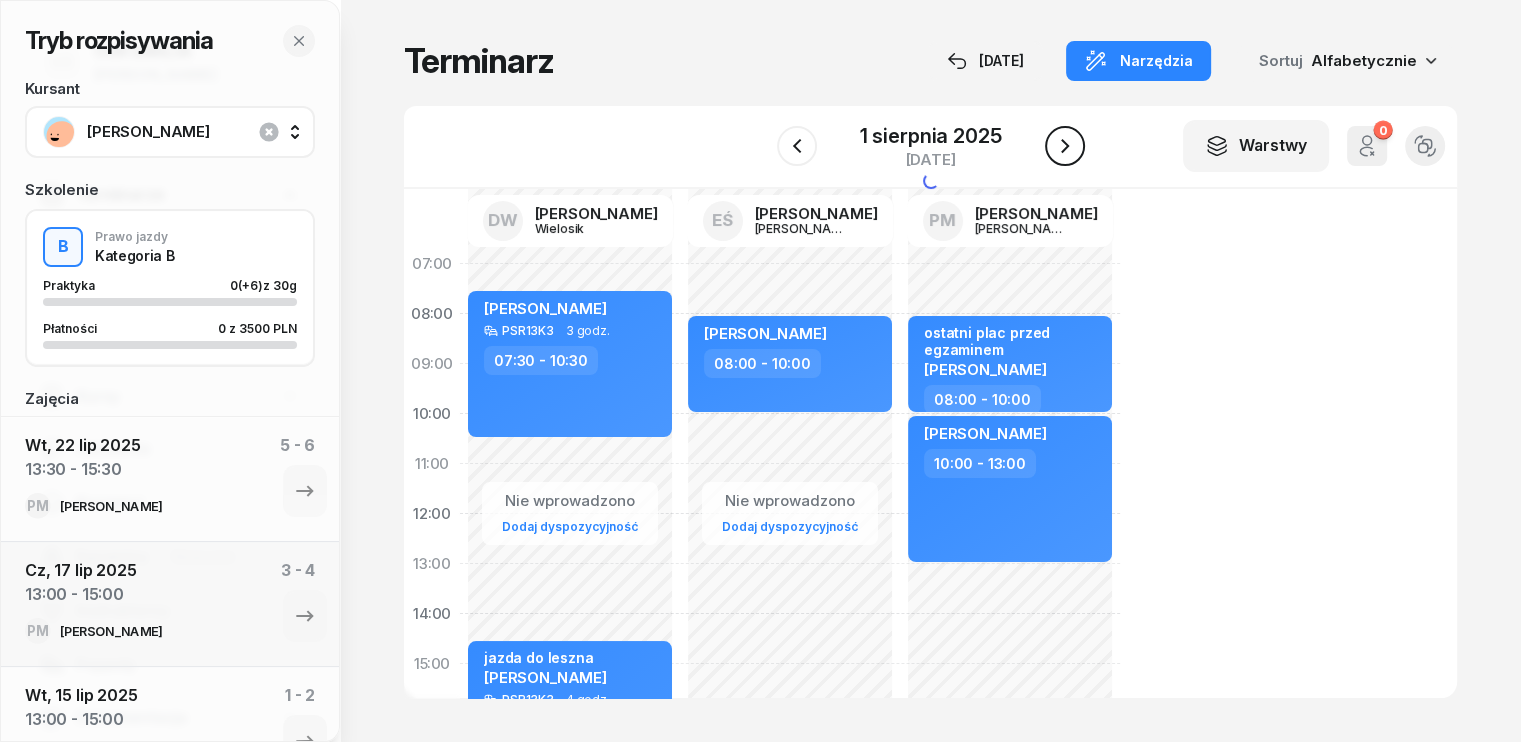 click 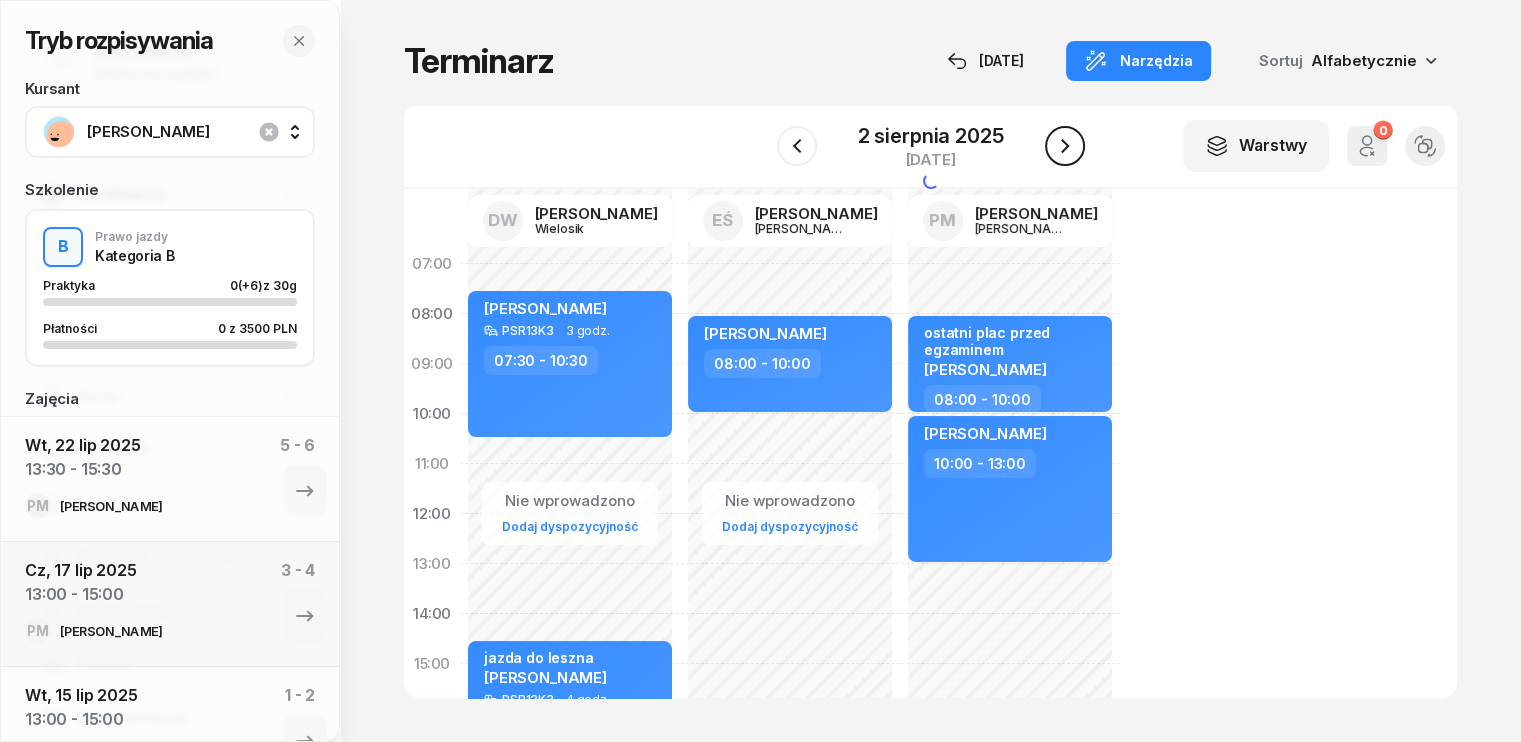 click 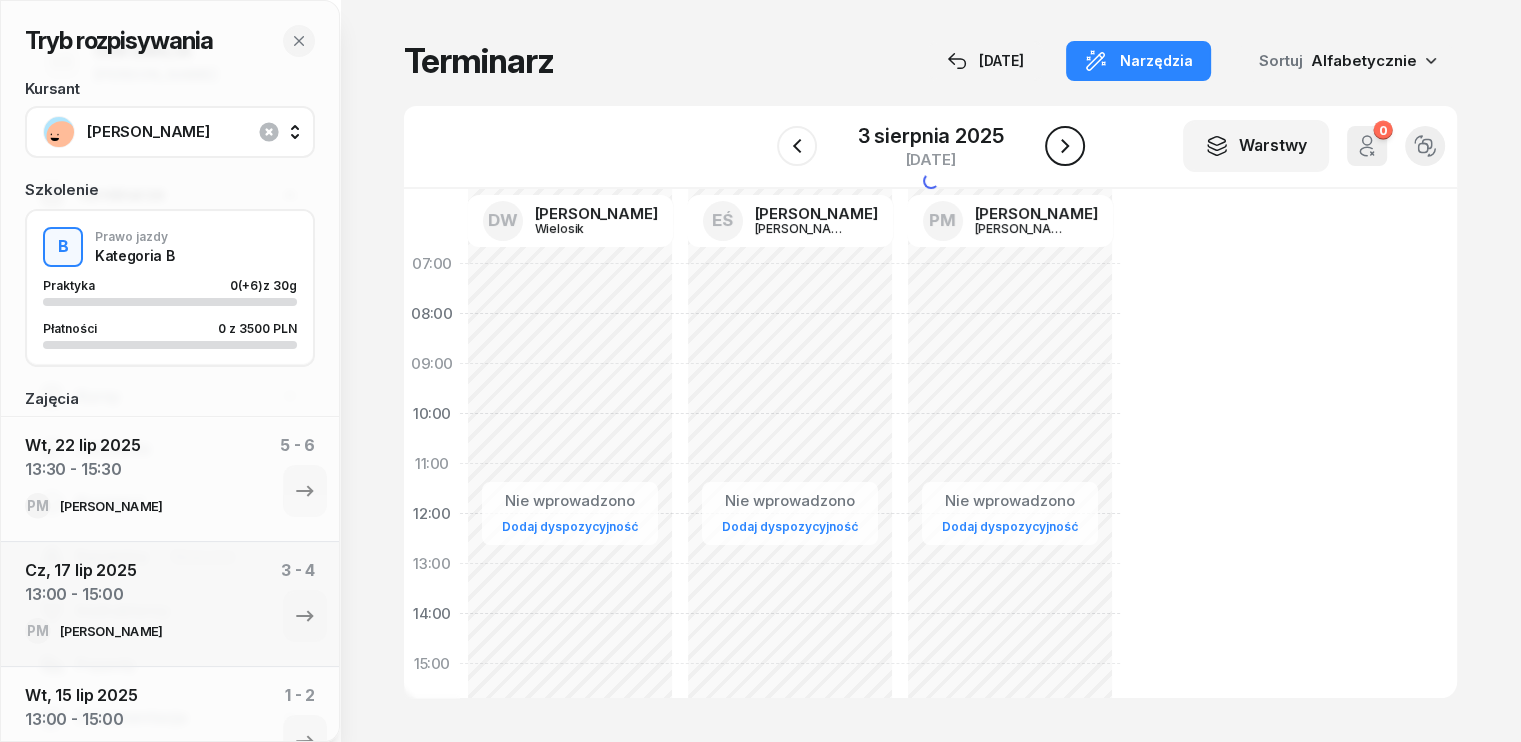 click 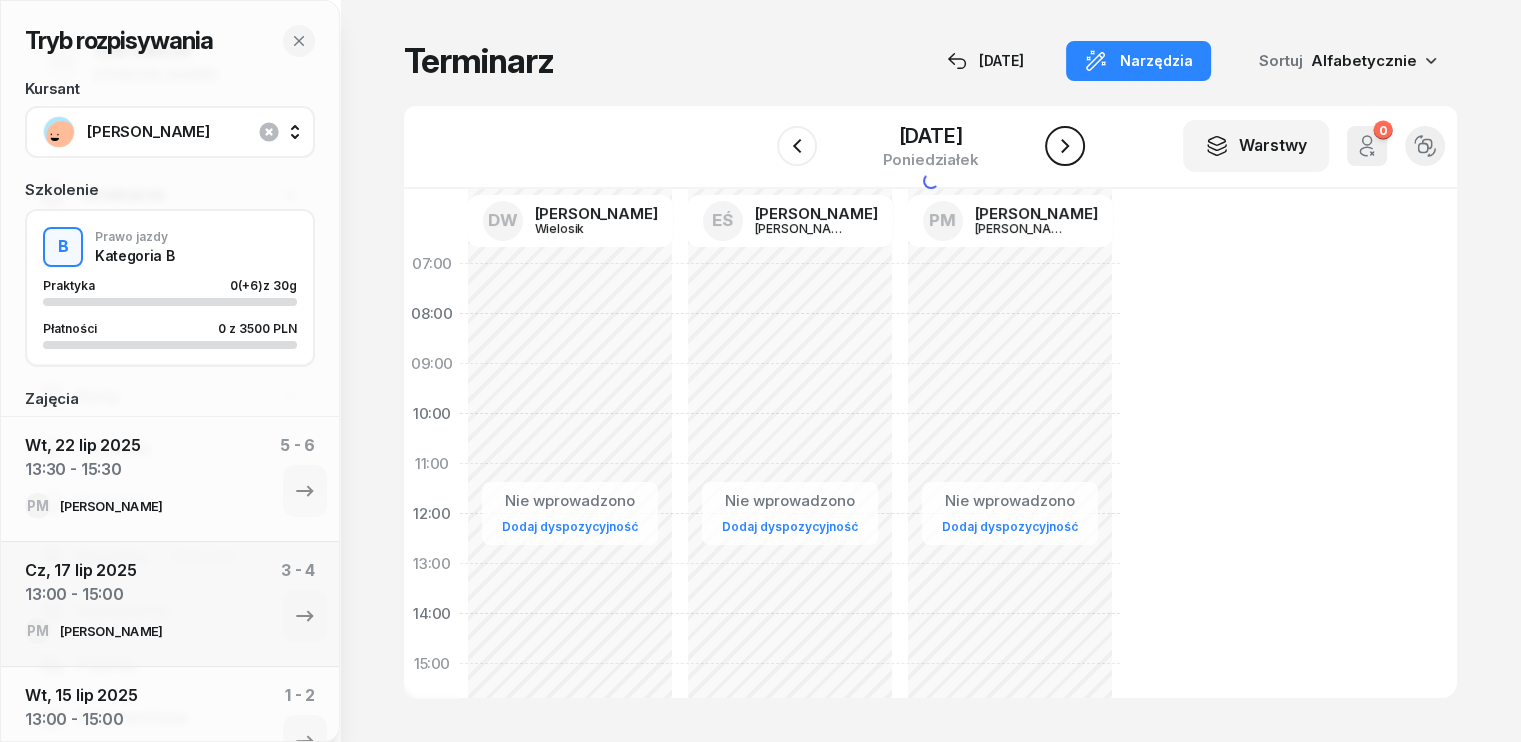 click 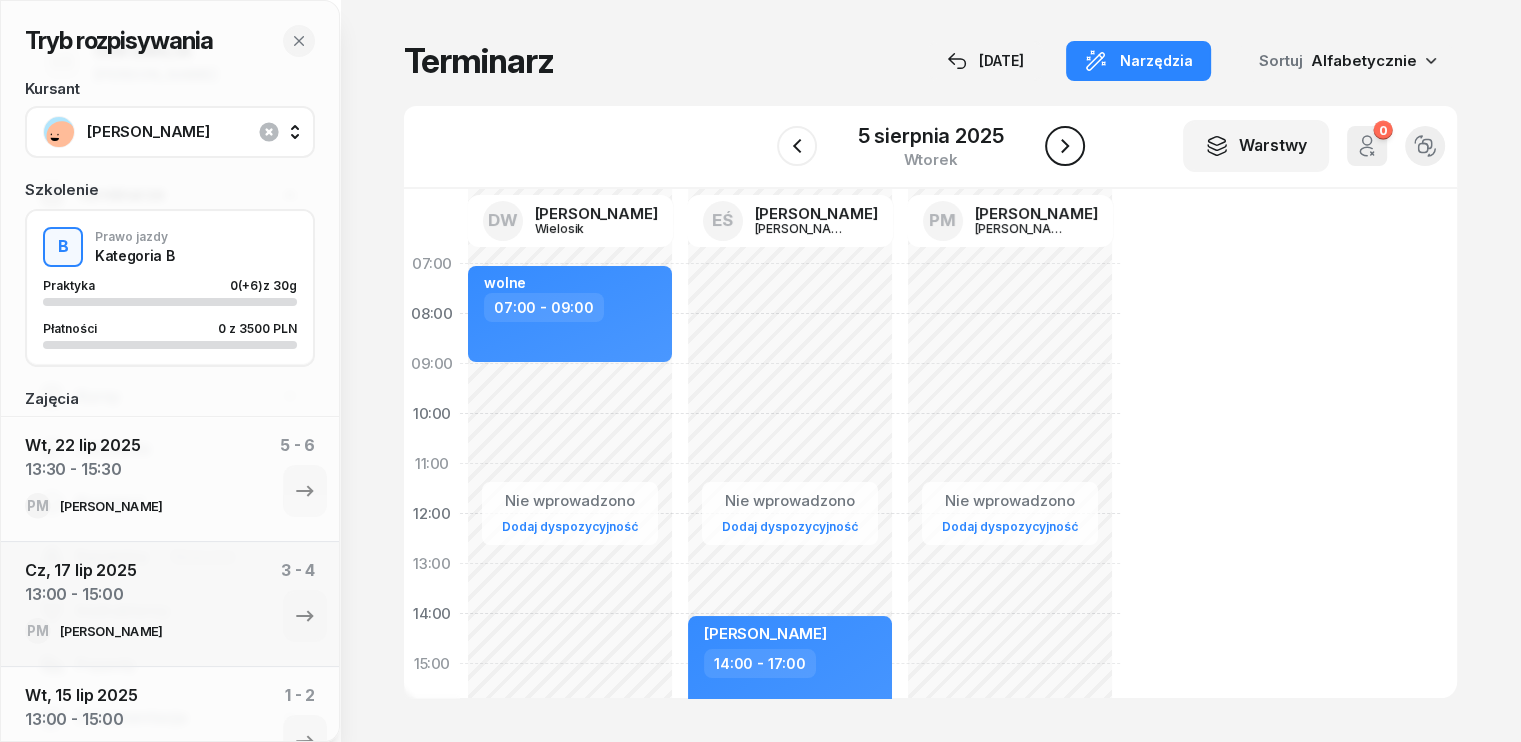click 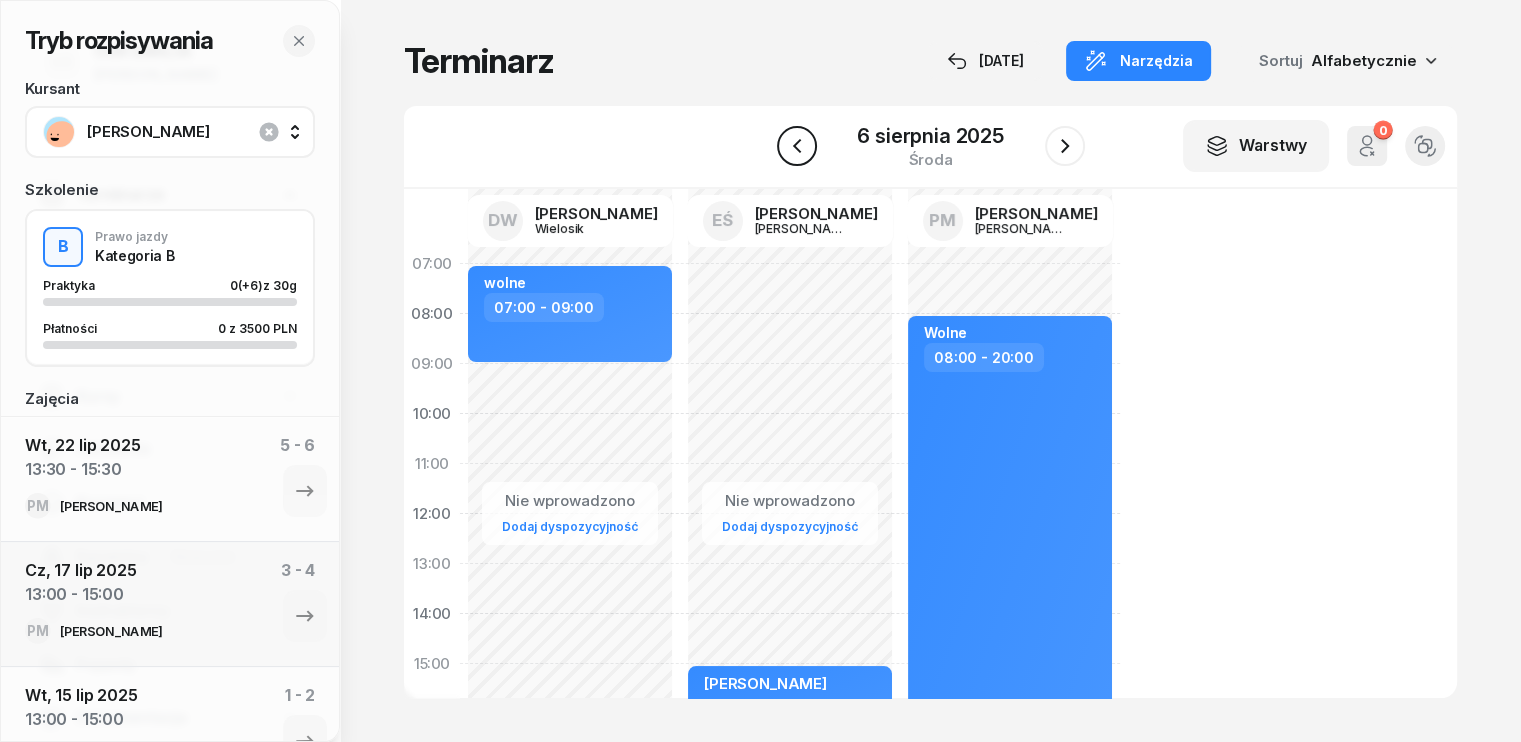 click 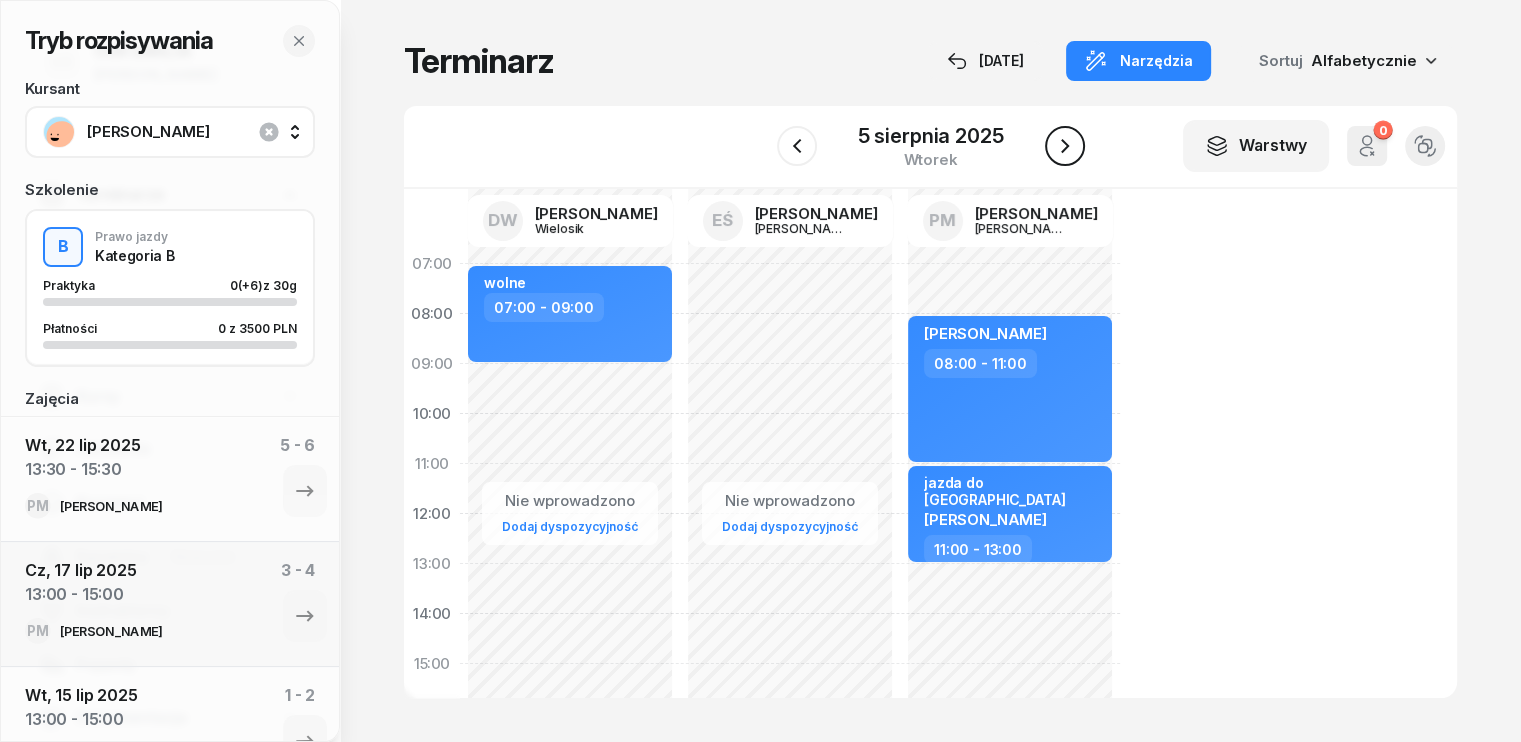 click 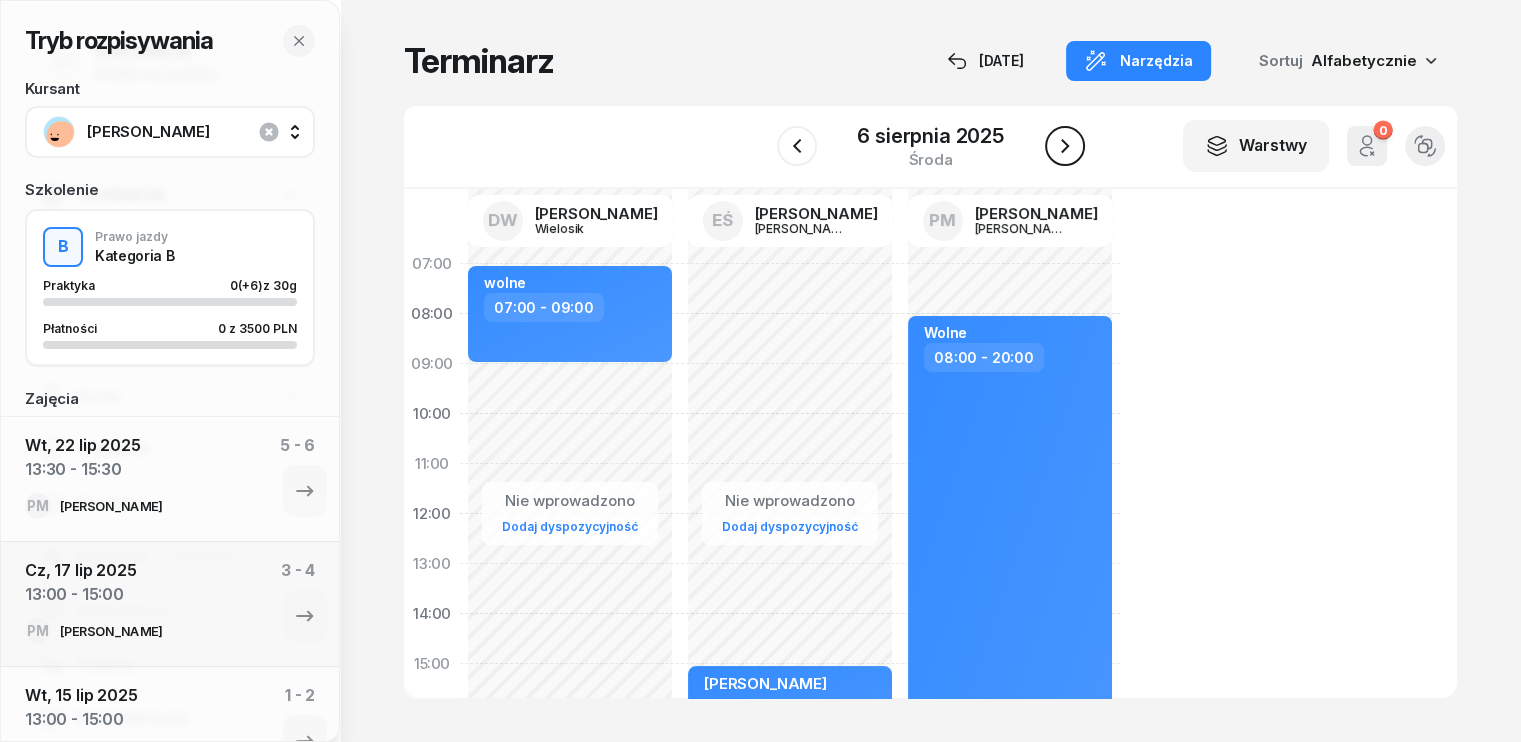 click 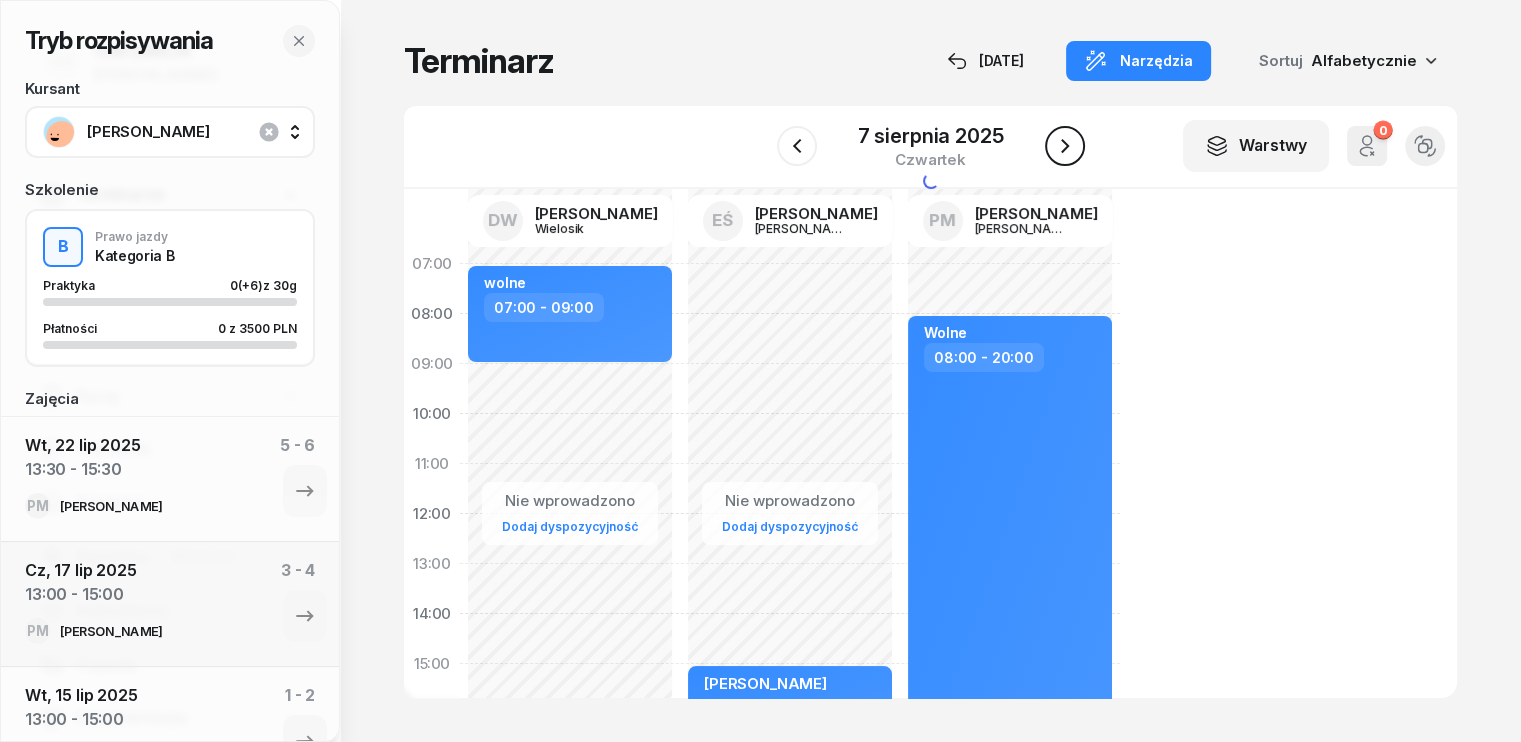 click 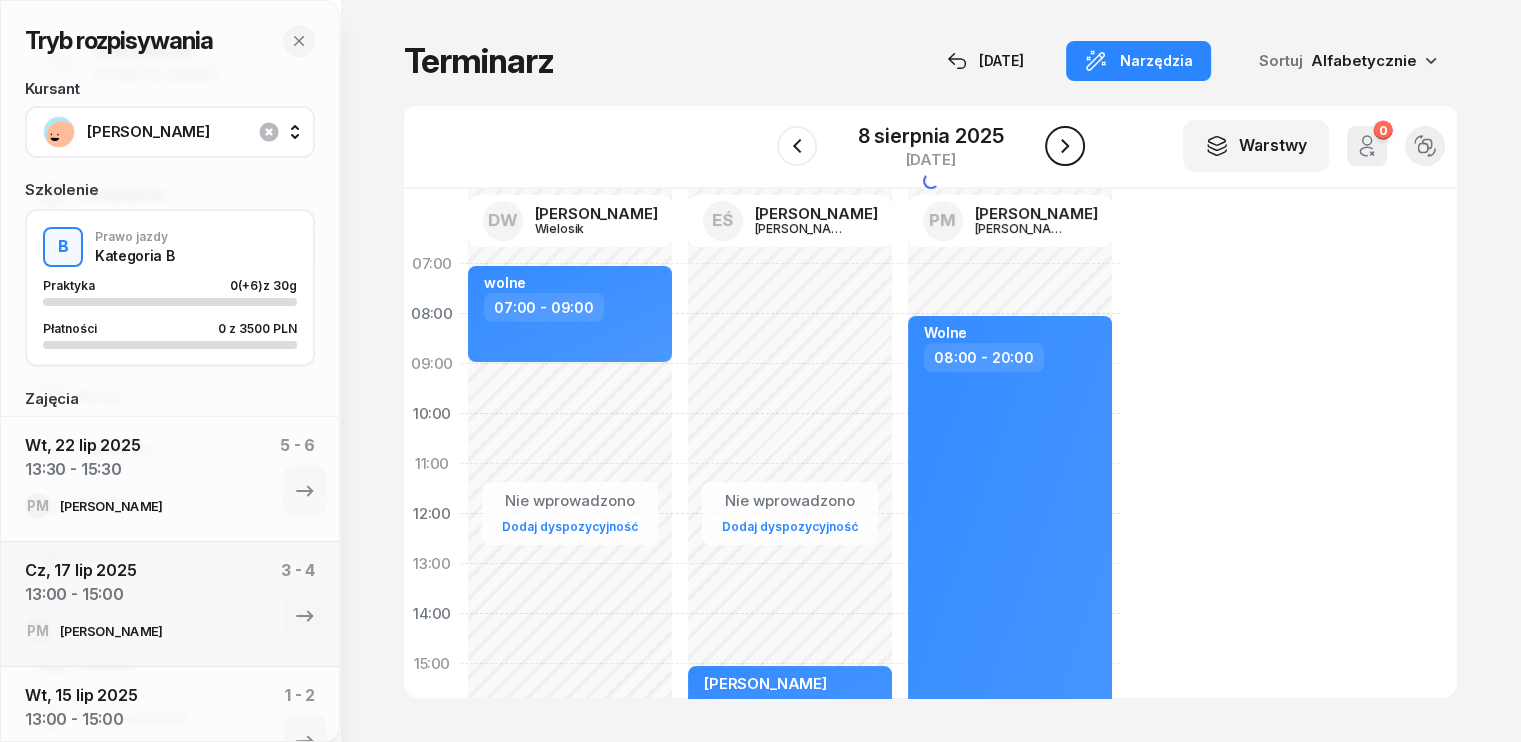 click 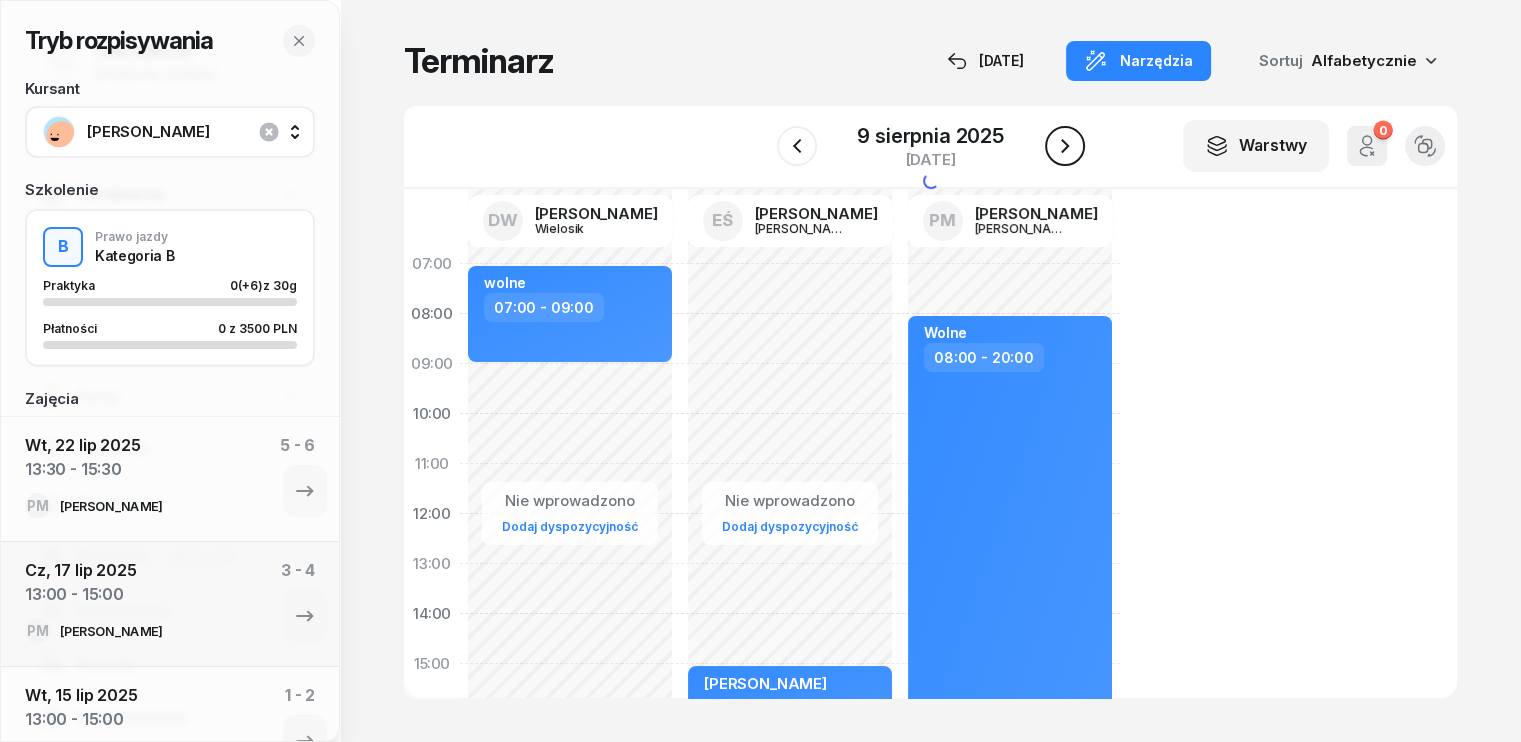 click 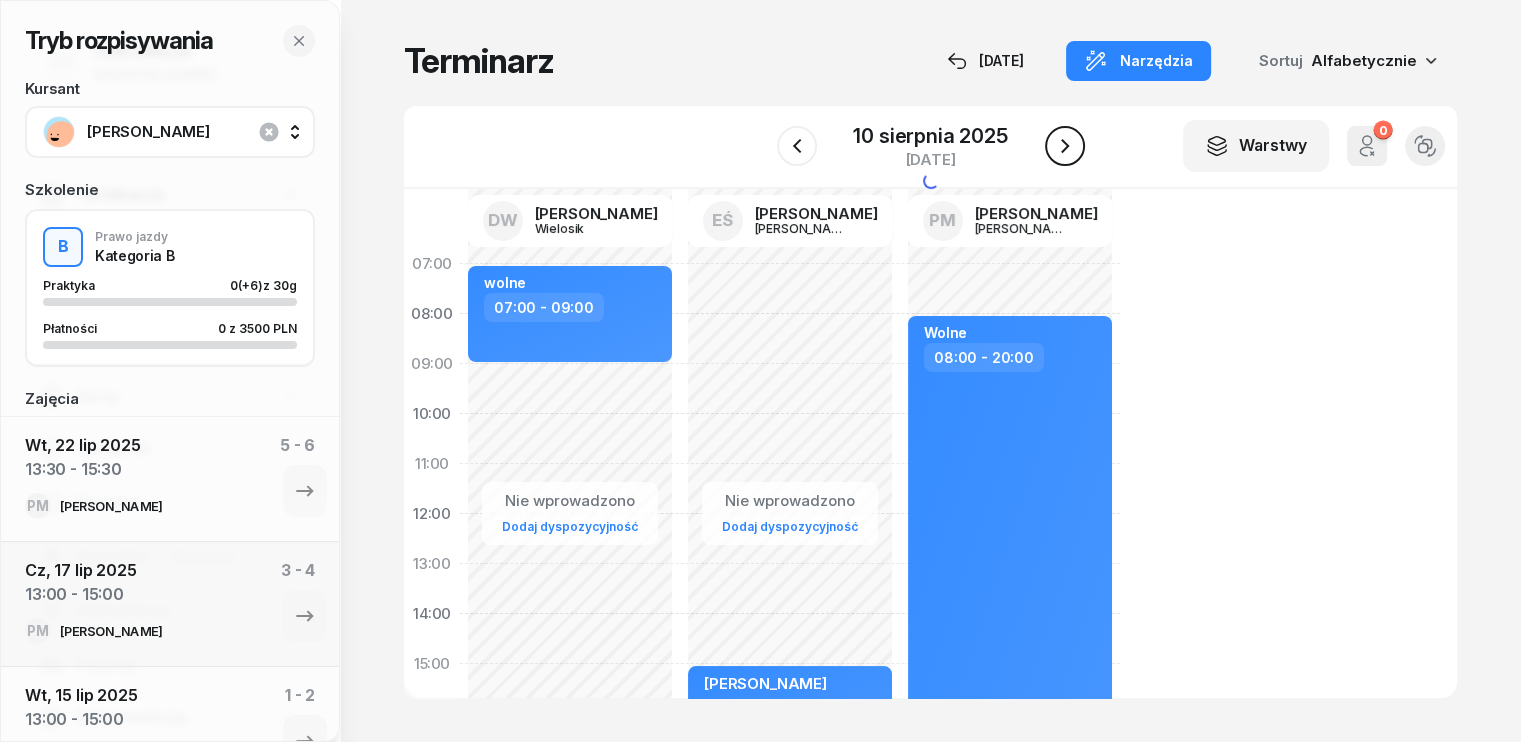 click 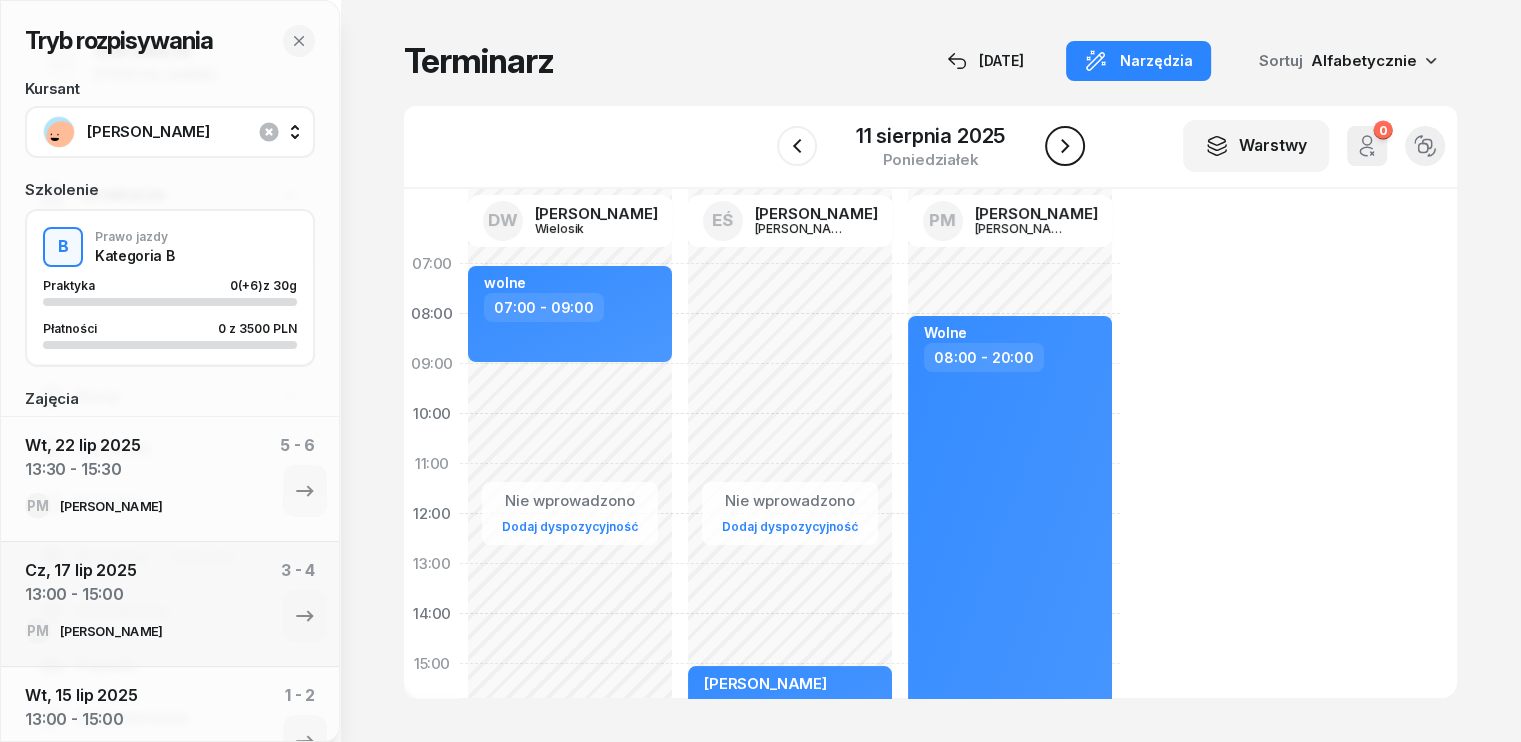 click 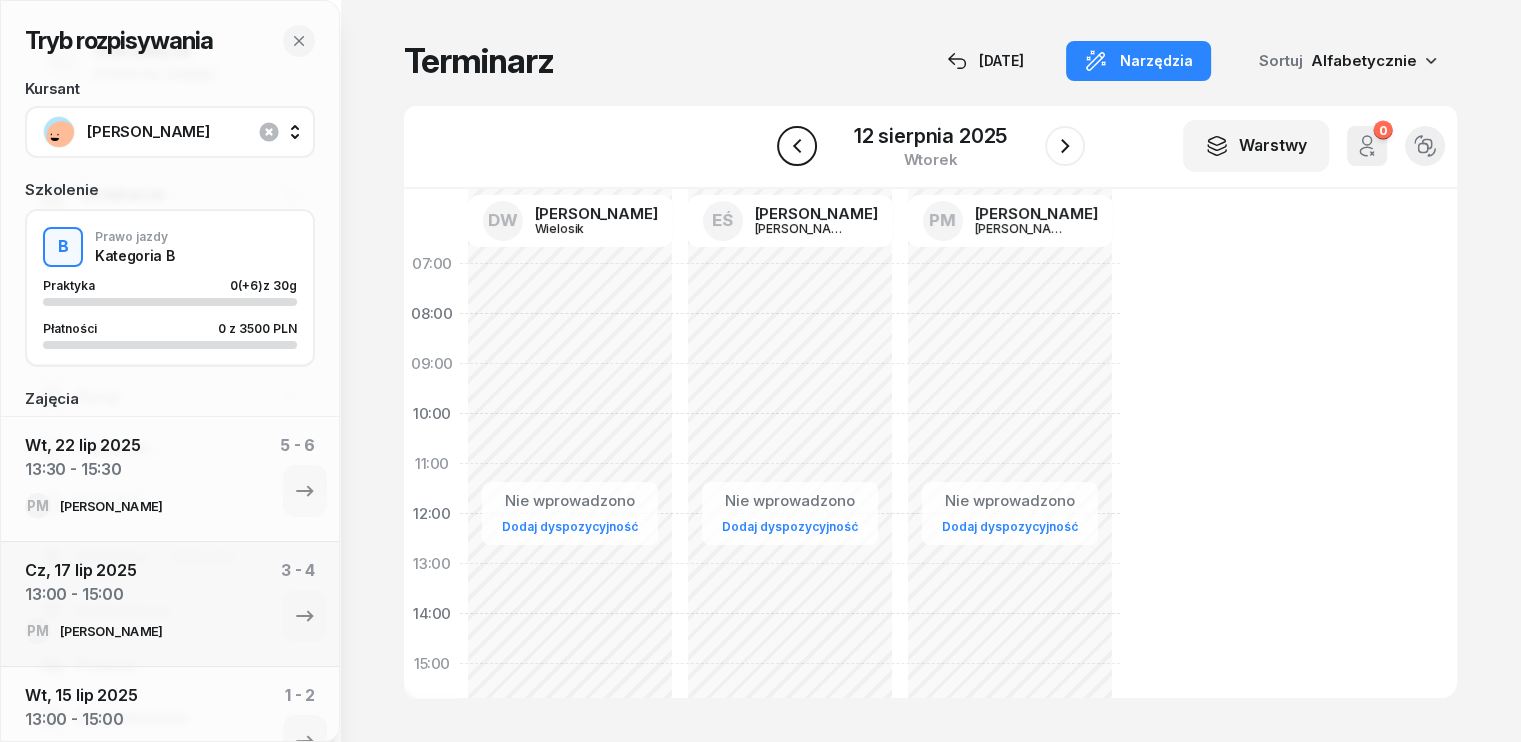 click 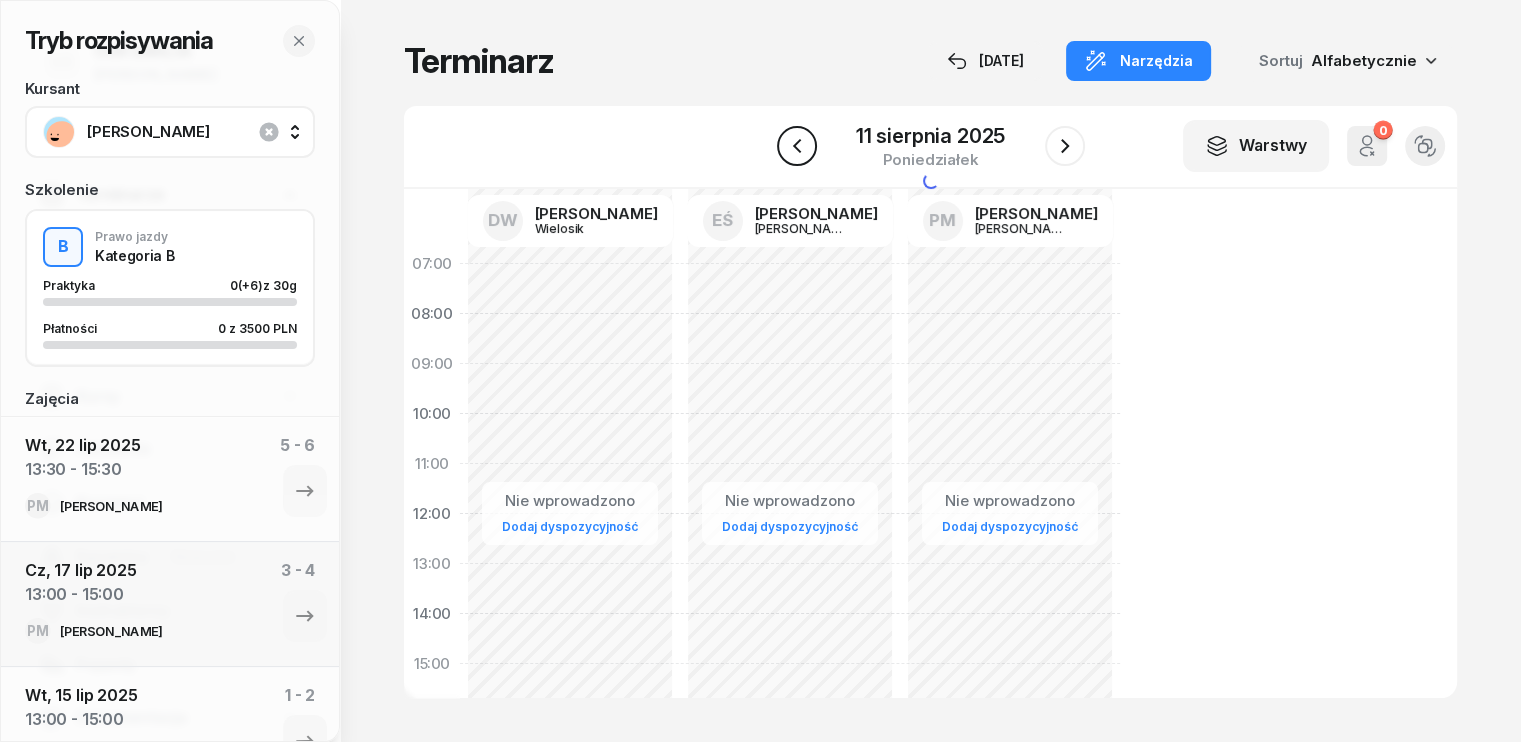 click 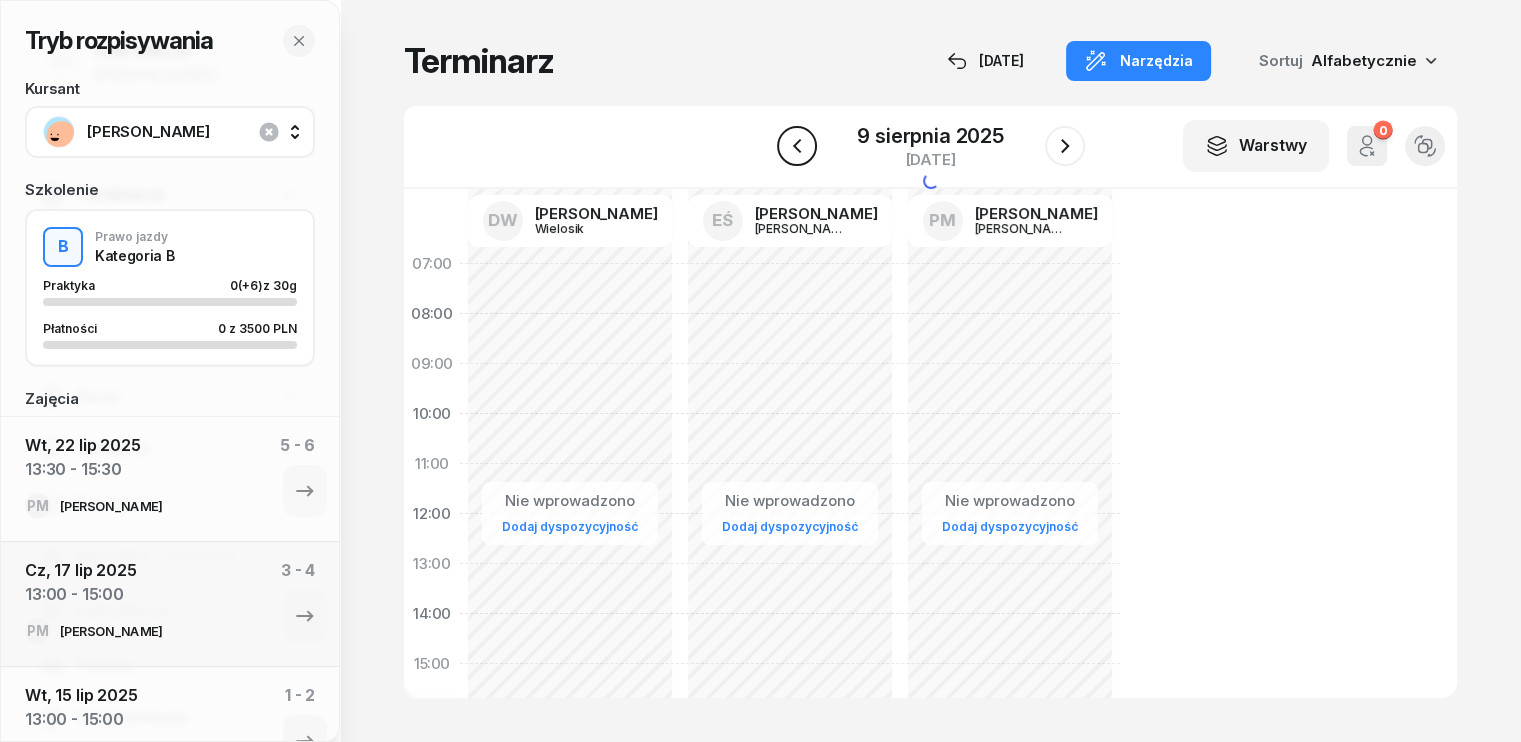 click 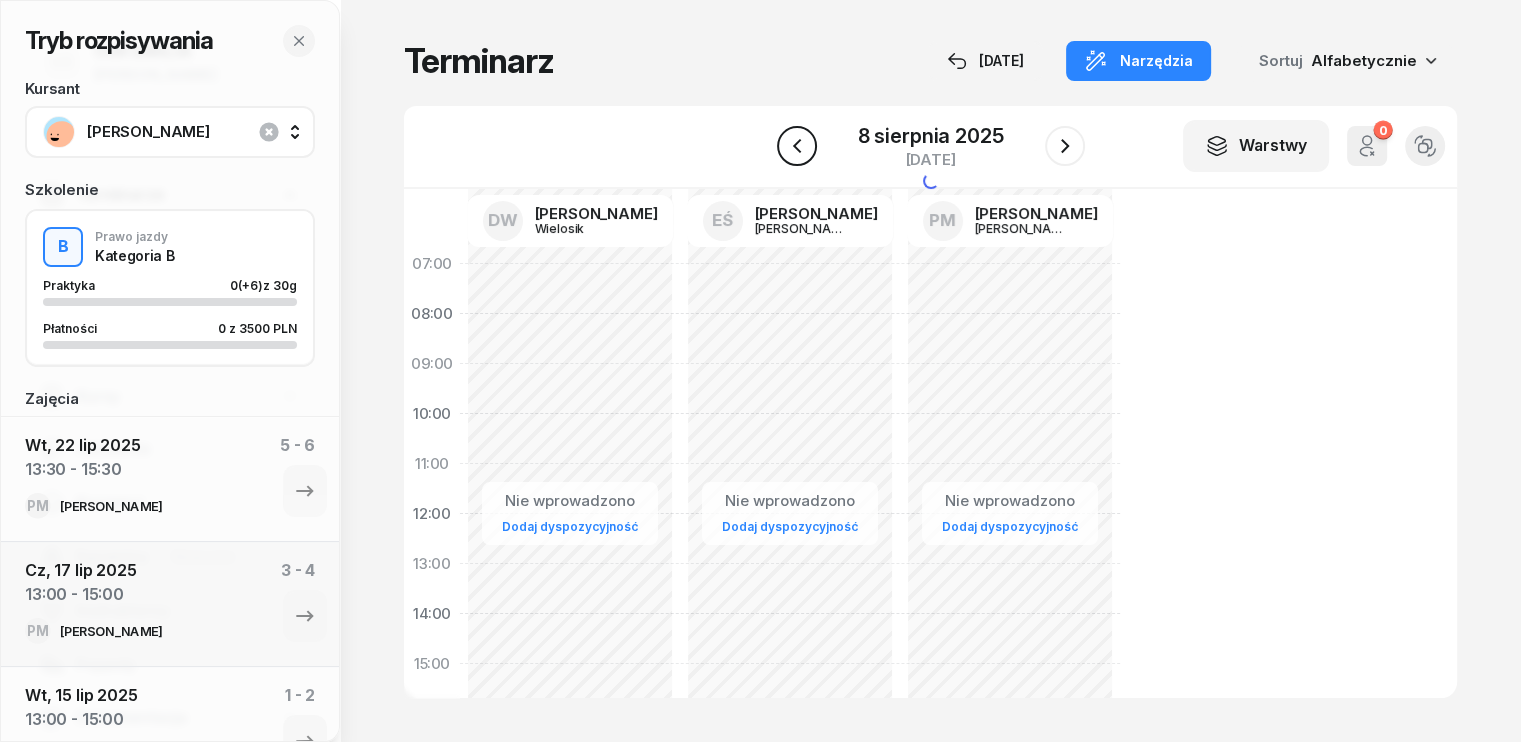 click 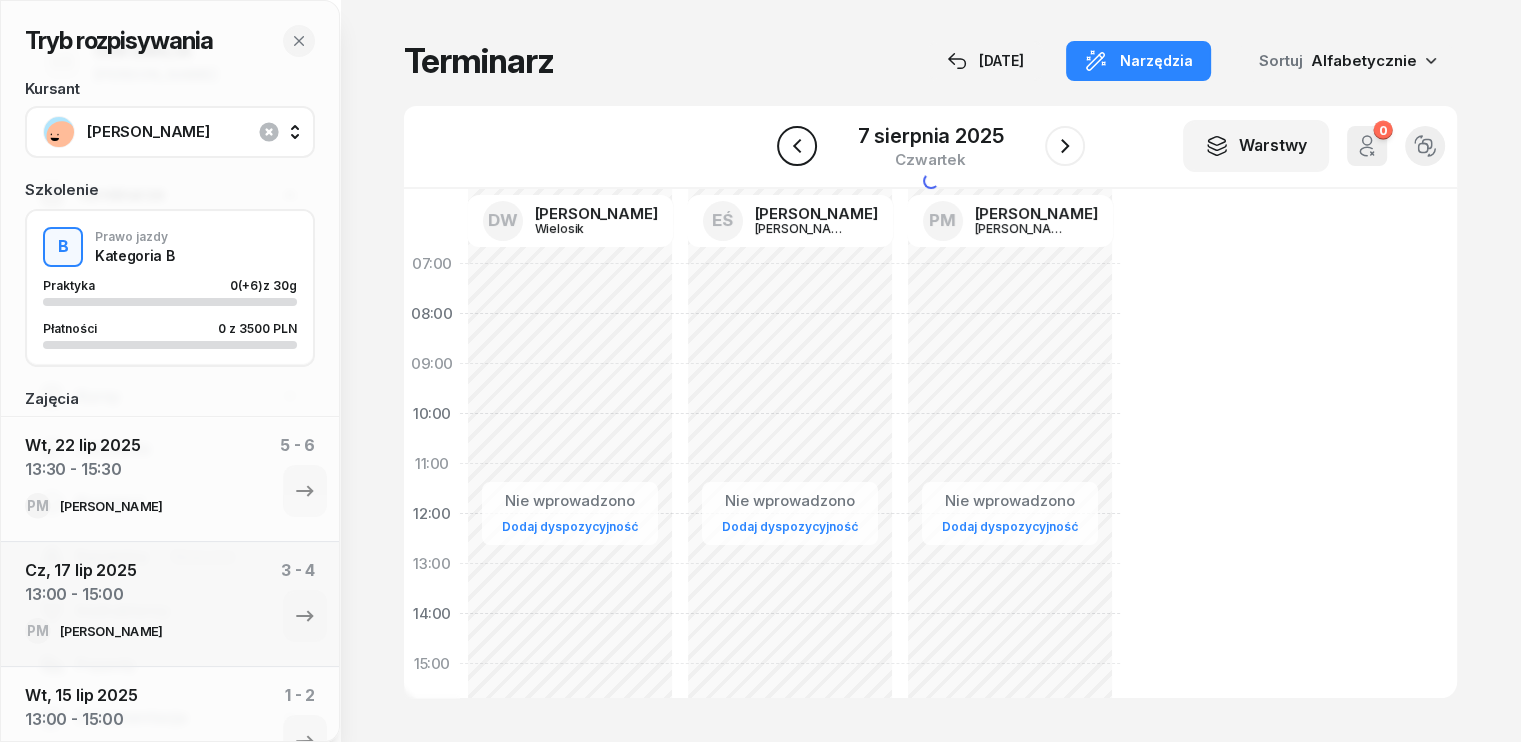 click 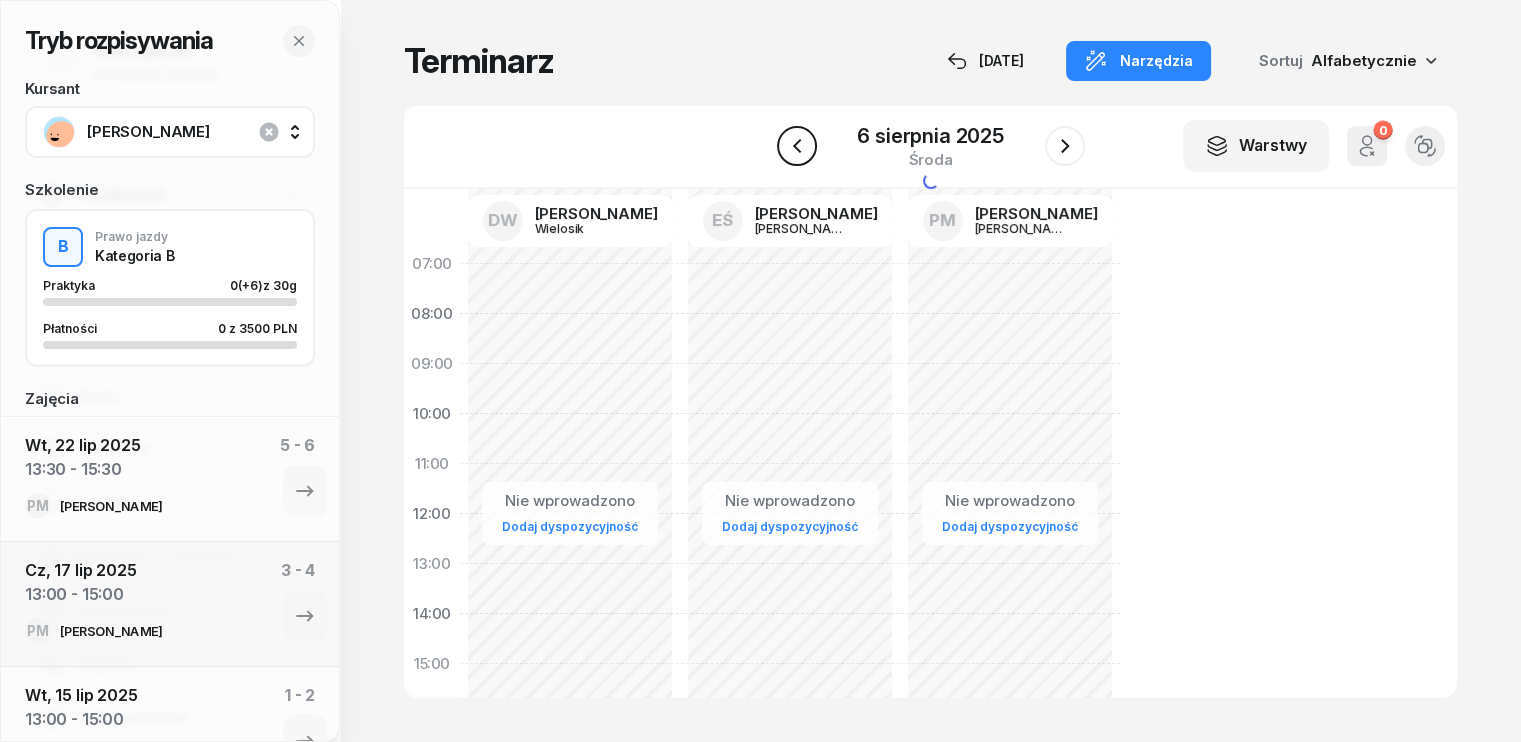 click 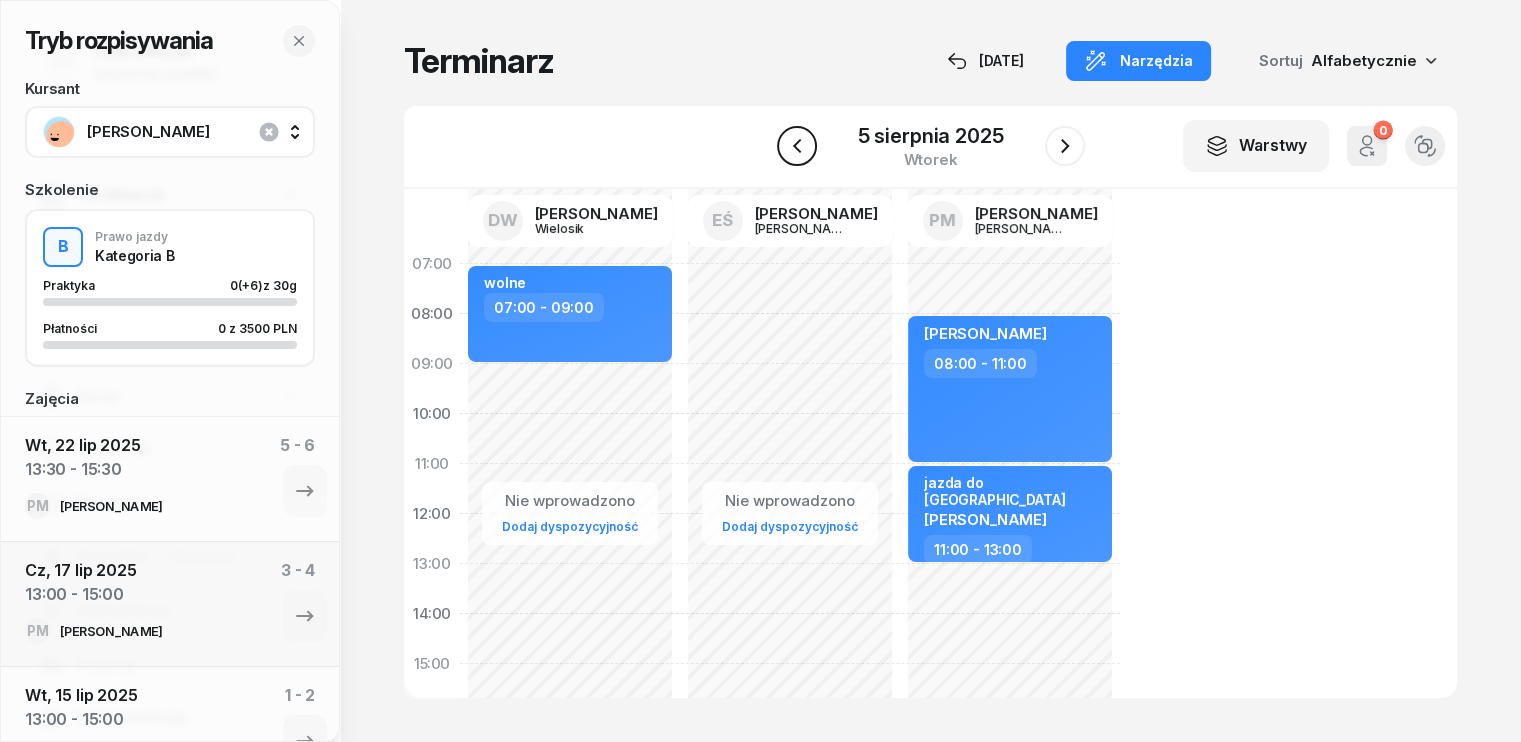 click 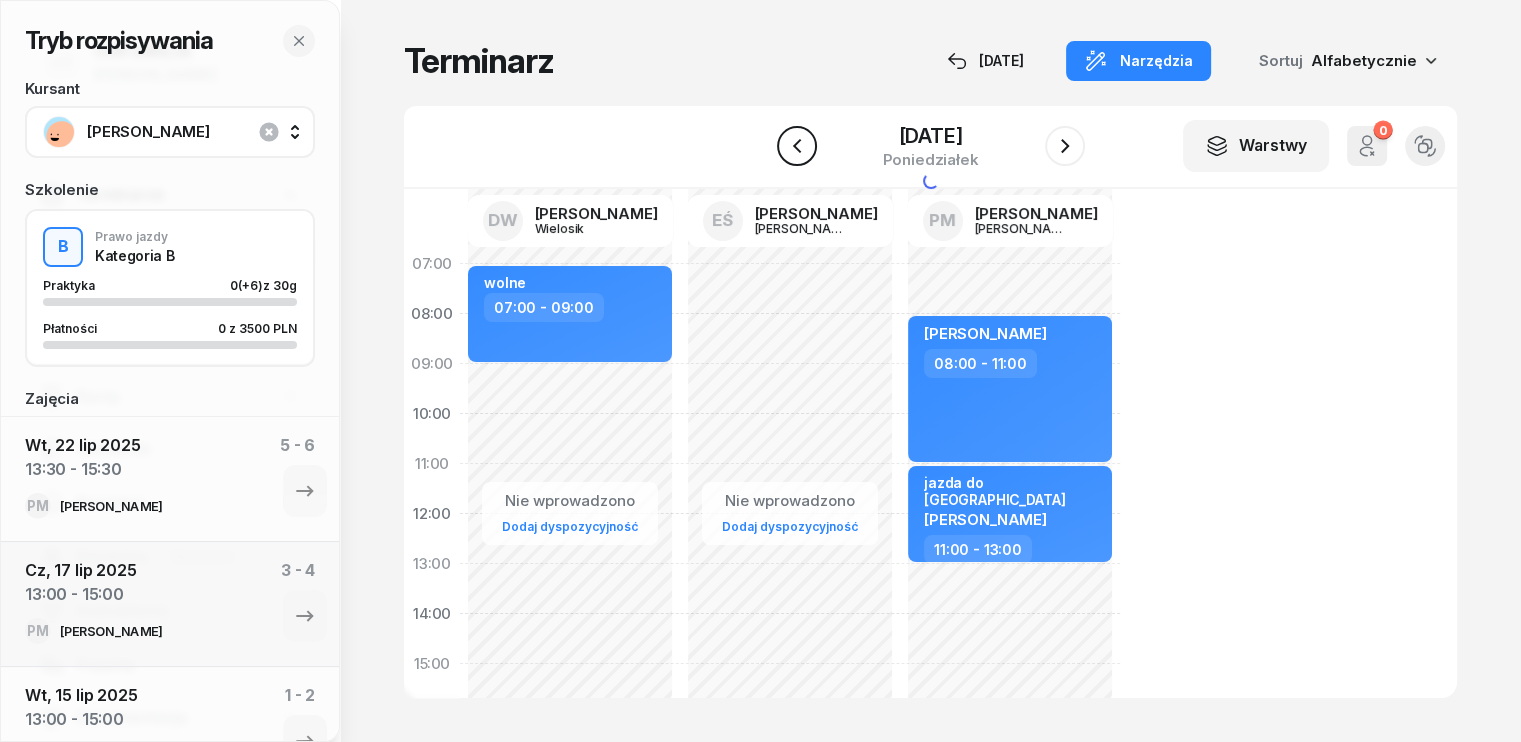 click 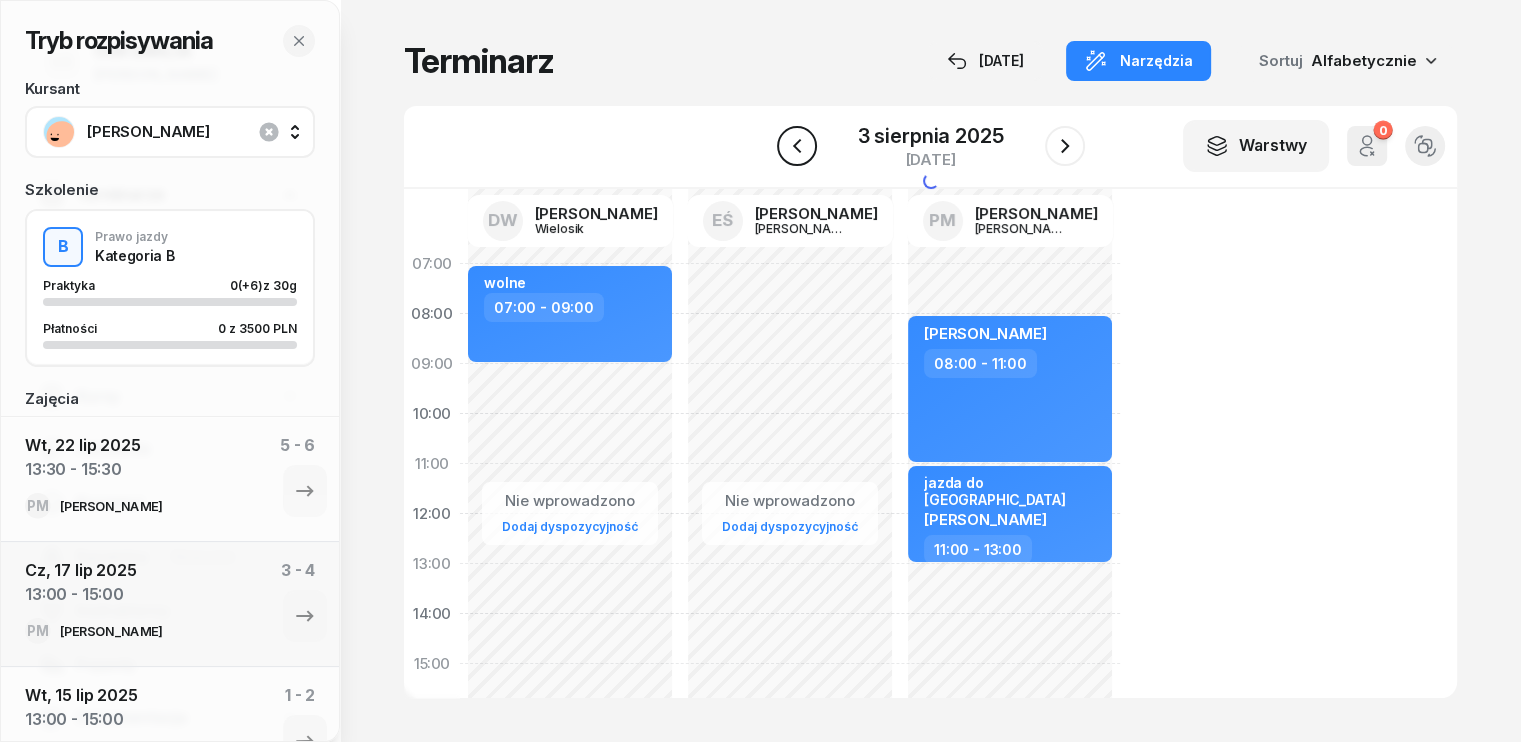 click 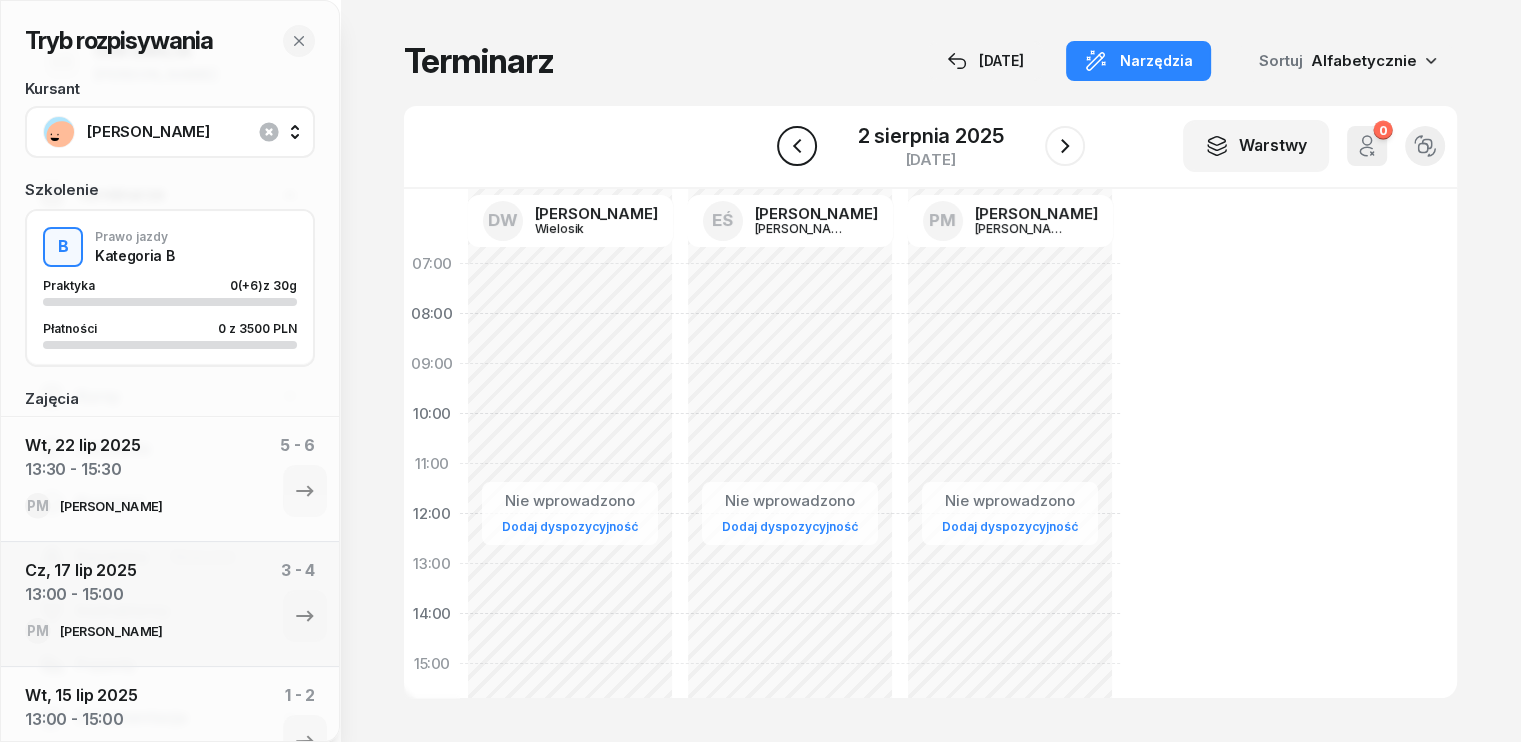 click 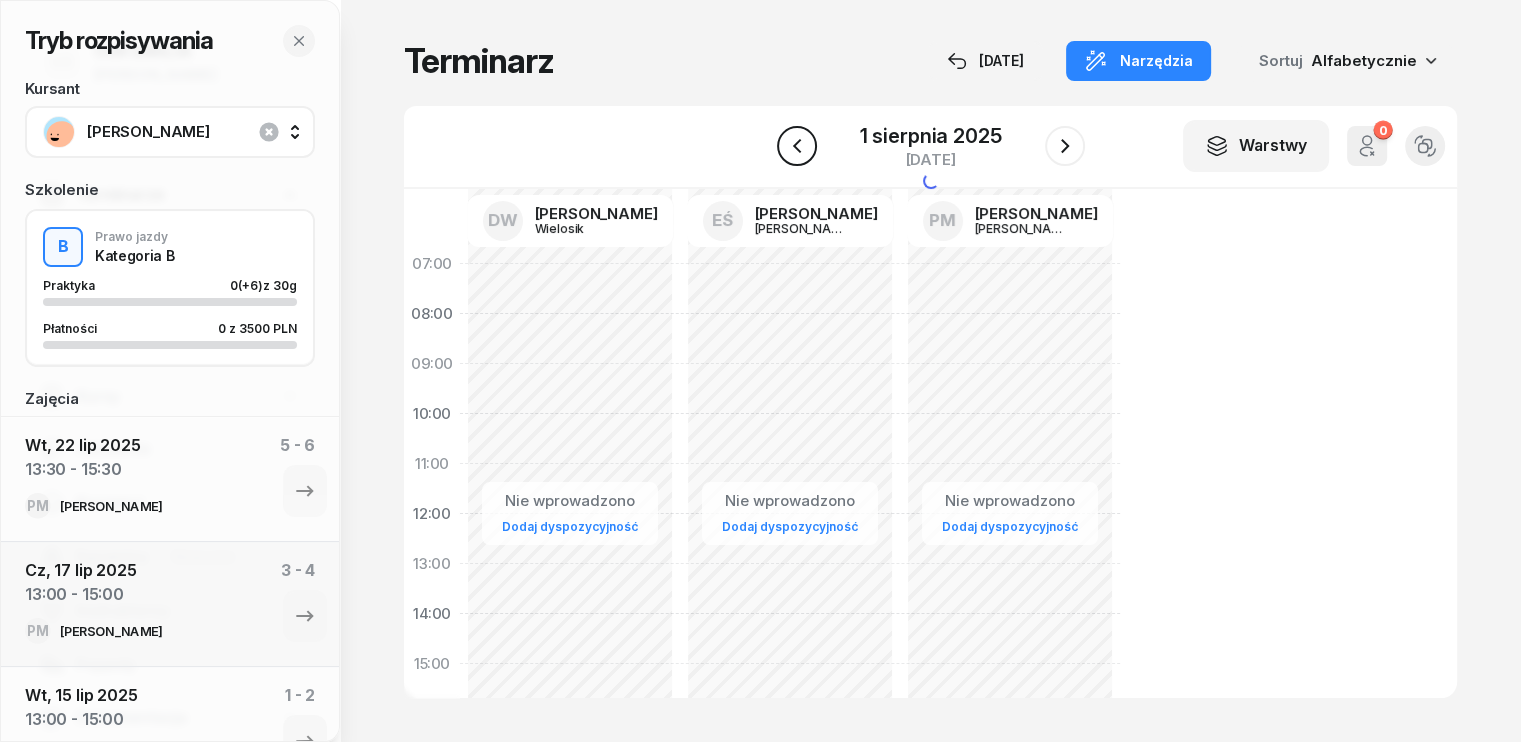 click 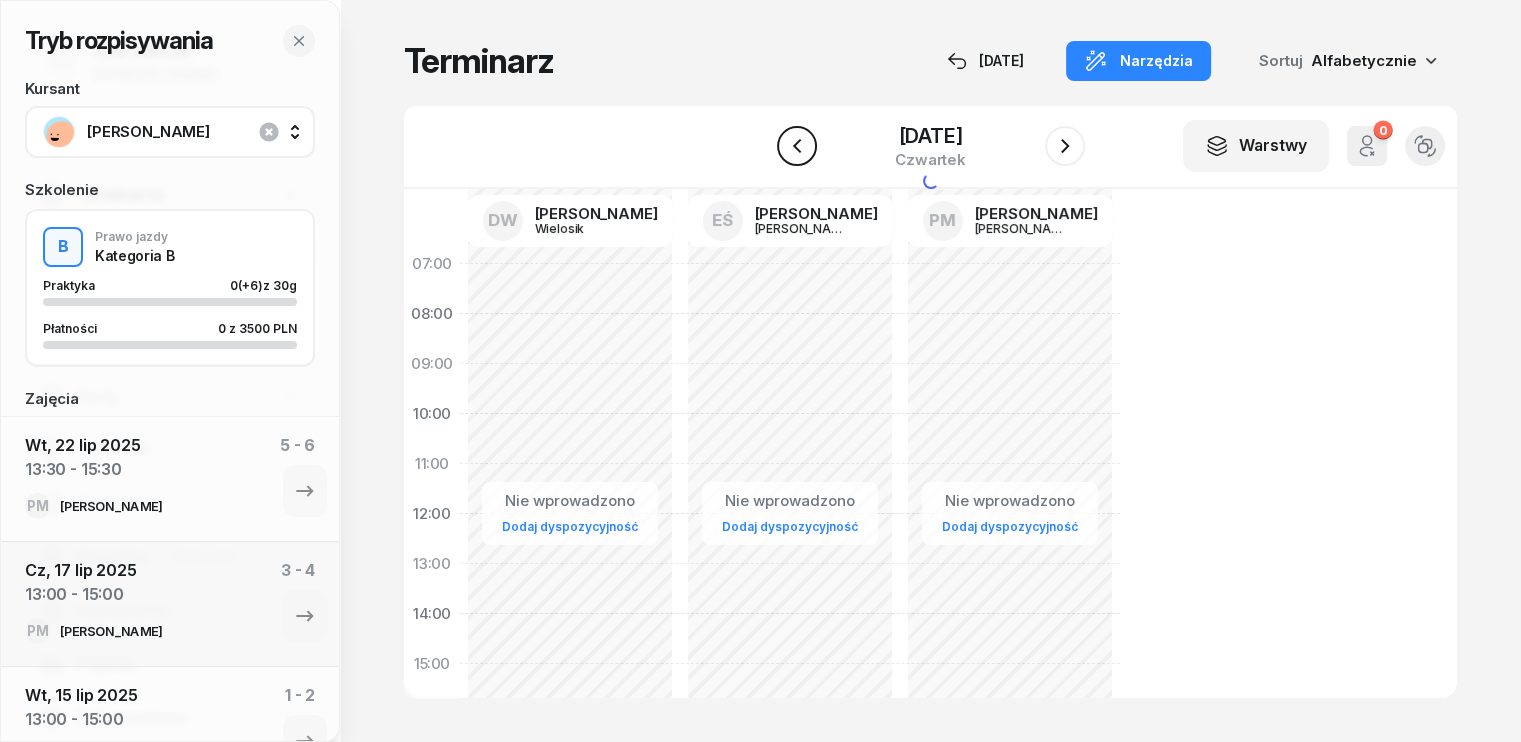 click 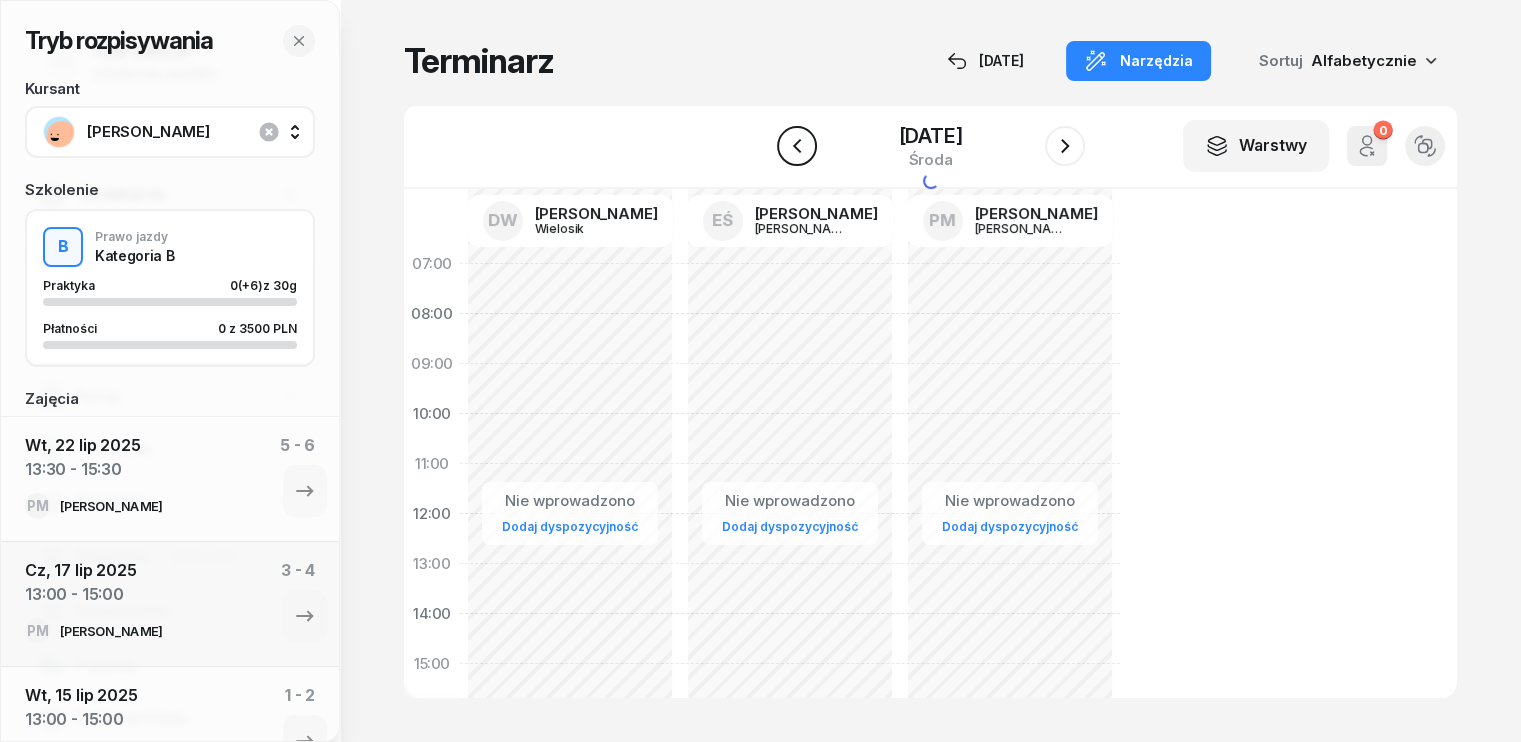 click 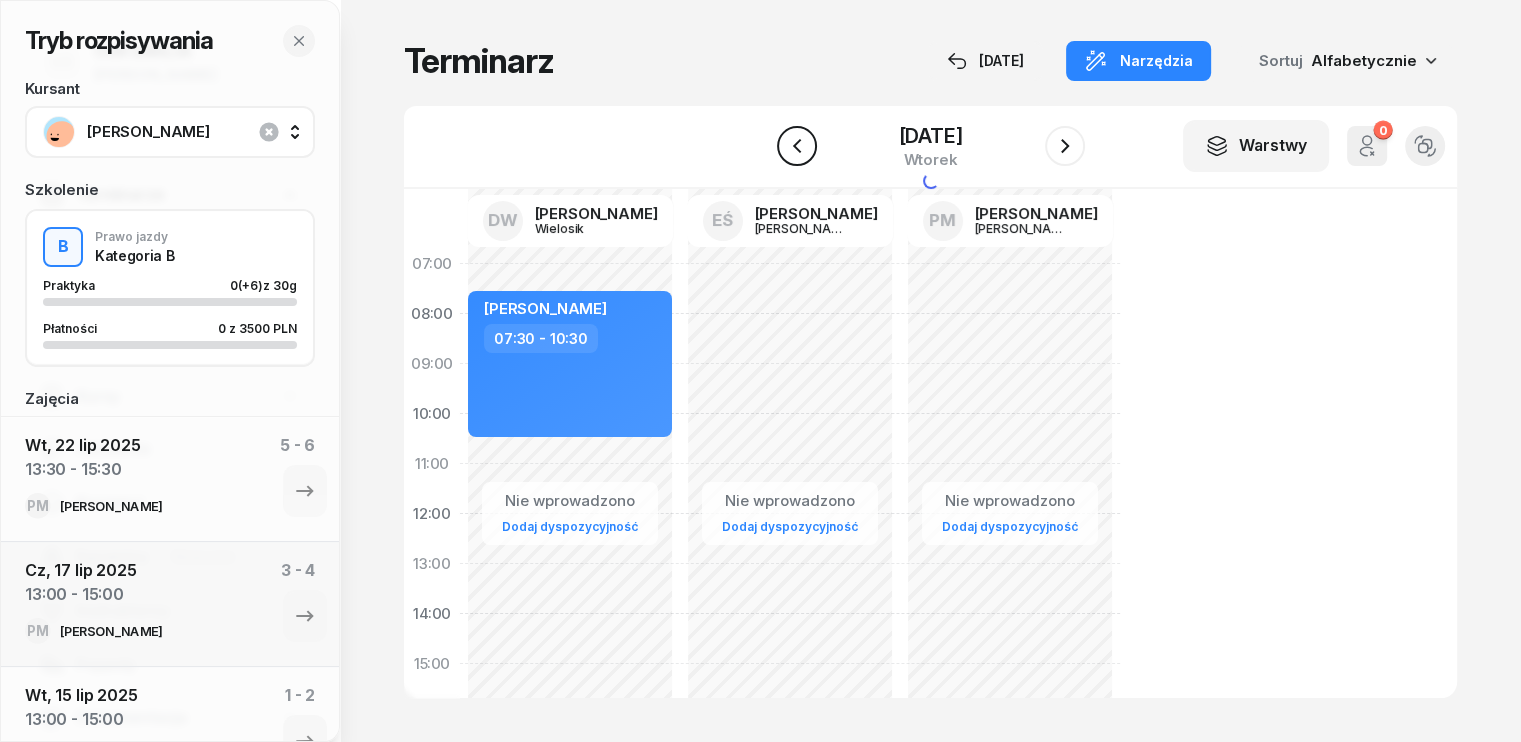 click 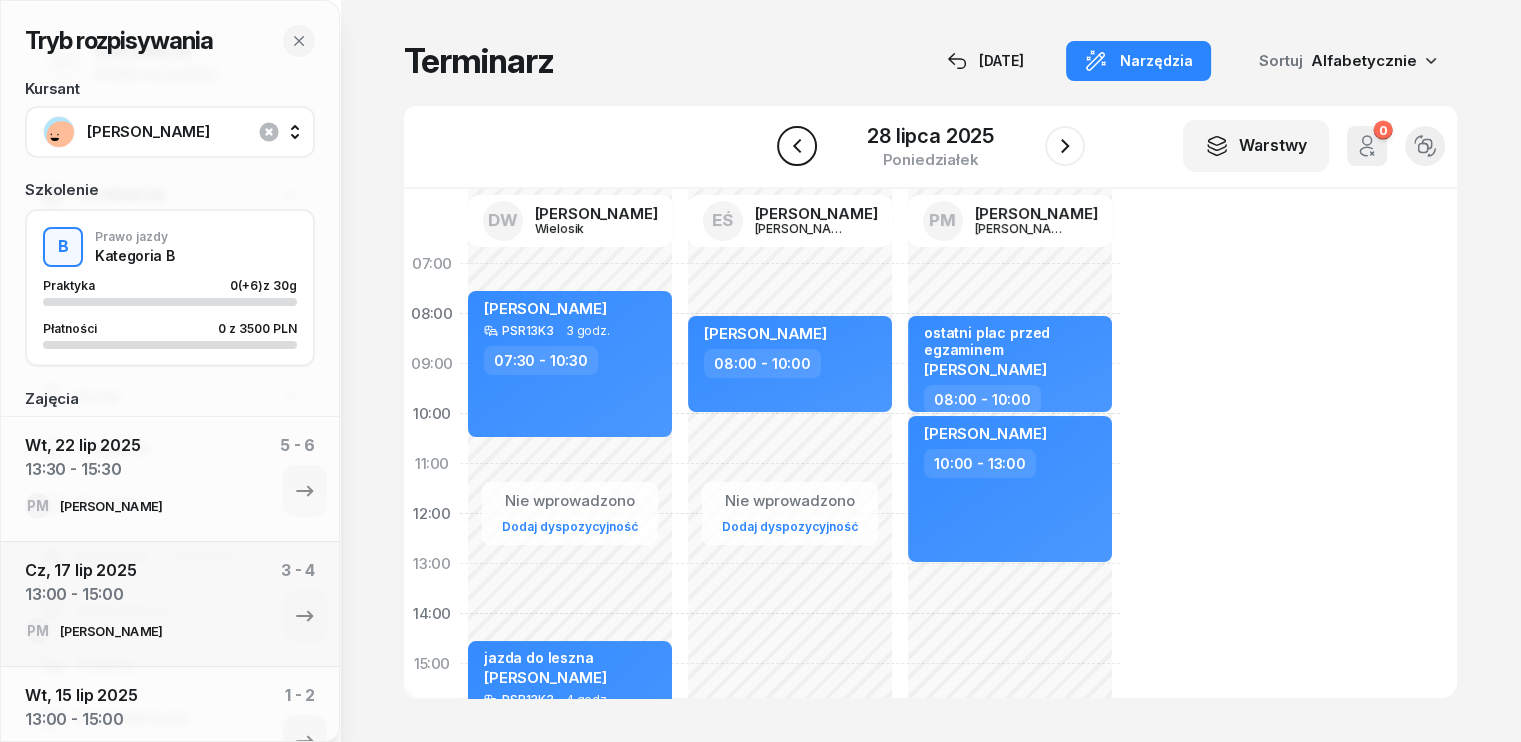 click 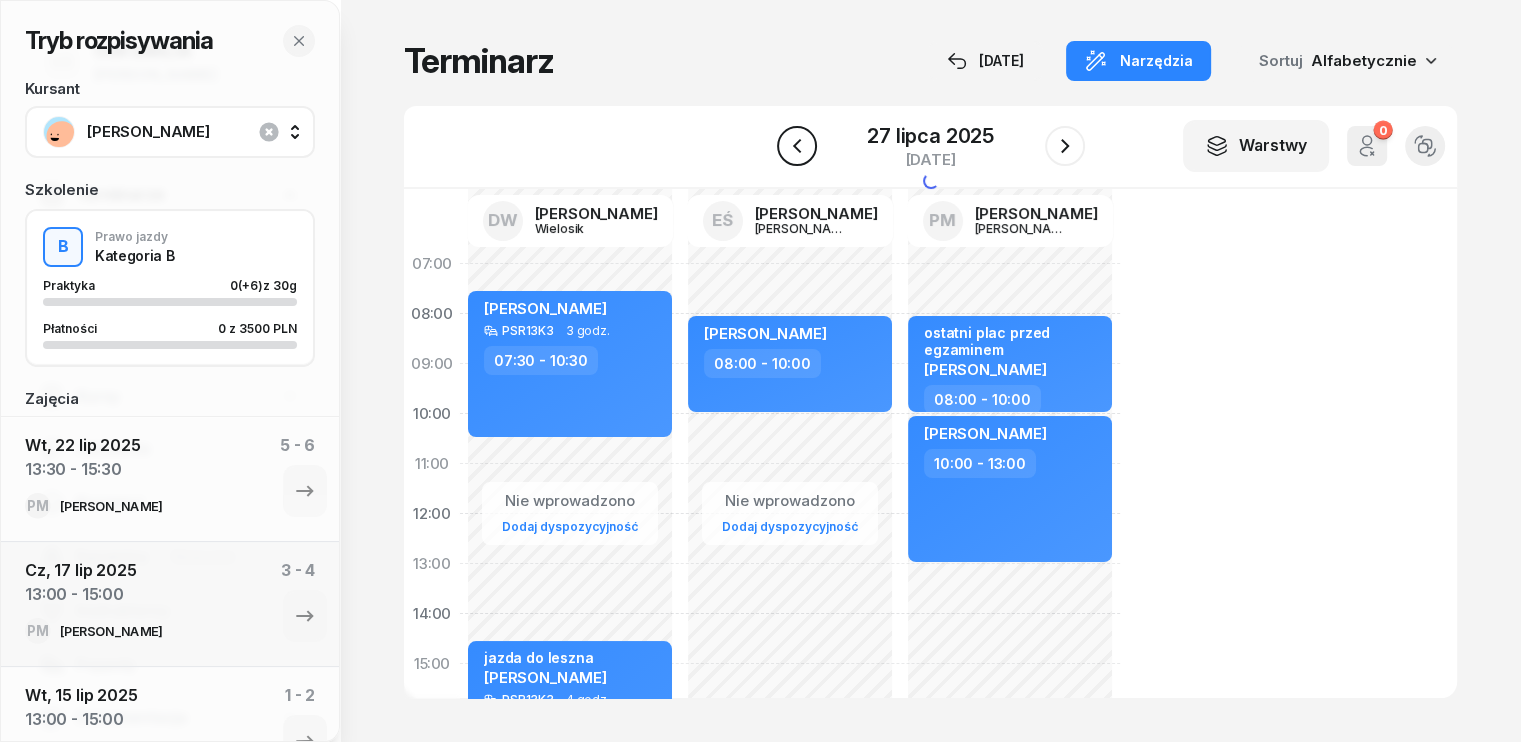 click 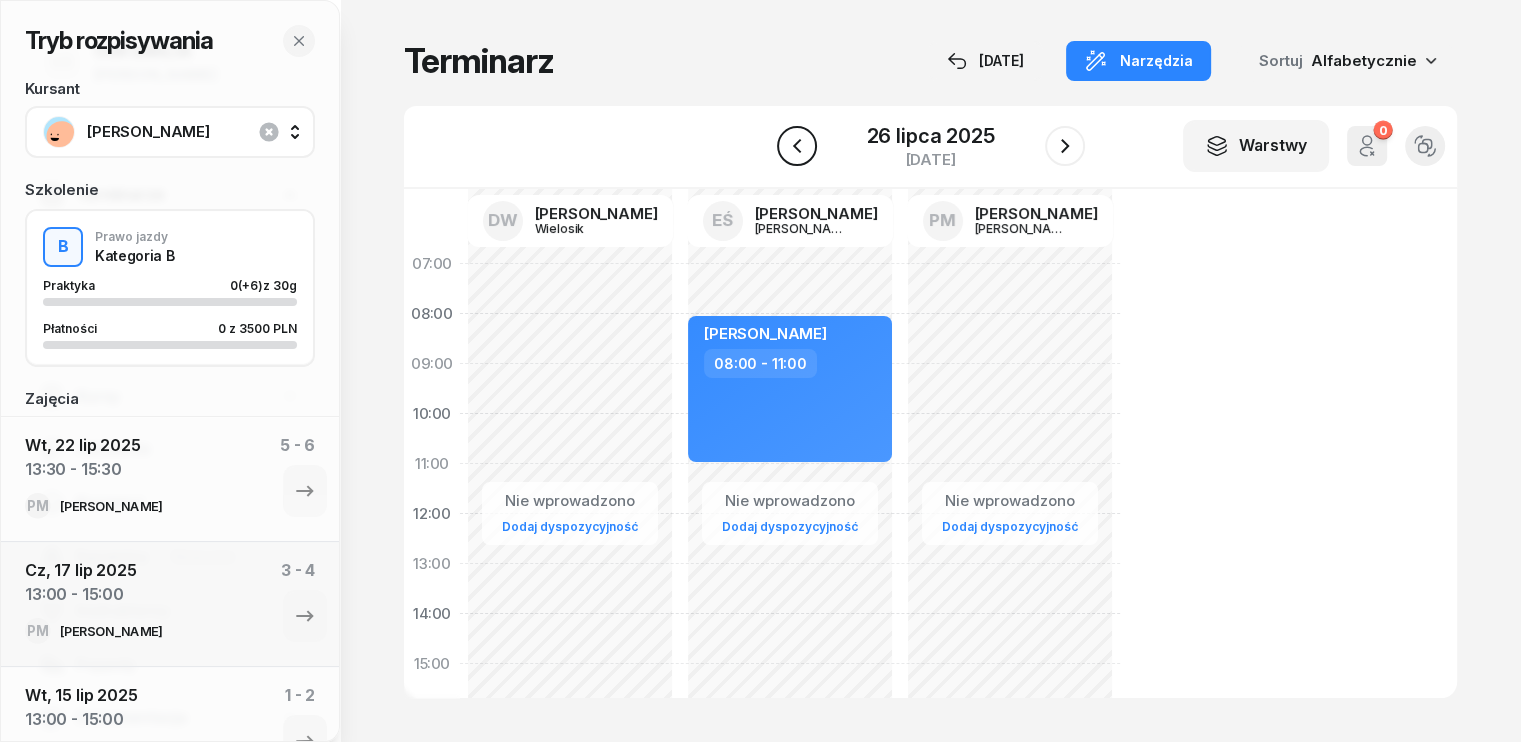 click 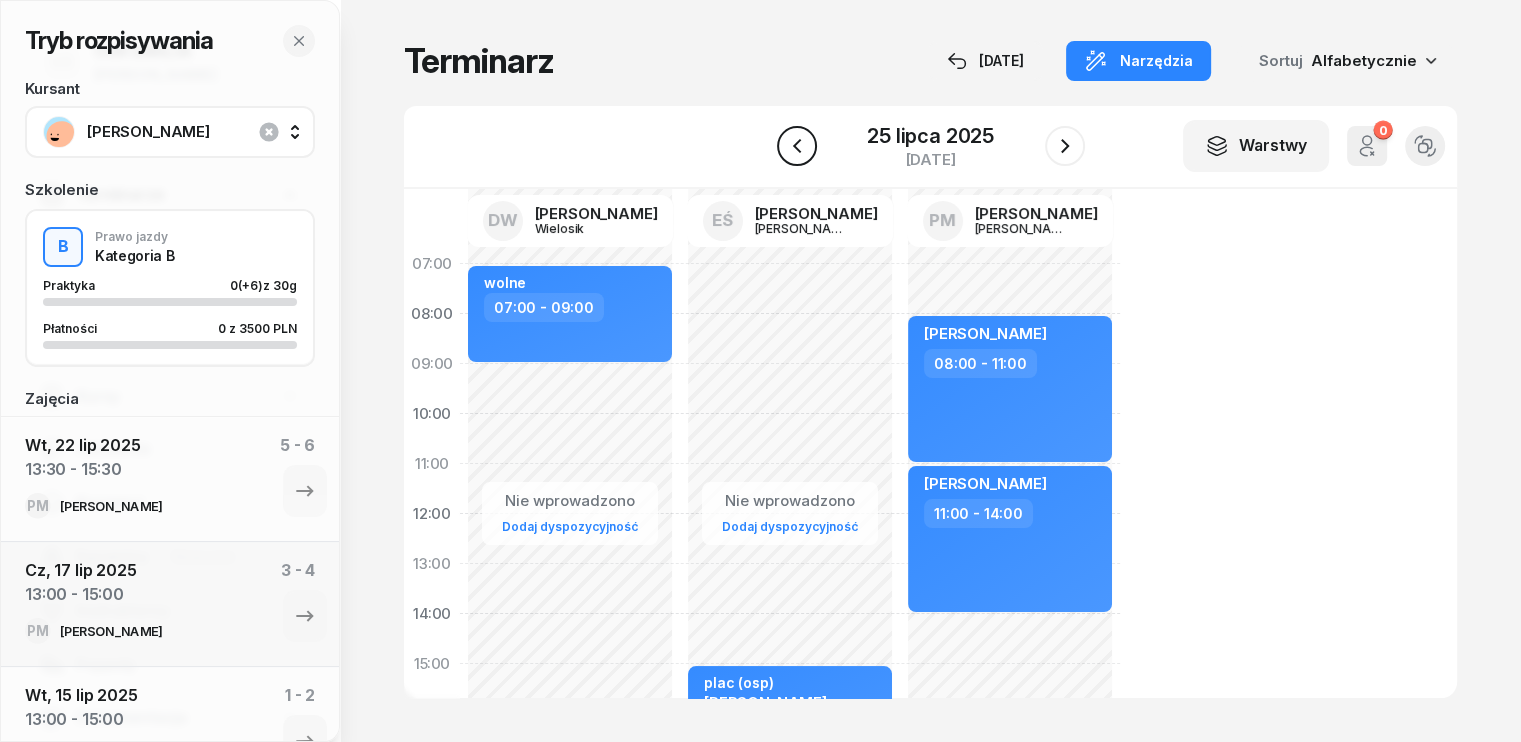 click 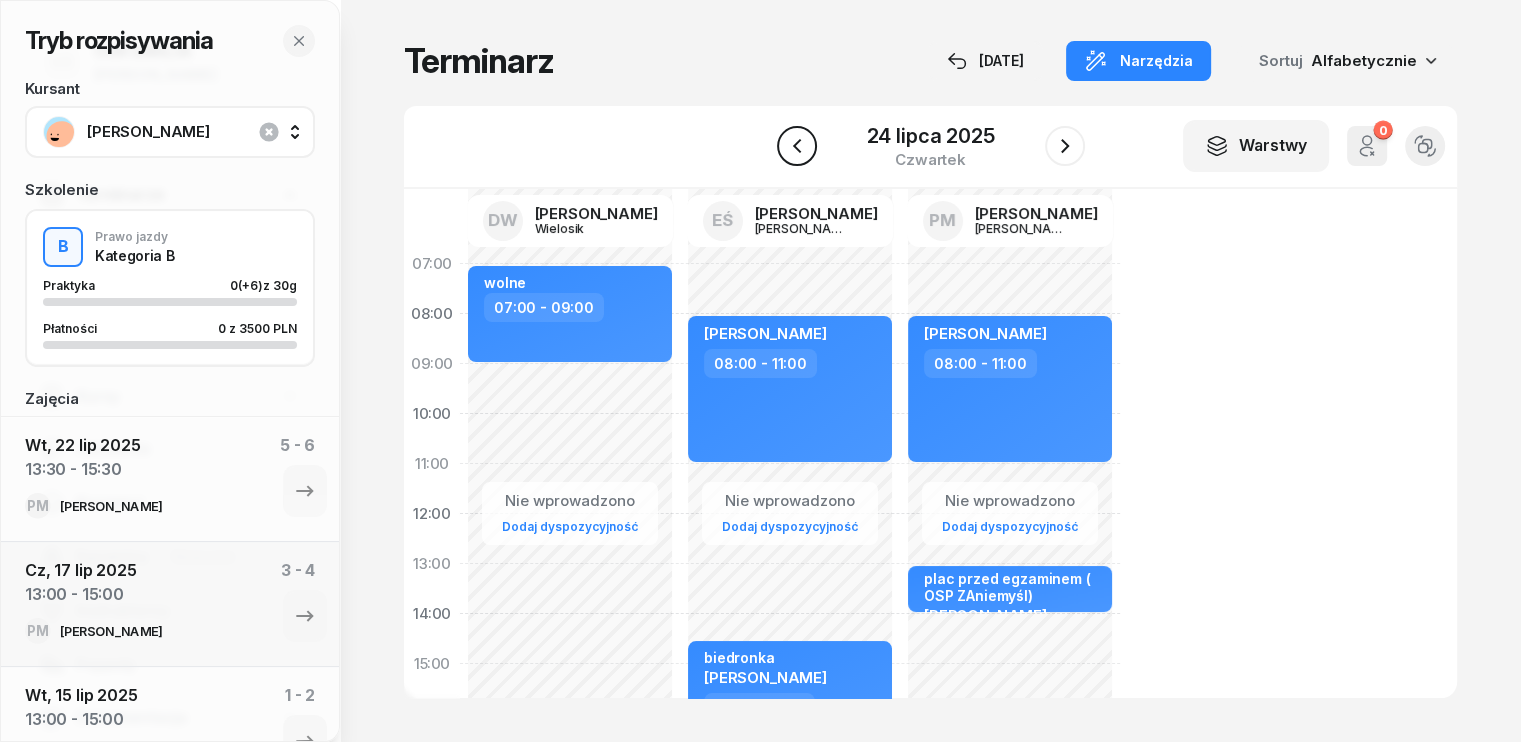 click 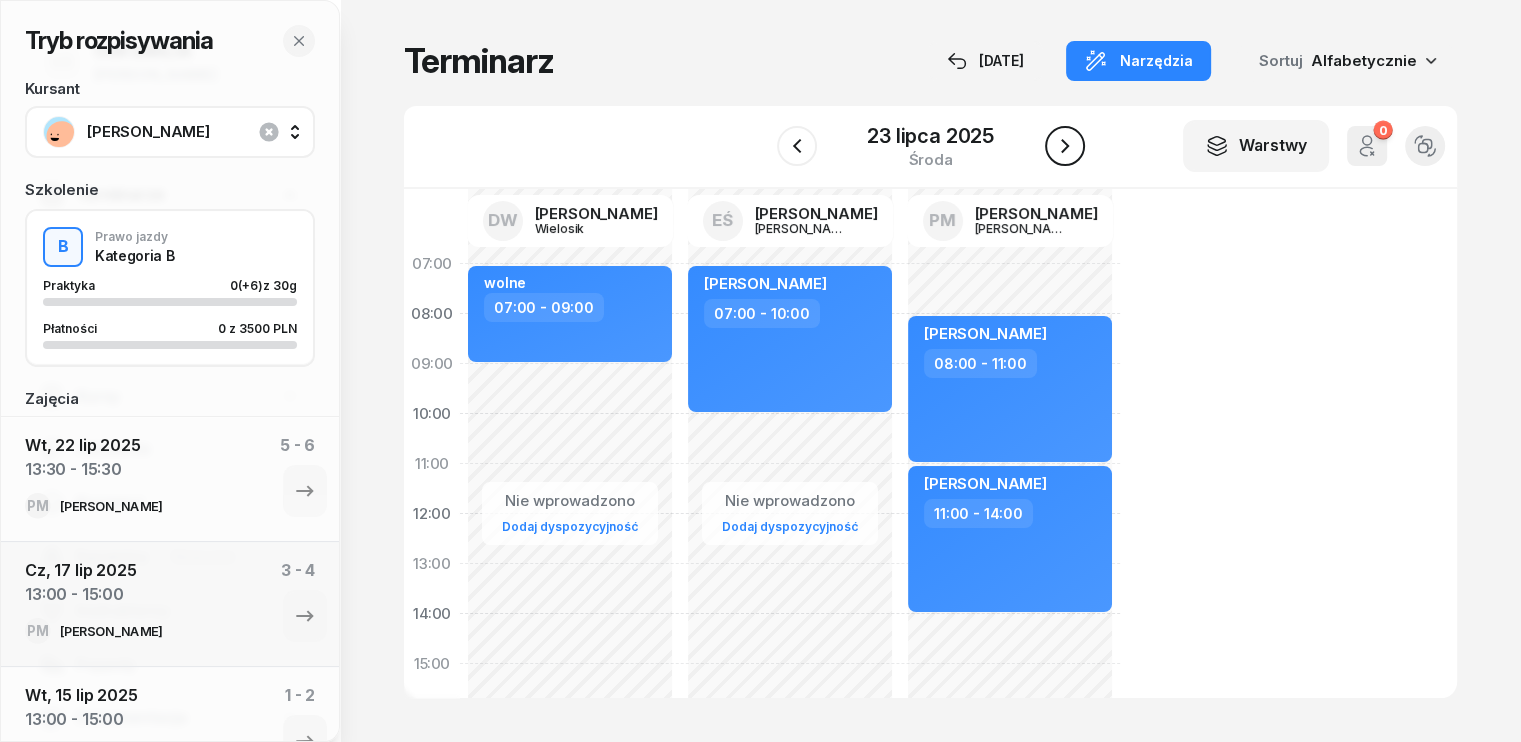click 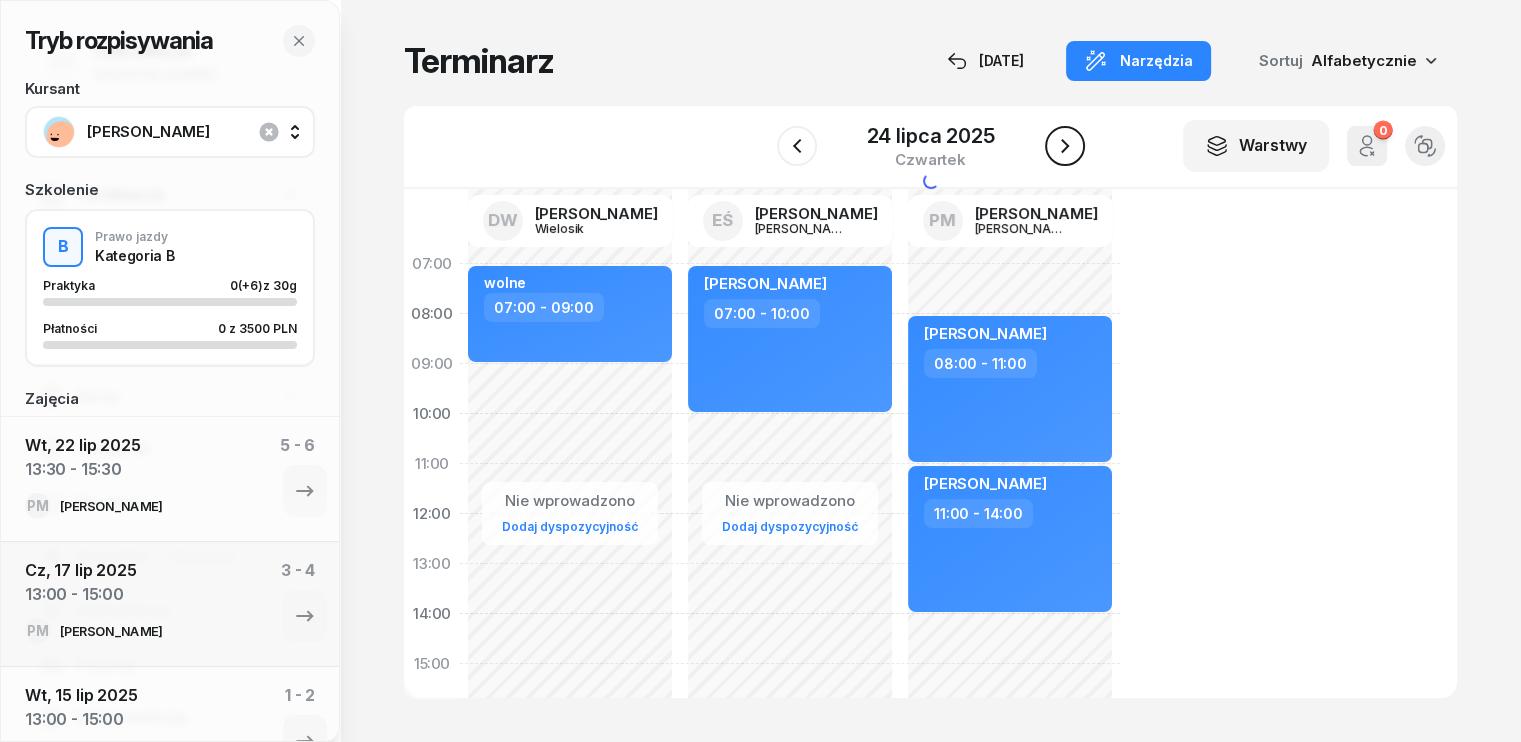 click 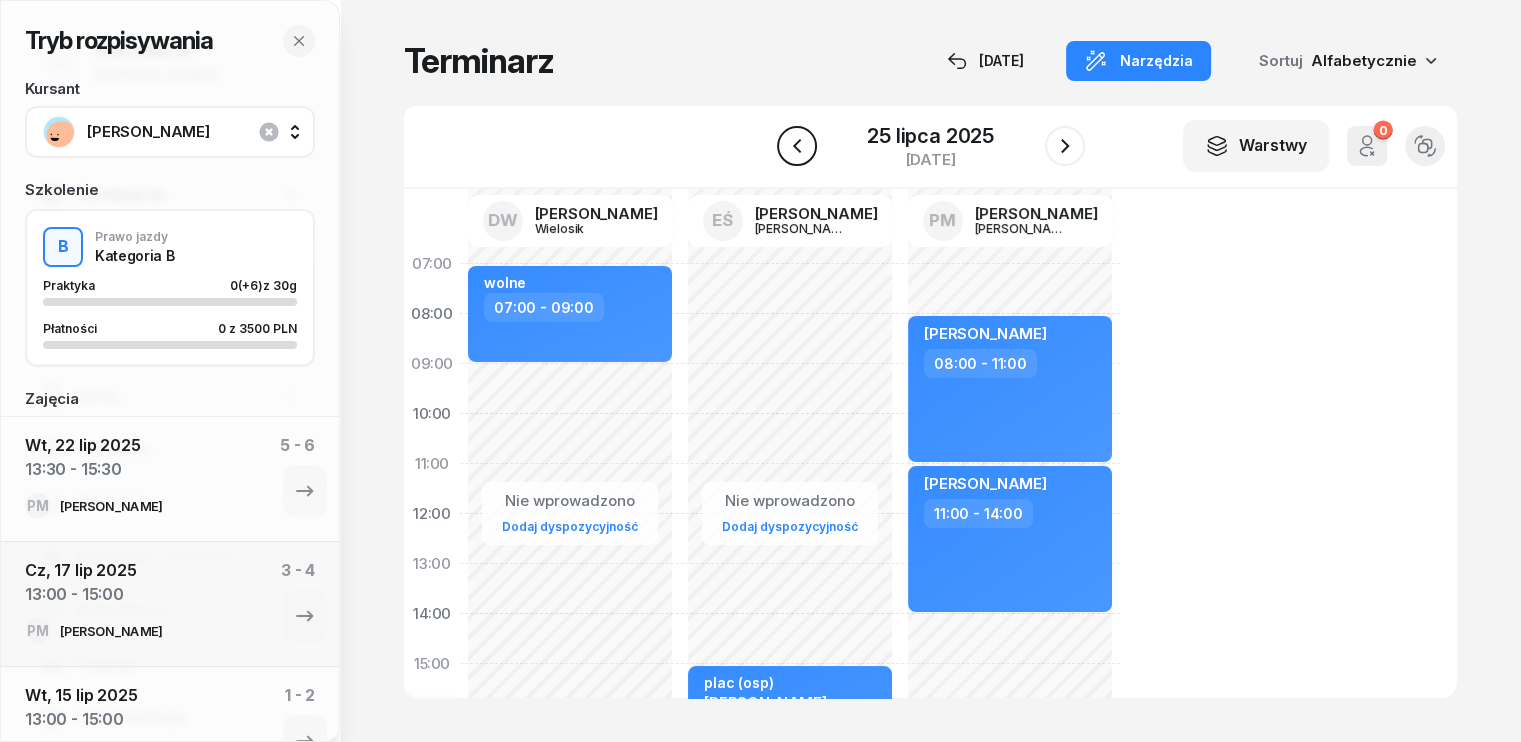 click at bounding box center (797, 146) 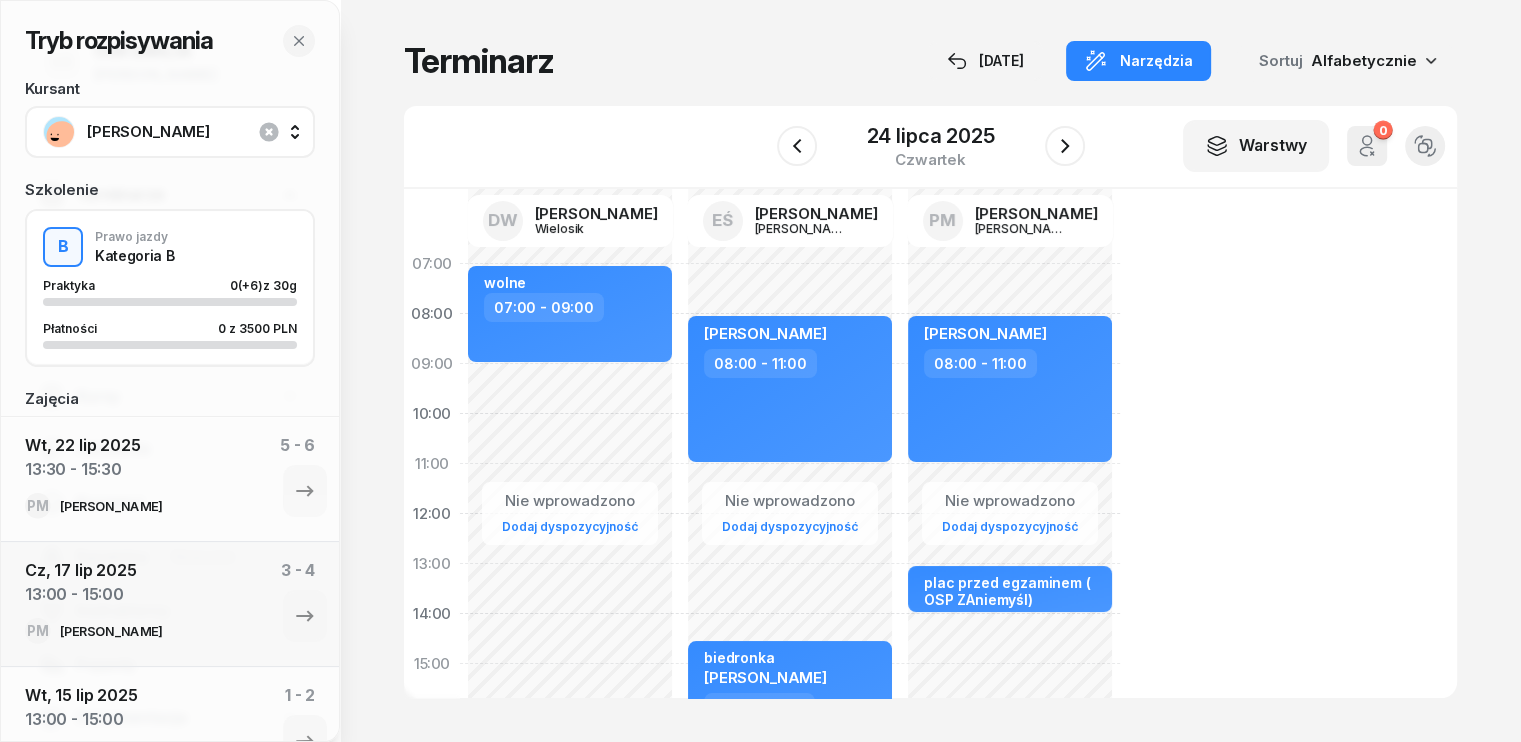 click on "Nie wprowadzono Dodaj dyspozycyjność [PERSON_NAME]  08:00 - 11:00 plac przed egzaminem ( OSP ZAniemyśl) [PERSON_NAME]  13:00 - 14:00" 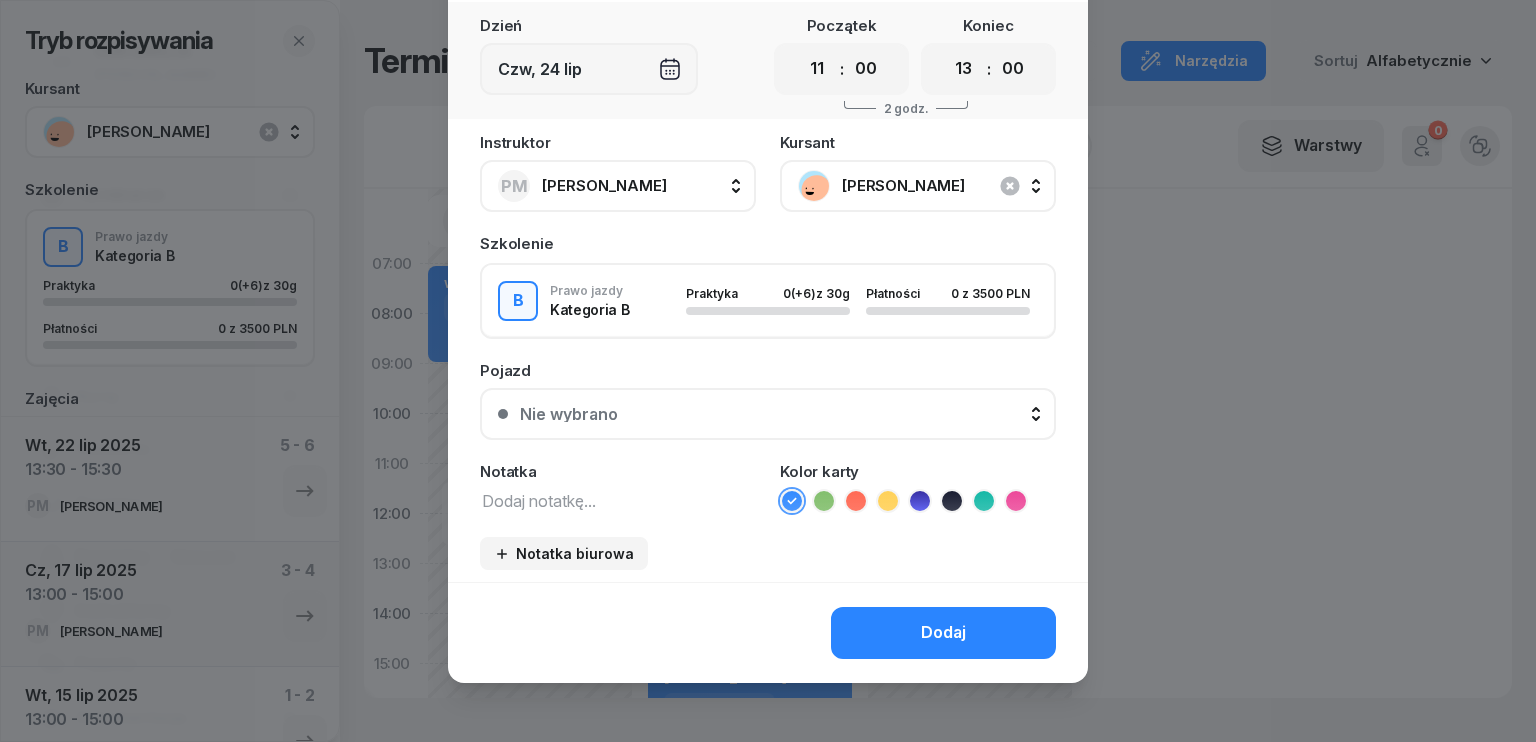 scroll, scrollTop: 112, scrollLeft: 0, axis: vertical 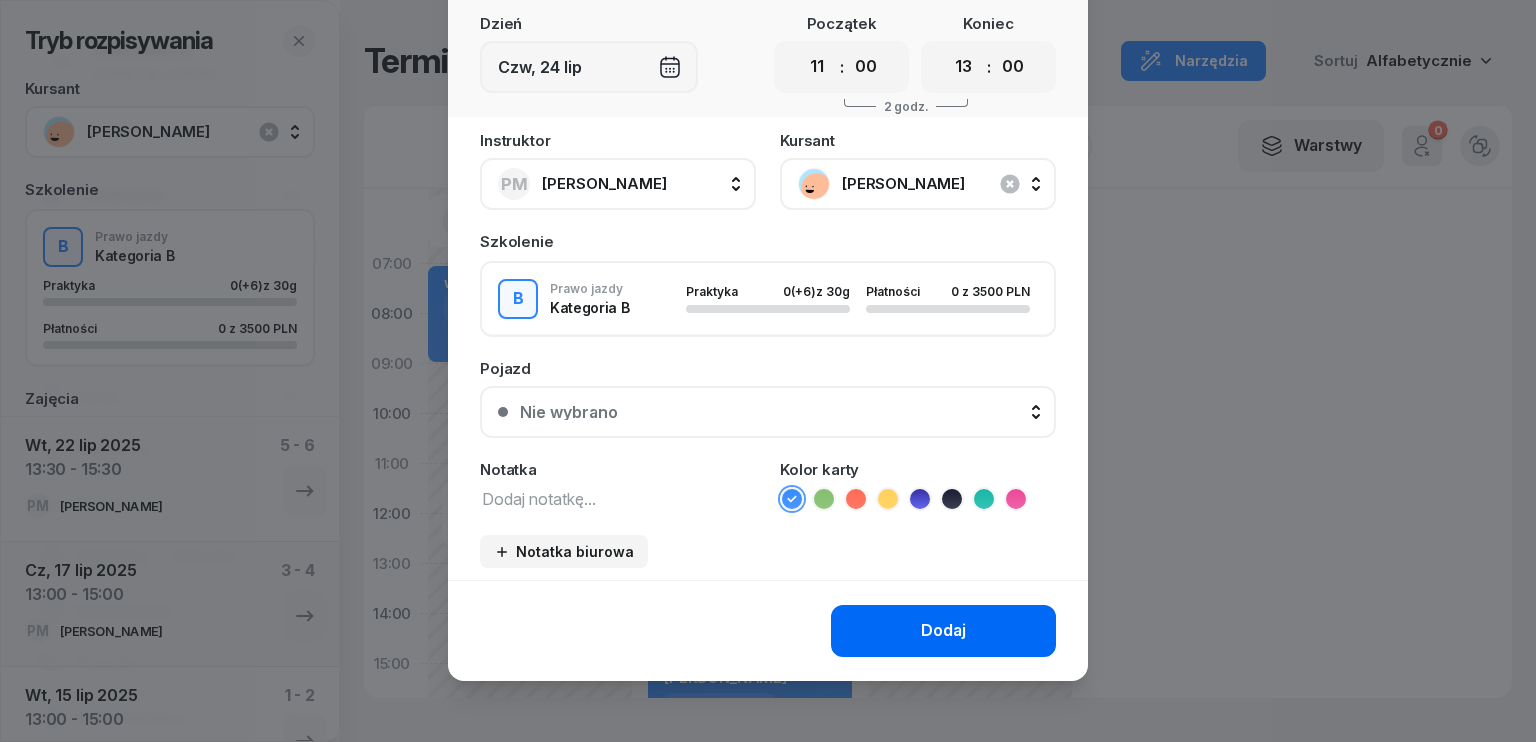 click on "Dodaj" at bounding box center [943, 631] 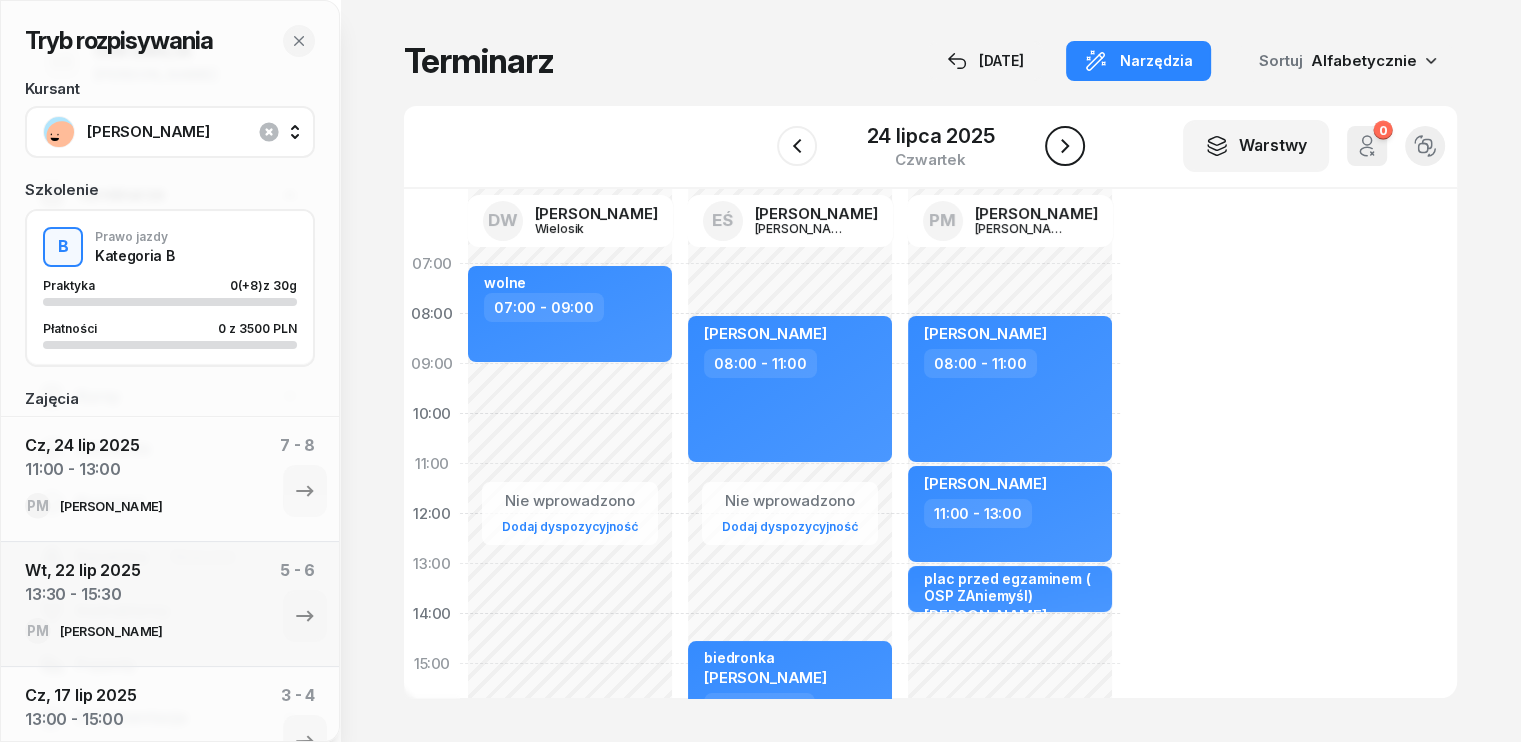 click 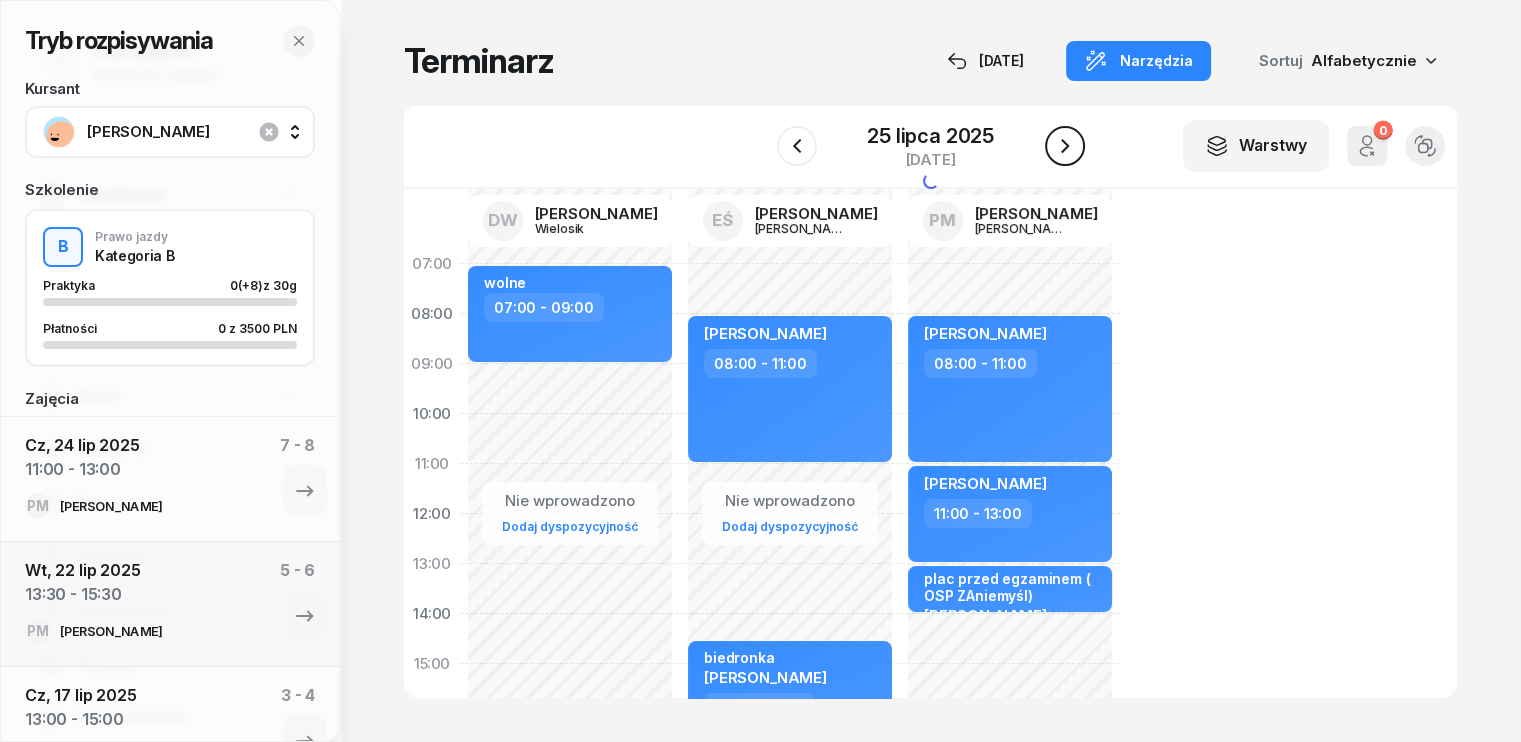 click 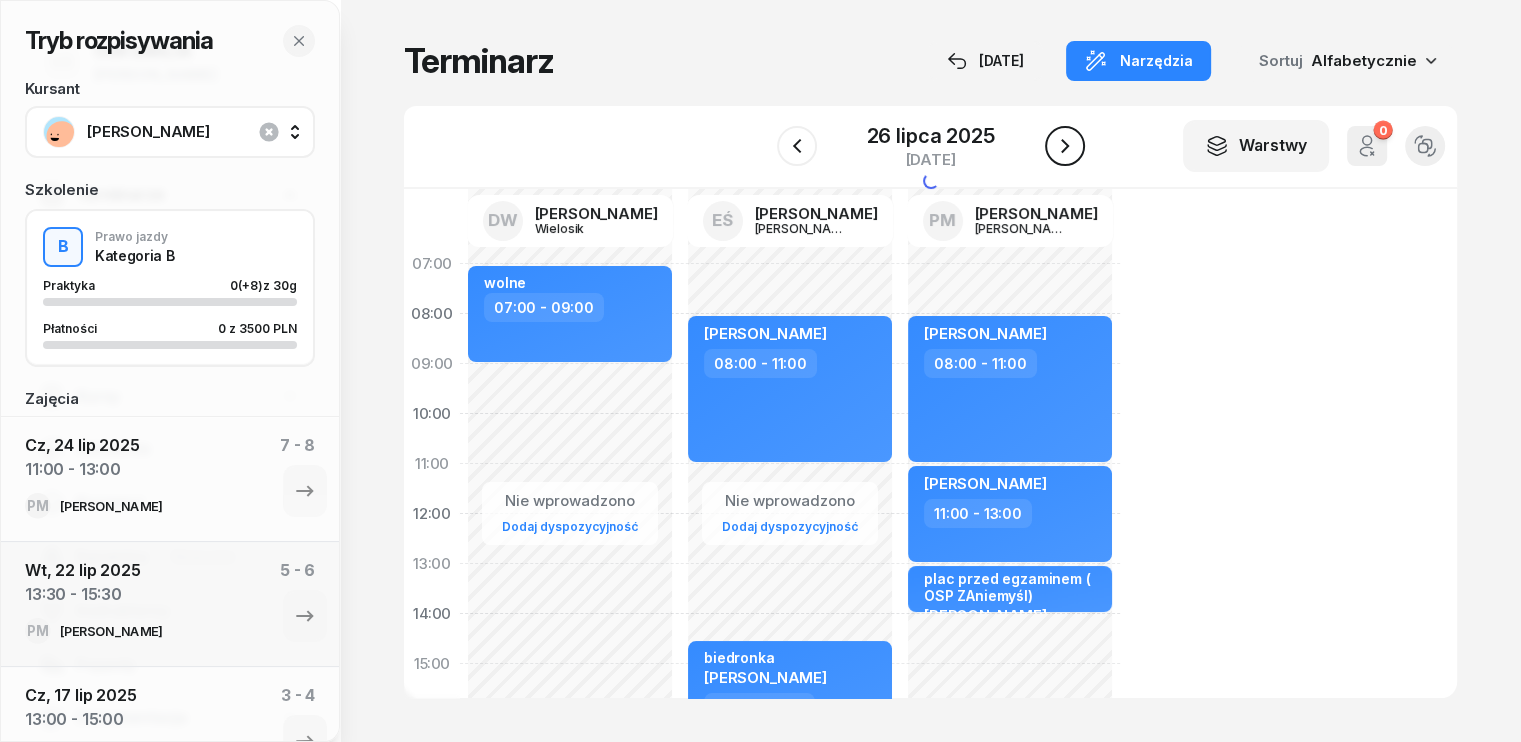 click 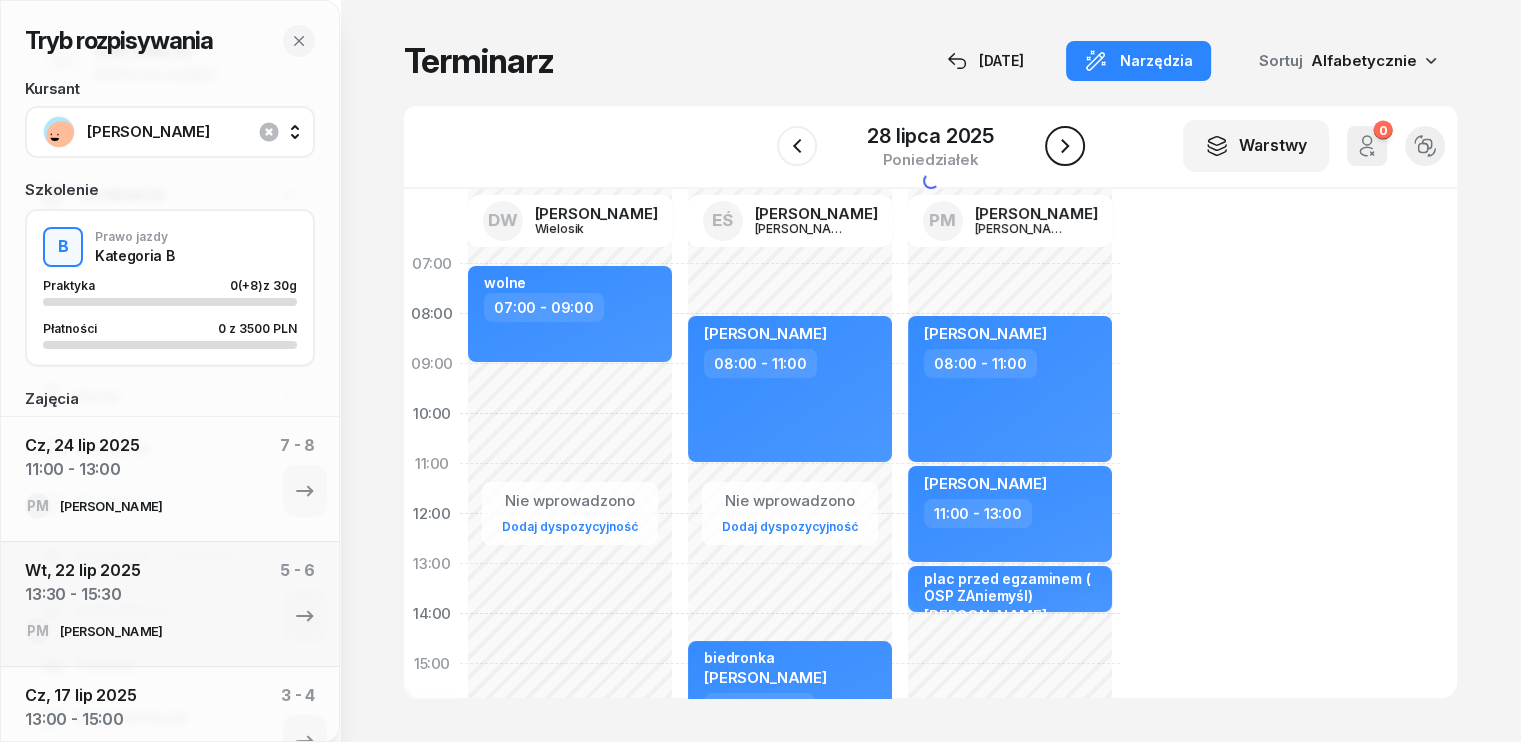 click 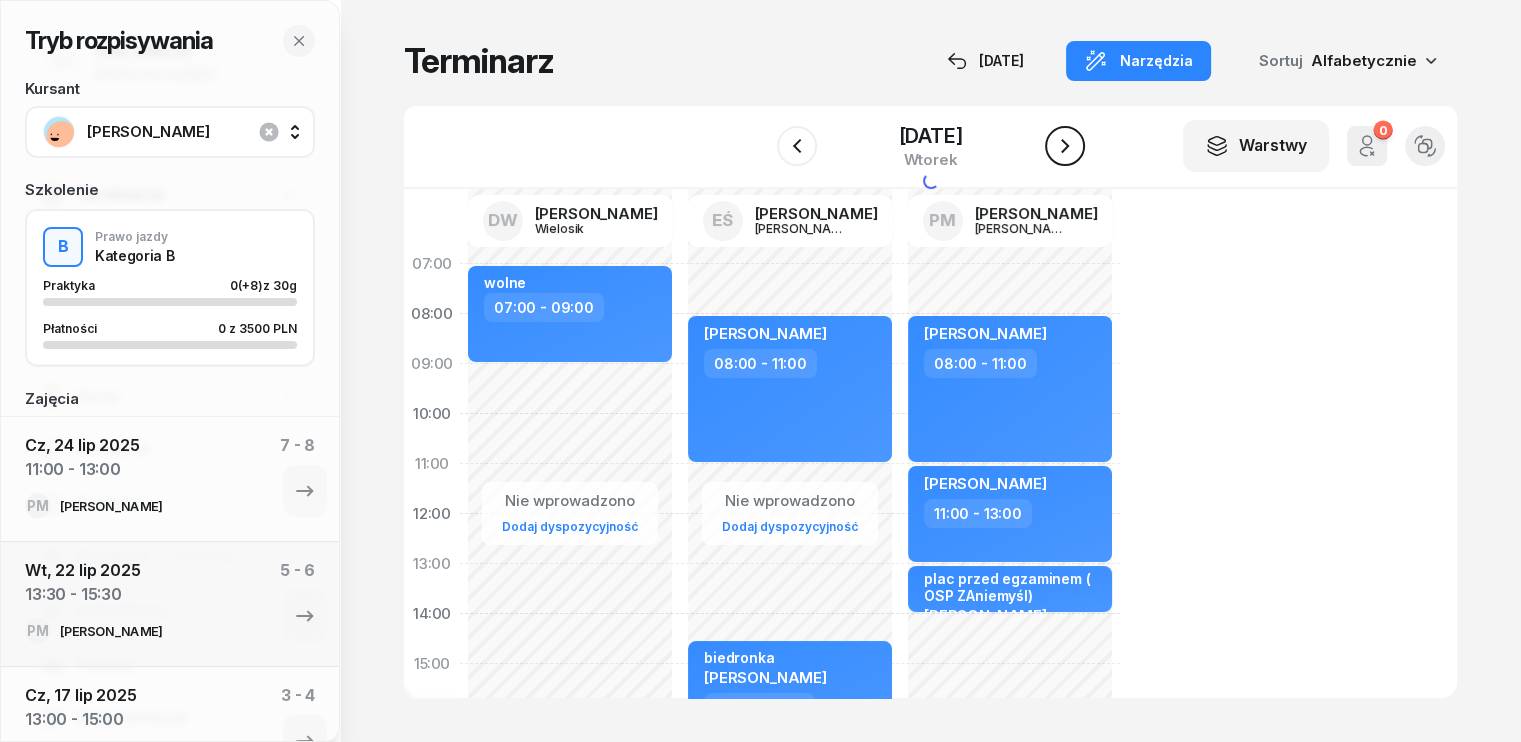 click 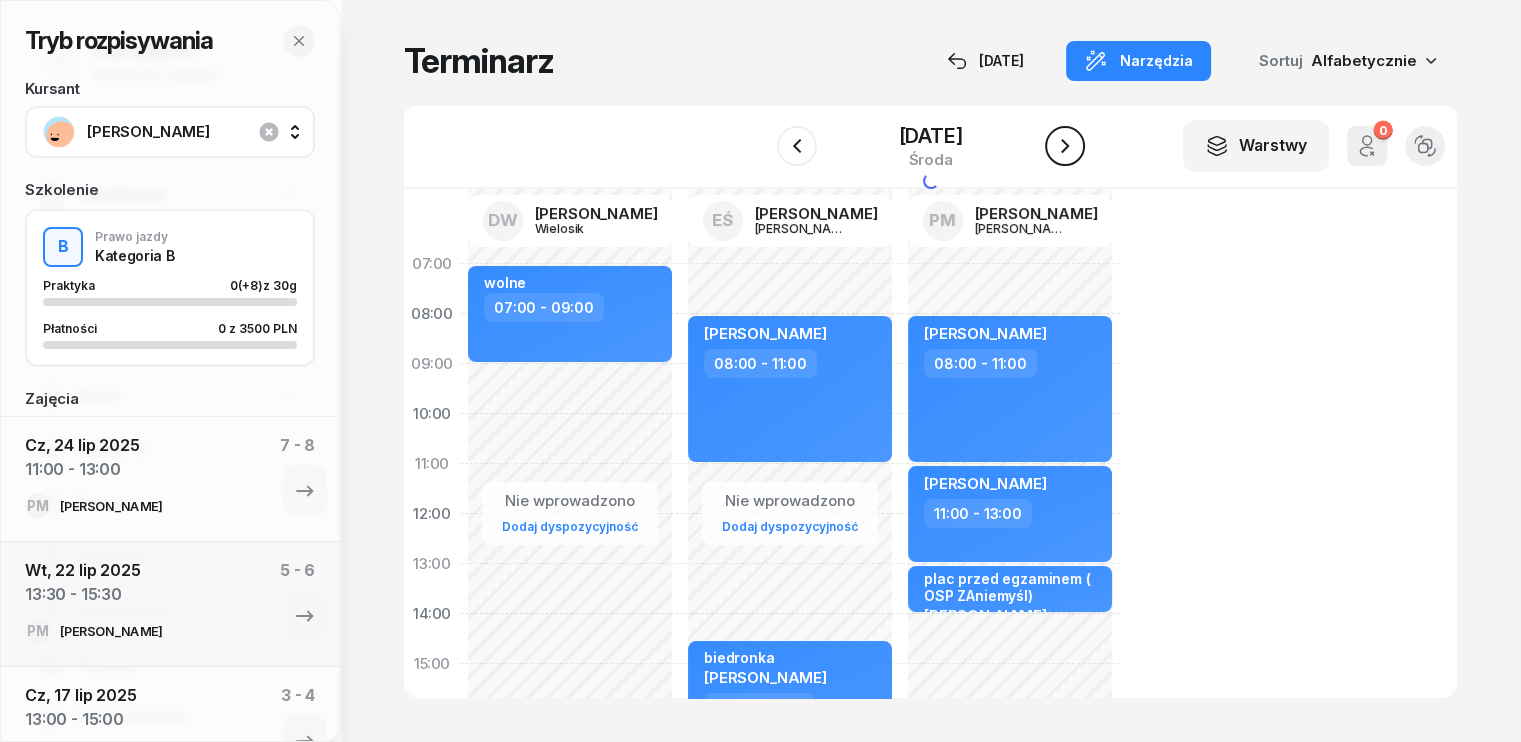 click 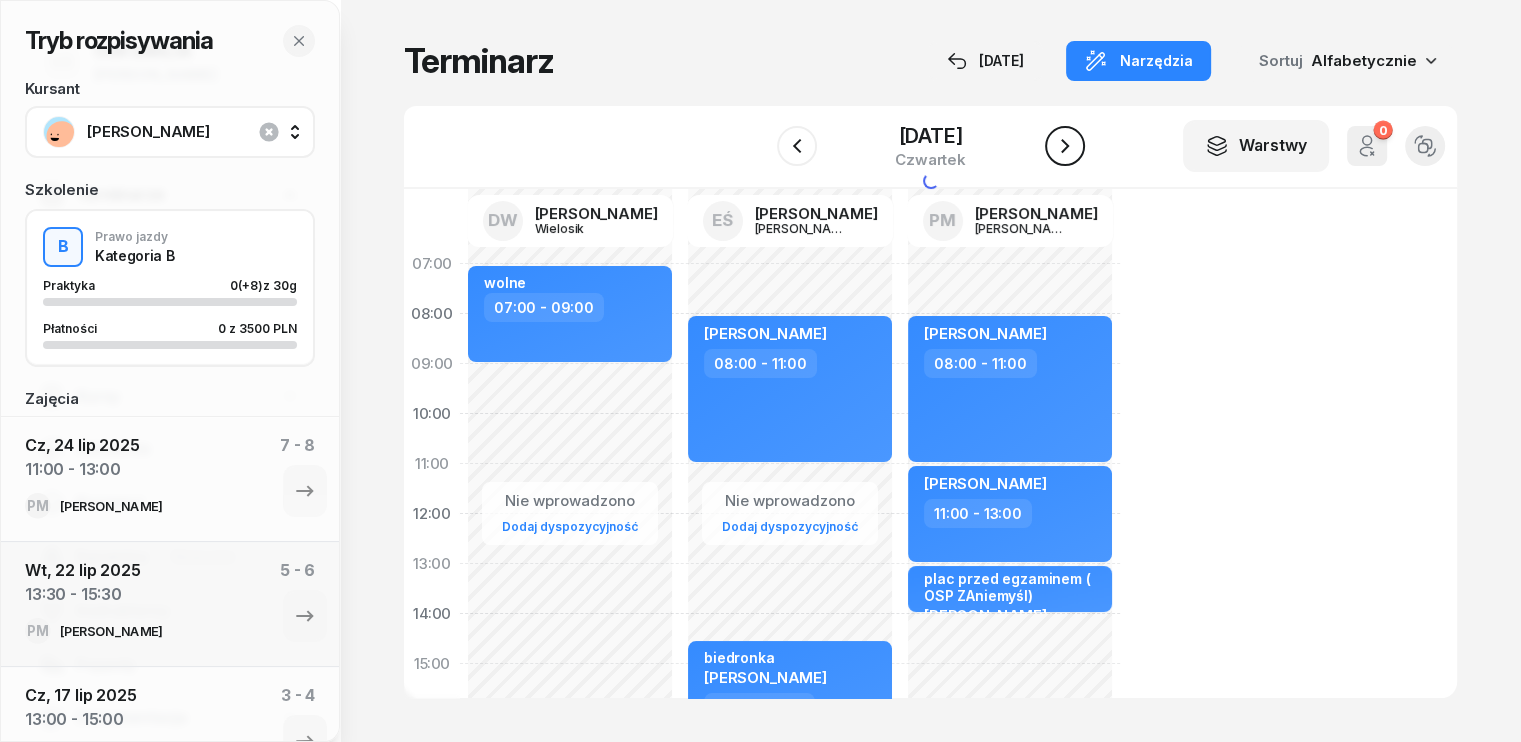 click 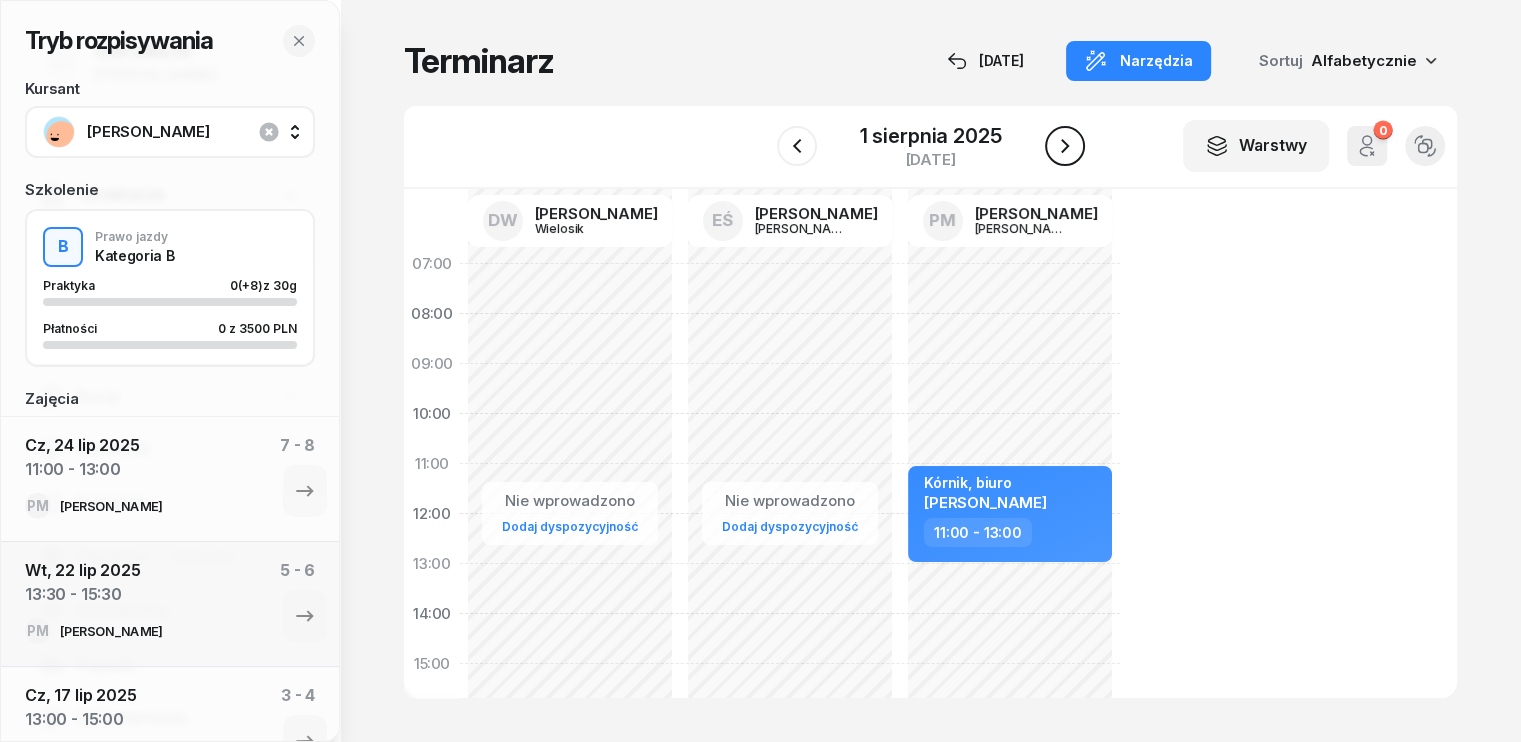 click 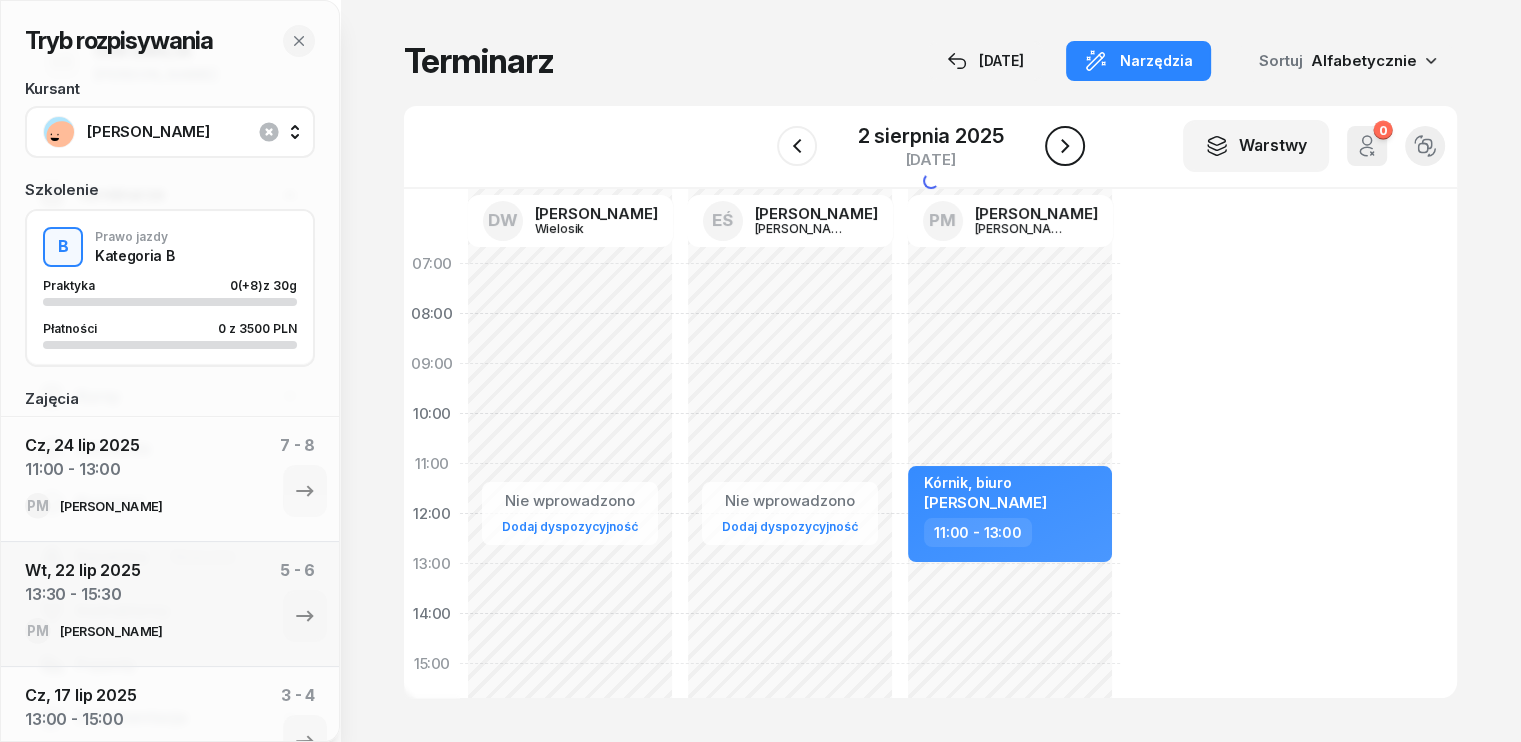 click 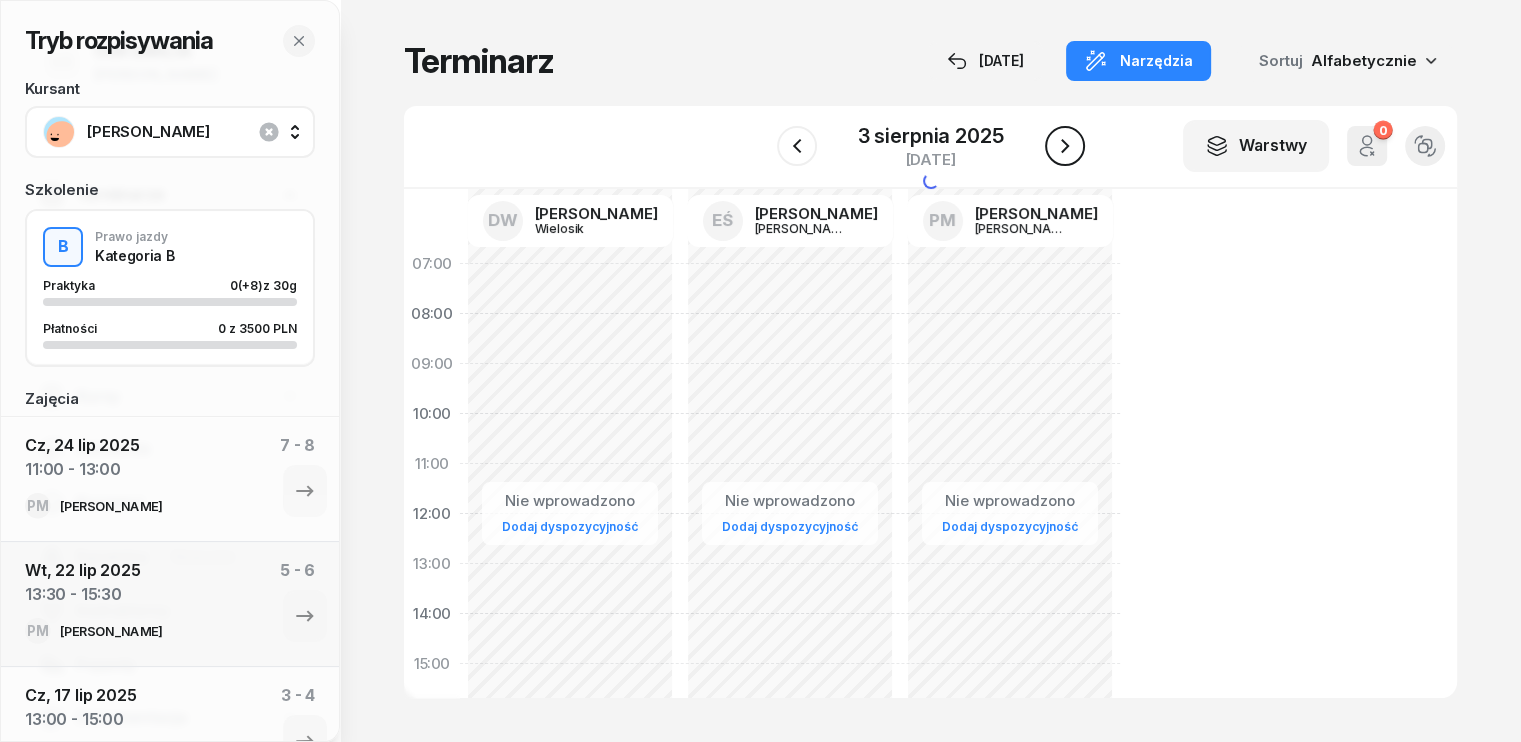 click 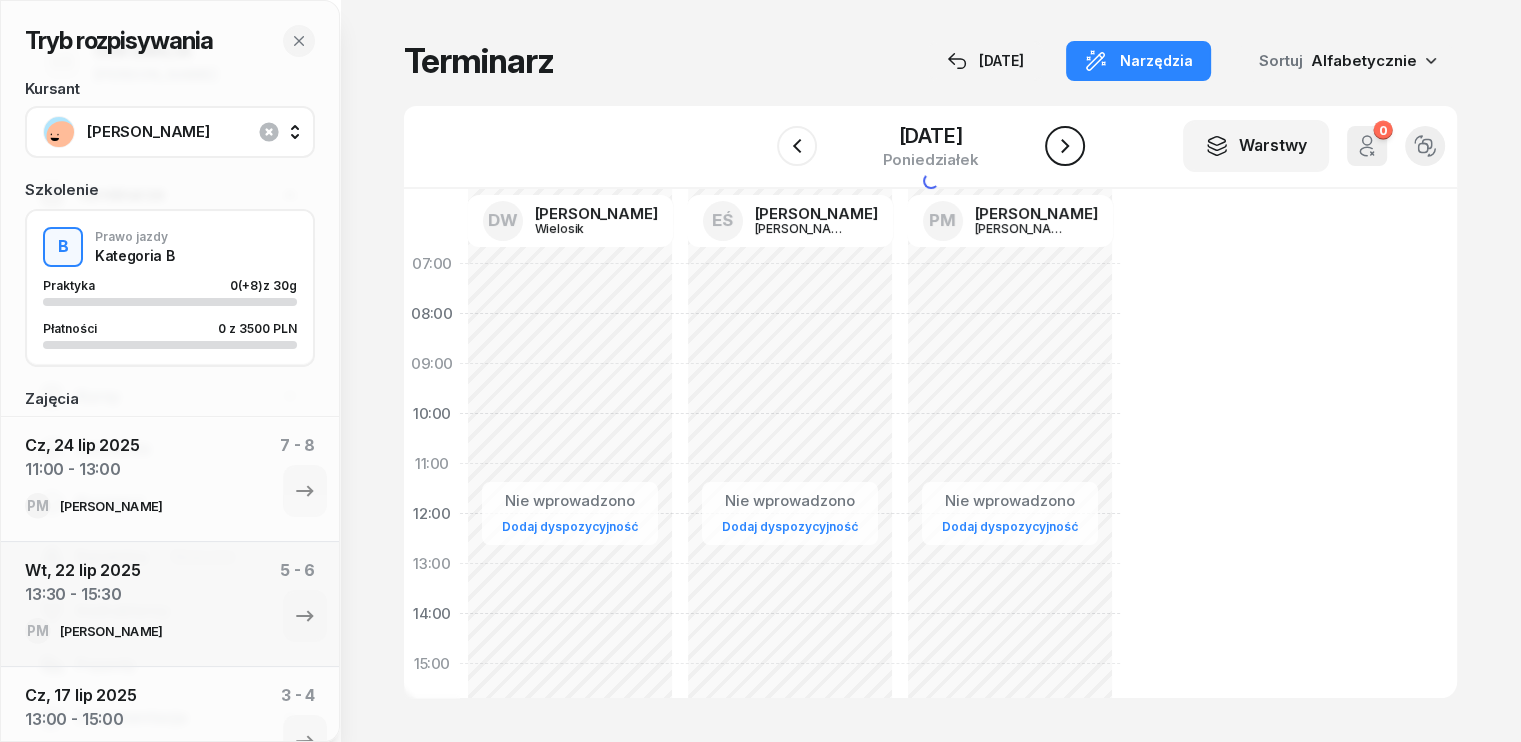 click 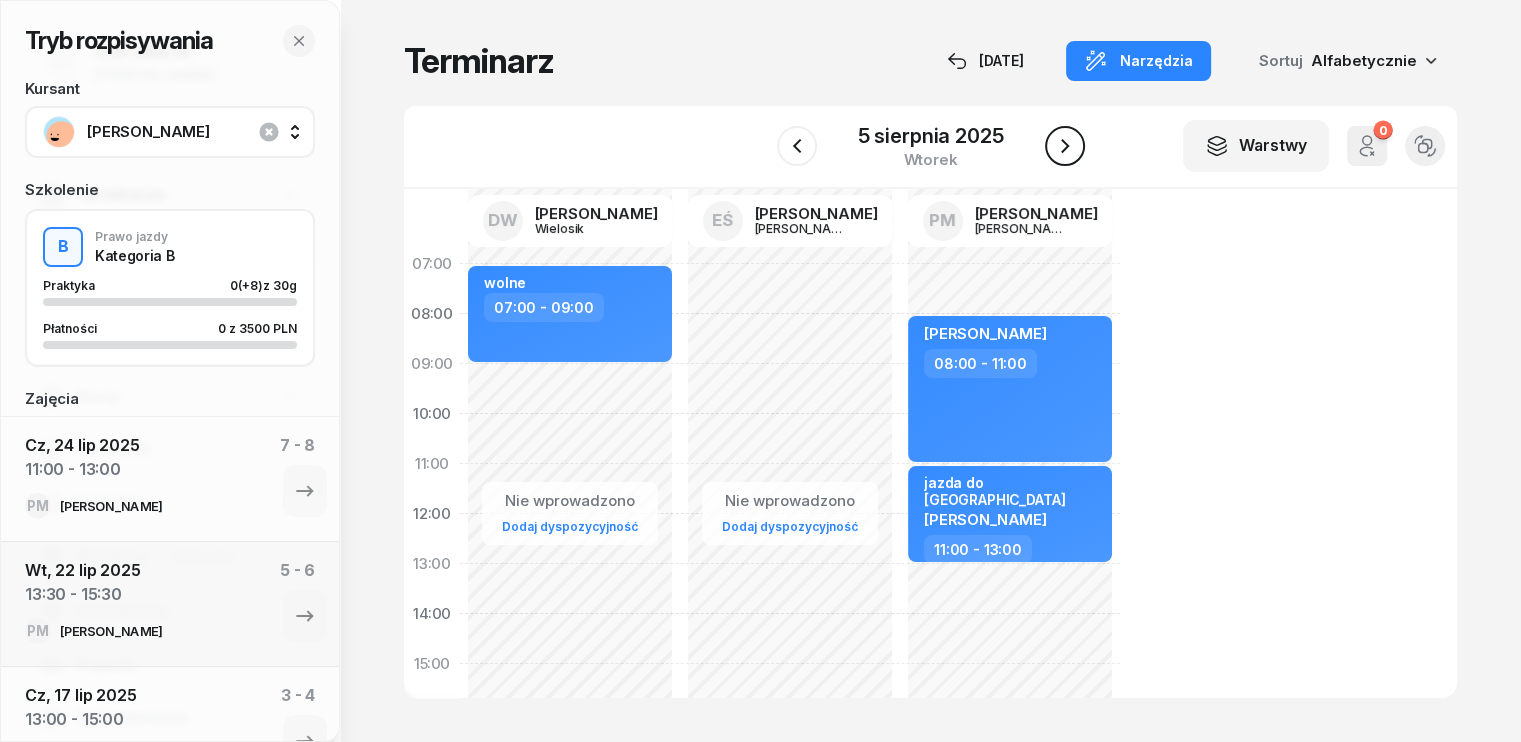 click 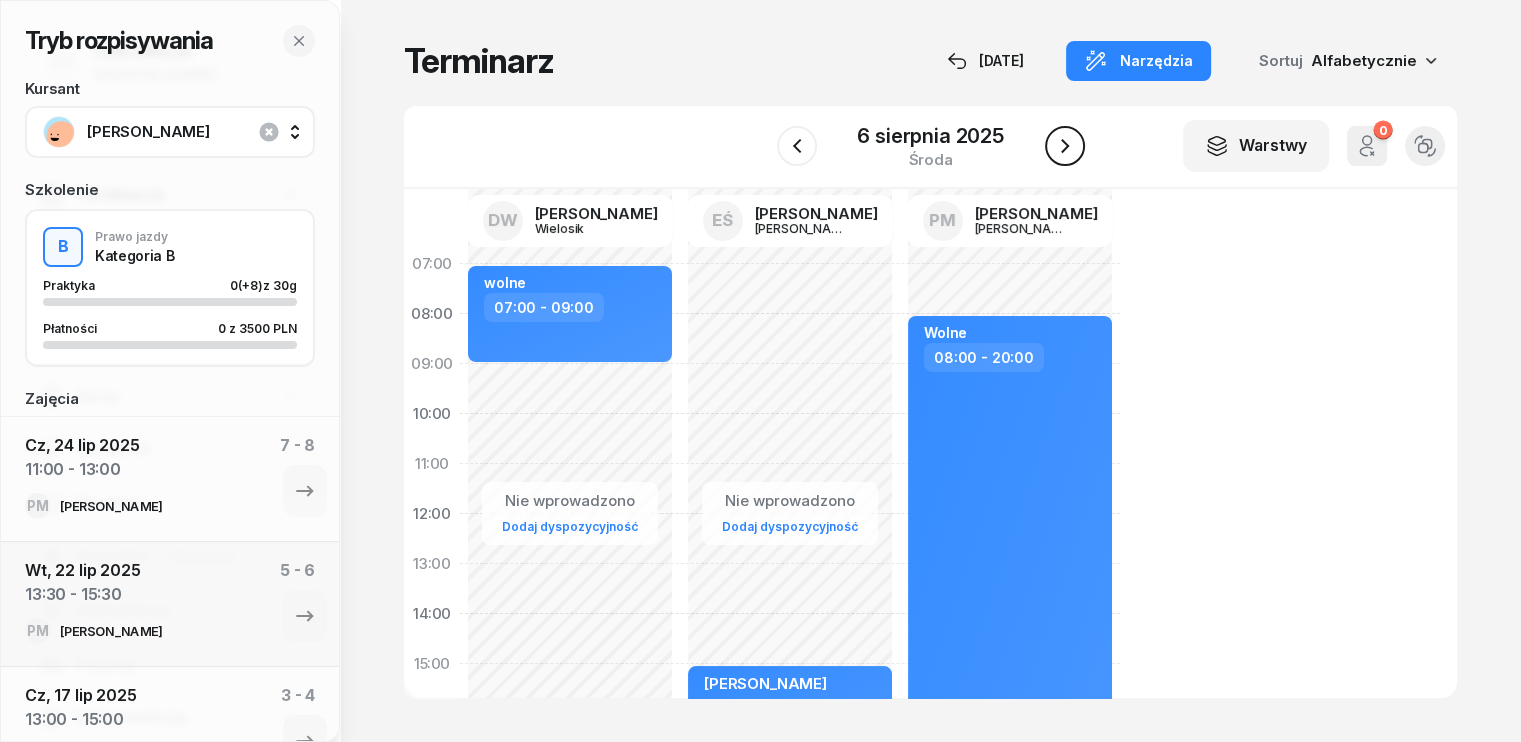 click 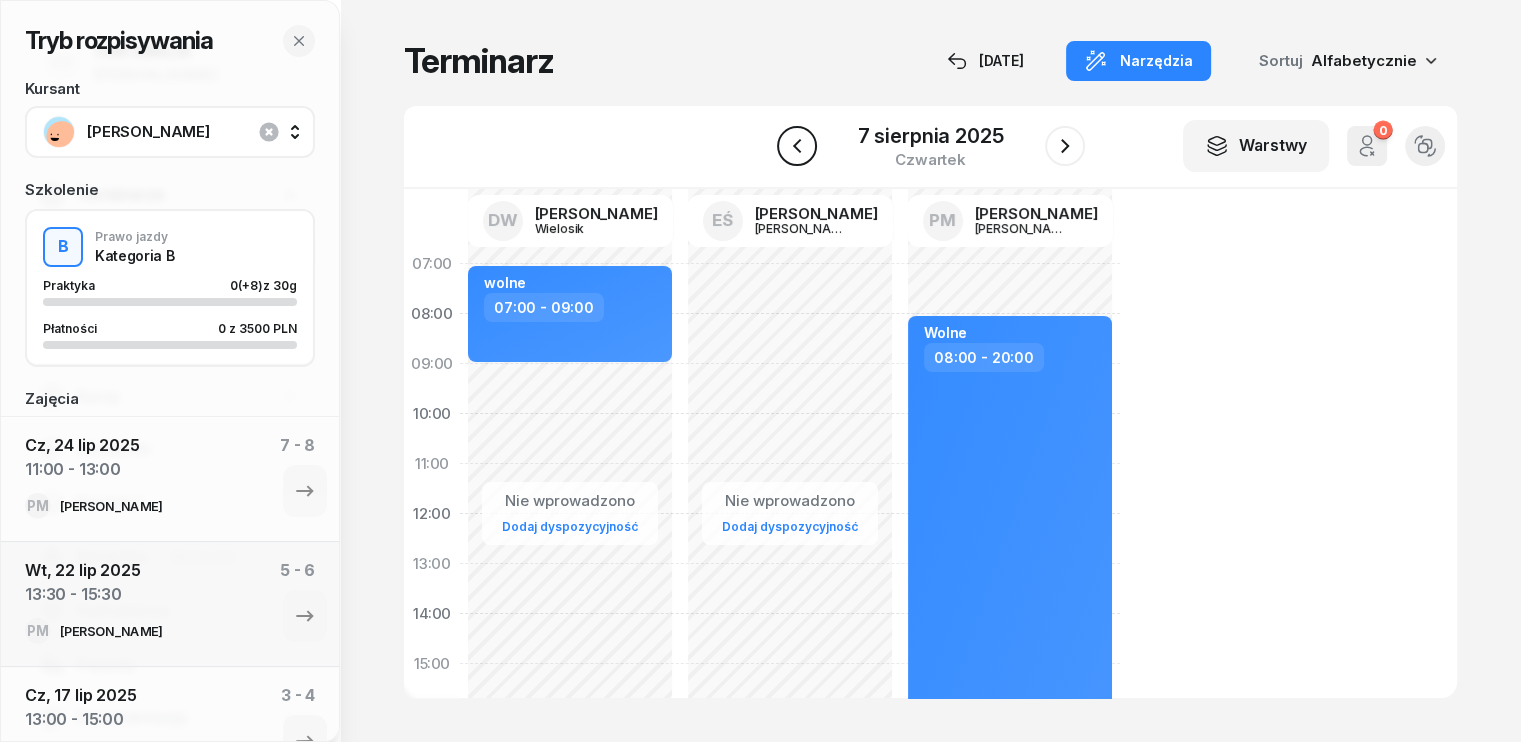 click 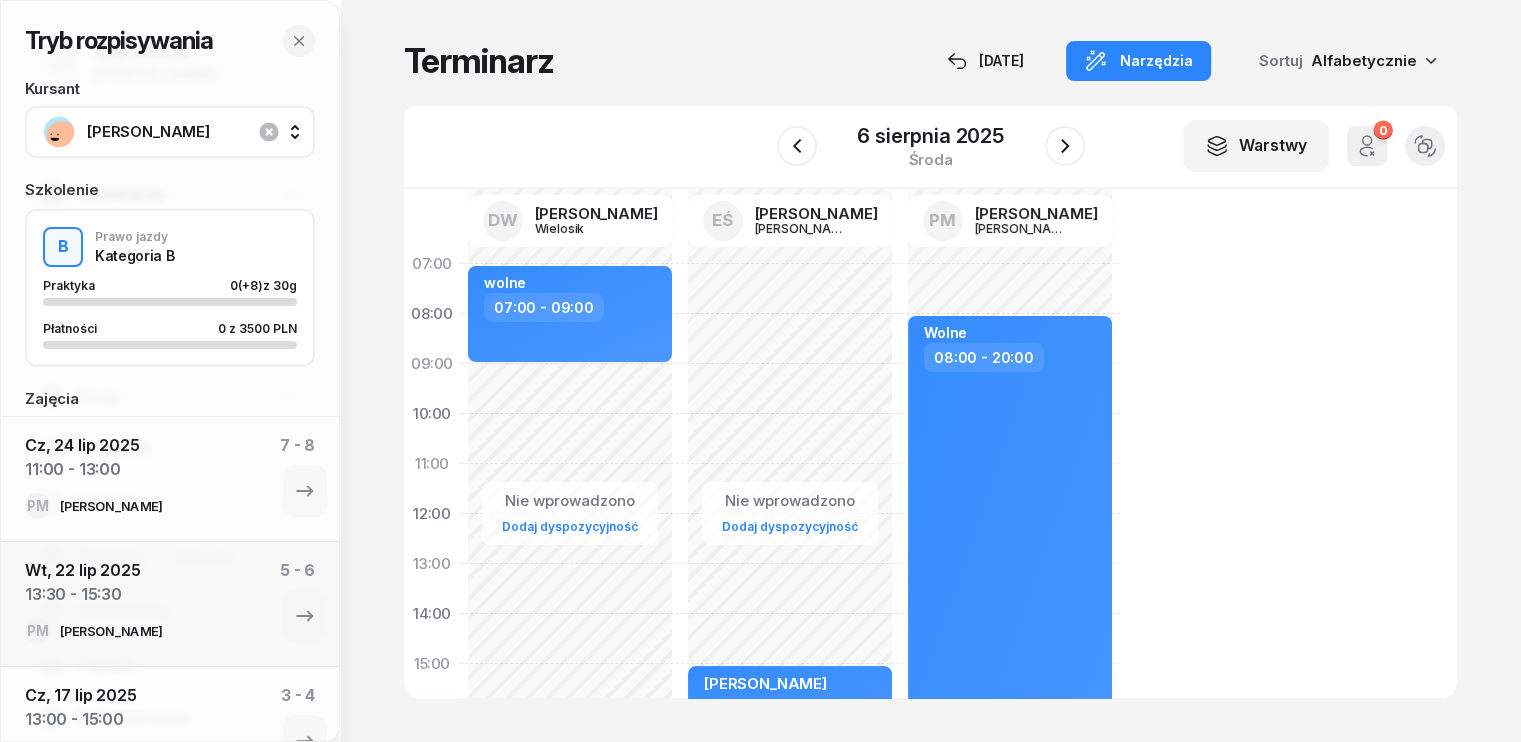 click on "Nie wprowadzono Dodaj dyspozycyjność [PERSON_NAME]  15:00 - 17:00" 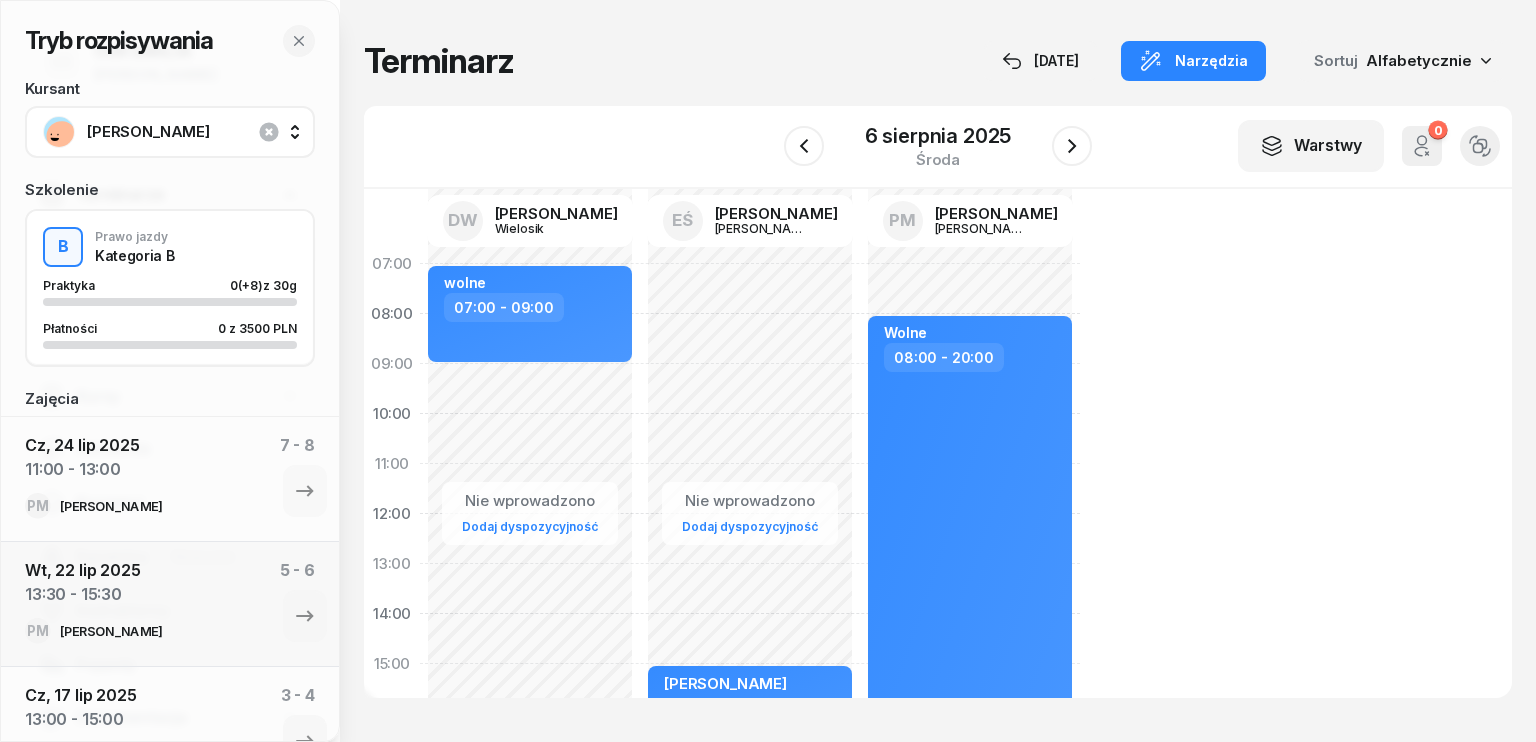 select on "07" 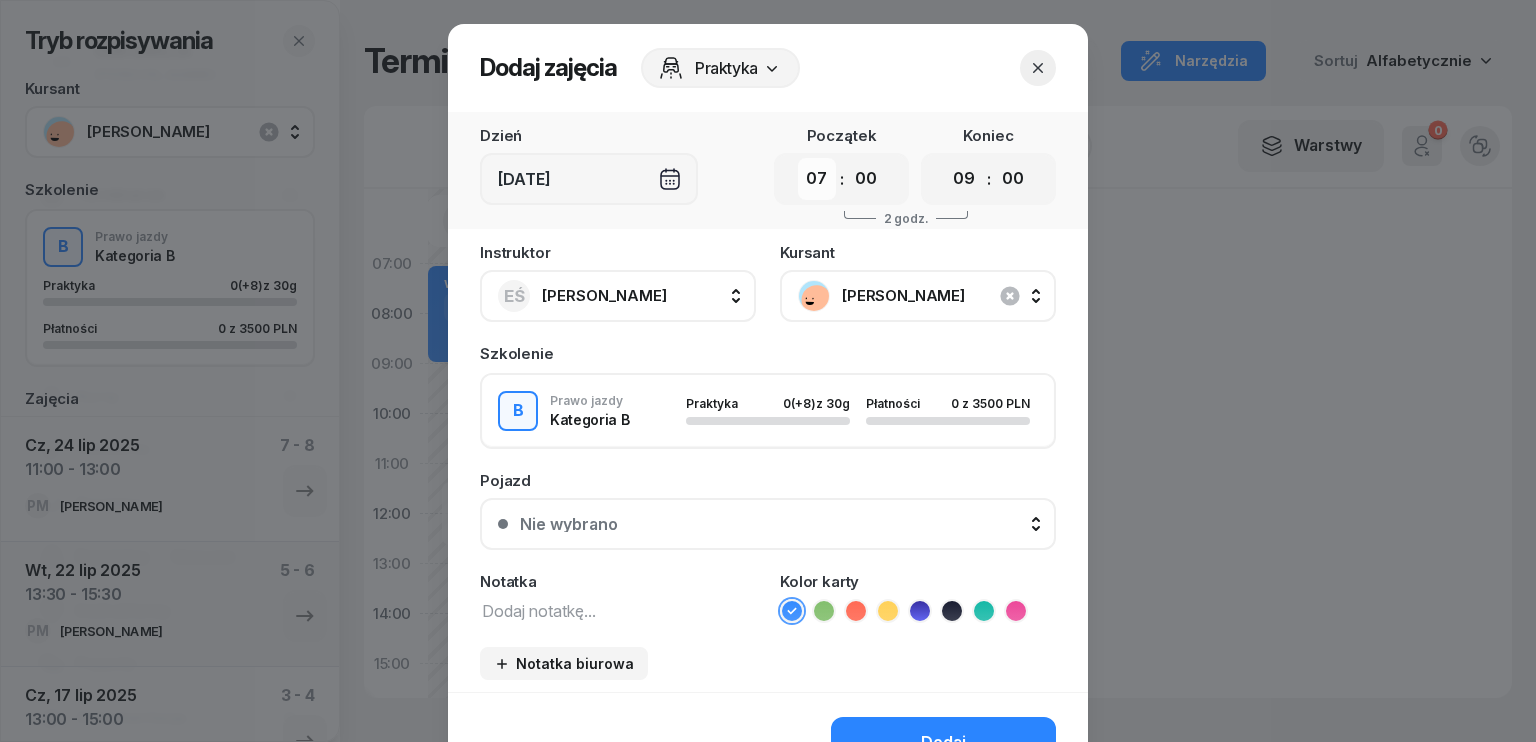 click on "00 01 02 03 04 05 06 07 08 09 10 11 12 13 14 15 16 17 18 19 20 21 22 23" at bounding box center [817, 179] 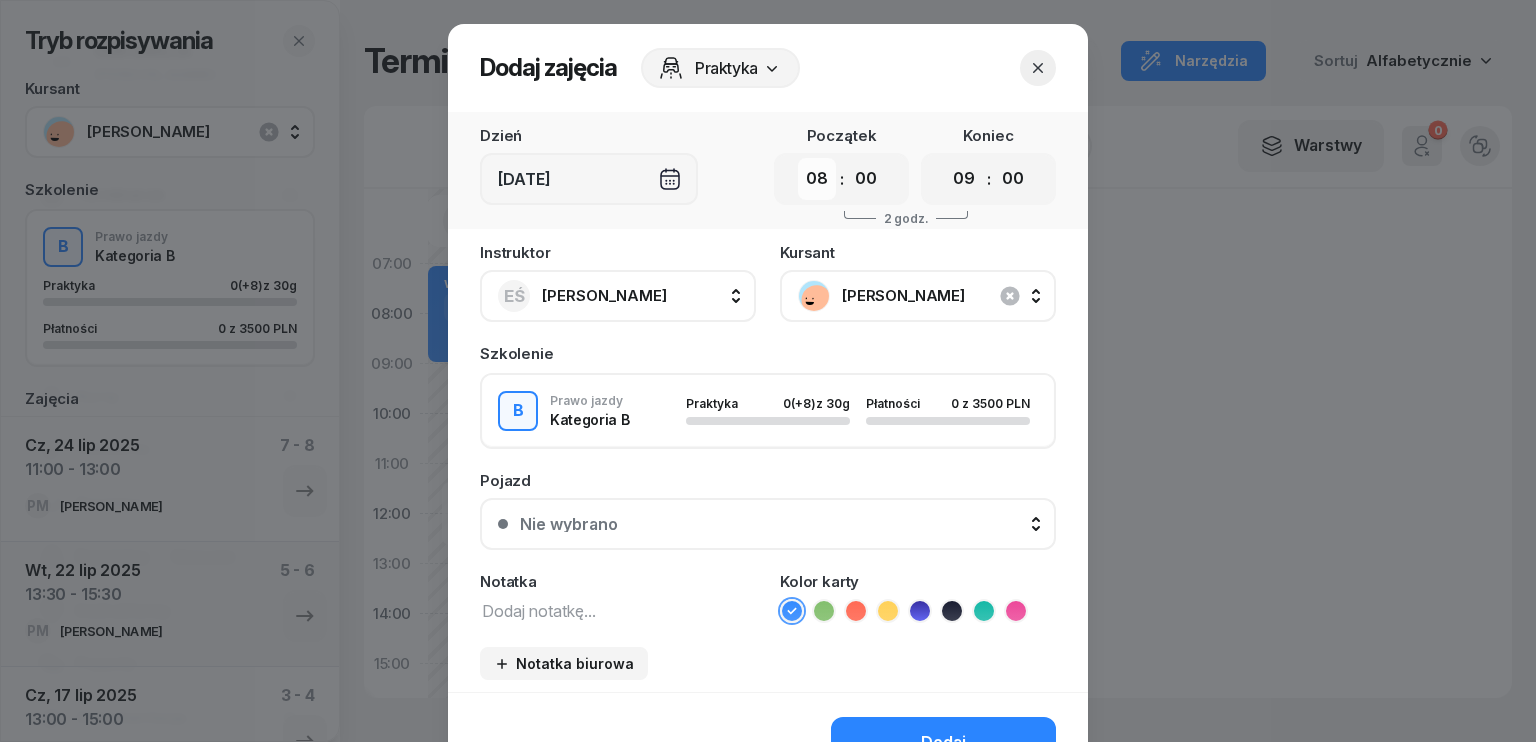 click on "00 01 02 03 04 05 06 07 08 09 10 11 12 13 14 15 16 17 18 19 20 21 22 23" at bounding box center [817, 179] 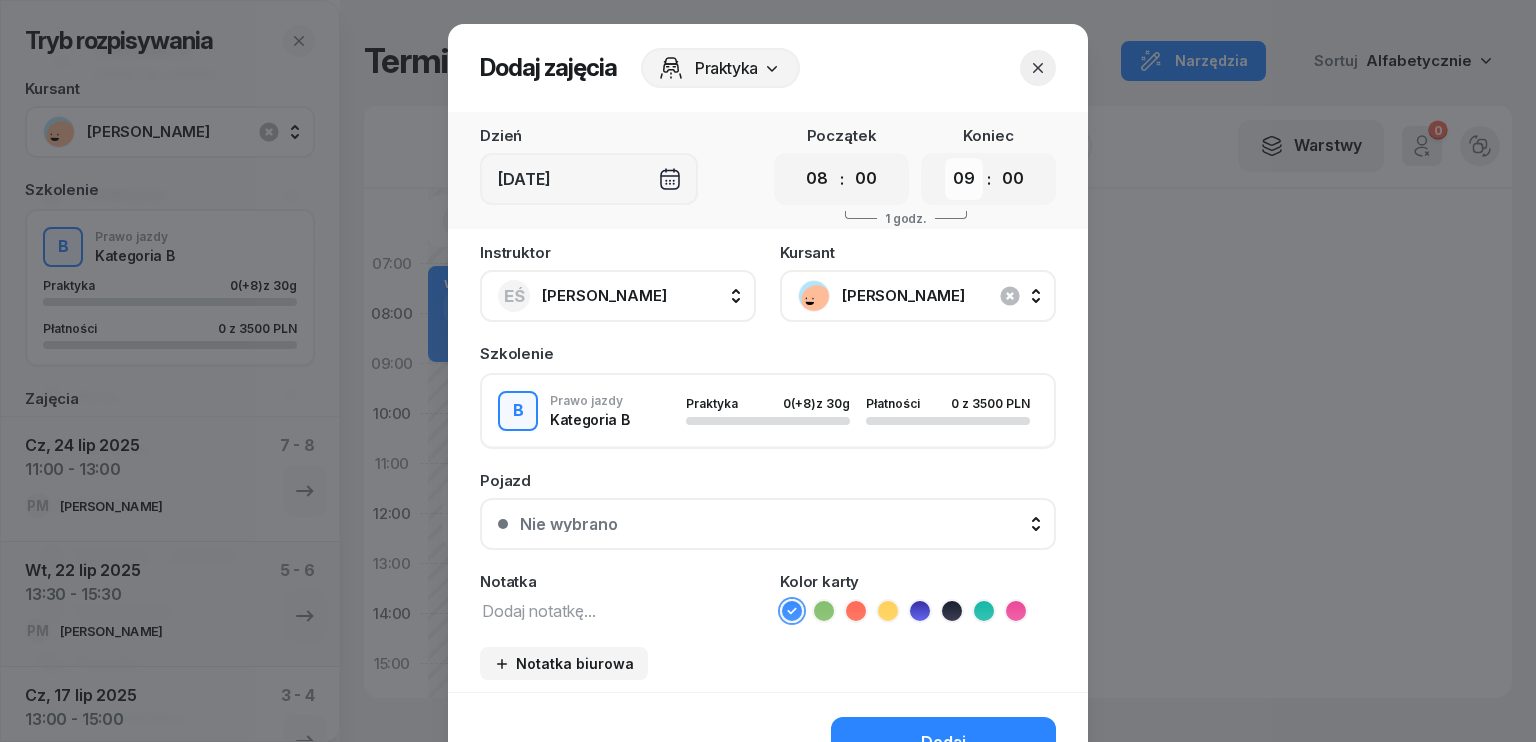 click on "00 01 02 03 04 05 06 07 08 09 10 11 12 13 14 15 16 17 18 19 20 21 22 23" at bounding box center [964, 179] 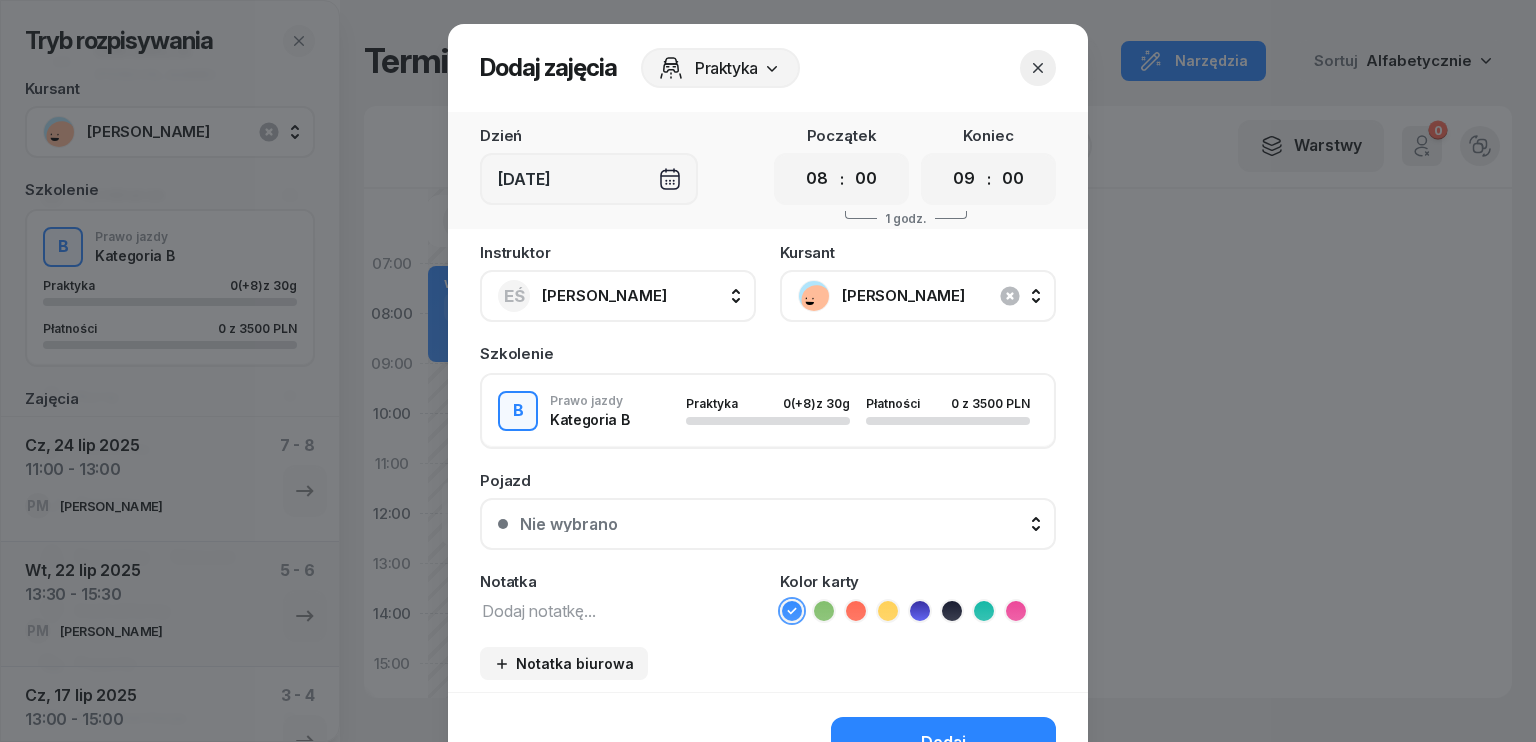 click 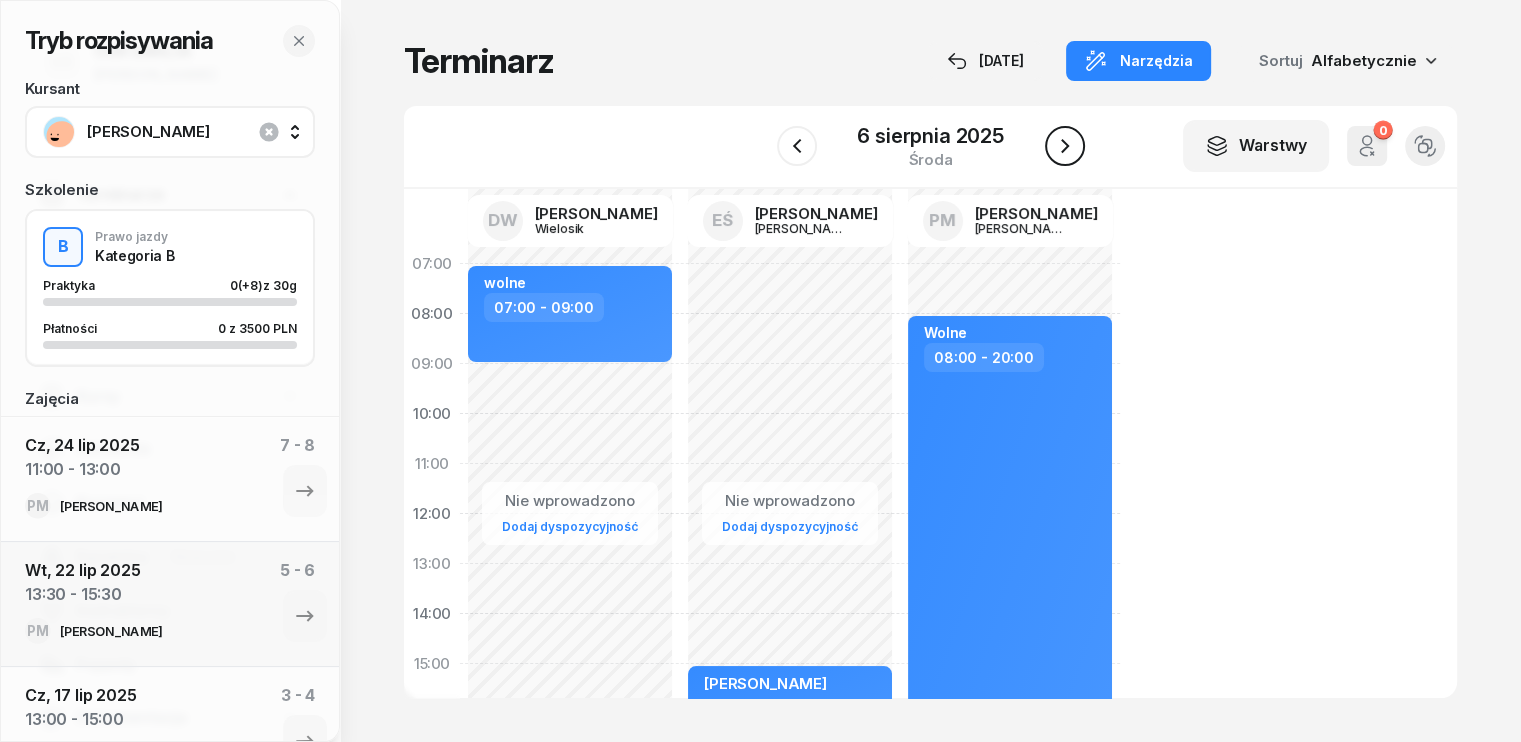 click 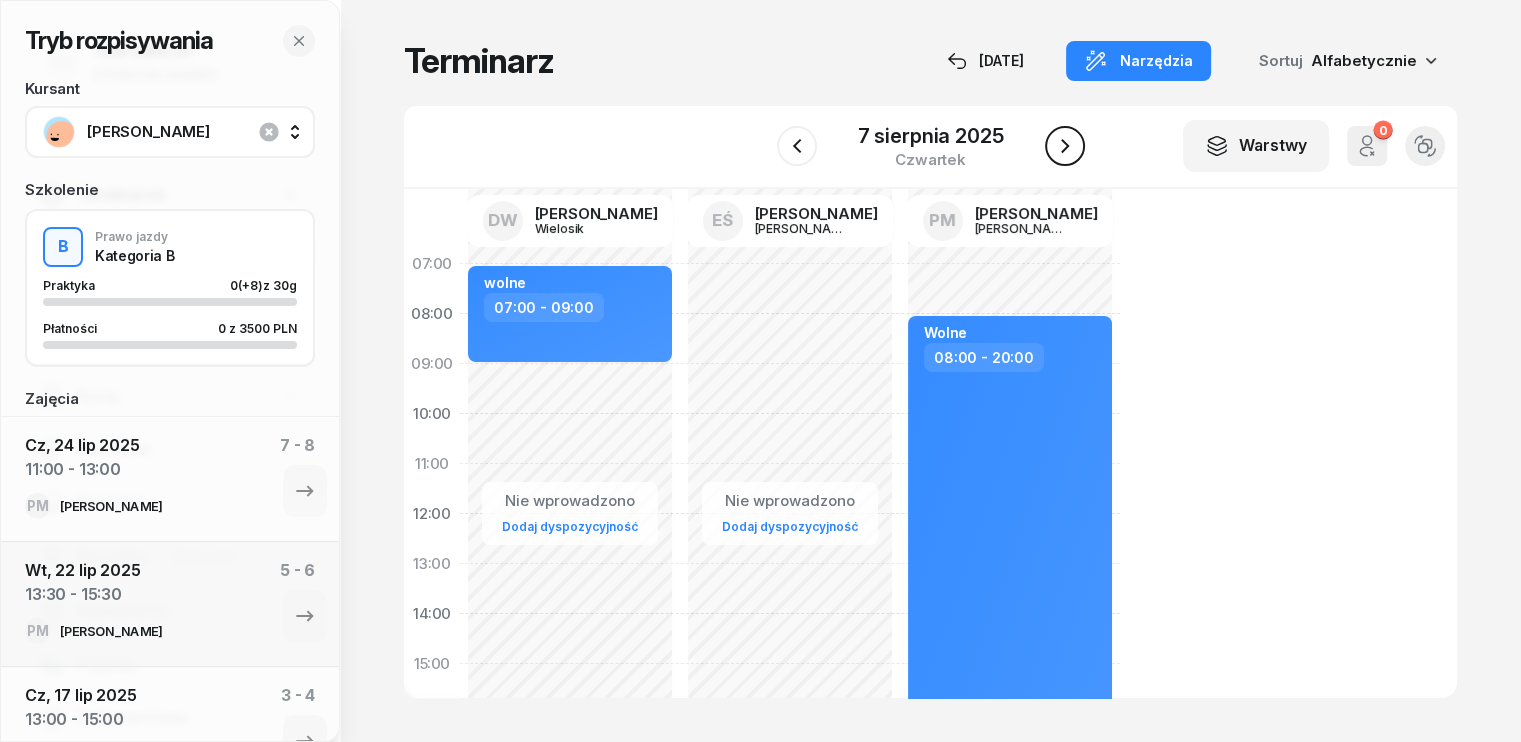 click 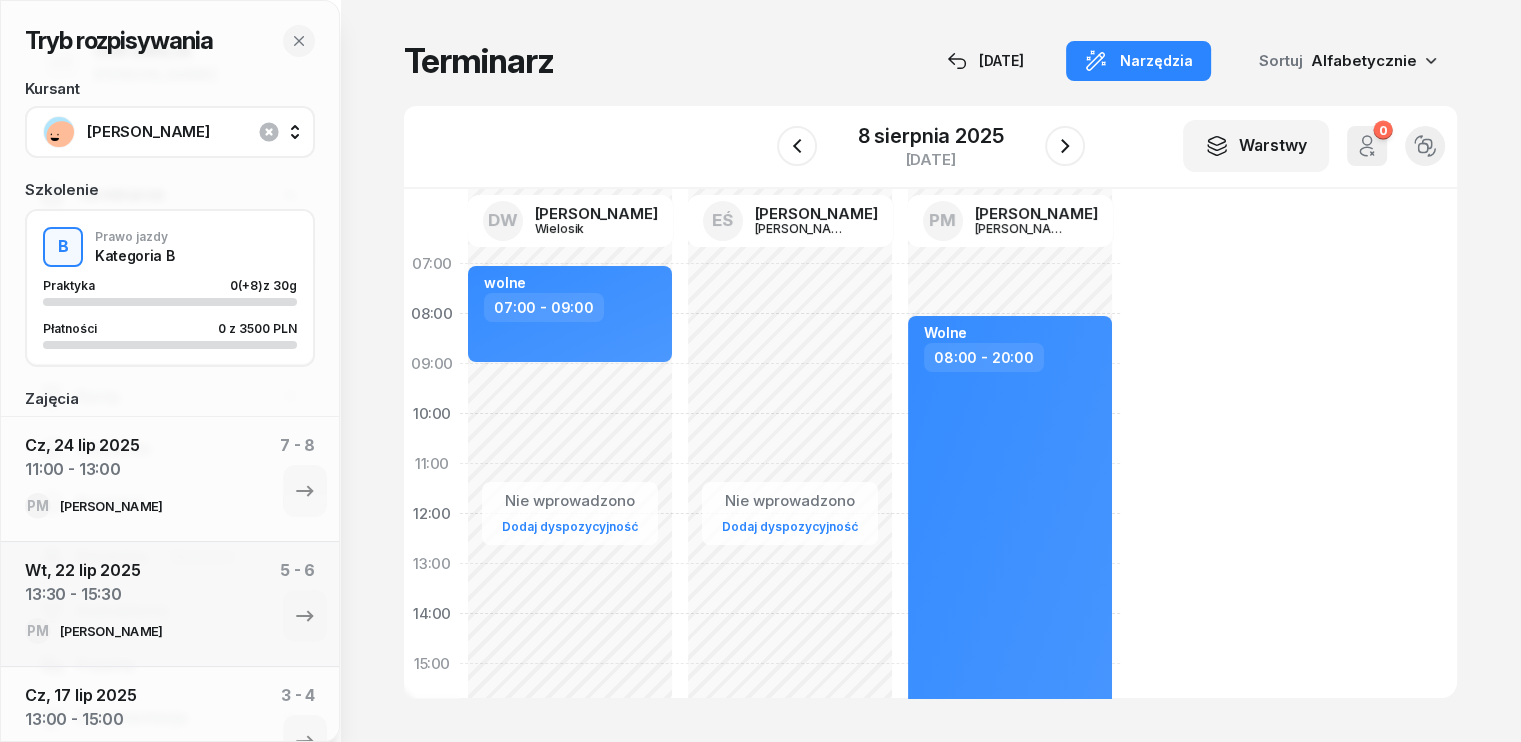 click on "Nie wprowadzono Dodaj dyspozycyjność" 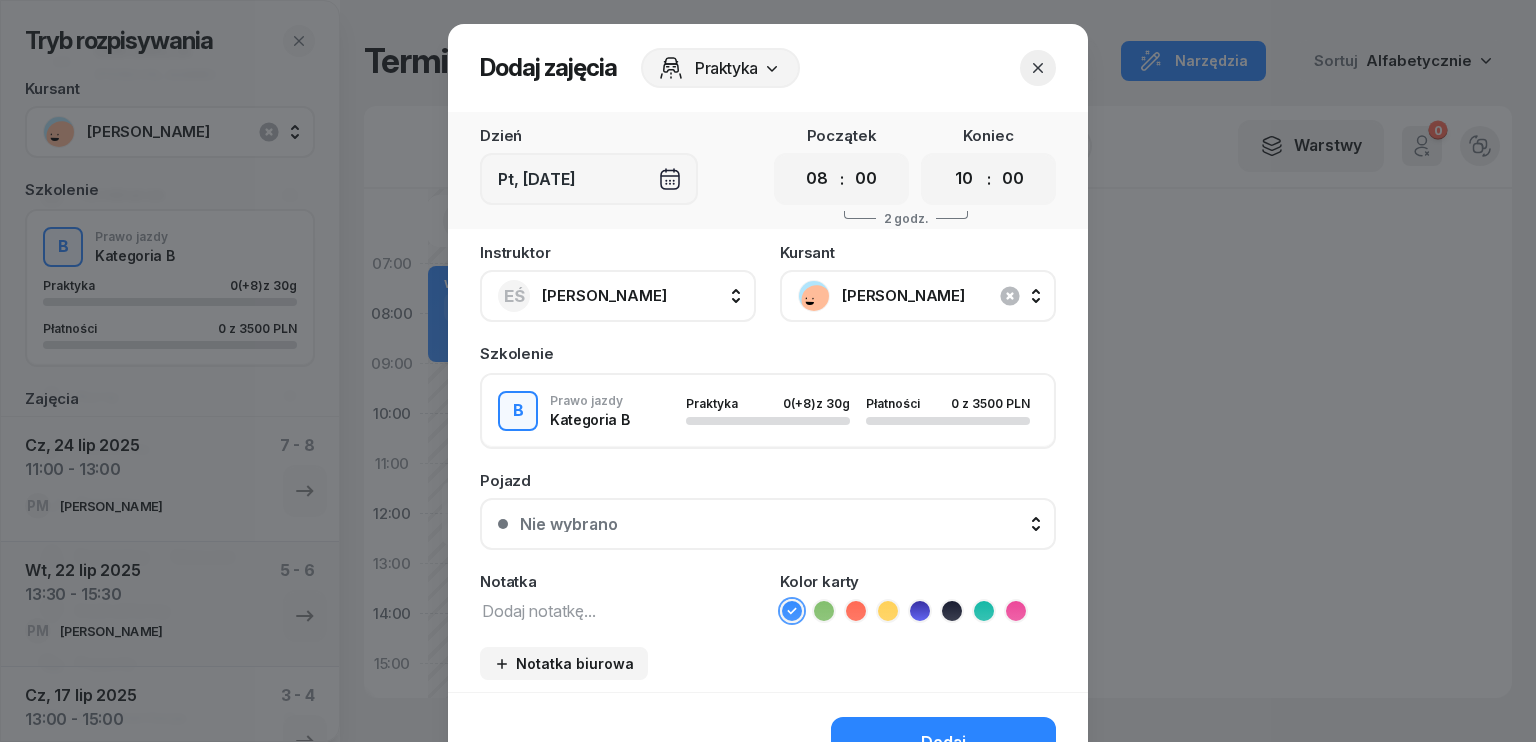 drag, startPoint x: 956, startPoint y: 183, endPoint x: 934, endPoint y: 232, distance: 53.712196 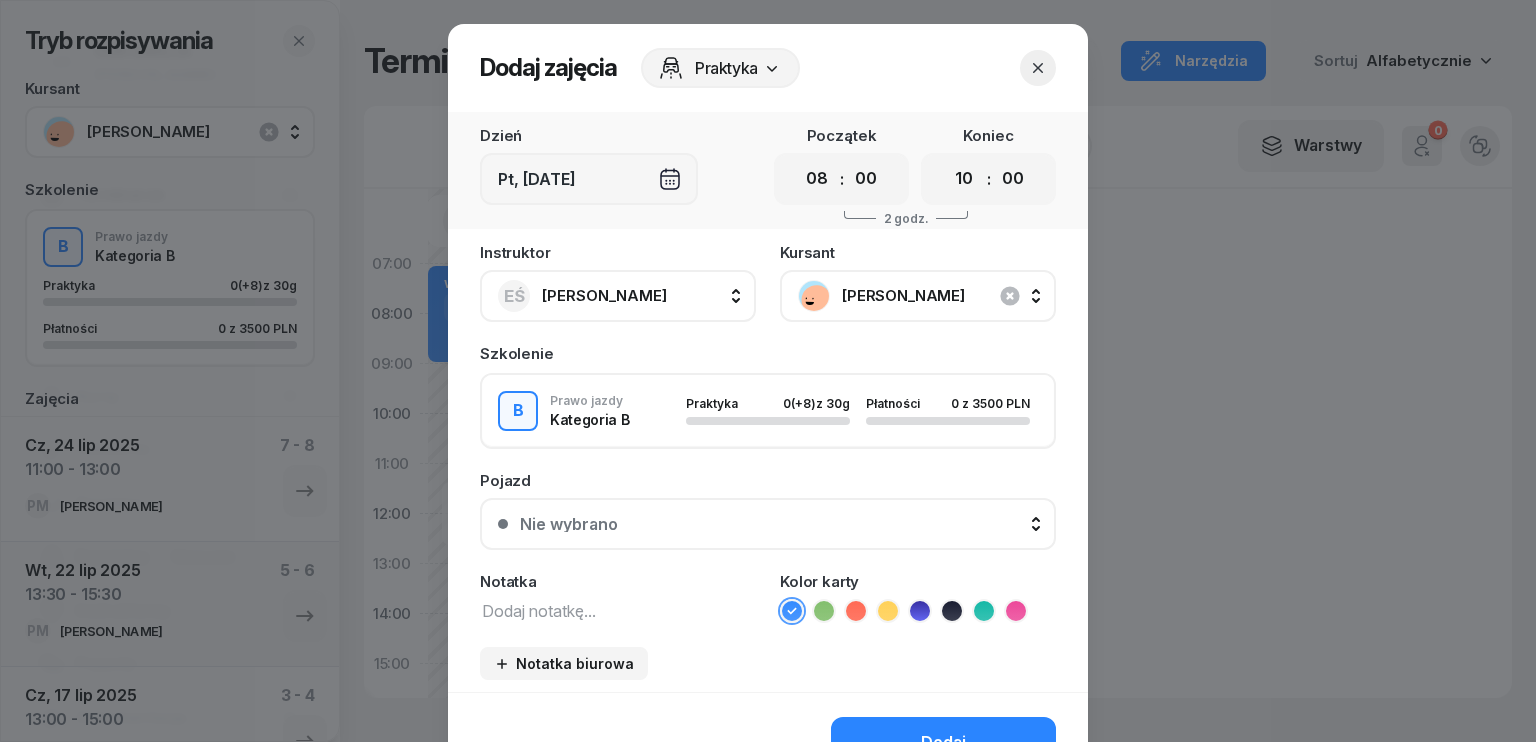 select on "11" 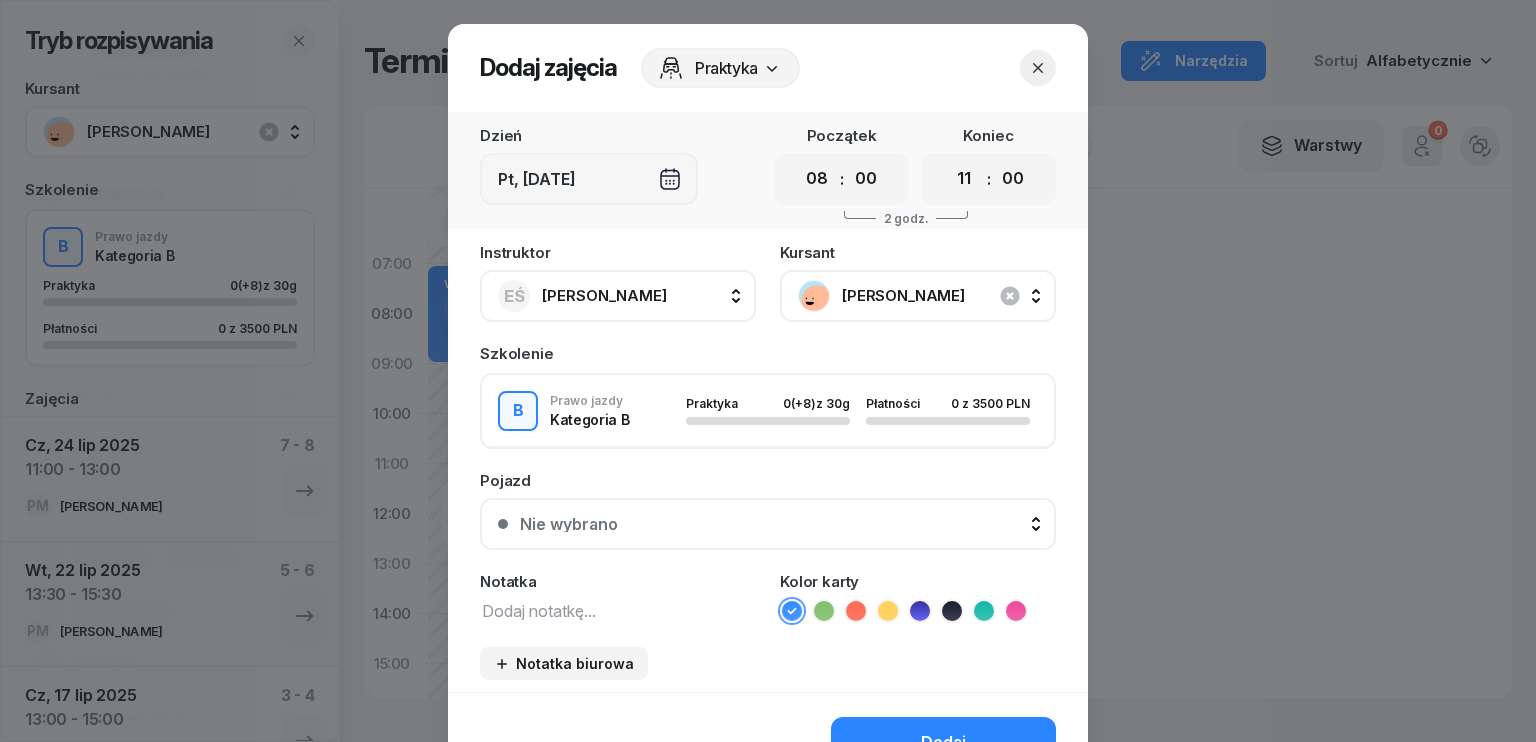 click on "00 01 02 03 04 05 06 07 08 09 10 11 12 13 14 15 16 17 18 19 20 21 22 23" at bounding box center [964, 179] 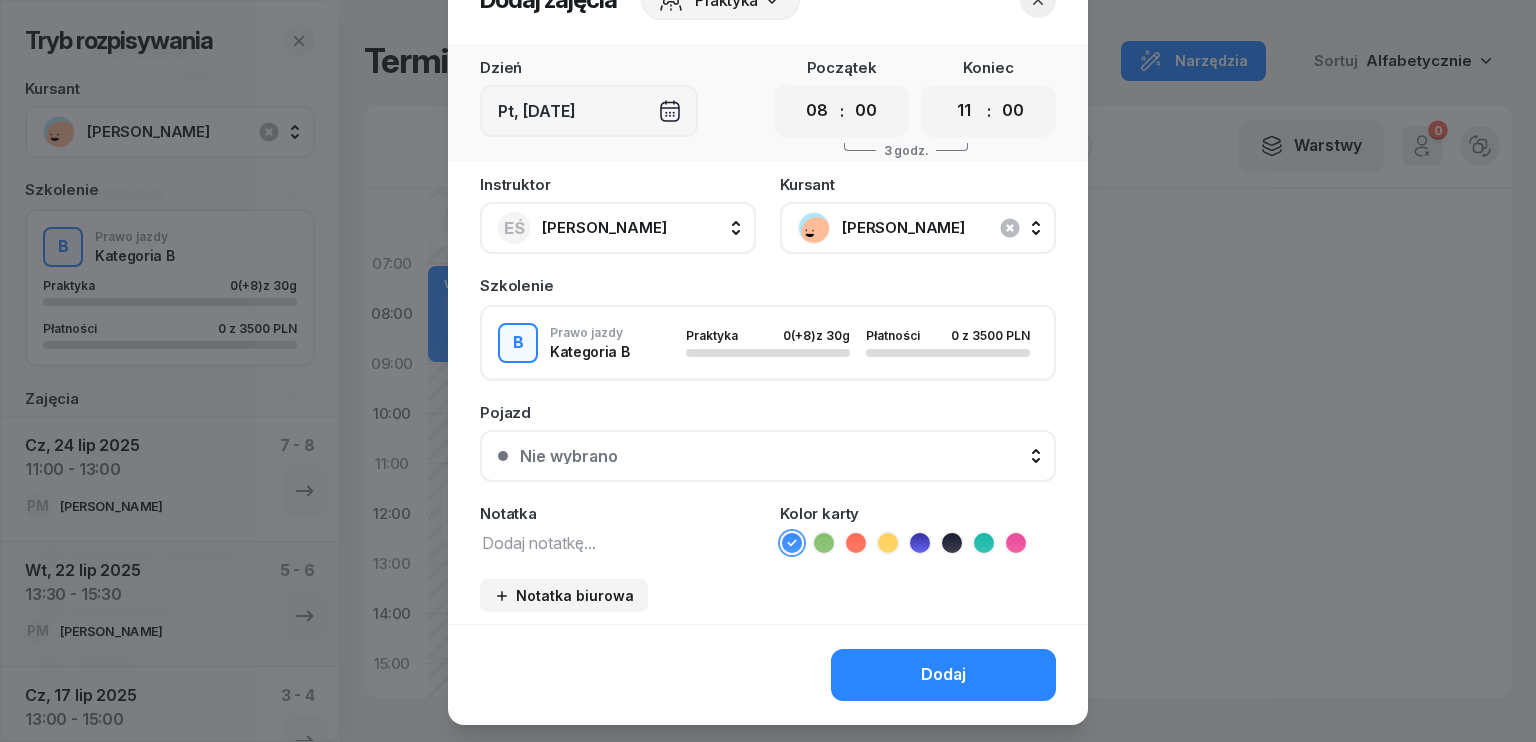 scroll, scrollTop: 112, scrollLeft: 0, axis: vertical 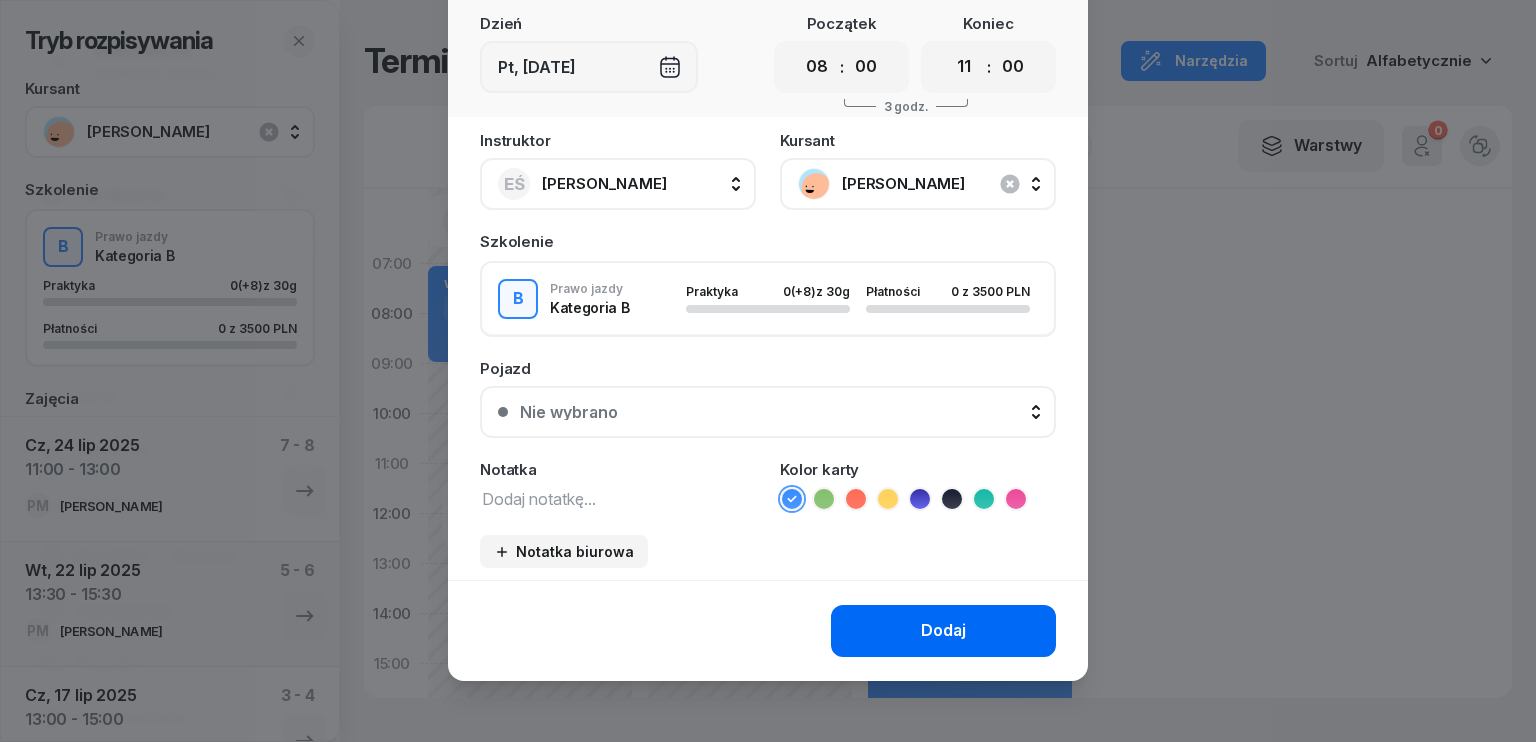 click on "Dodaj" at bounding box center [943, 631] 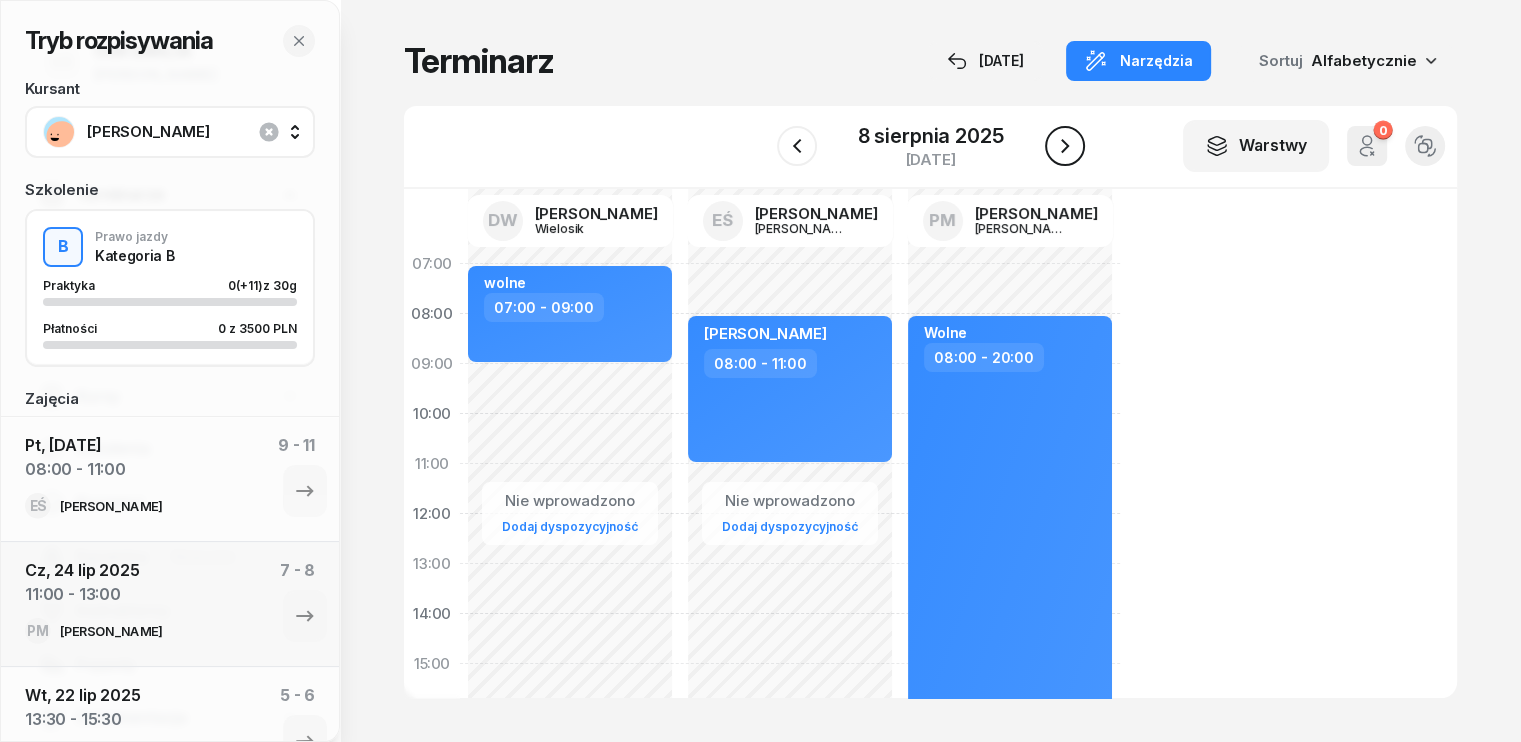 click 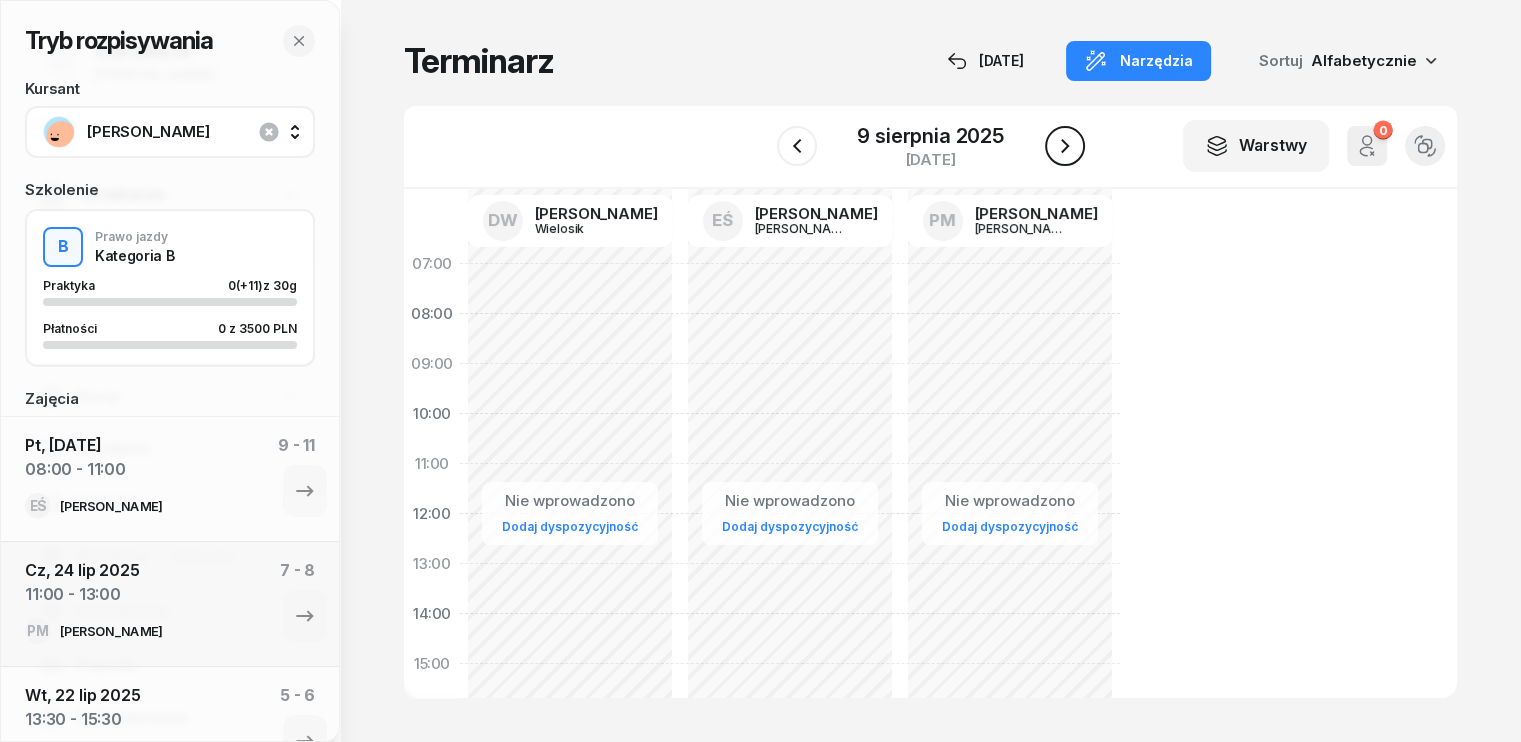 click 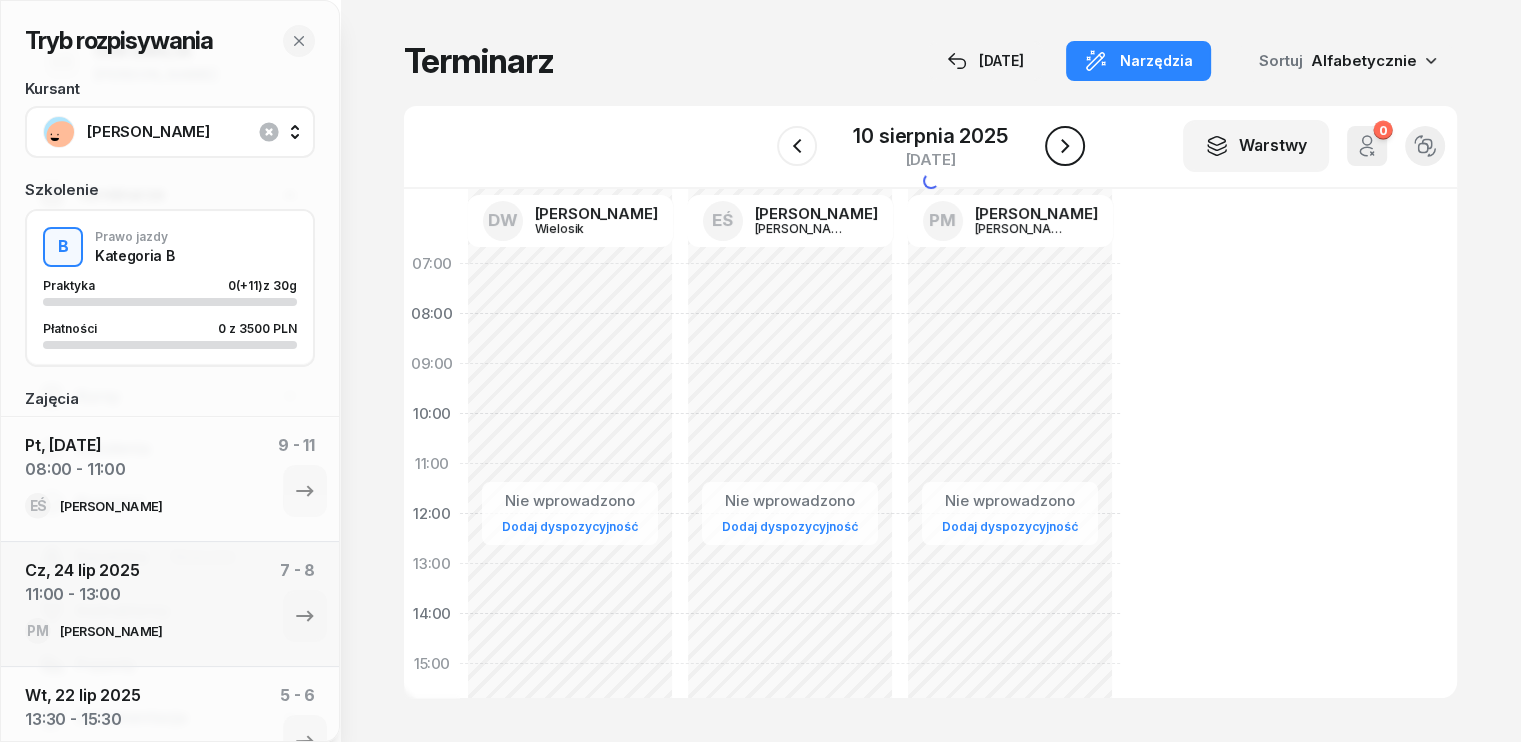 click 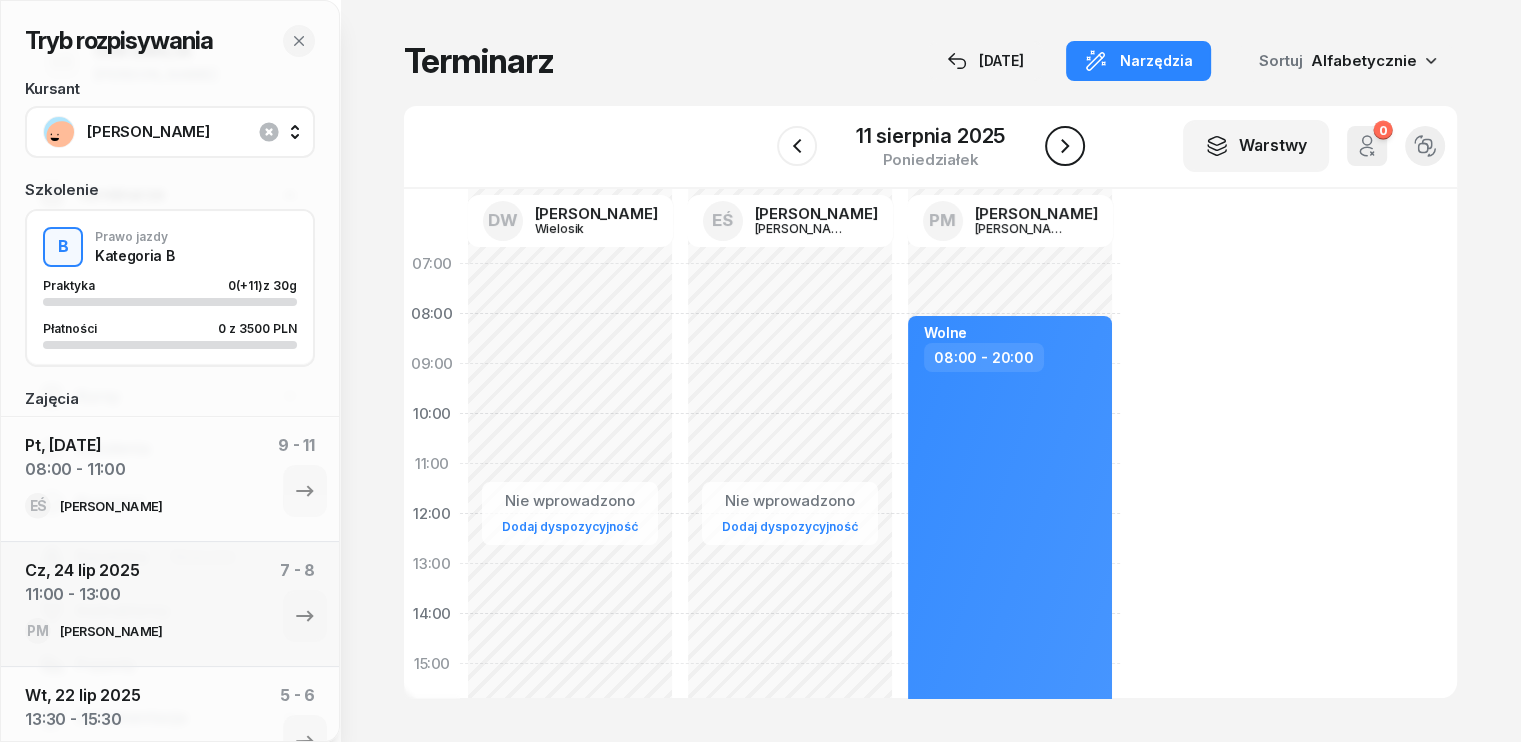 click 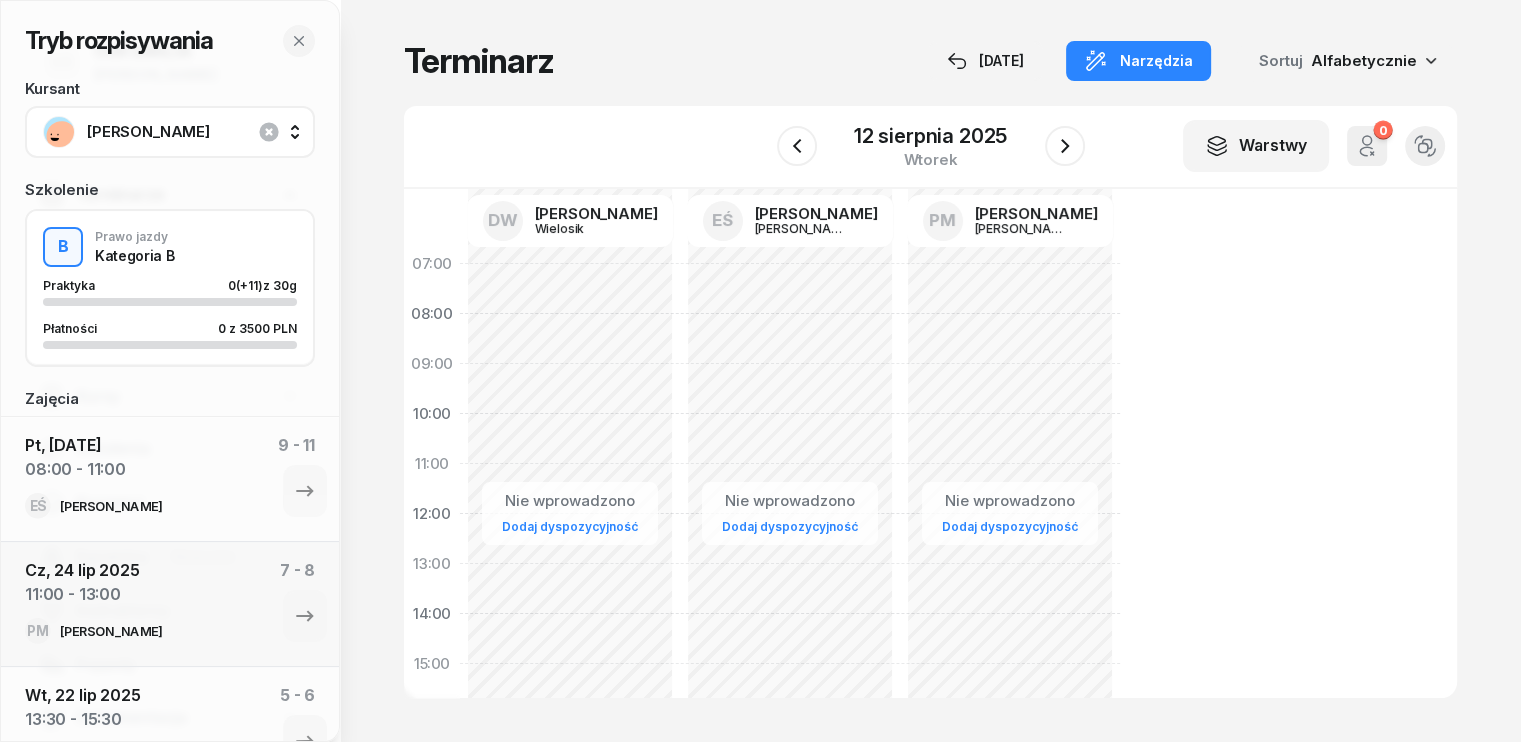 click on "Nie wprowadzono Dodaj dyspozycyjność" 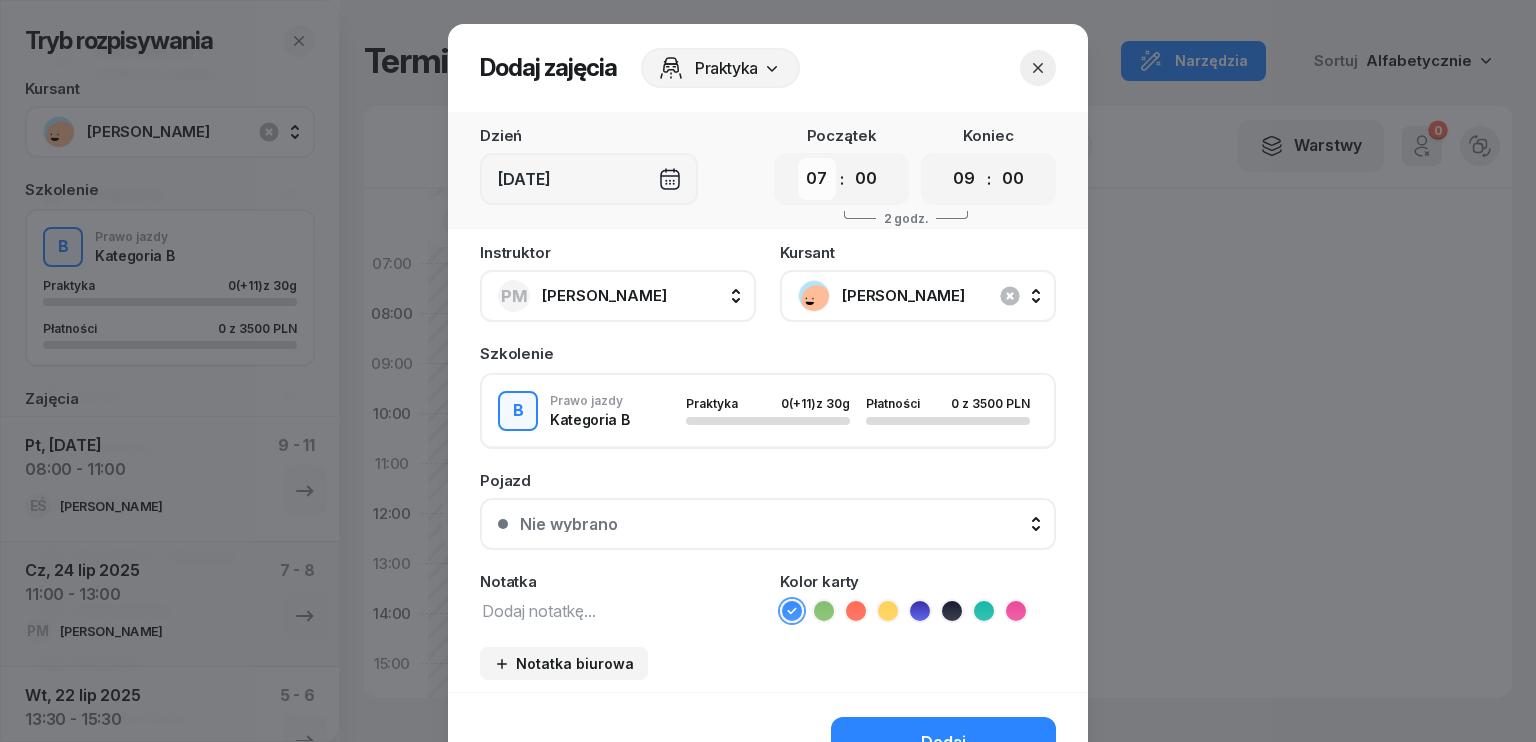 click on "00 01 02 03 04 05 06 07 08 09 10 11 12 13 14 15 16 17 18 19 20 21 22 23" at bounding box center [817, 179] 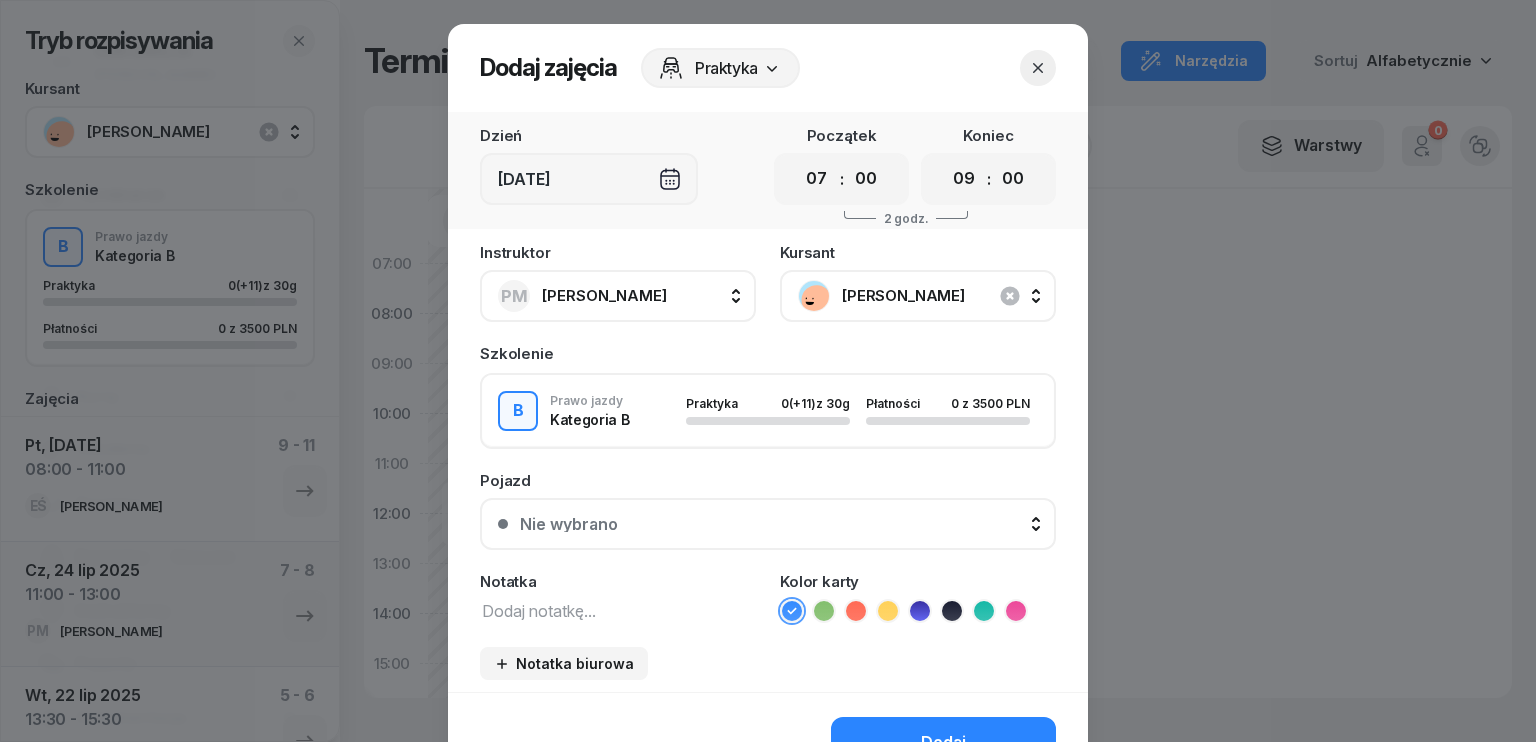 select on "08" 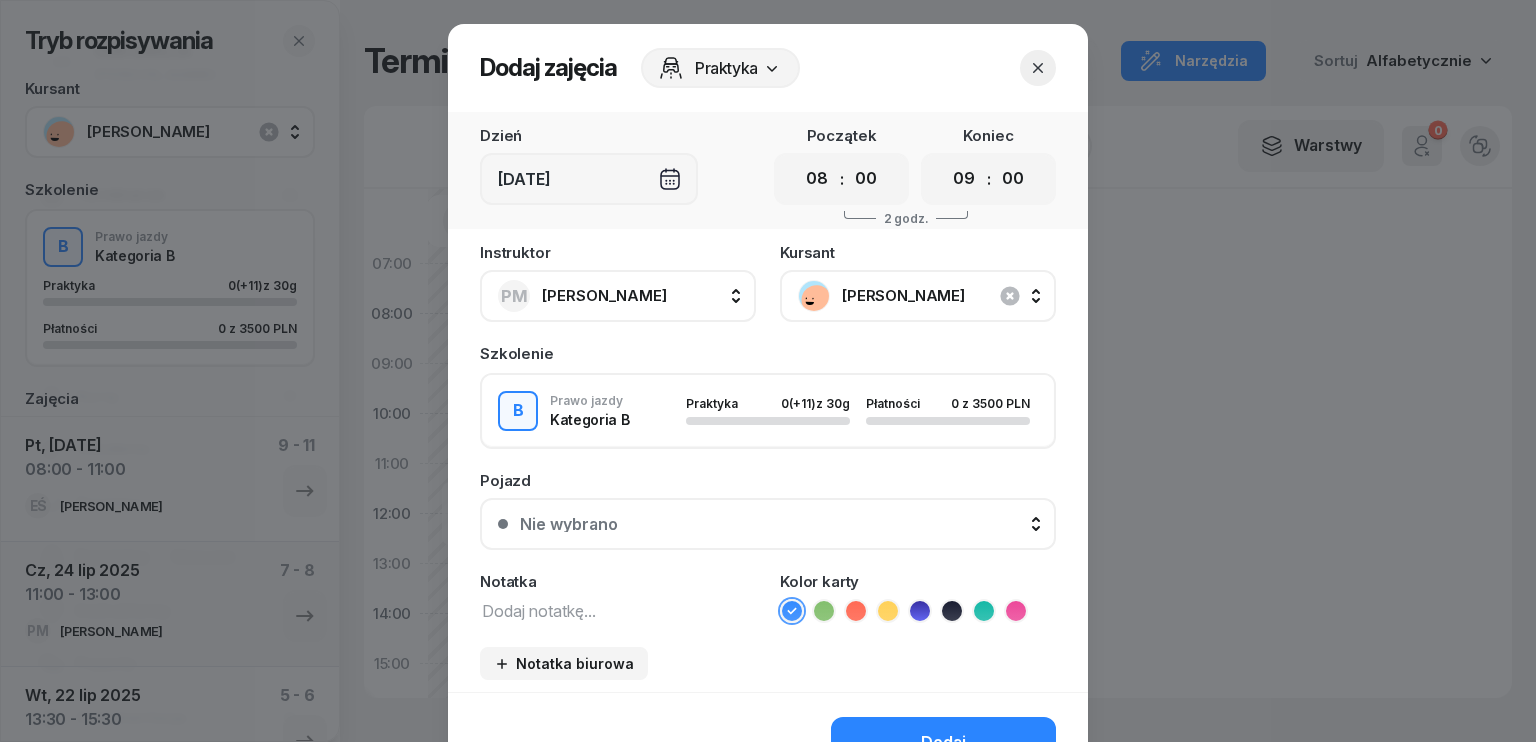 click on "00 01 02 03 04 05 06 07 08 09 10 11 12 13 14 15 16 17 18 19 20 21 22 23" at bounding box center [817, 179] 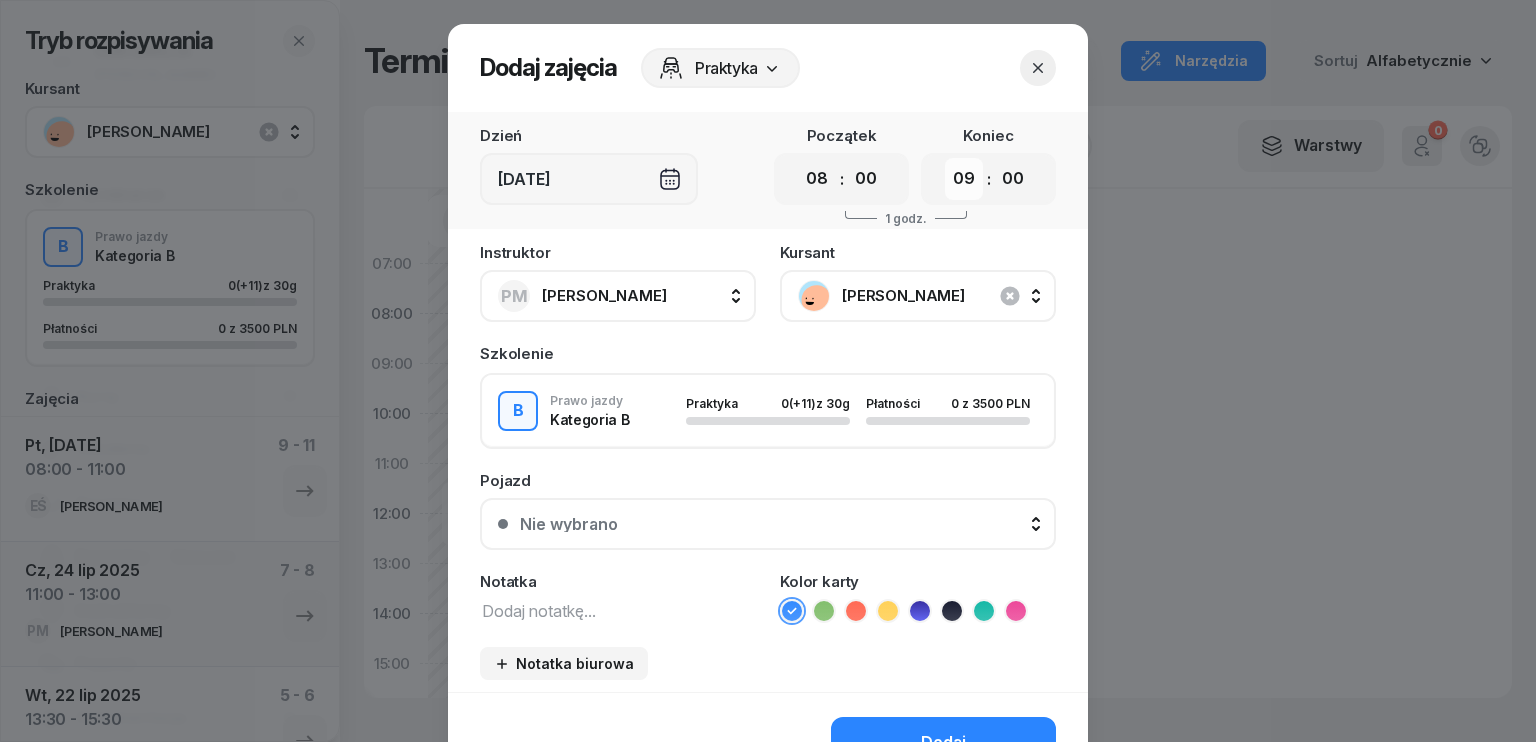 drag, startPoint x: 953, startPoint y: 184, endPoint x: 956, endPoint y: 195, distance: 11.401754 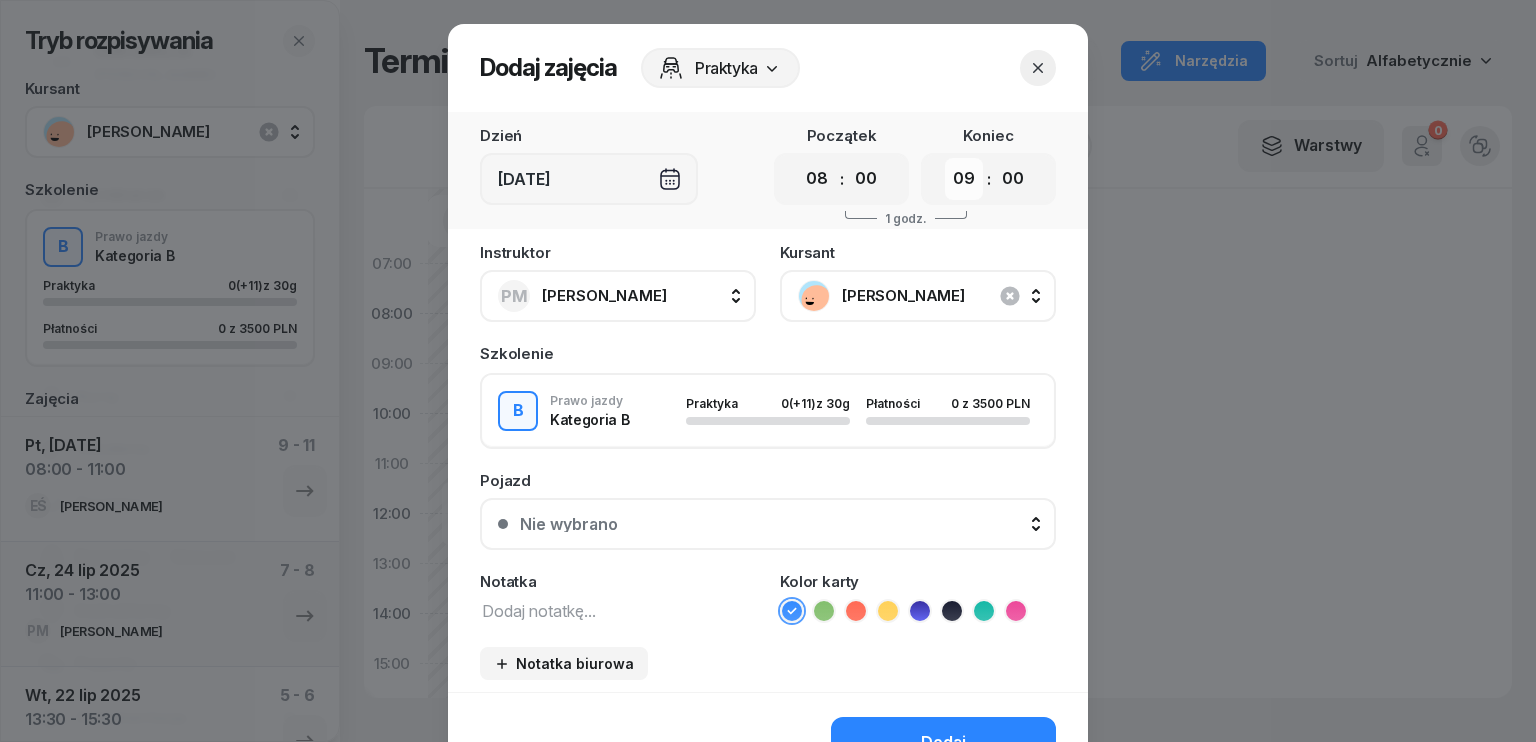 select on "11" 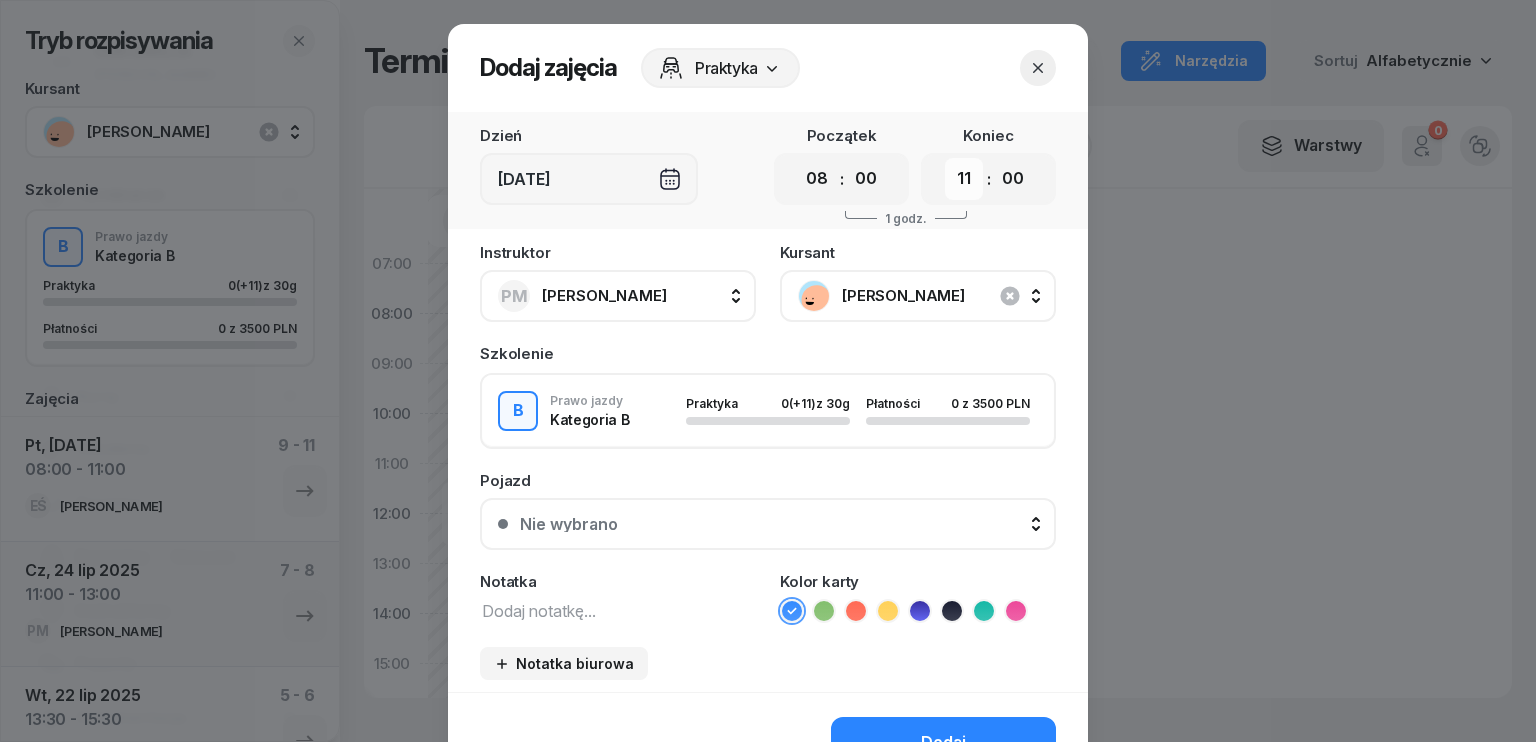 click on "00 01 02 03 04 05 06 07 08 09 10 11 12 13 14 15 16 17 18 19 20 21 22 23" at bounding box center (964, 179) 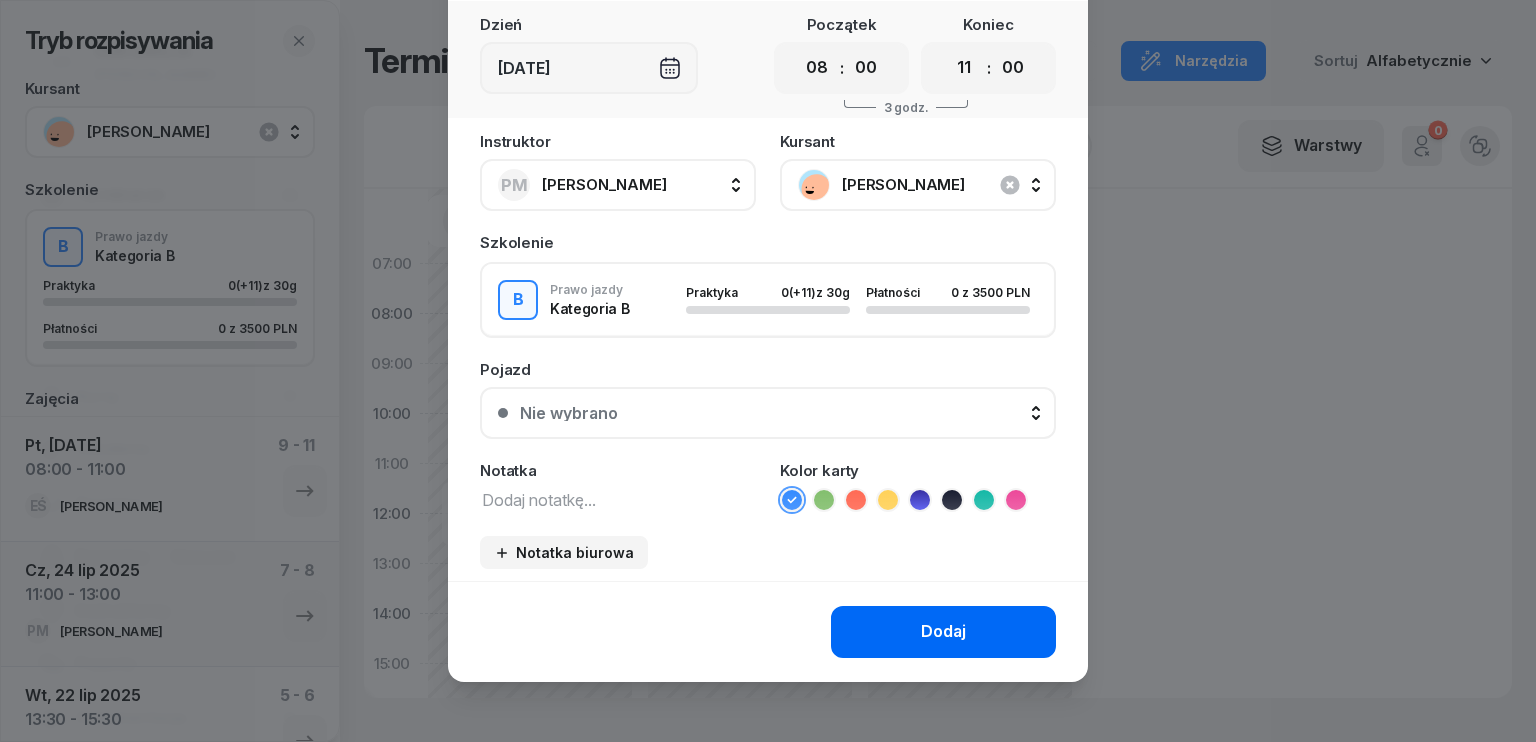 scroll, scrollTop: 112, scrollLeft: 0, axis: vertical 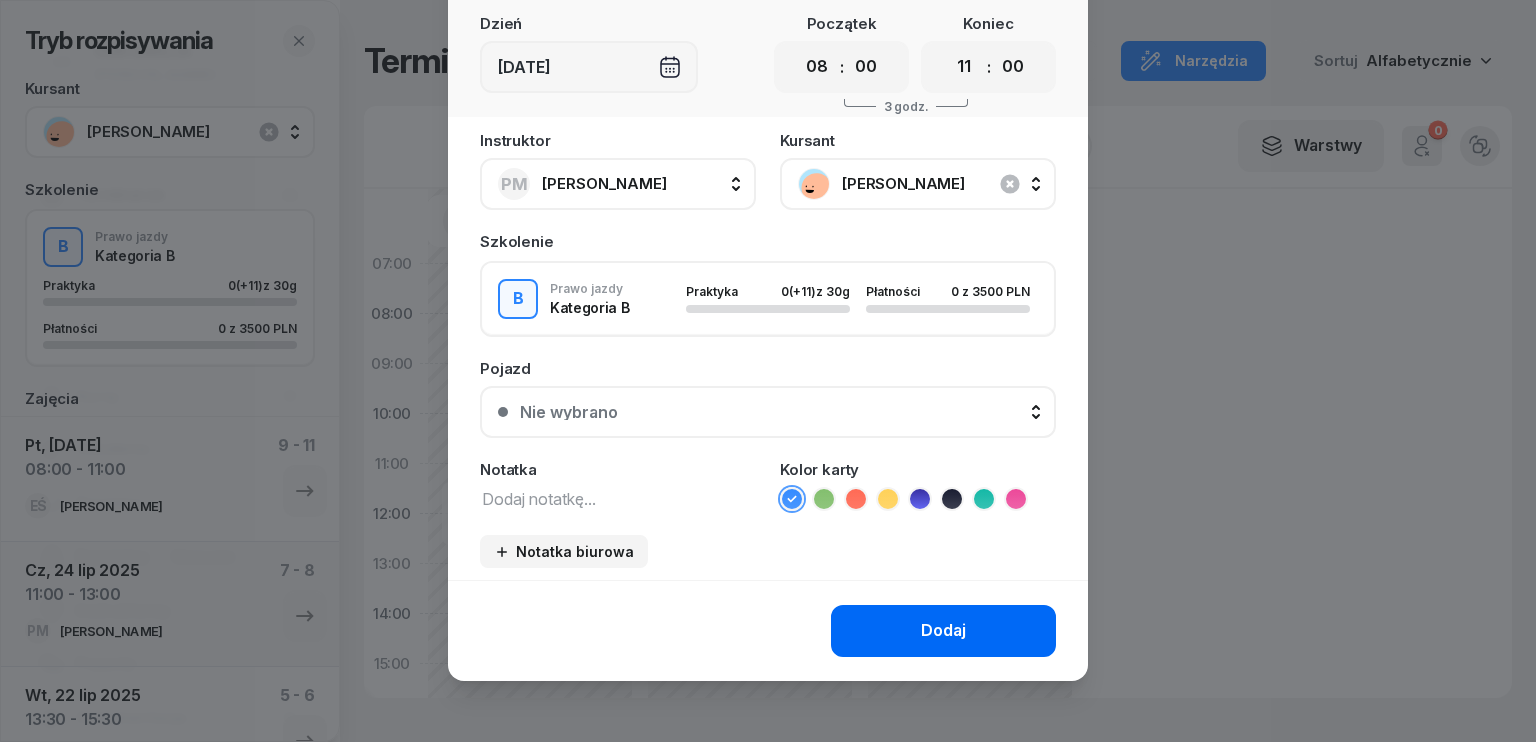 click on "Dodaj" at bounding box center [943, 631] 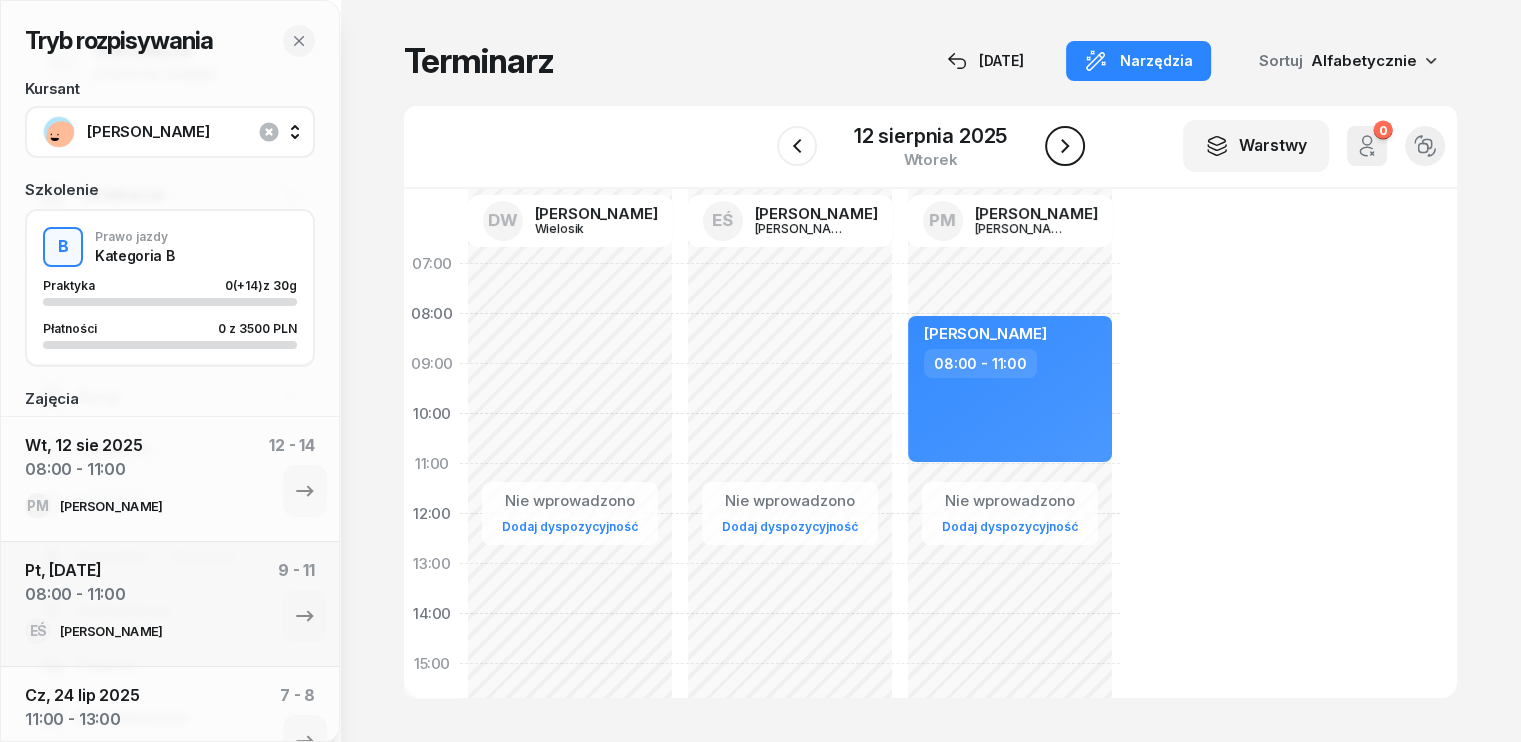 click 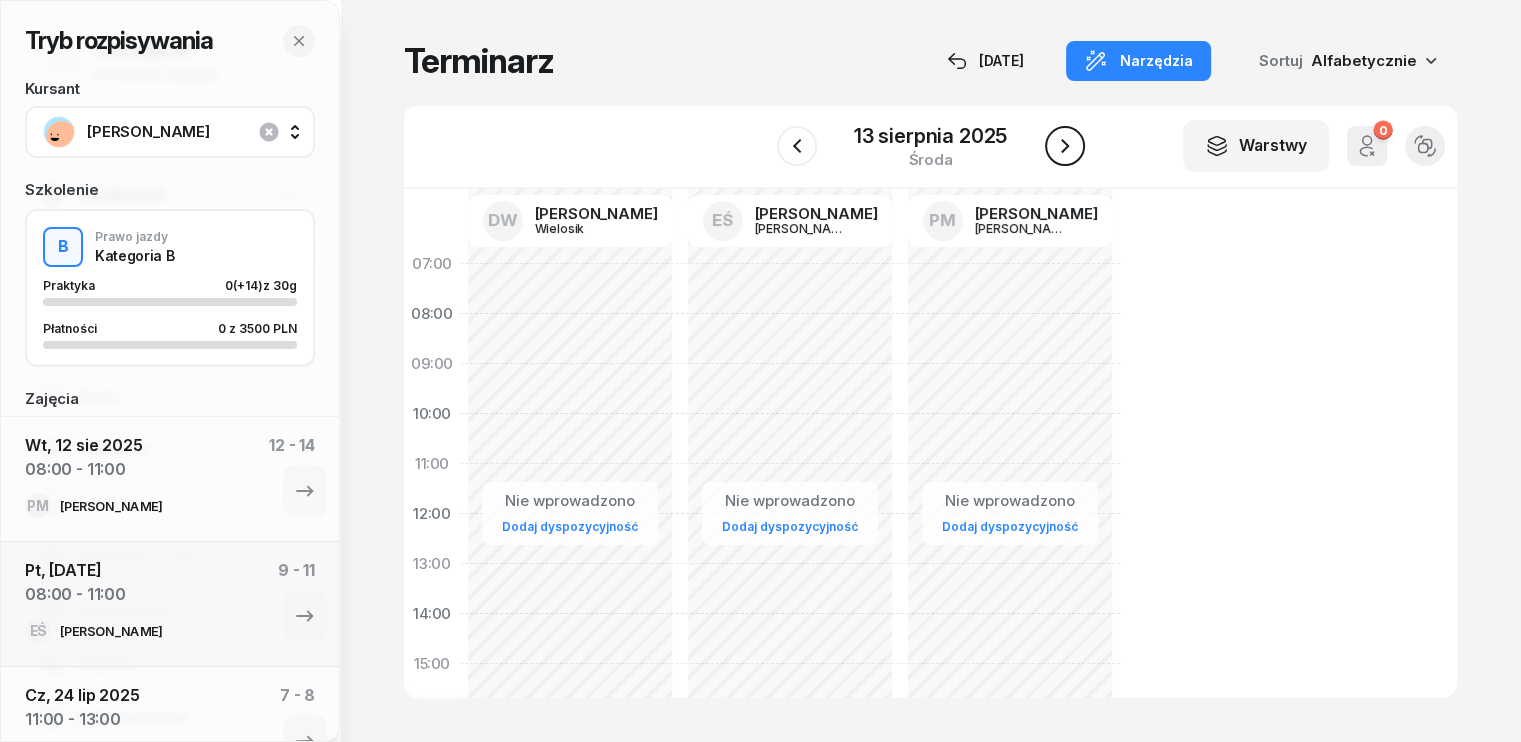 click 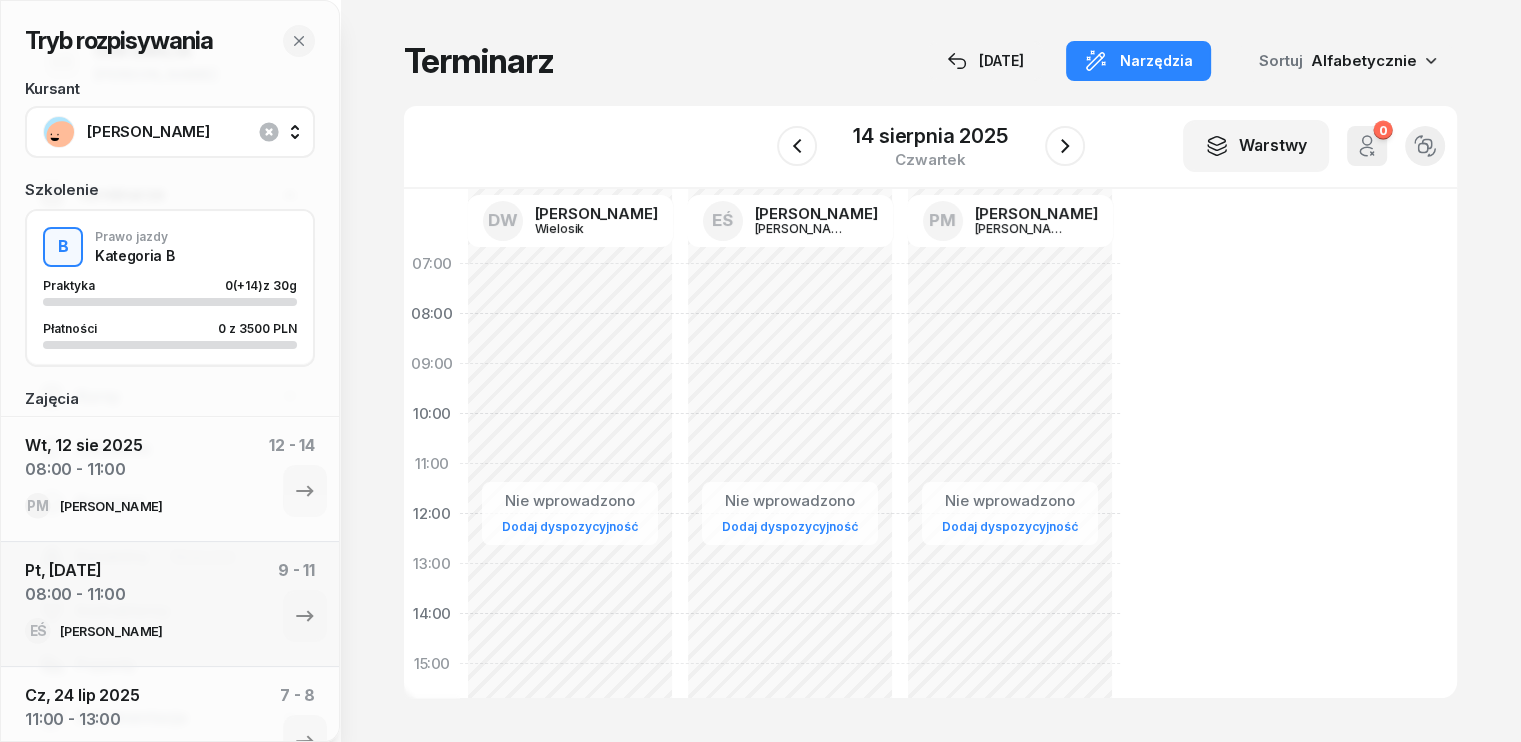click on "Nie wprowadzono Dodaj dyspozycyjność" 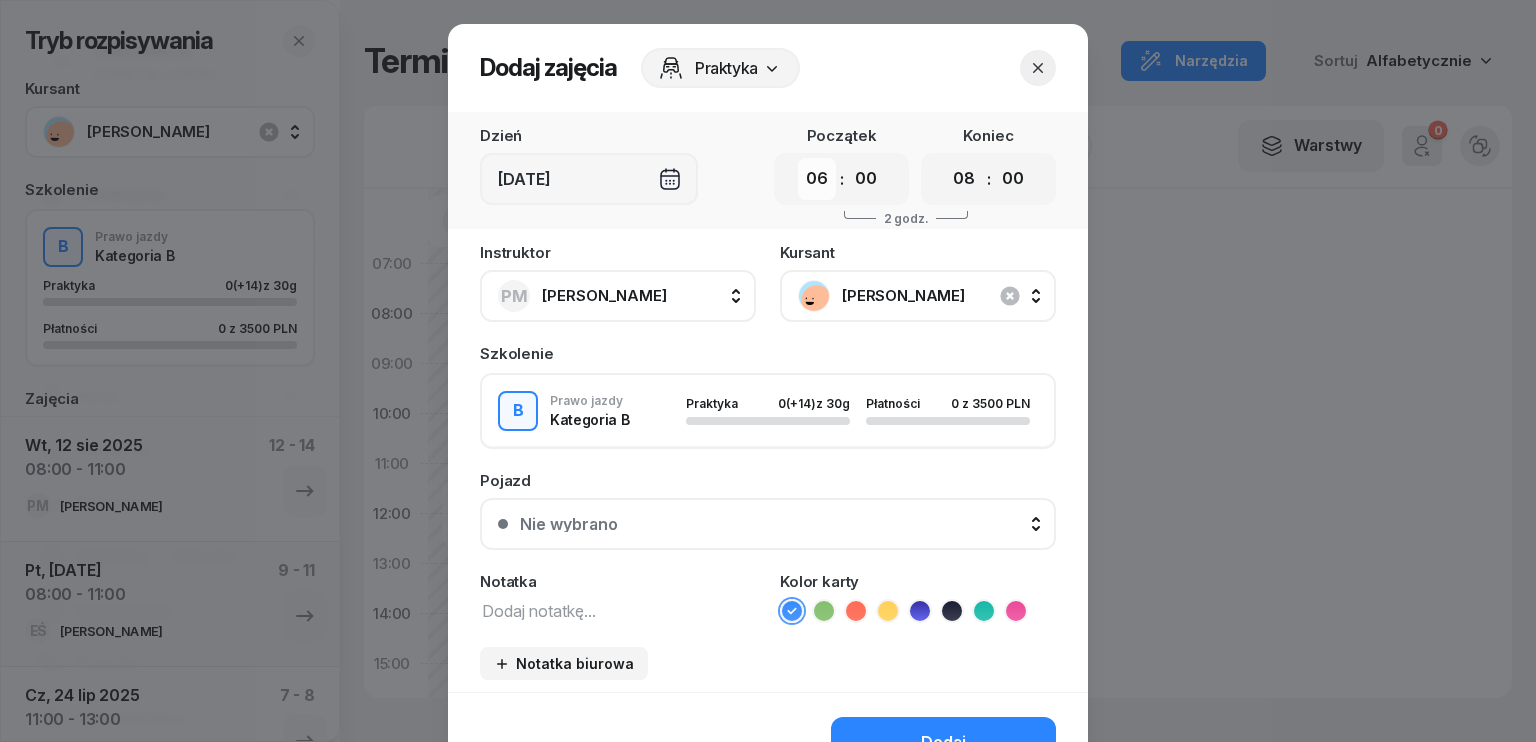 click on "00 01 02 03 04 05 06 07 08 09 10 11 12 13 14 15 16 17 18 19 20 21 22 23" at bounding box center [817, 179] 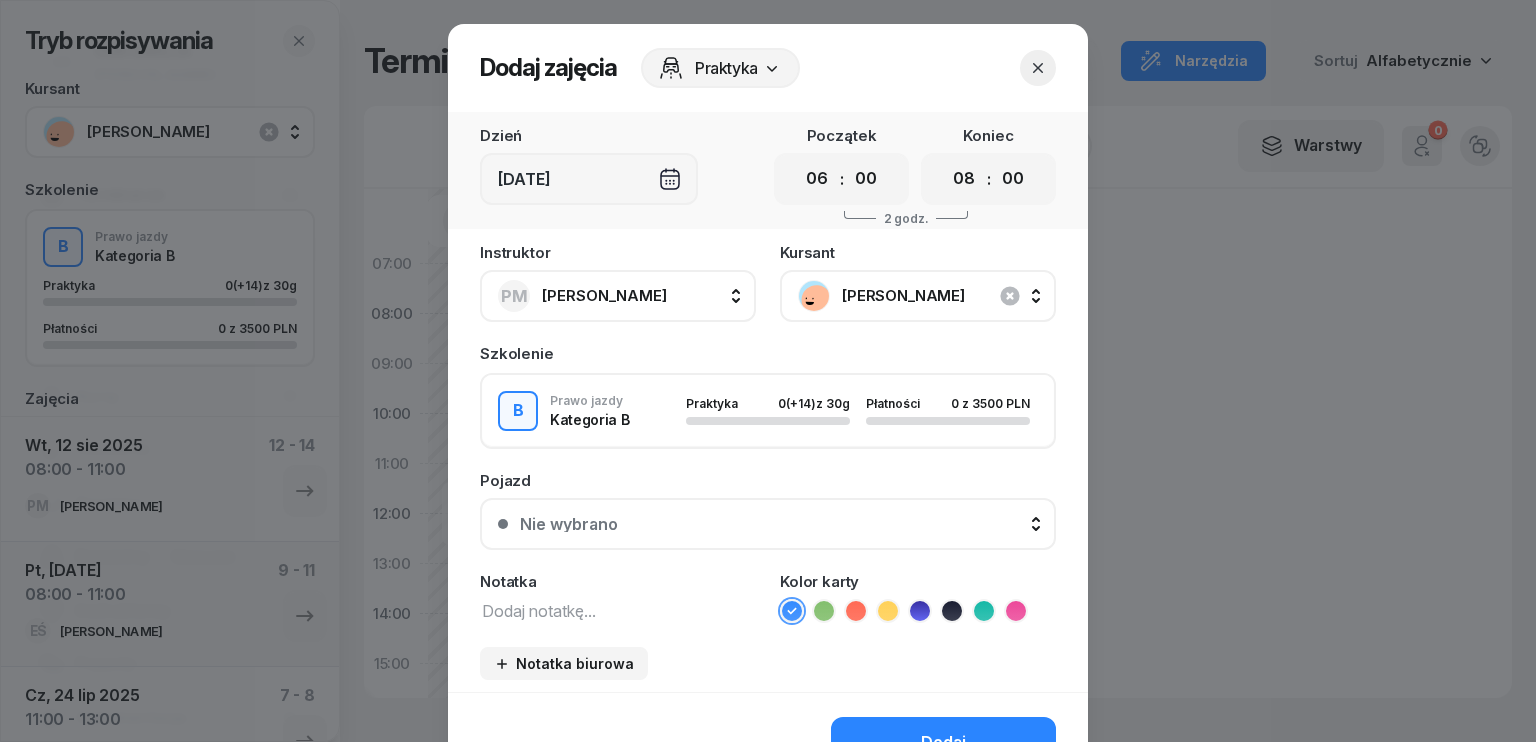 select on "08" 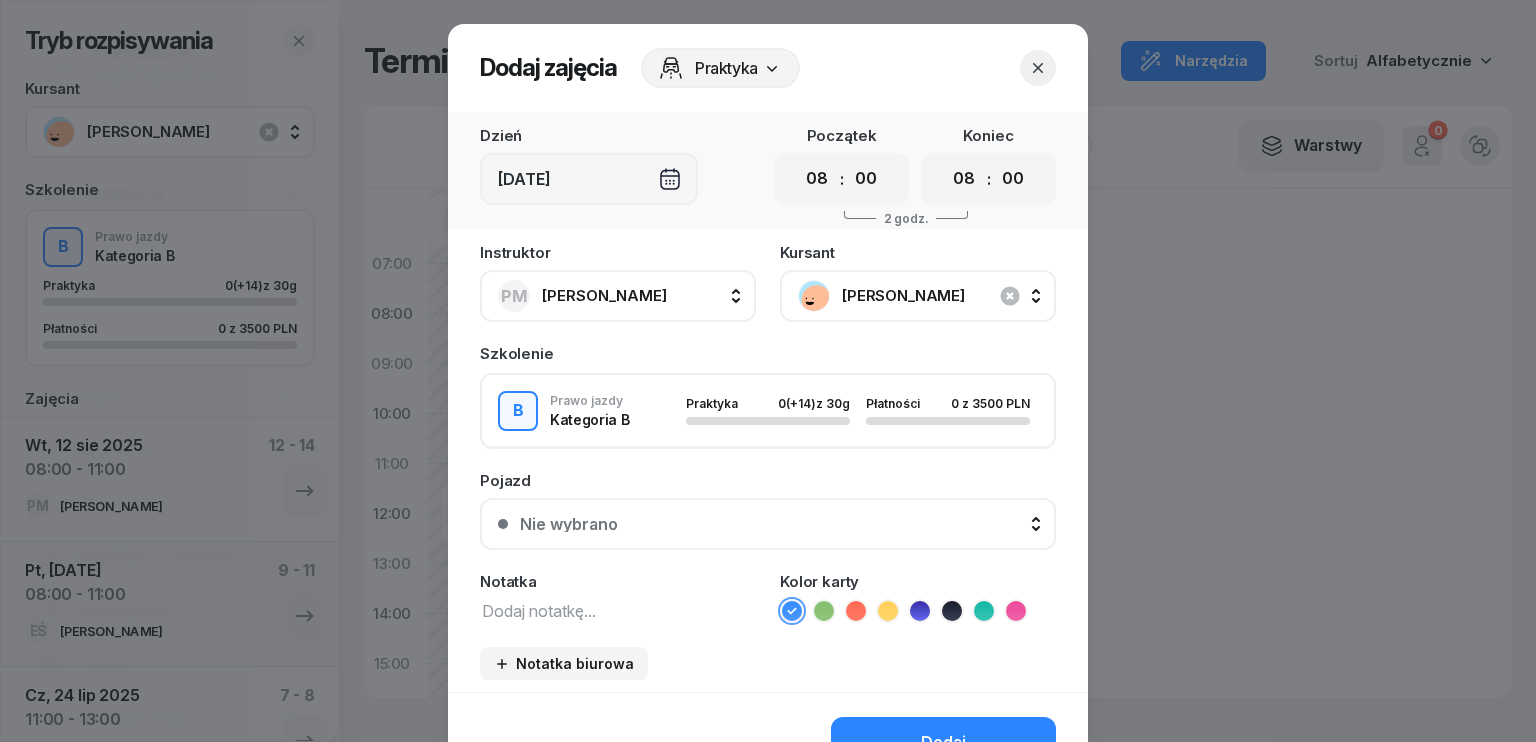 click on "00 01 02 03 04 05 06 07 08 09 10 11 12 13 14 15 16 17 18 19 20 21 22 23" at bounding box center [817, 179] 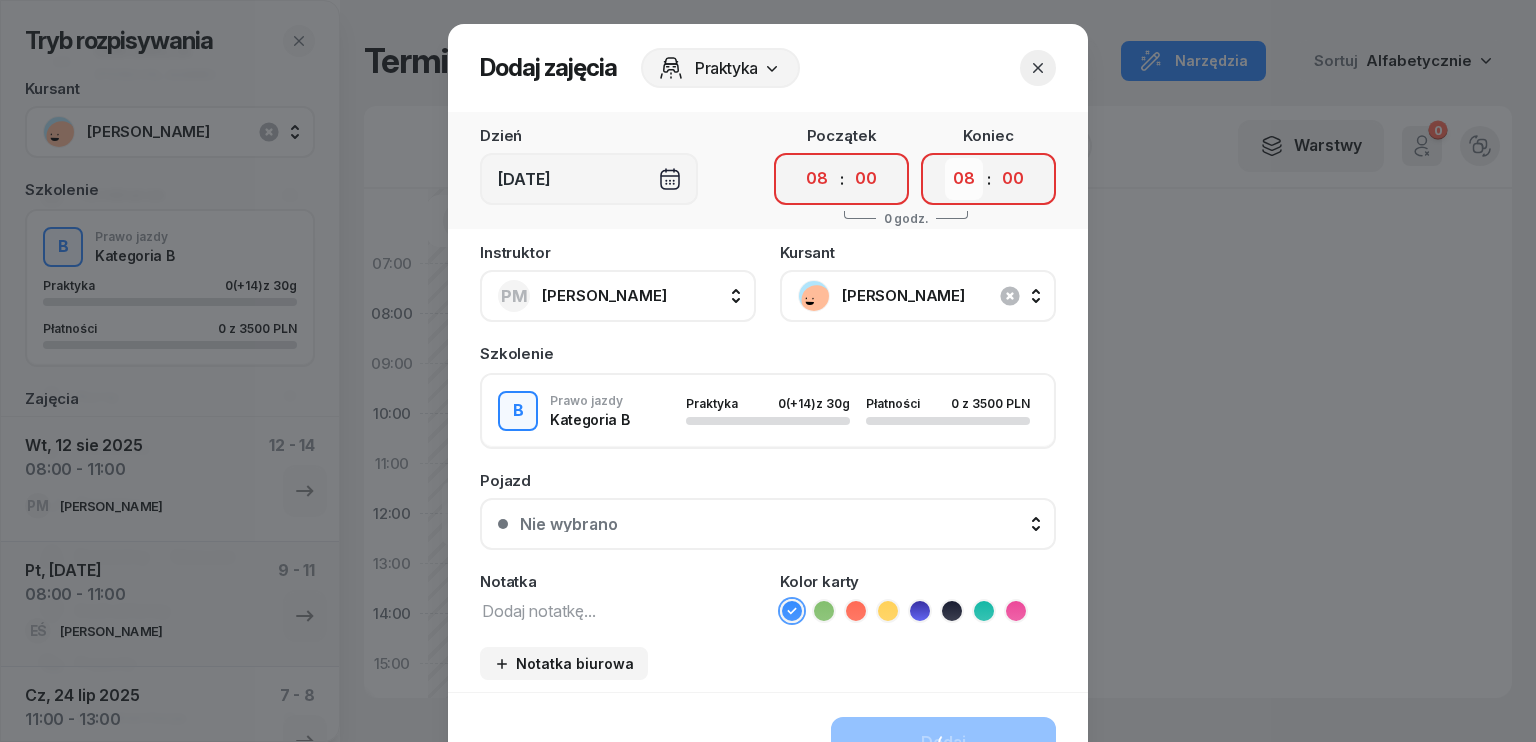 click on "00 01 02 03 04 05 06 07 08 09 10 11 12 13 14 15 16 17 18 19 20 21 22 23" at bounding box center [964, 179] 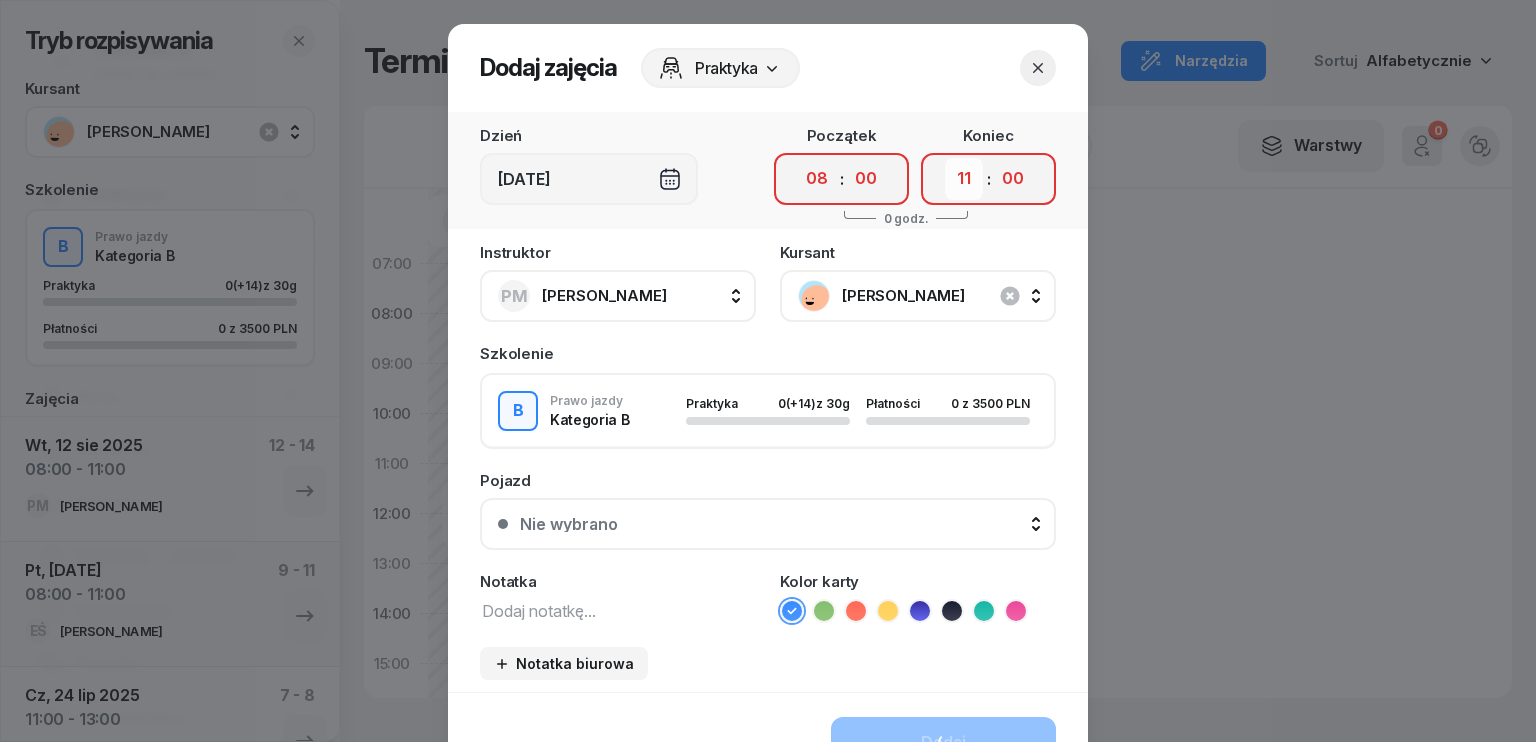 click on "00 01 02 03 04 05 06 07 08 09 10 11 12 13 14 15 16 17 18 19 20 21 22 23" at bounding box center [964, 179] 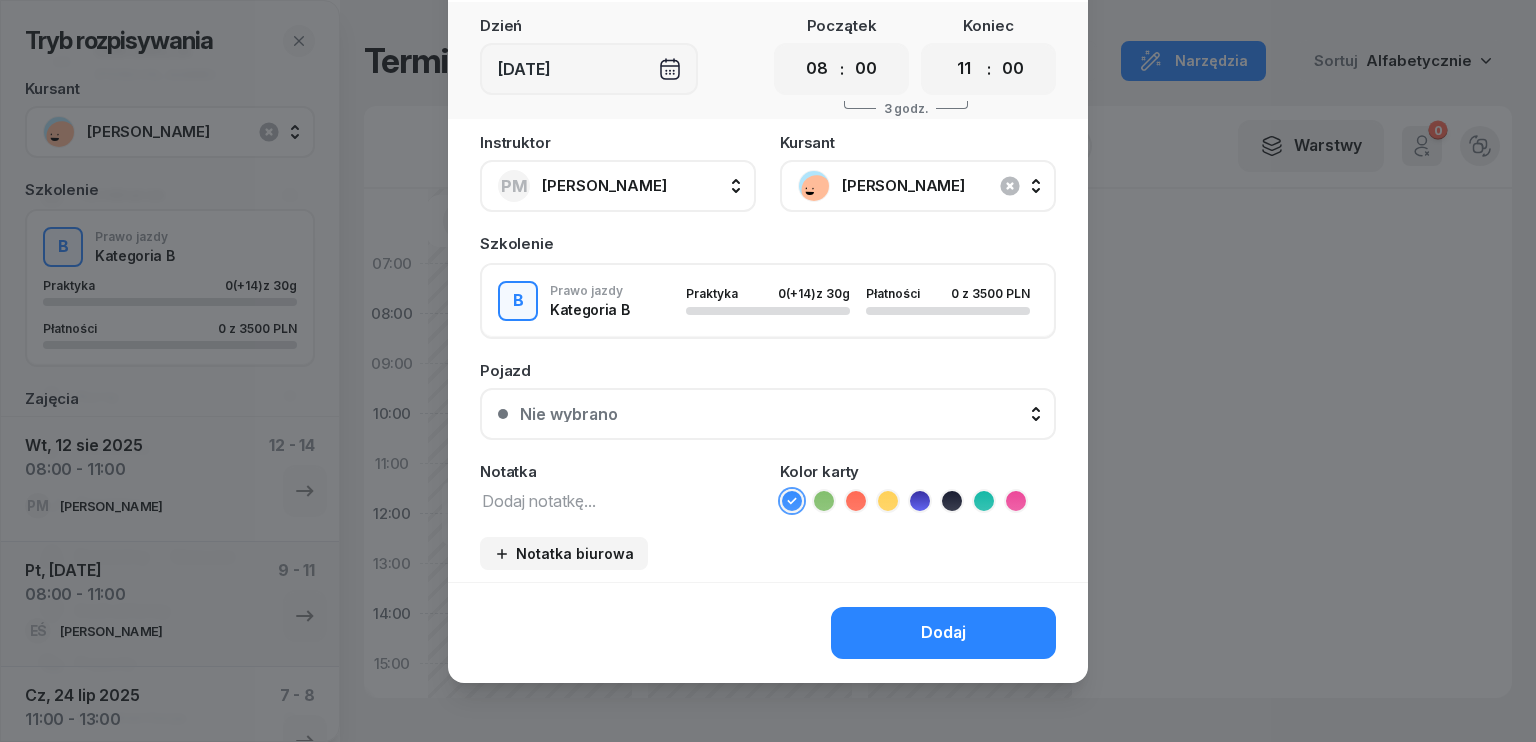 scroll, scrollTop: 112, scrollLeft: 0, axis: vertical 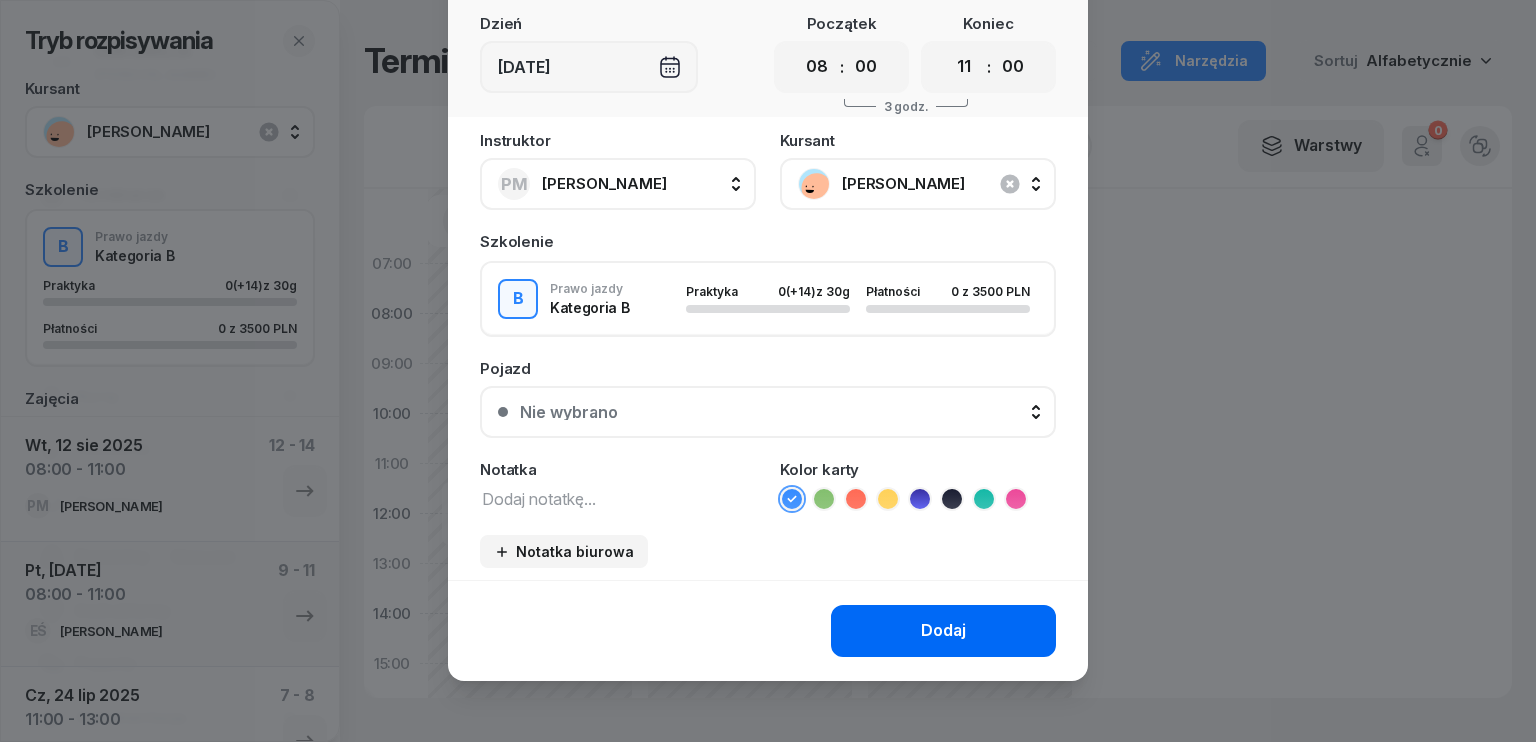 click on "Dodaj" at bounding box center (943, 631) 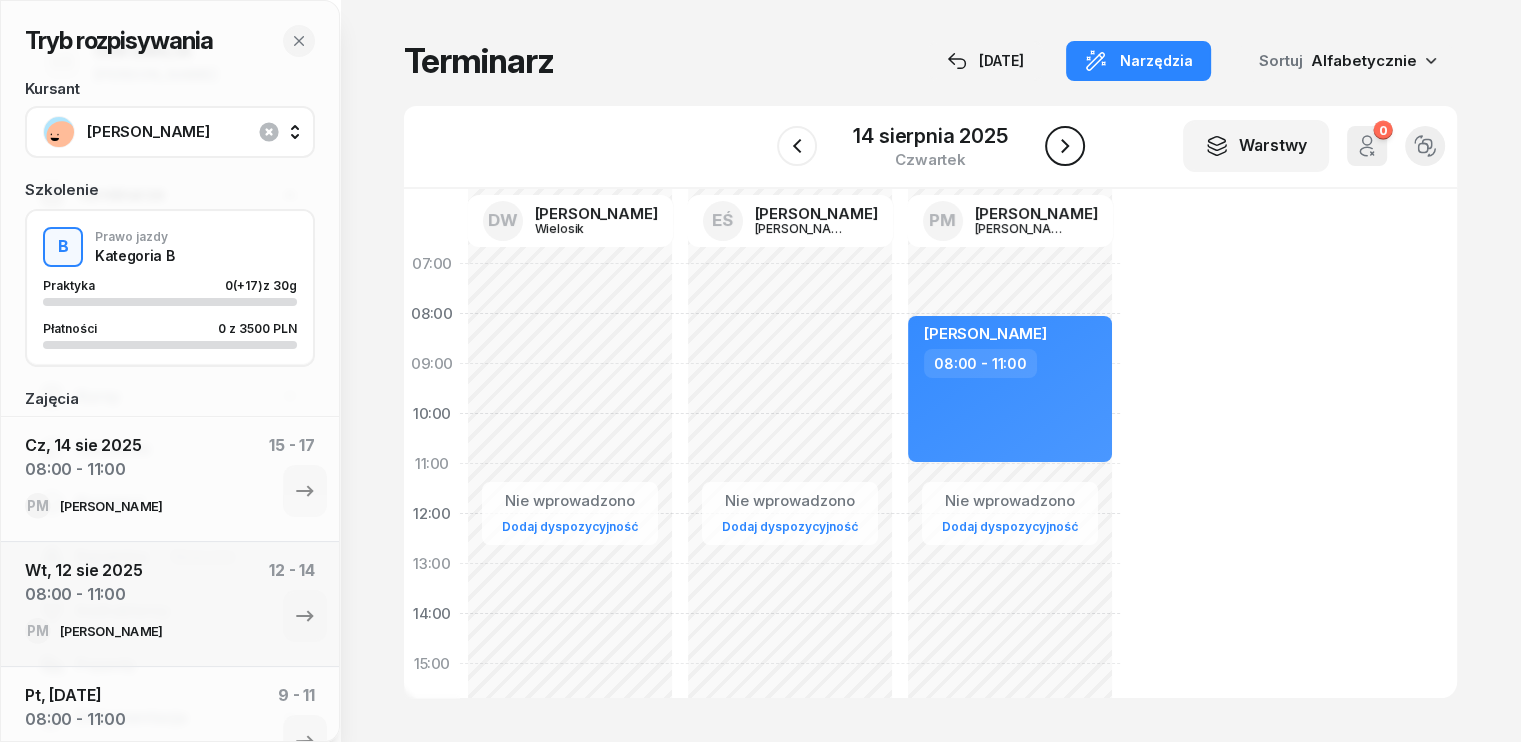 click at bounding box center [1065, 146] 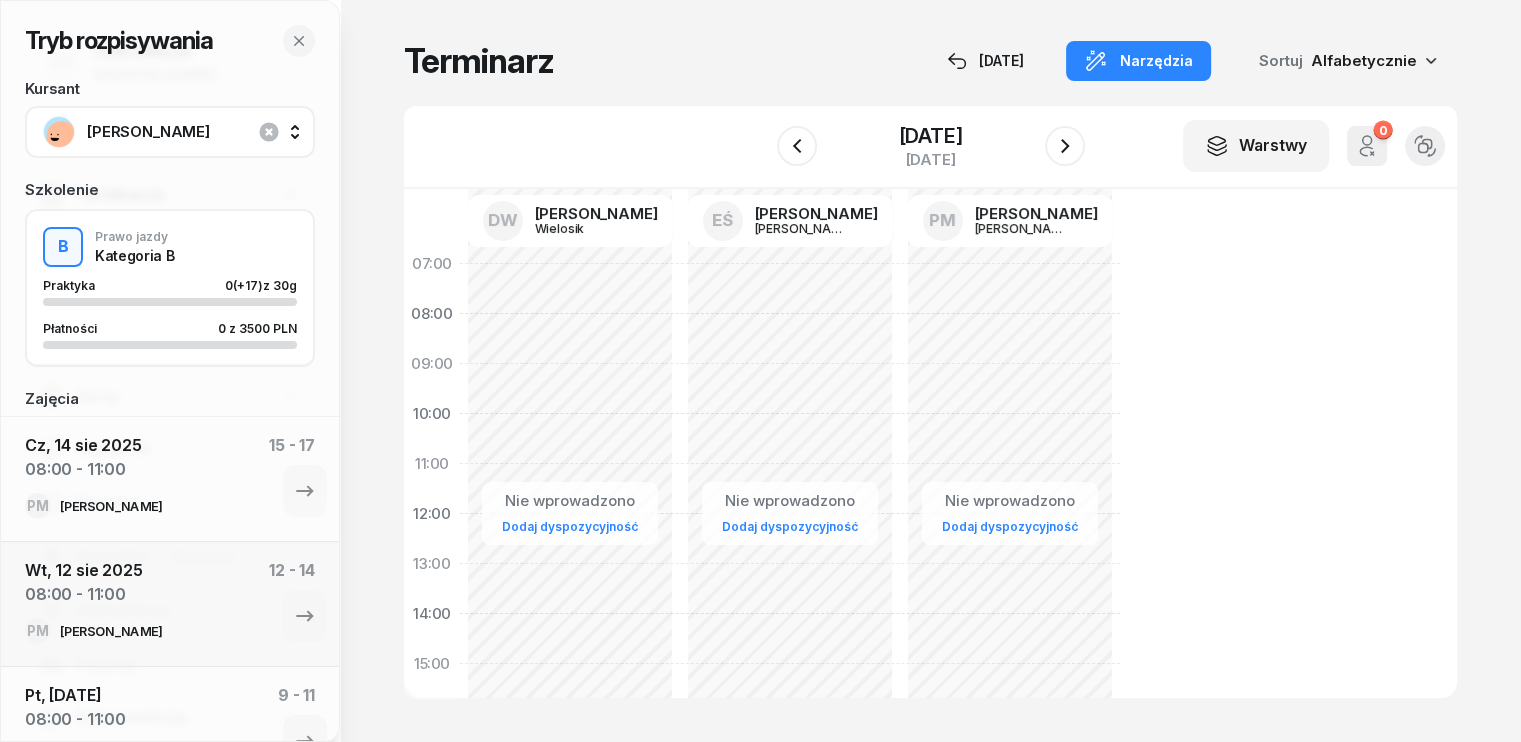 drag, startPoint x: 719, startPoint y: 263, endPoint x: 690, endPoint y: 314, distance: 58.66856 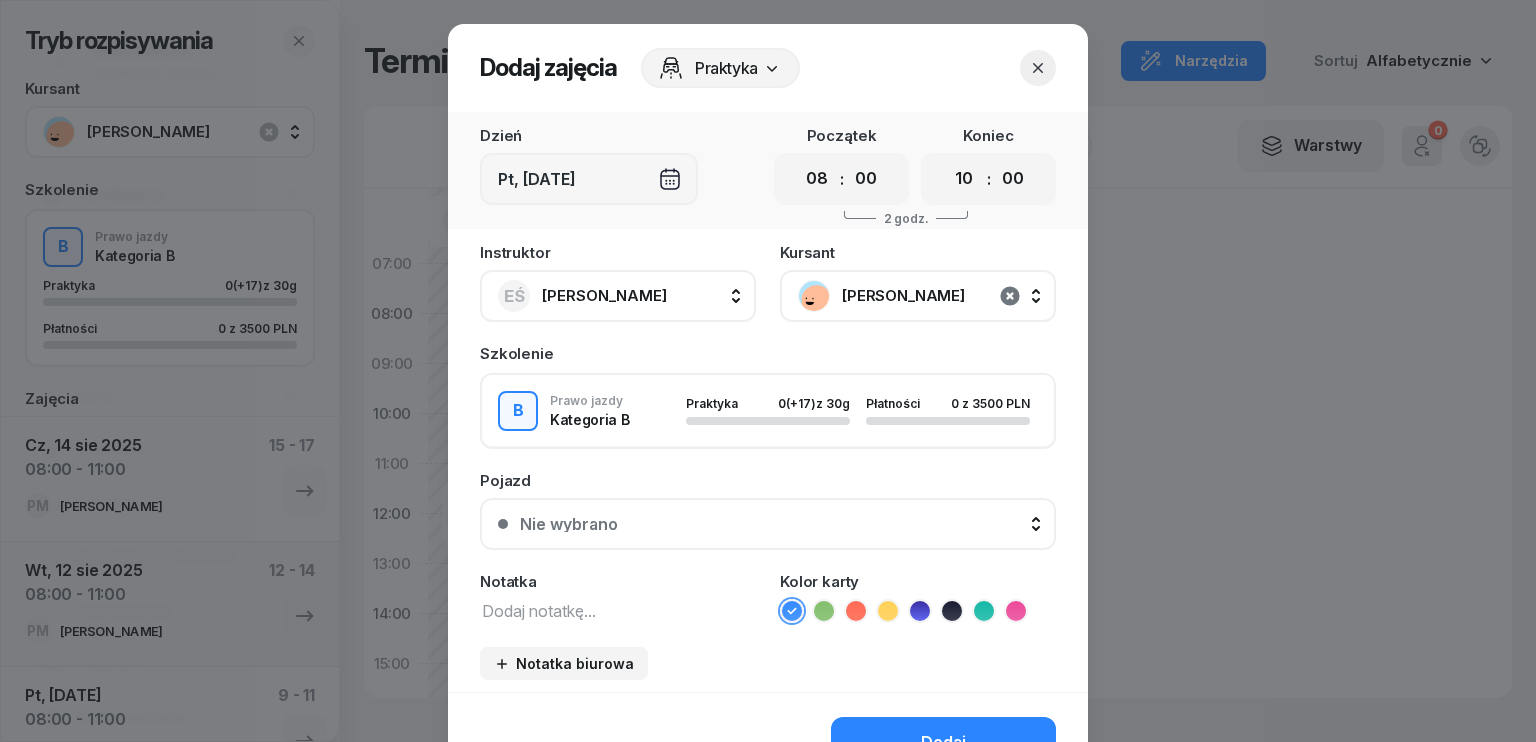 click 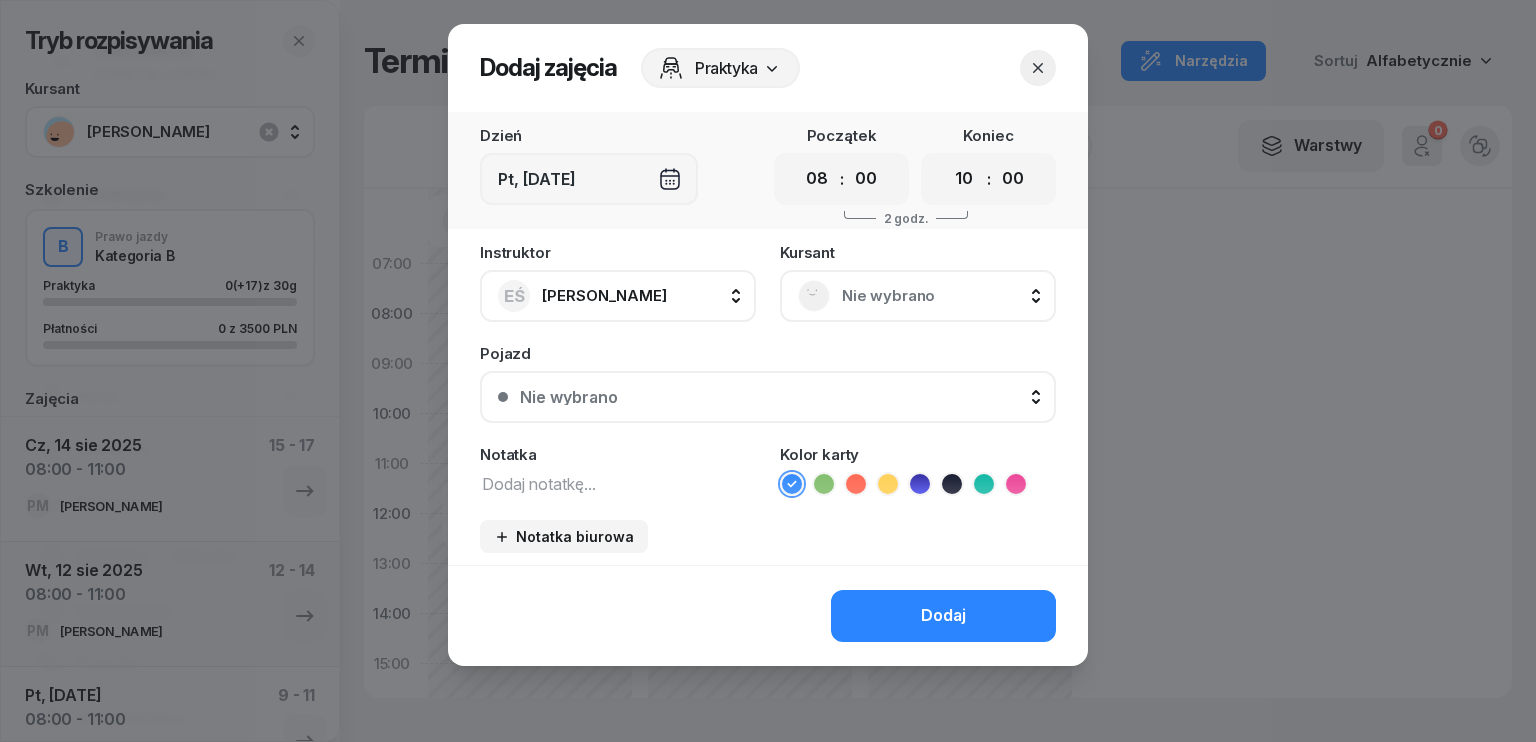 click at bounding box center (618, 483) 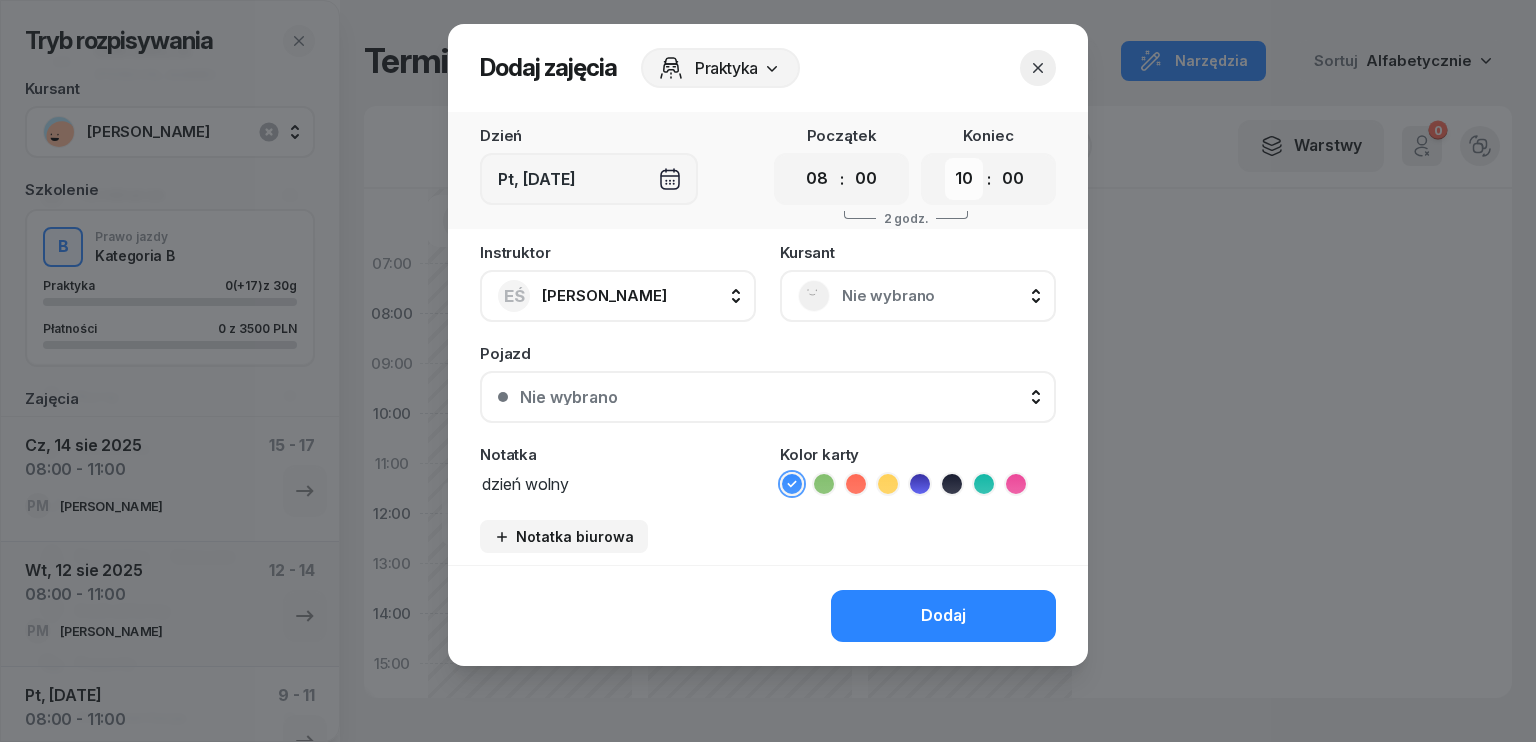 type on "dzień wolny" 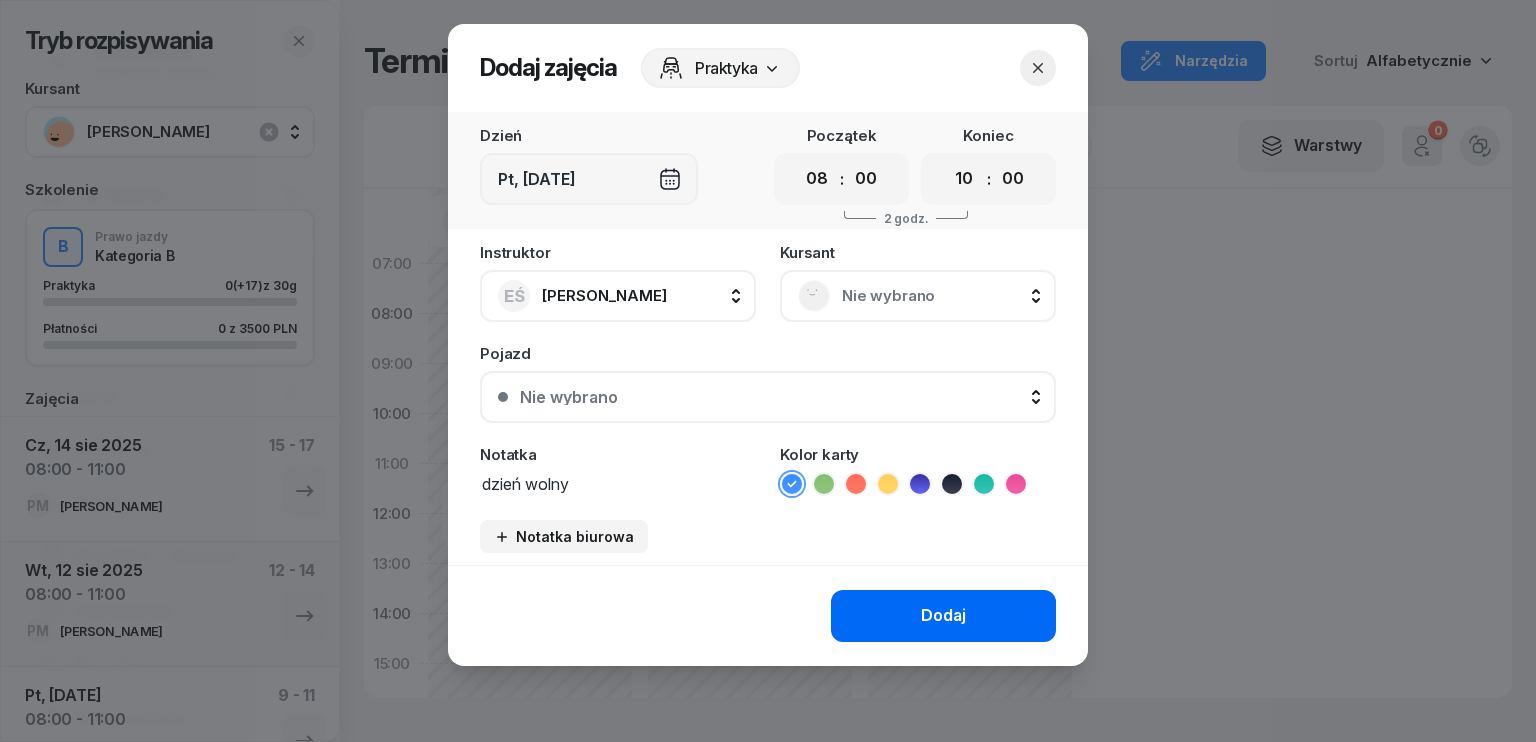 select on "15" 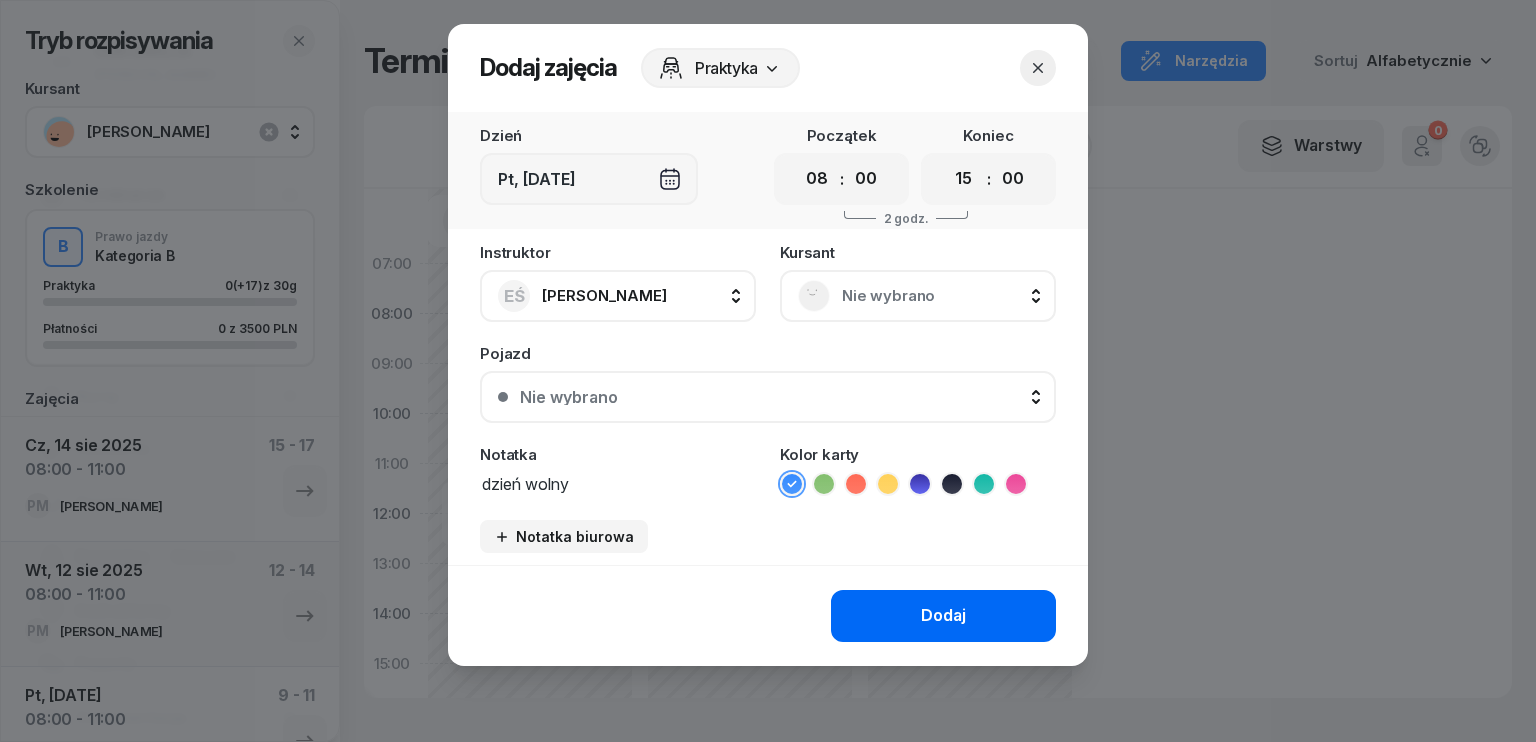 click on "00 01 02 03 04 05 06 07 08 09 10 11 12 13 14 15 16 17 18 19 20 21 22 23" at bounding box center [964, 179] 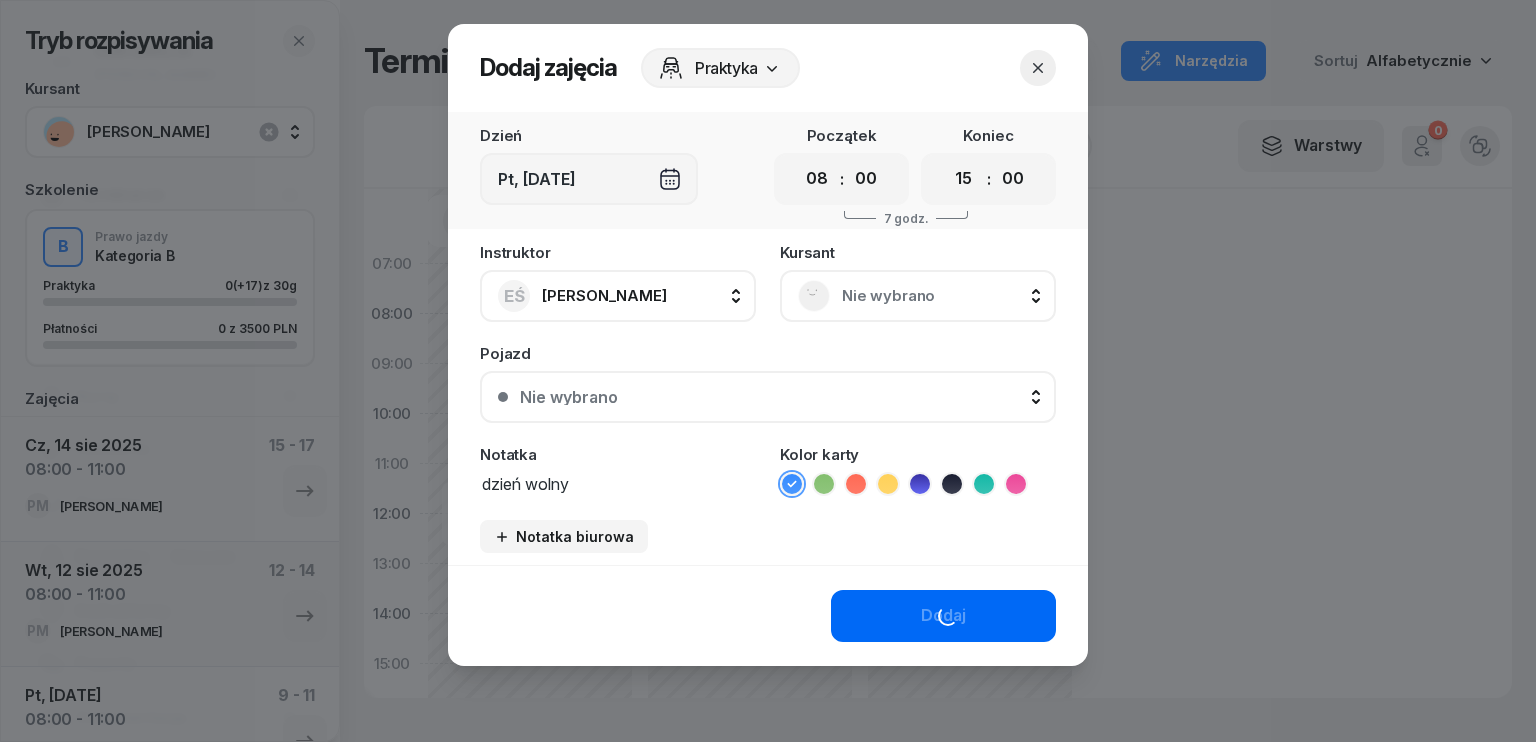 click on "Dodaj" at bounding box center [943, 616] 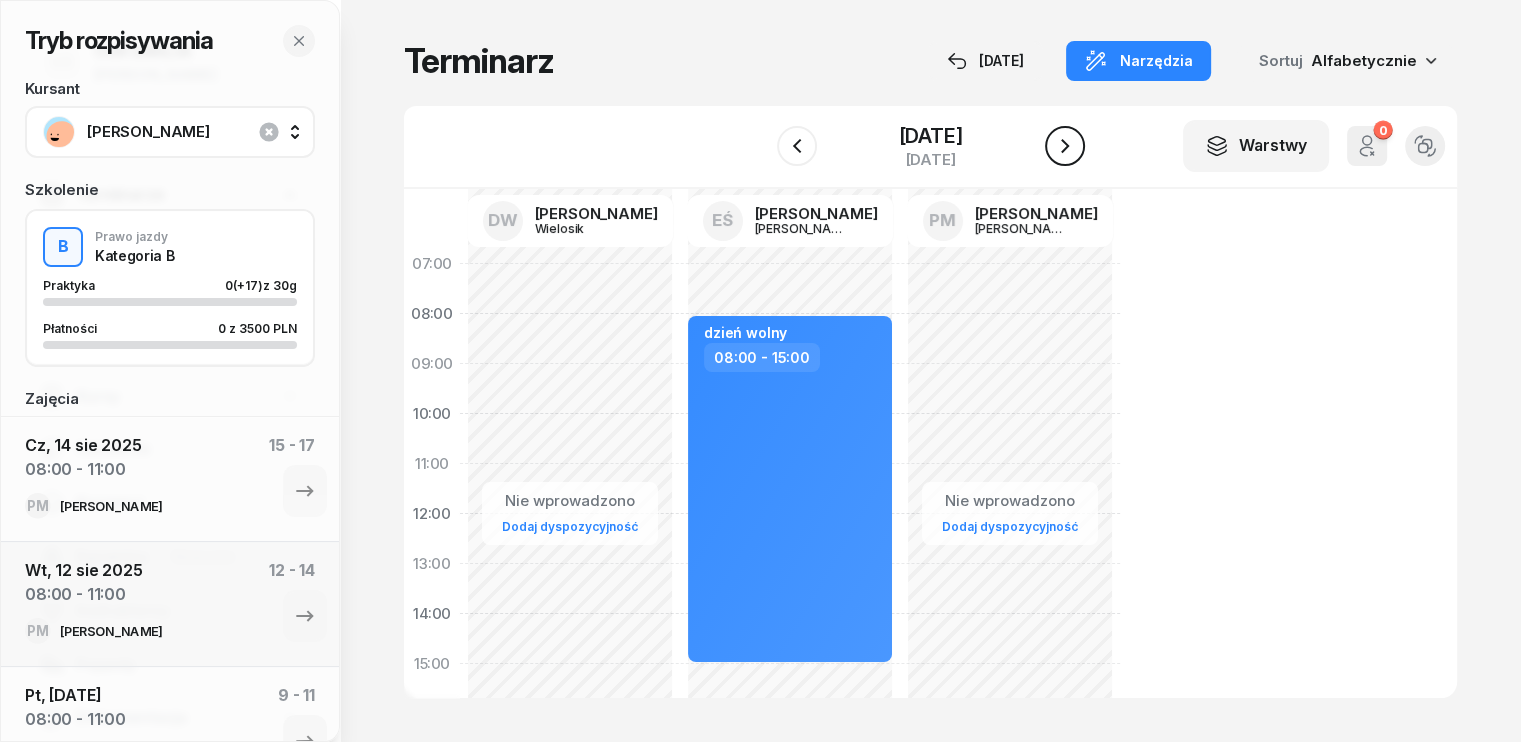 click 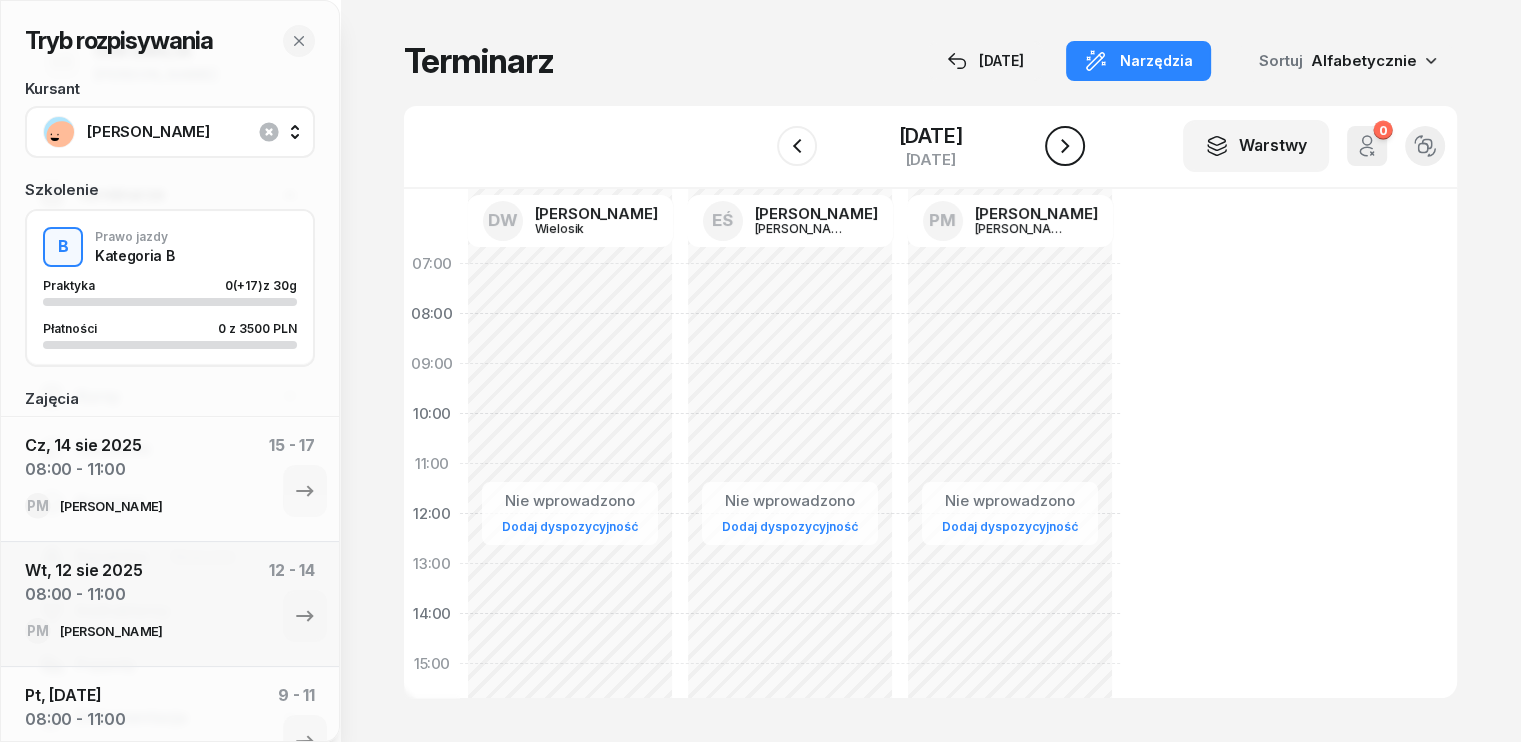 click 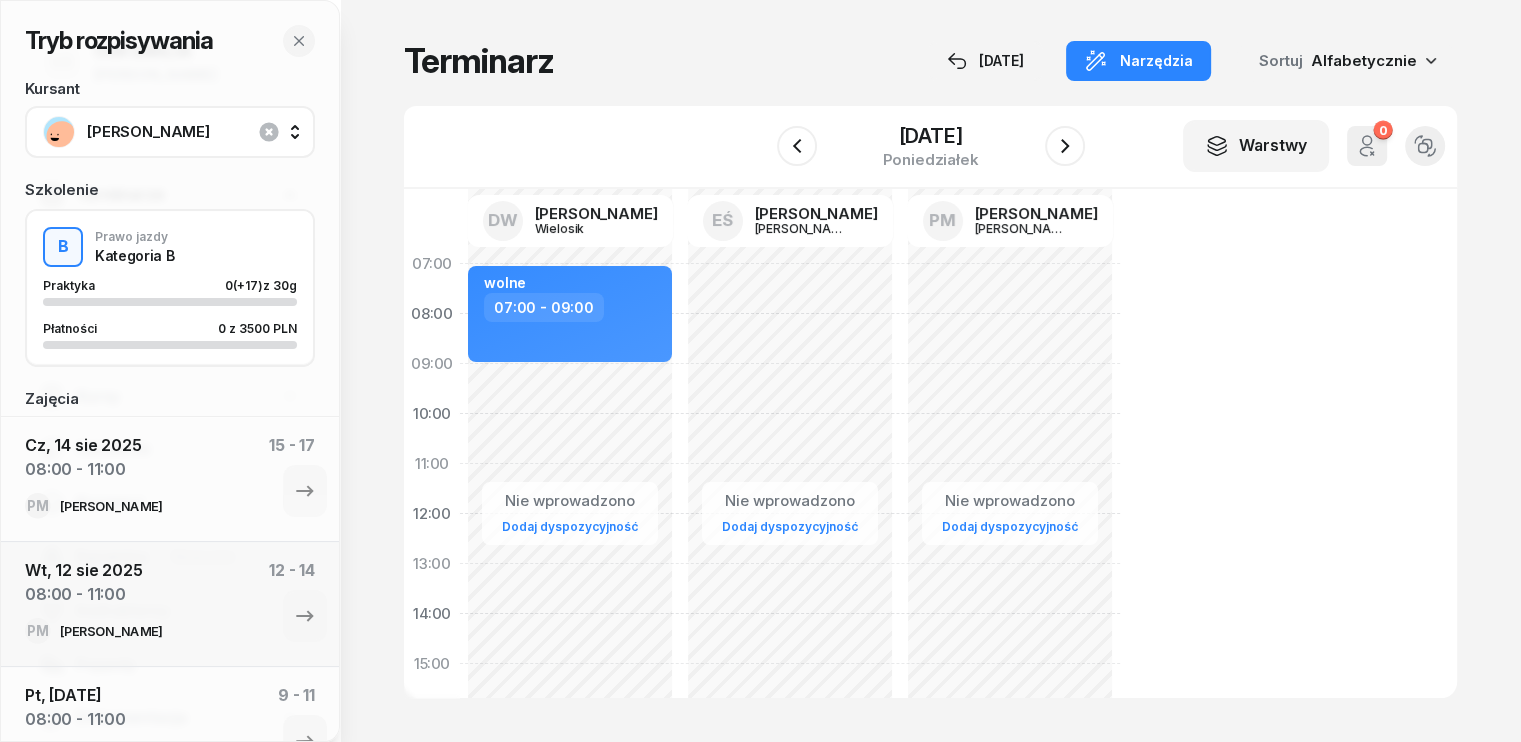 click on "Nie wprowadzono Dodaj dyspozycyjność" 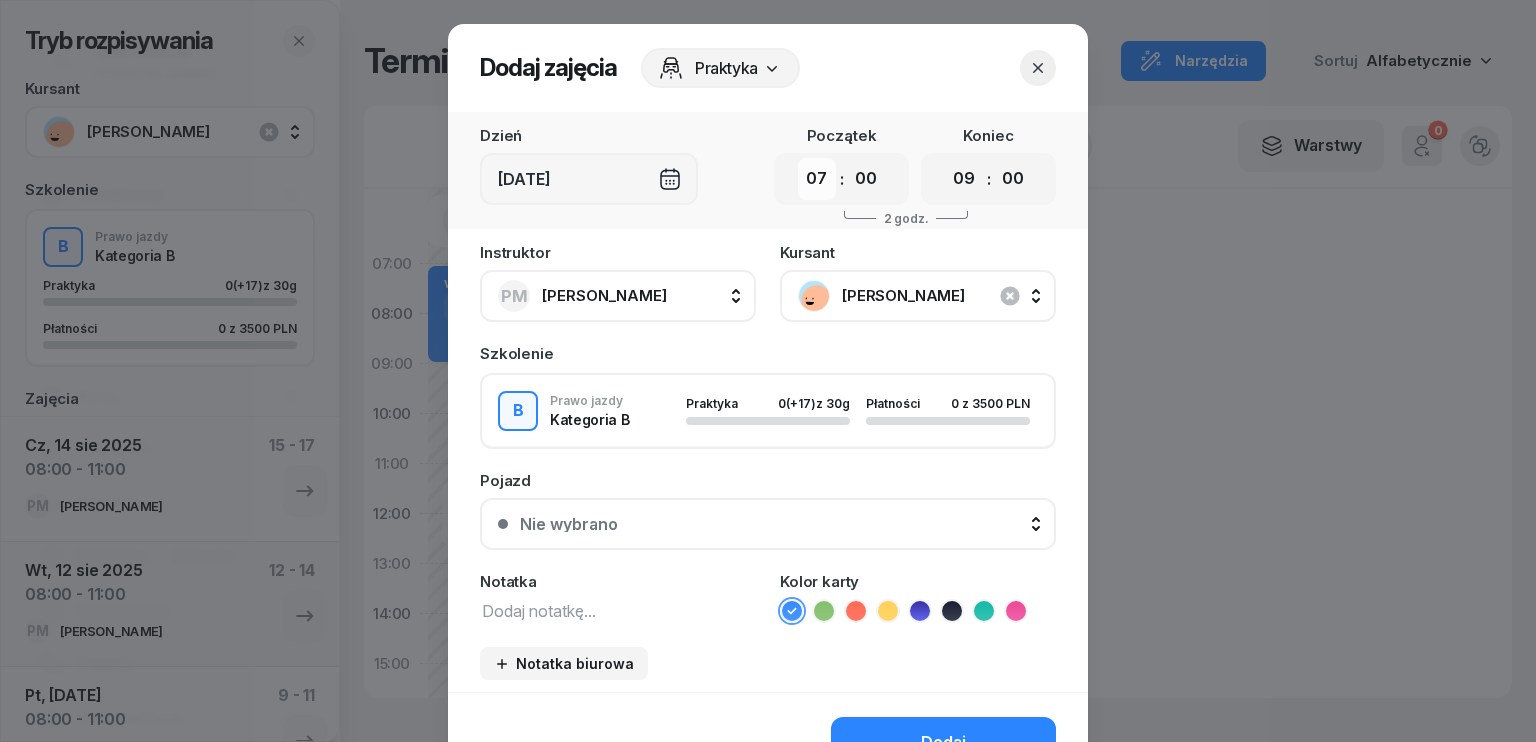 click on "00 01 02 03 04 05 06 07 08 09 10 11 12 13 14 15 16 17 18 19 20 21 22 23" at bounding box center [817, 179] 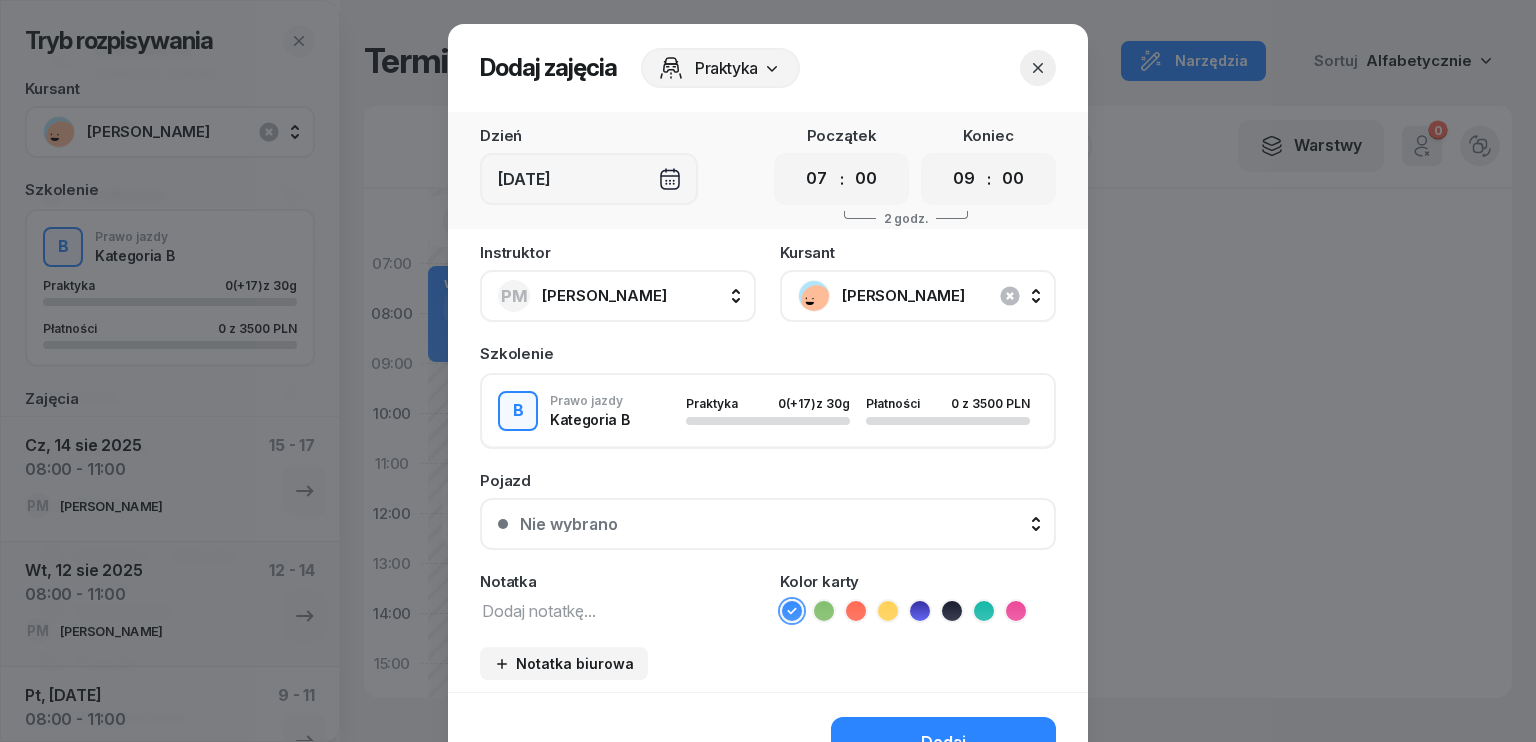 select on "08" 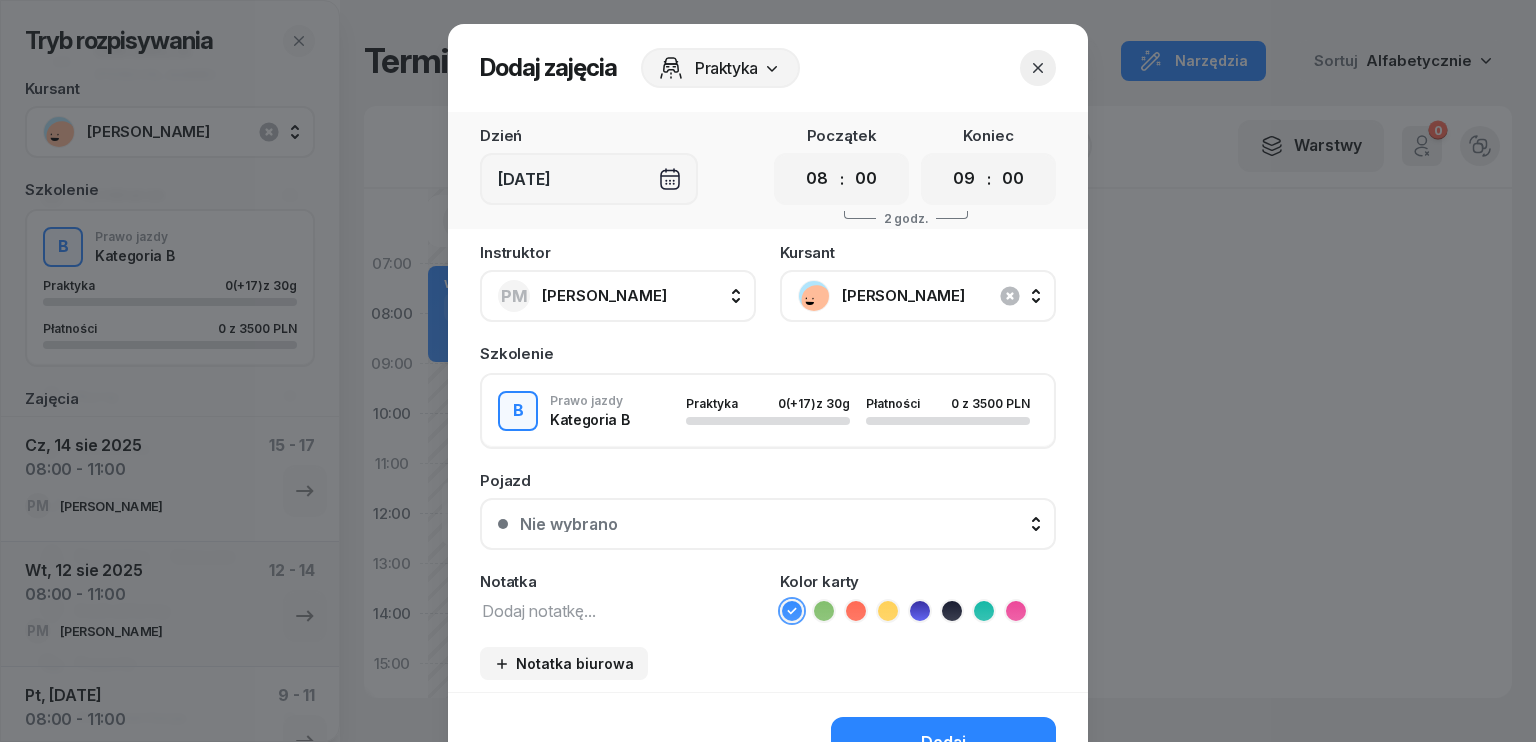 click on "00 01 02 03 04 05 06 07 08 09 10 11 12 13 14 15 16 17 18 19 20 21 22 23" at bounding box center (817, 179) 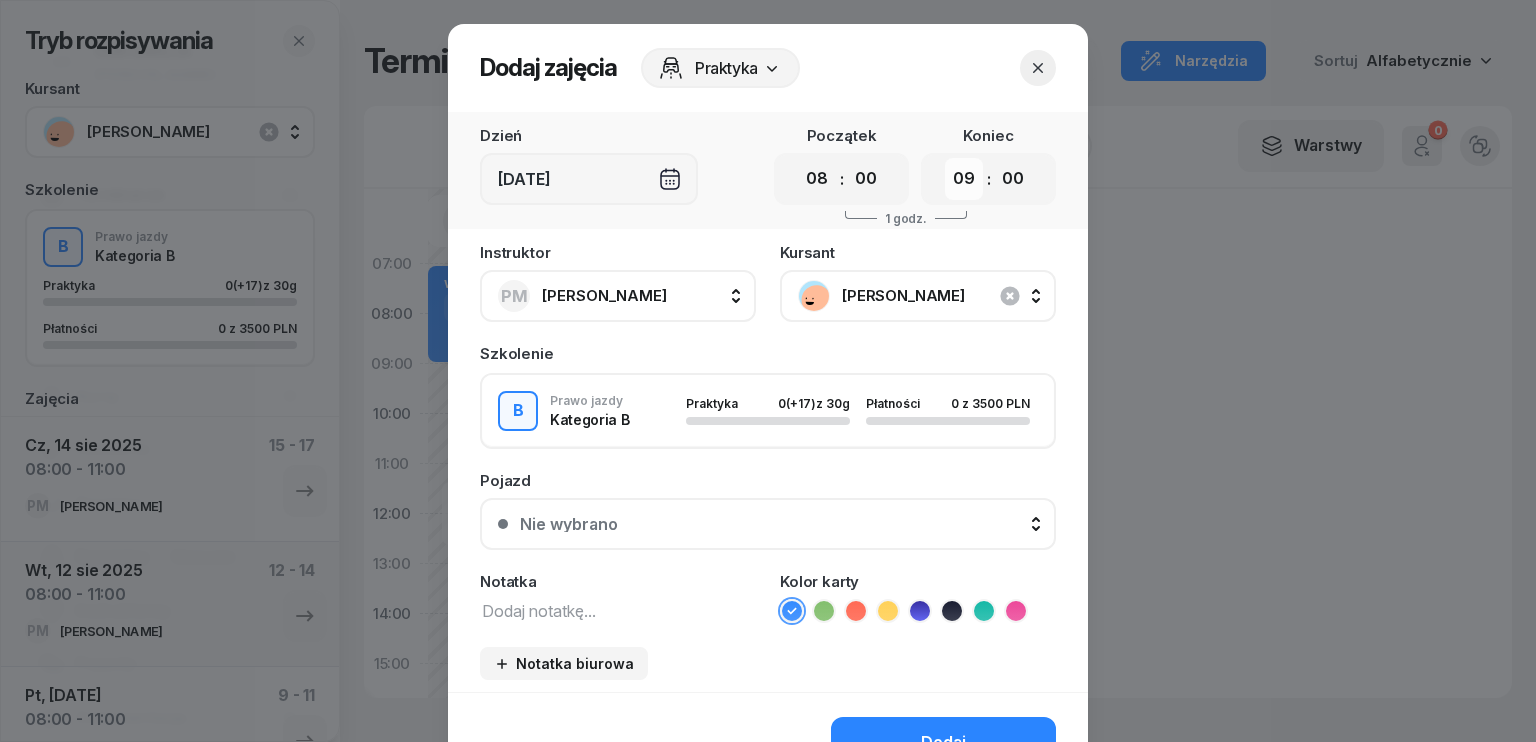 drag, startPoint x: 956, startPoint y: 178, endPoint x: 956, endPoint y: 198, distance: 20 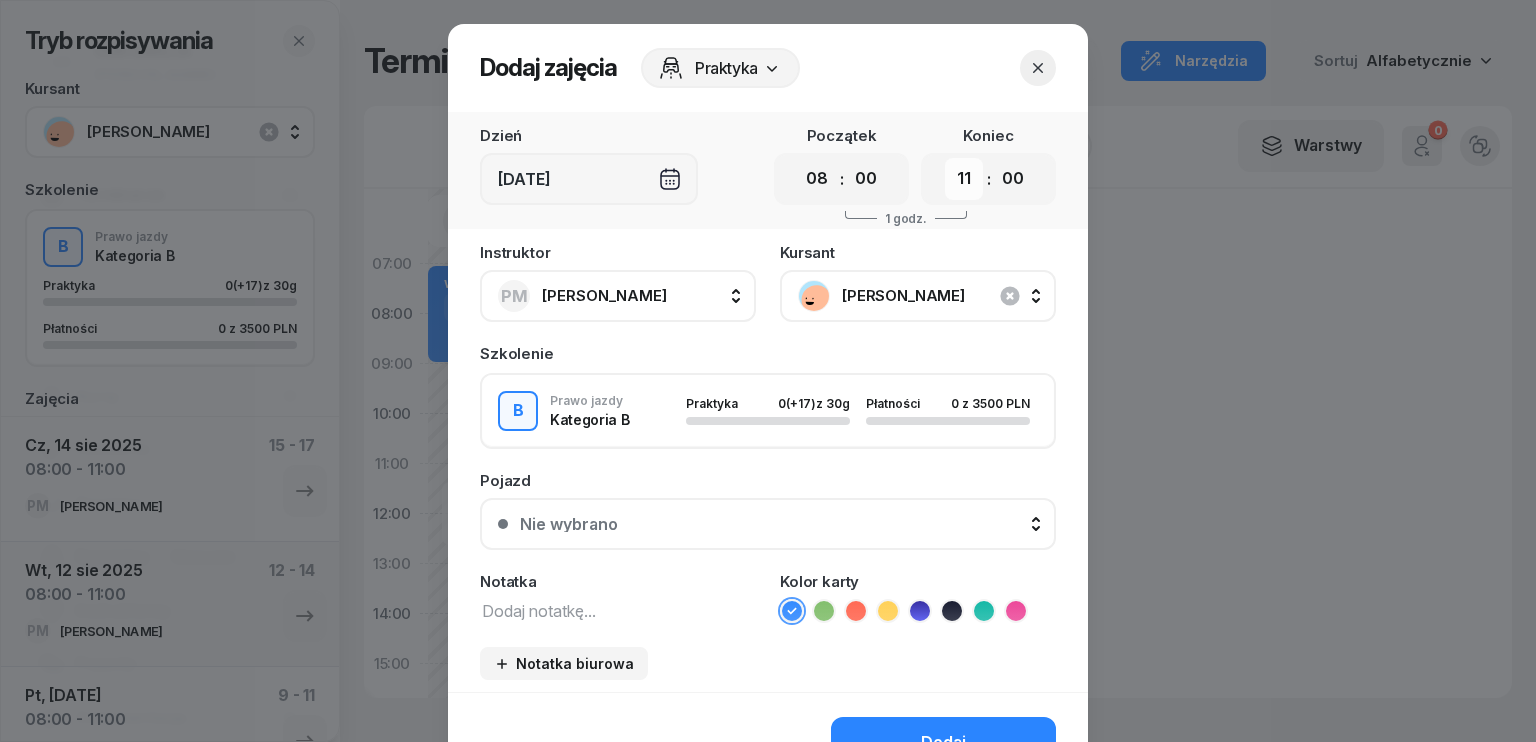 click on "00 01 02 03 04 05 06 07 08 09 10 11 12 13 14 15 16 17 18 19 20 21 22 23" at bounding box center [964, 179] 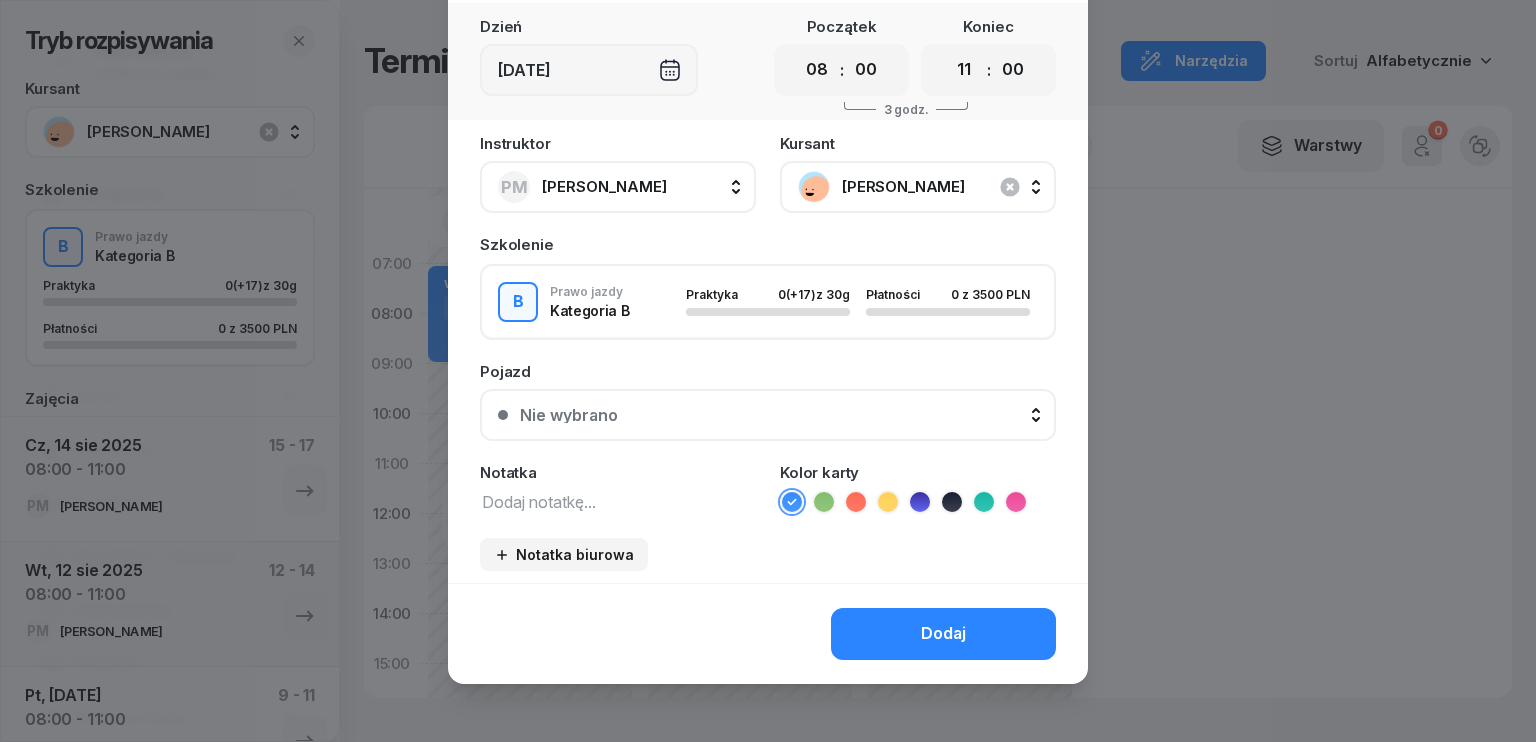 scroll, scrollTop: 112, scrollLeft: 0, axis: vertical 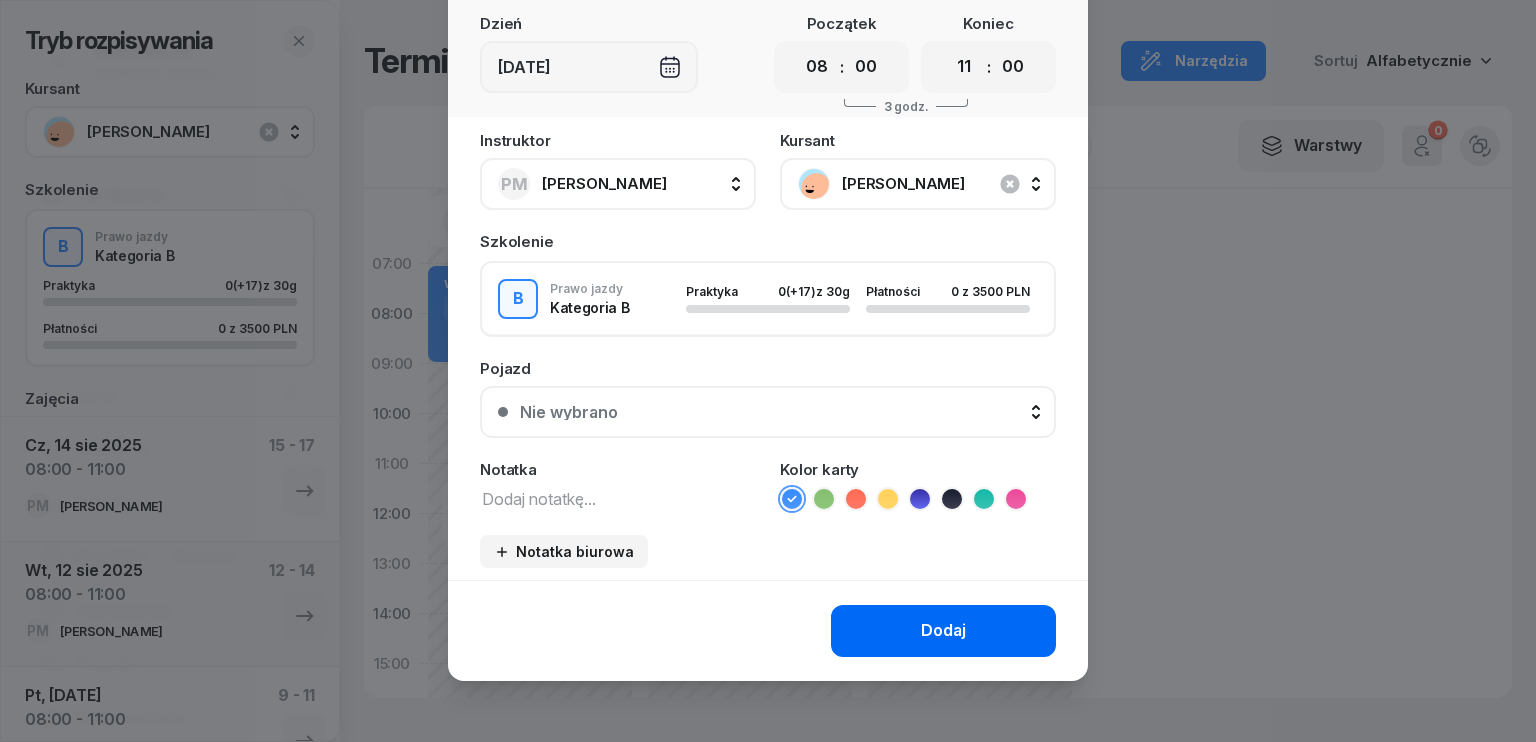 click on "Dodaj" at bounding box center (943, 631) 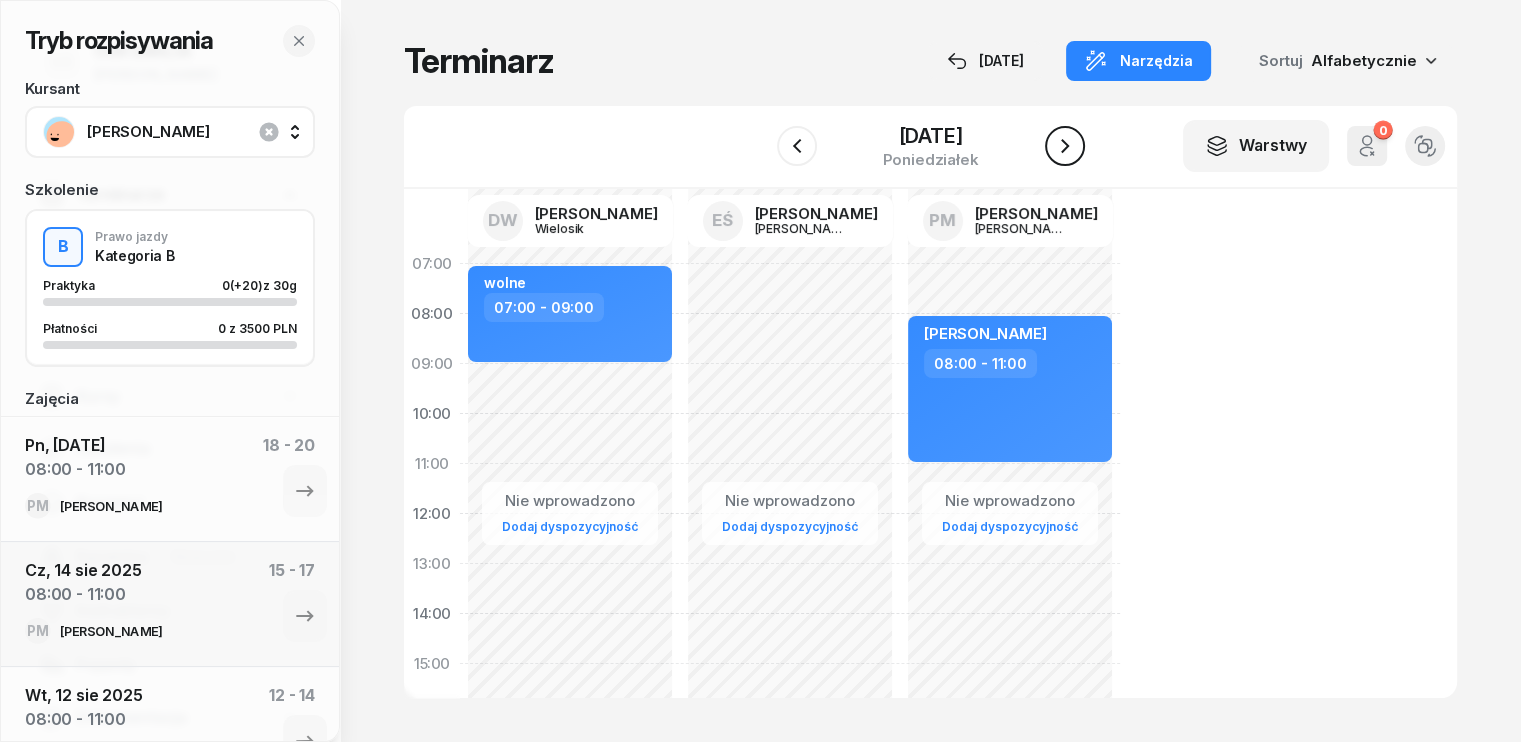 click at bounding box center [1065, 146] 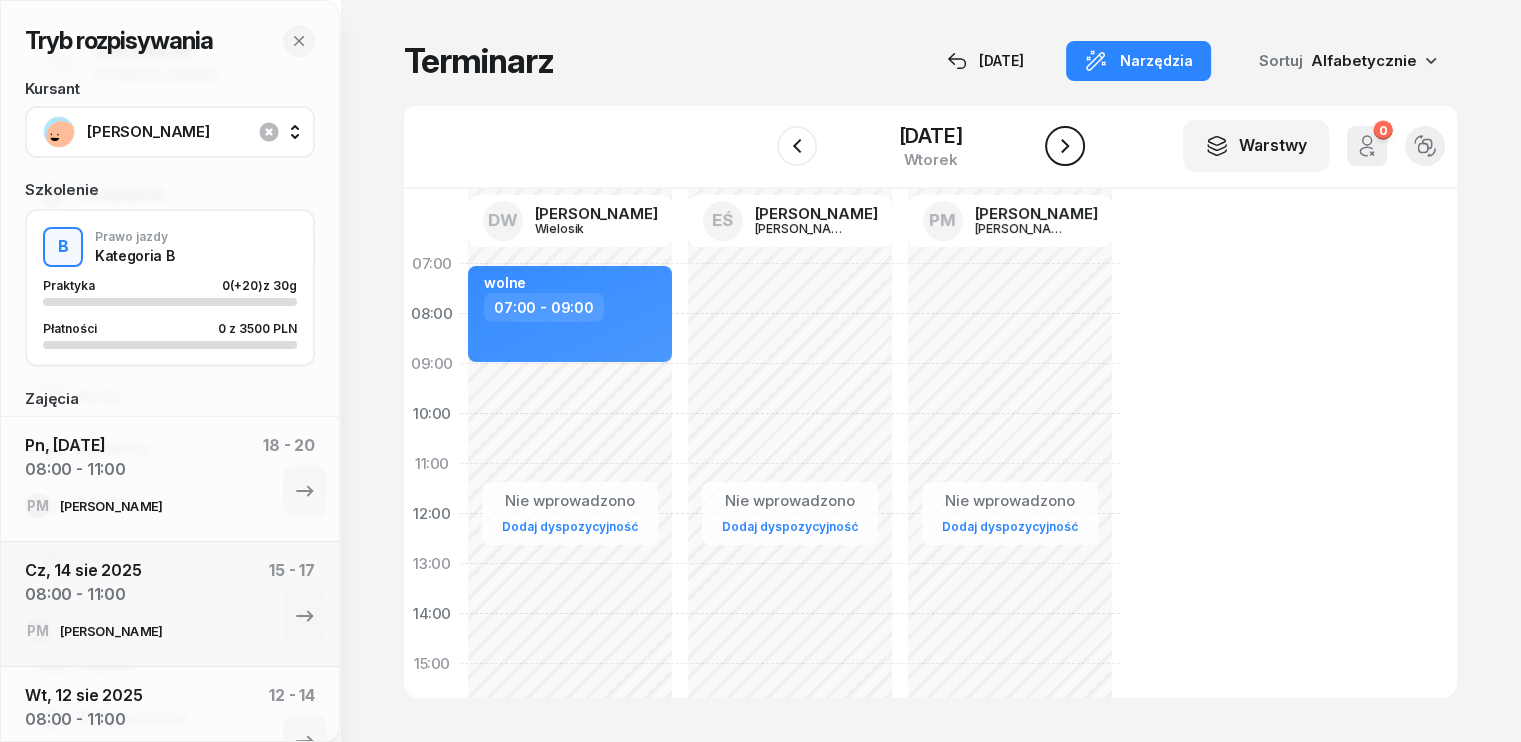 click 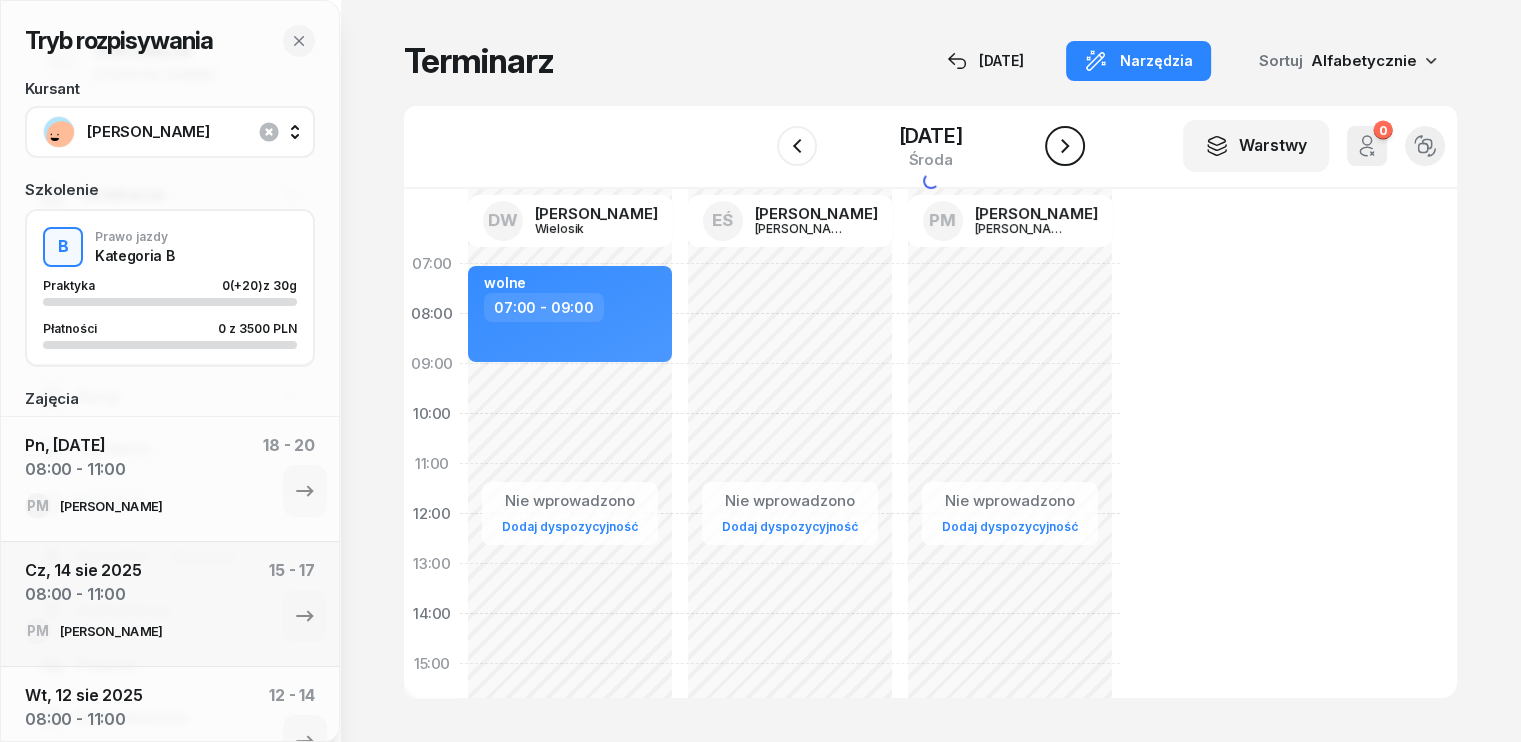 click 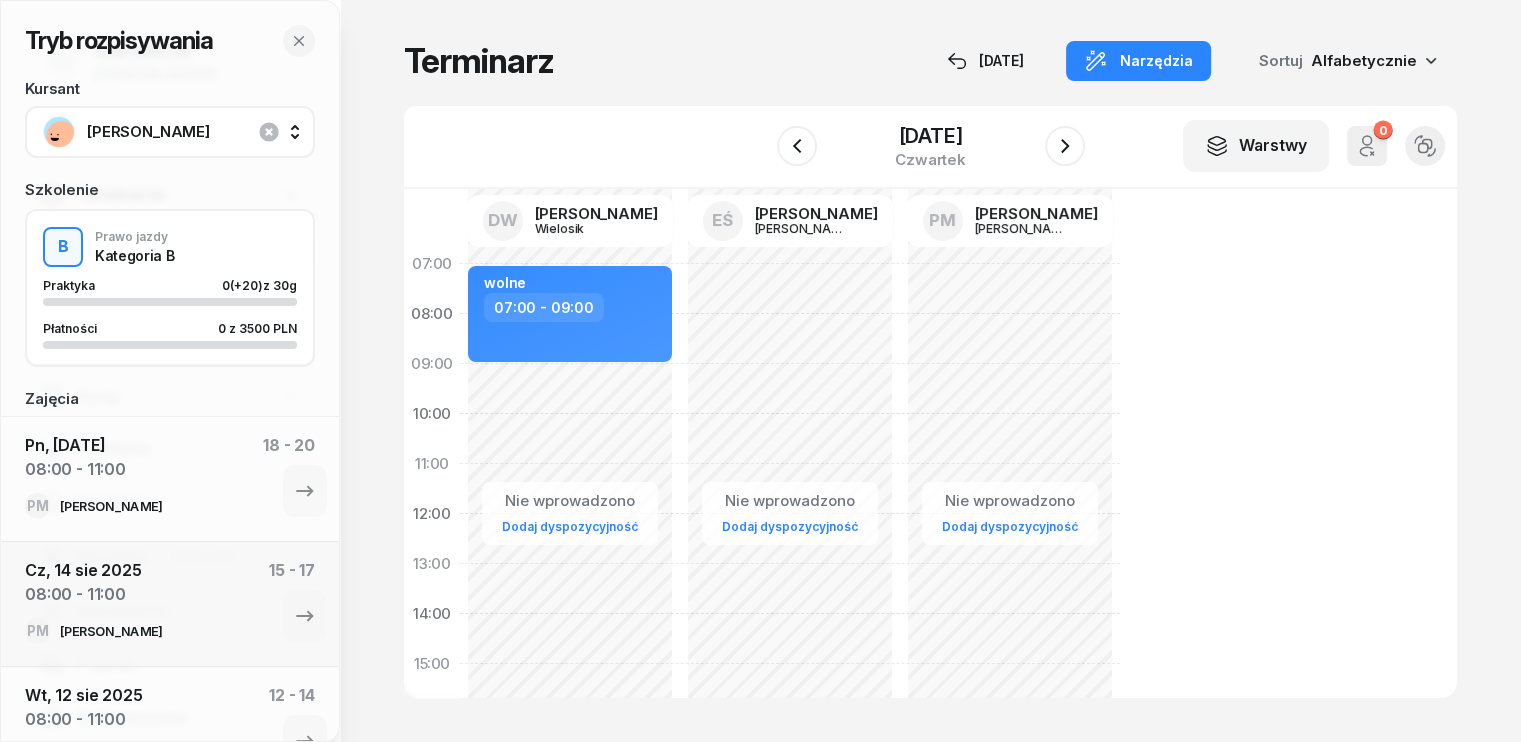 click on "Nie wprowadzono Dodaj dyspozycyjność" 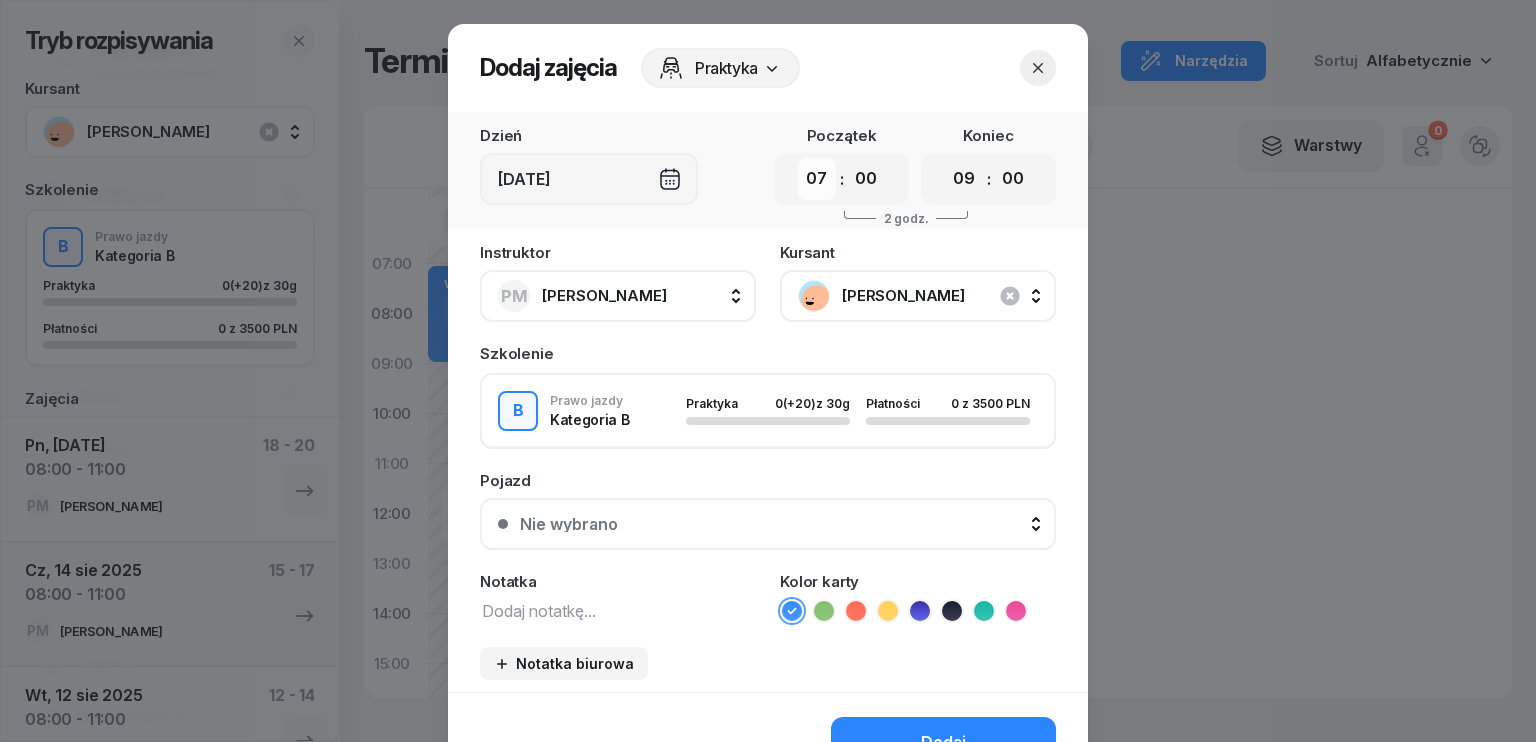 click on "00 01 02 03 04 05 06 07 08 09 10 11 12 13 14 15 16 17 18 19 20 21 22 23" at bounding box center (817, 179) 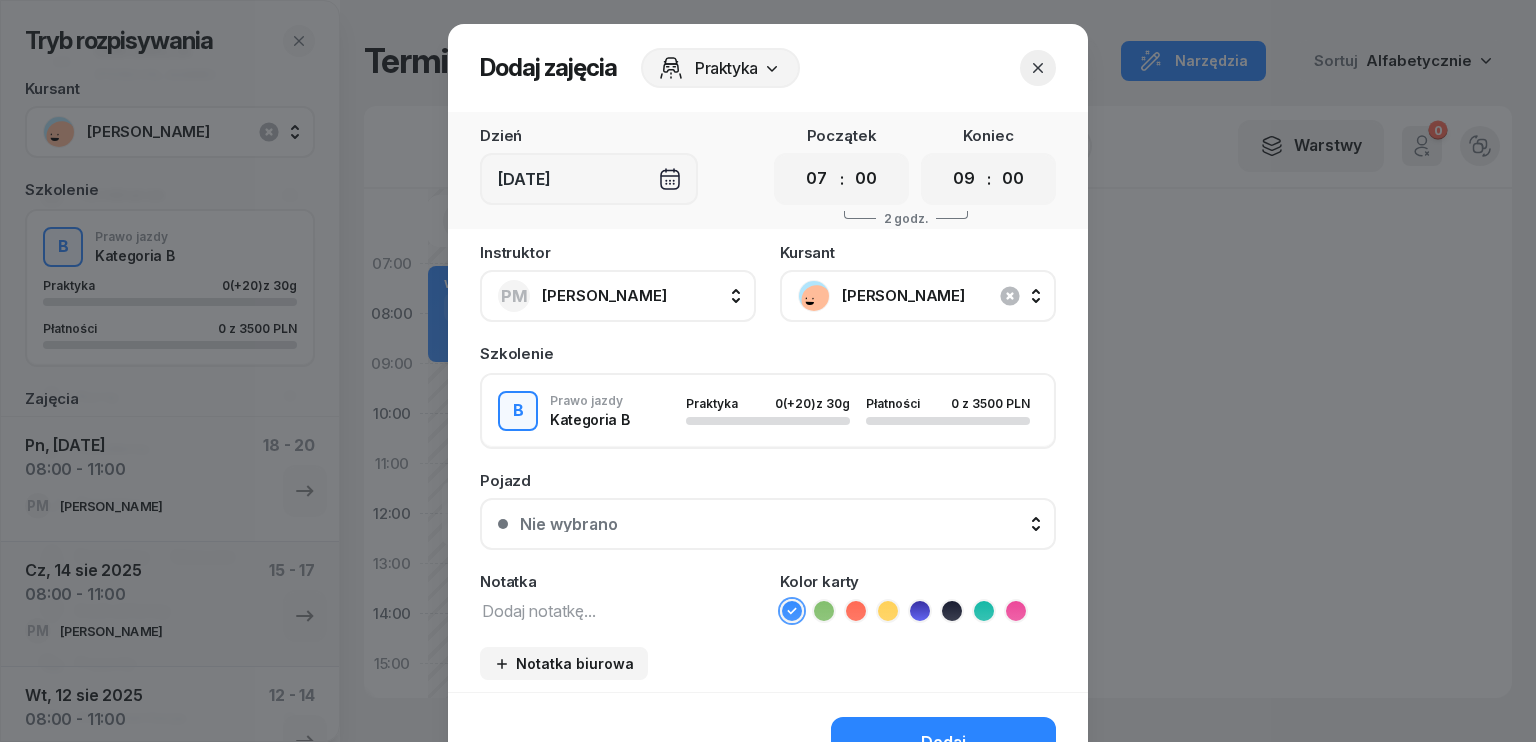 select on "08" 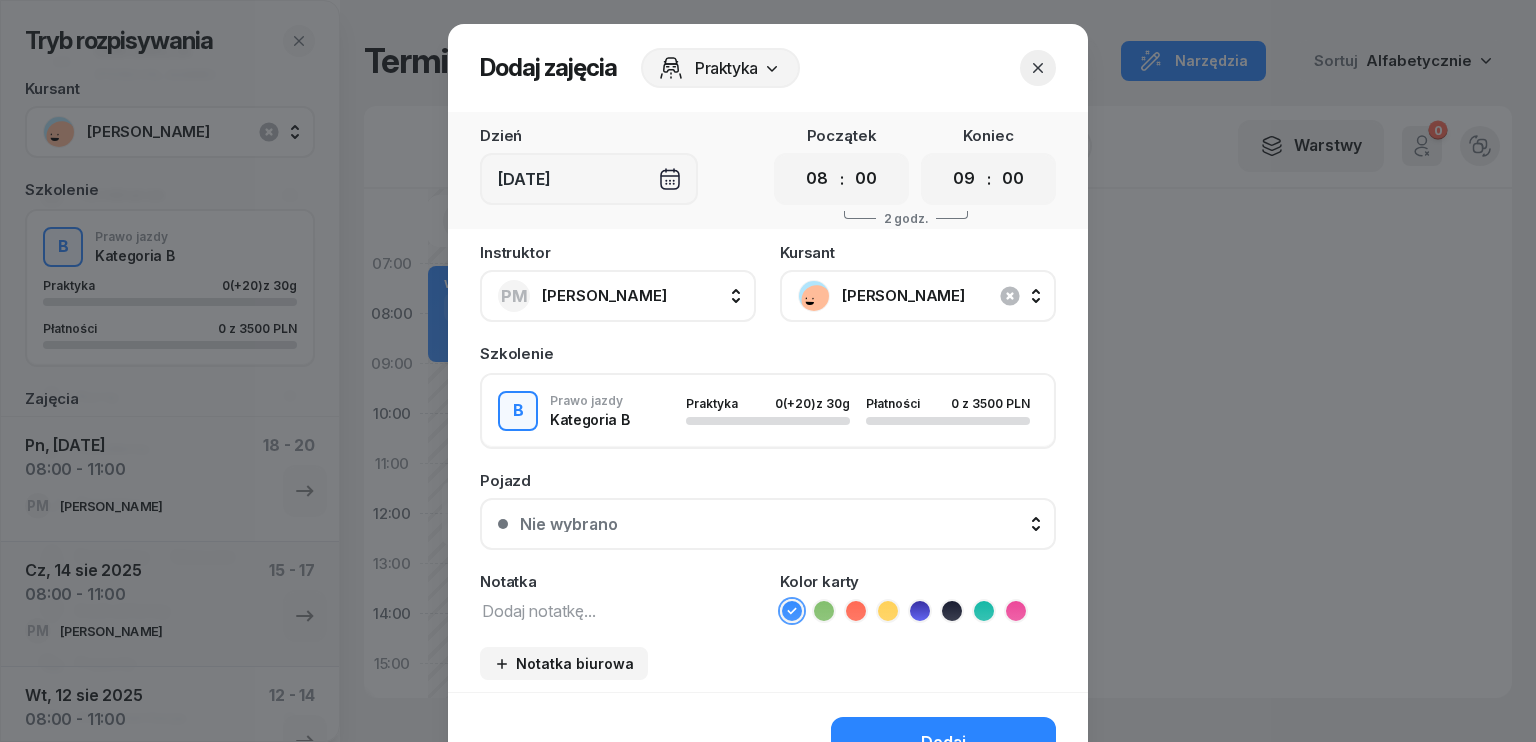 click on "00 01 02 03 04 05 06 07 08 09 10 11 12 13 14 15 16 17 18 19 20 21 22 23" at bounding box center [817, 179] 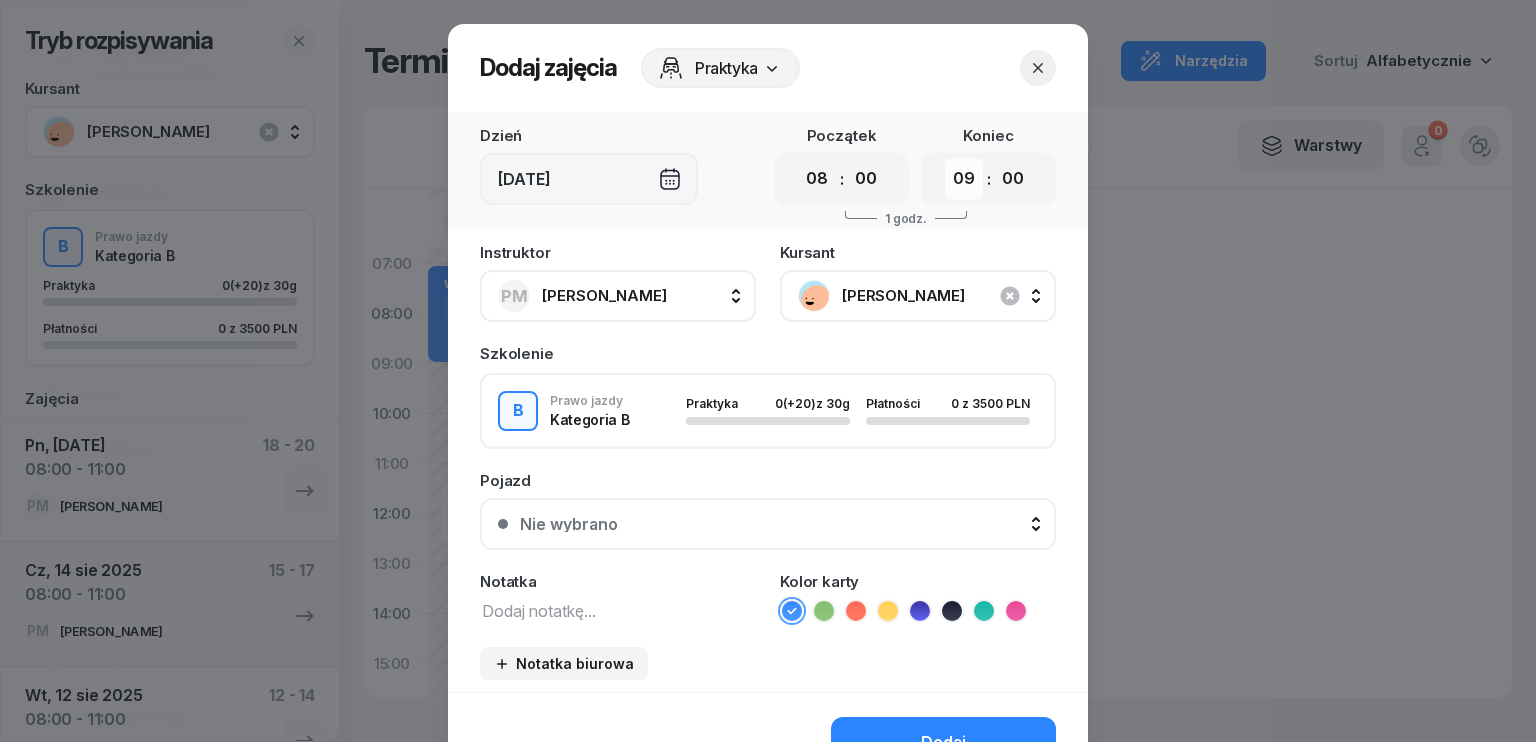 drag, startPoint x: 960, startPoint y: 175, endPoint x: 960, endPoint y: 188, distance: 13 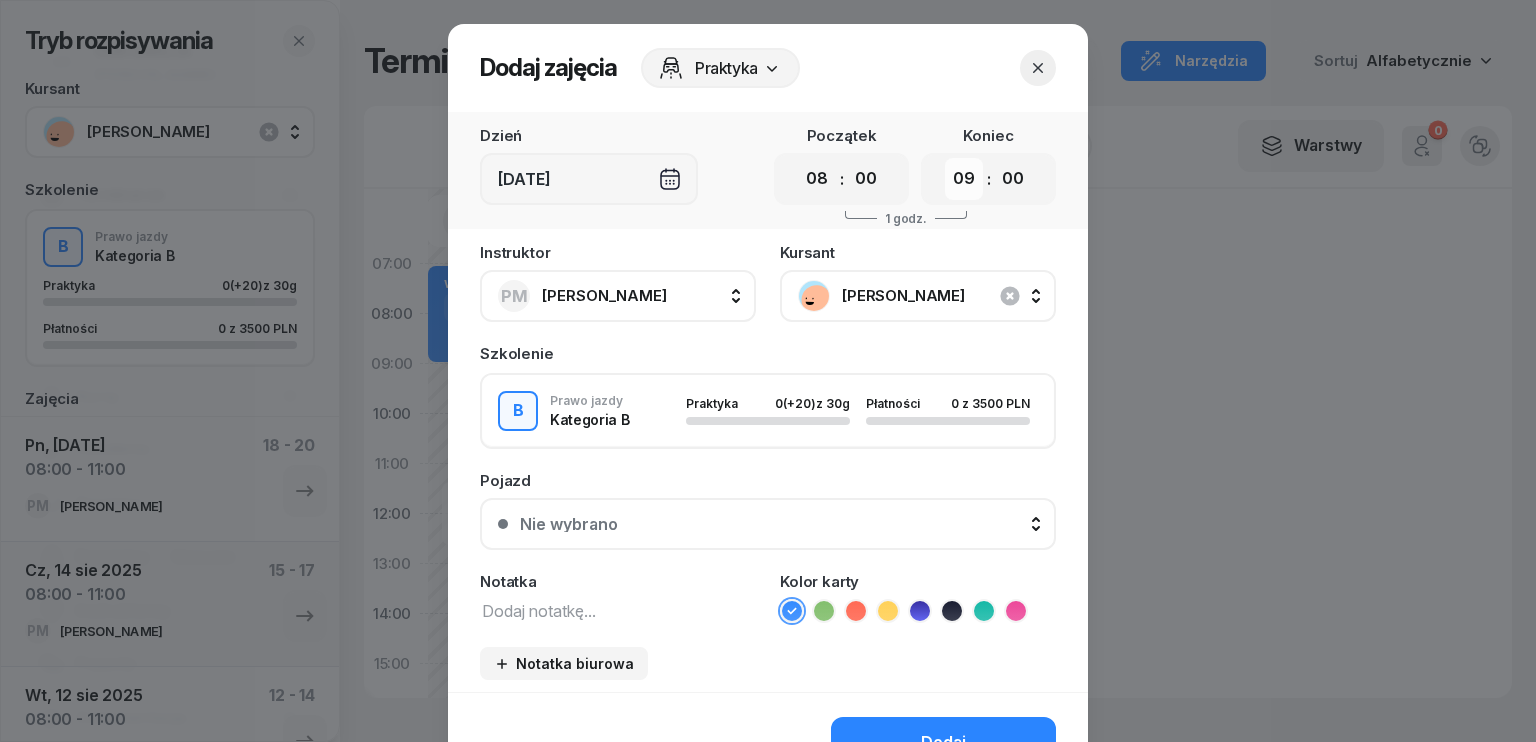 select on "11" 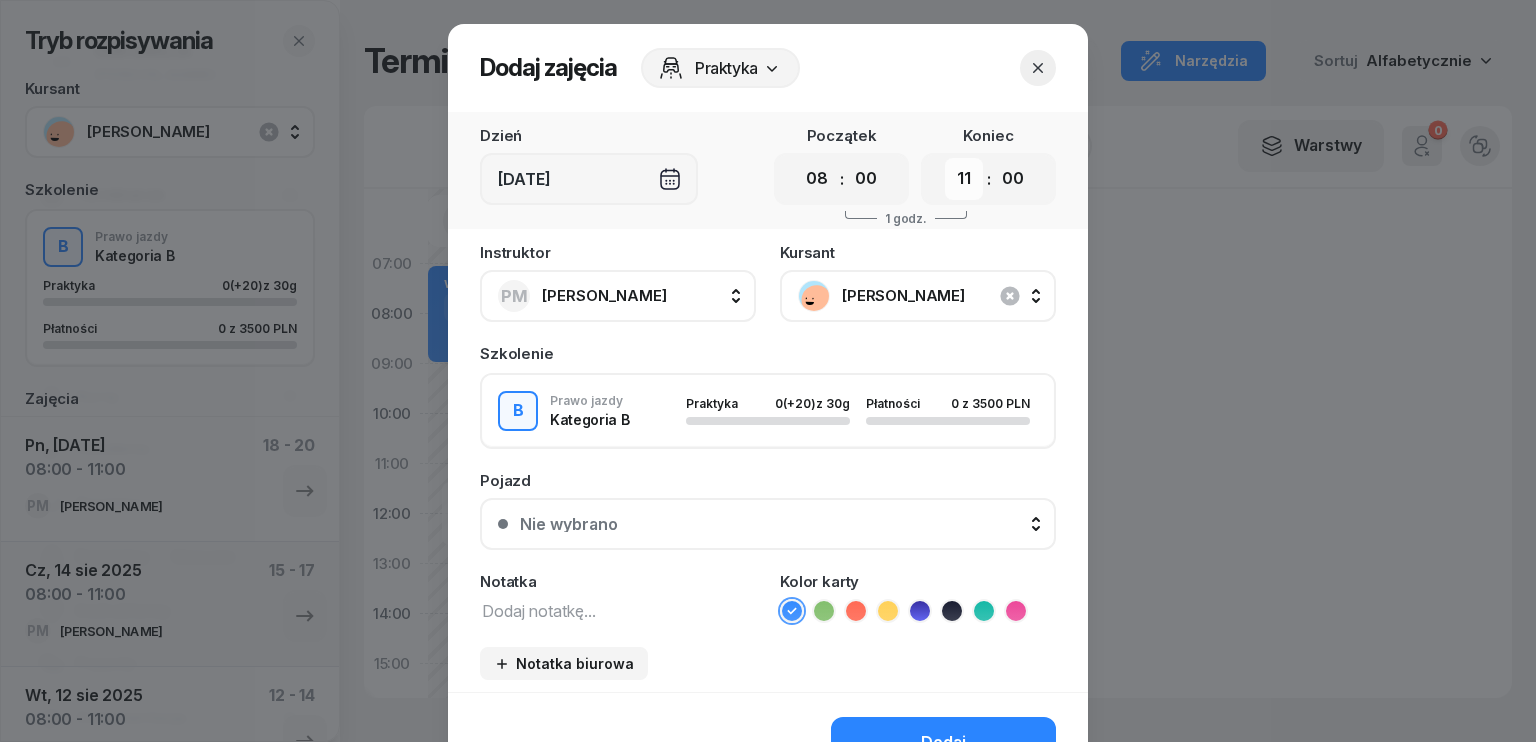 click on "00 01 02 03 04 05 06 07 08 09 10 11 12 13 14 15 16 17 18 19 20 21 22 23" at bounding box center [964, 179] 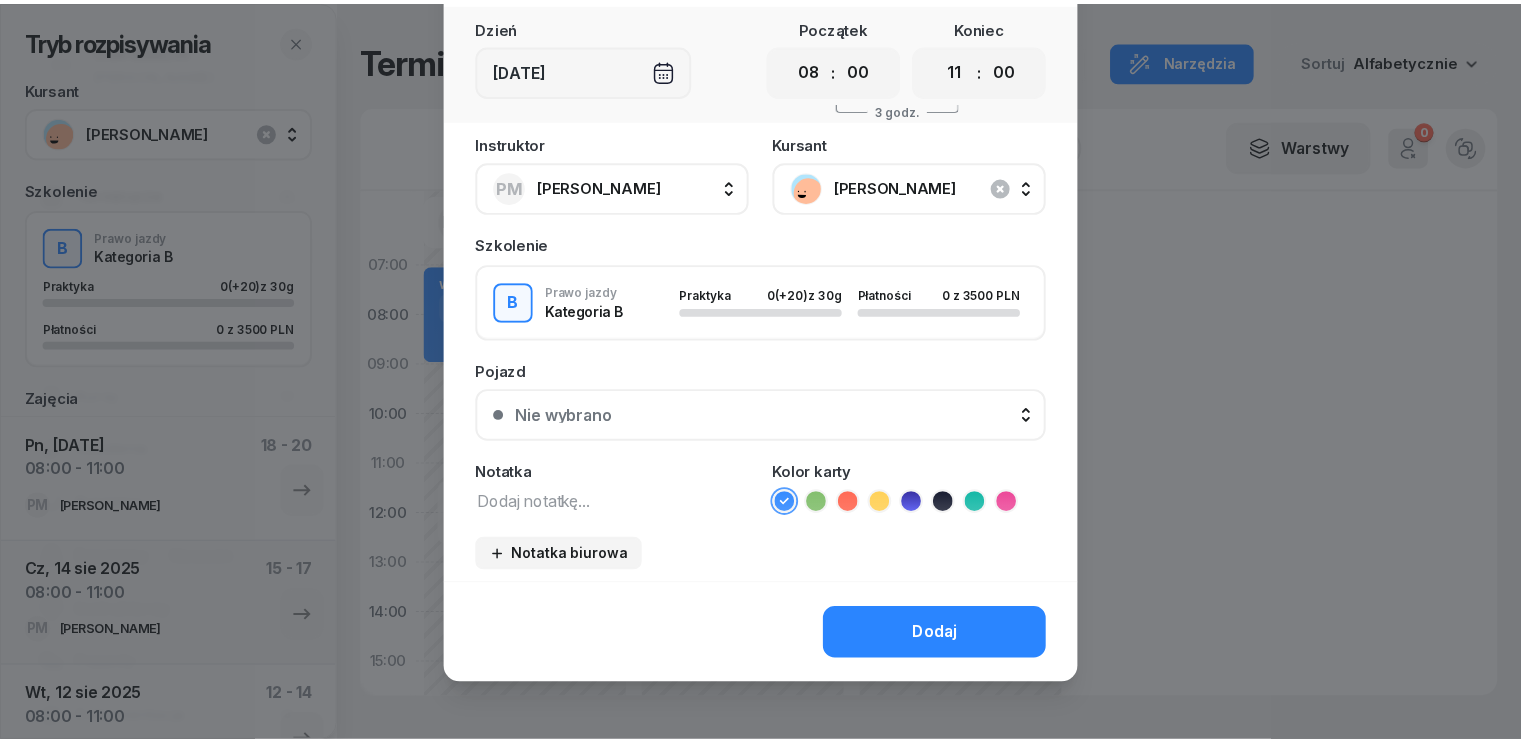 scroll, scrollTop: 112, scrollLeft: 0, axis: vertical 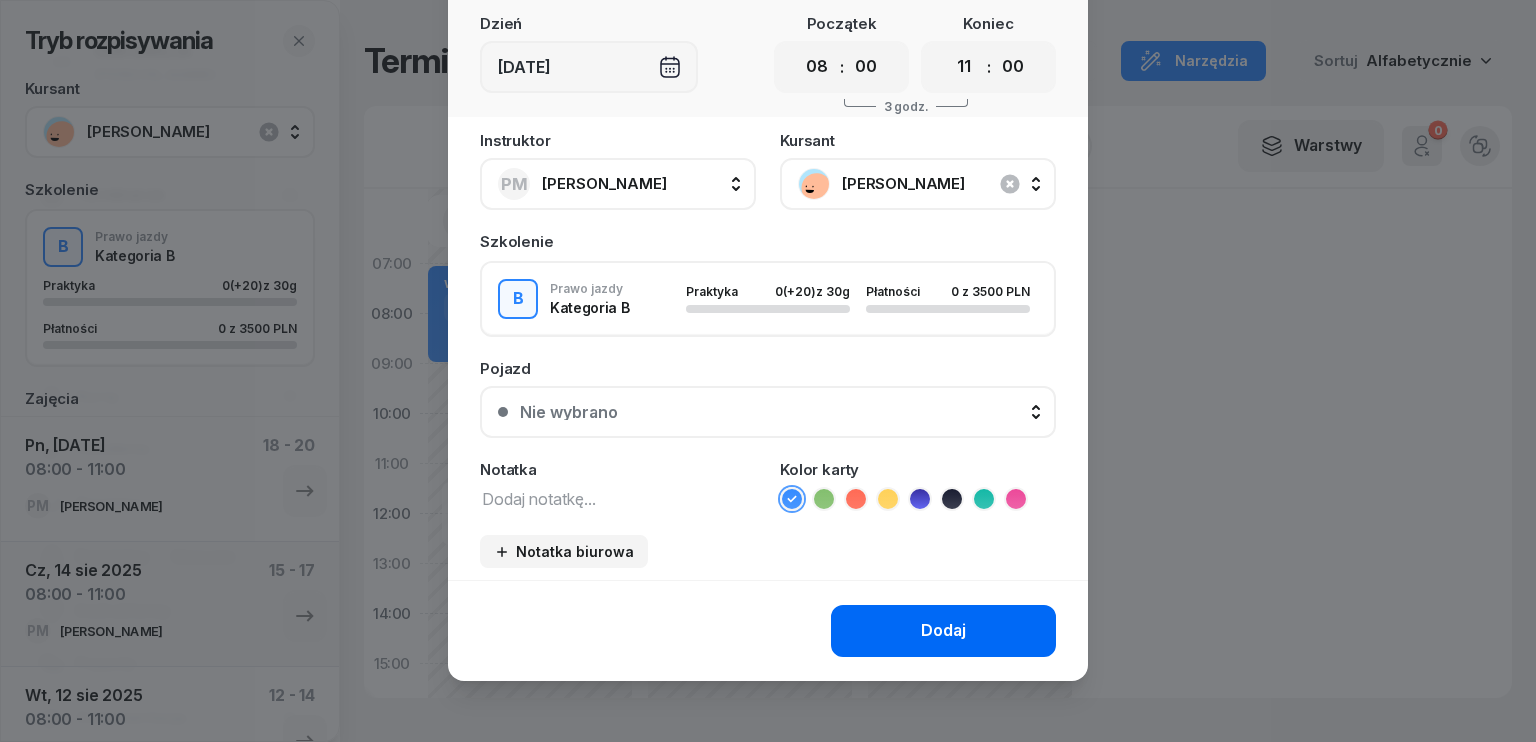 click on "Dodaj" at bounding box center [943, 631] 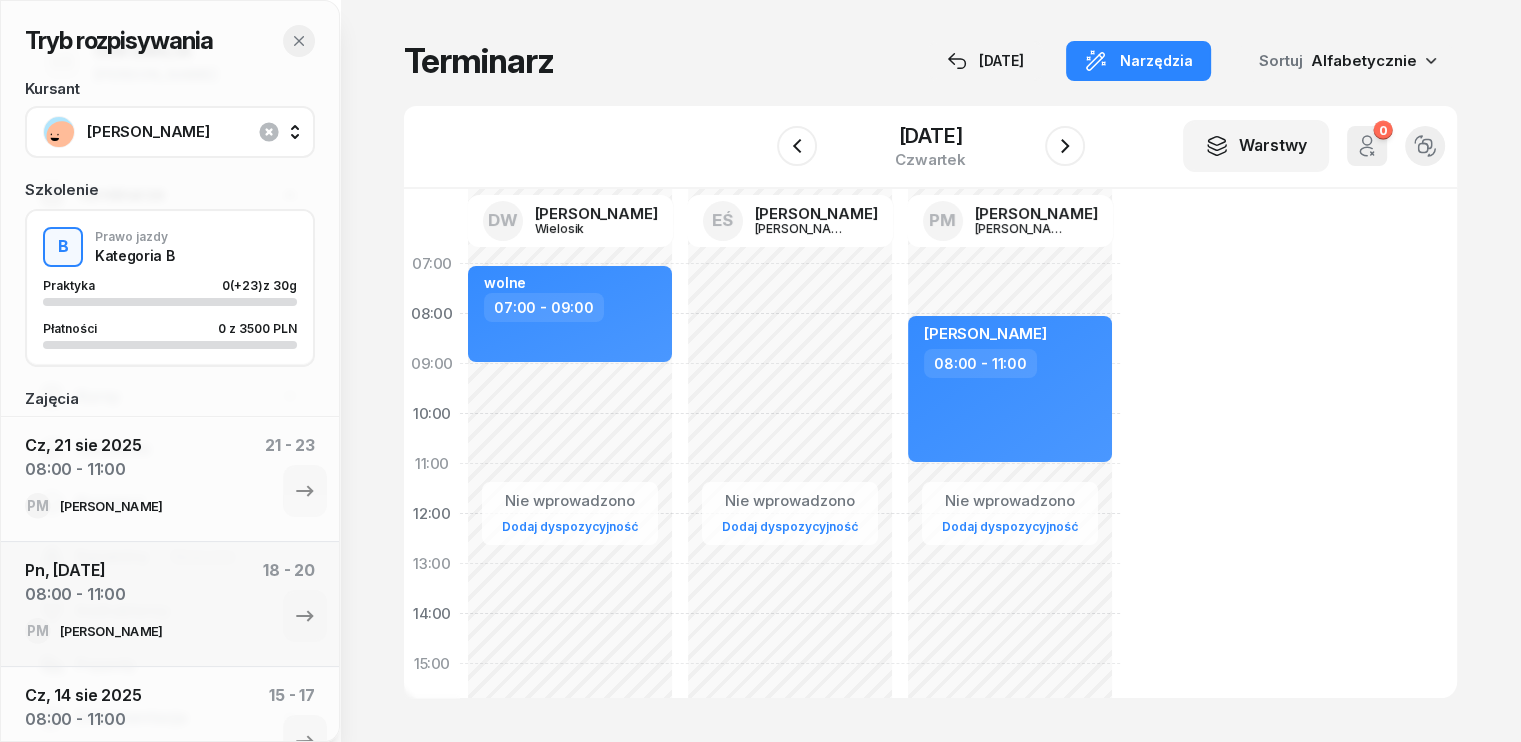 click 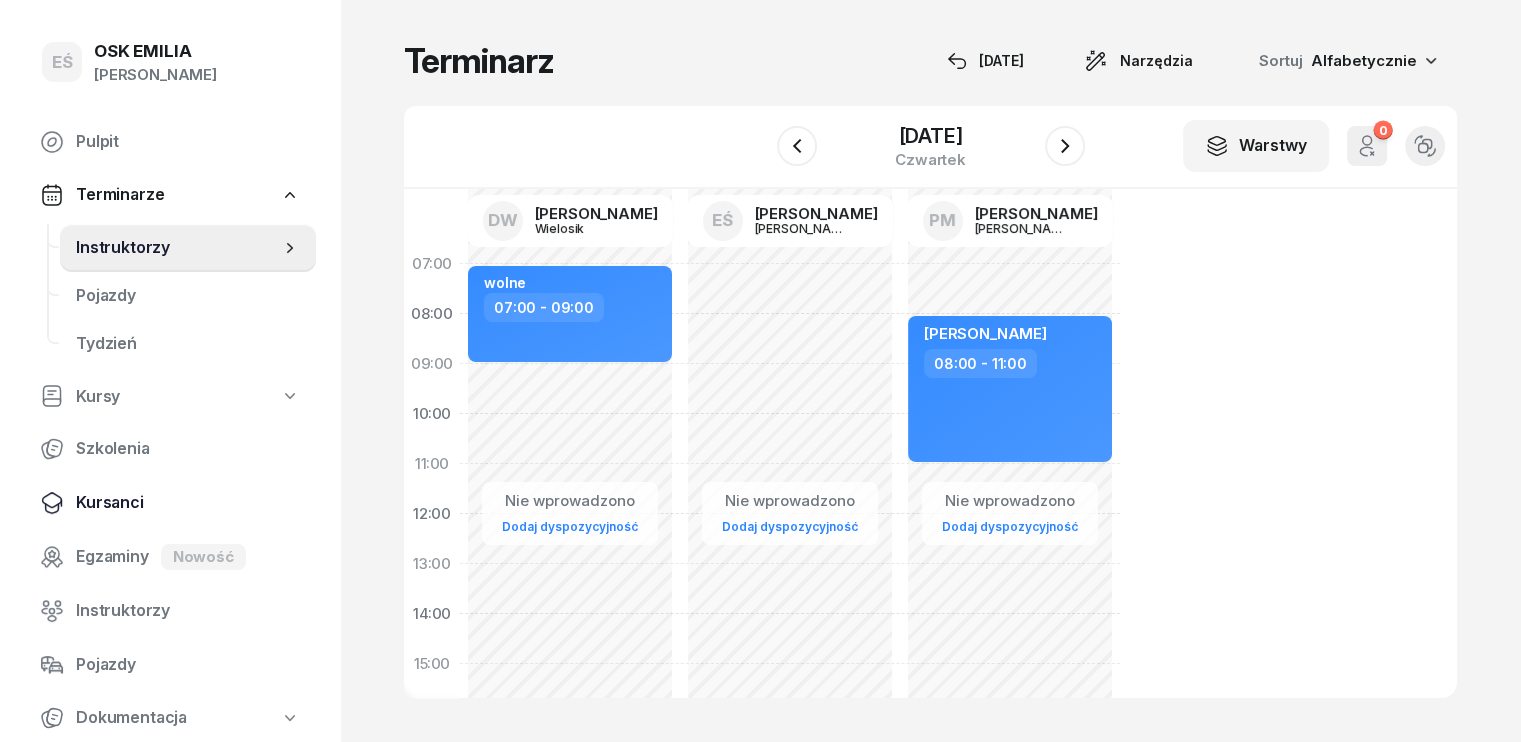 click on "Kursanci" at bounding box center [188, 503] 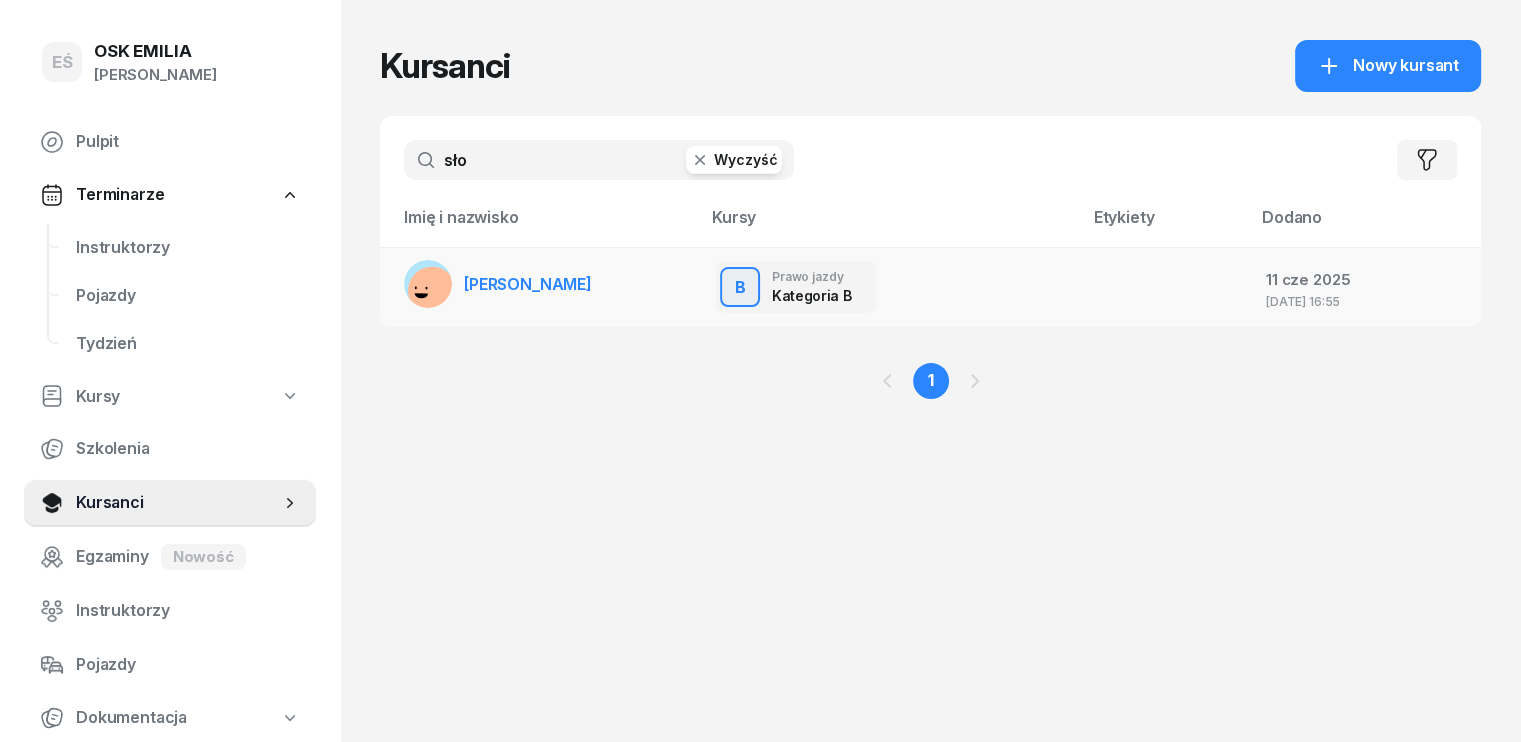 click on "[PERSON_NAME]" at bounding box center (528, 284) 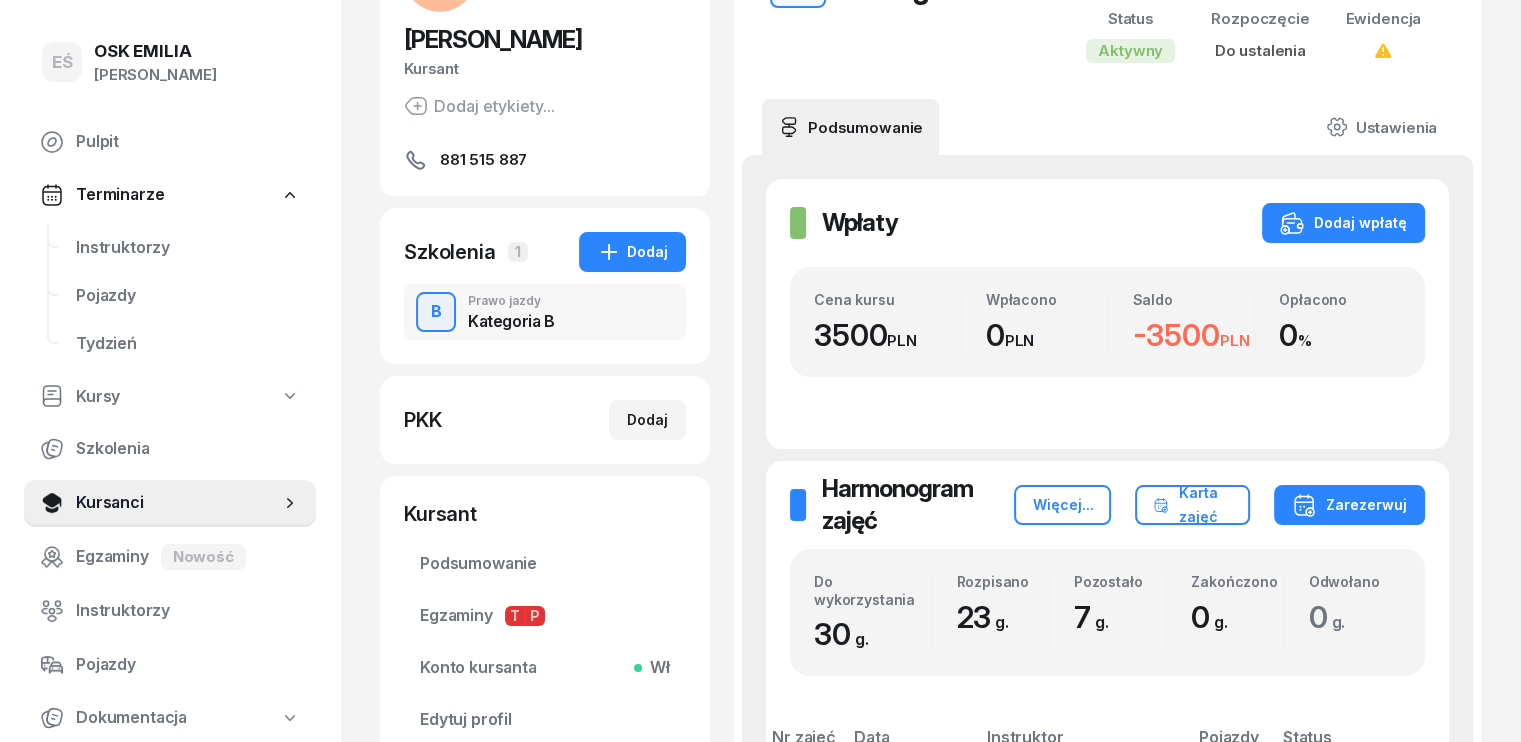 scroll, scrollTop: 400, scrollLeft: 0, axis: vertical 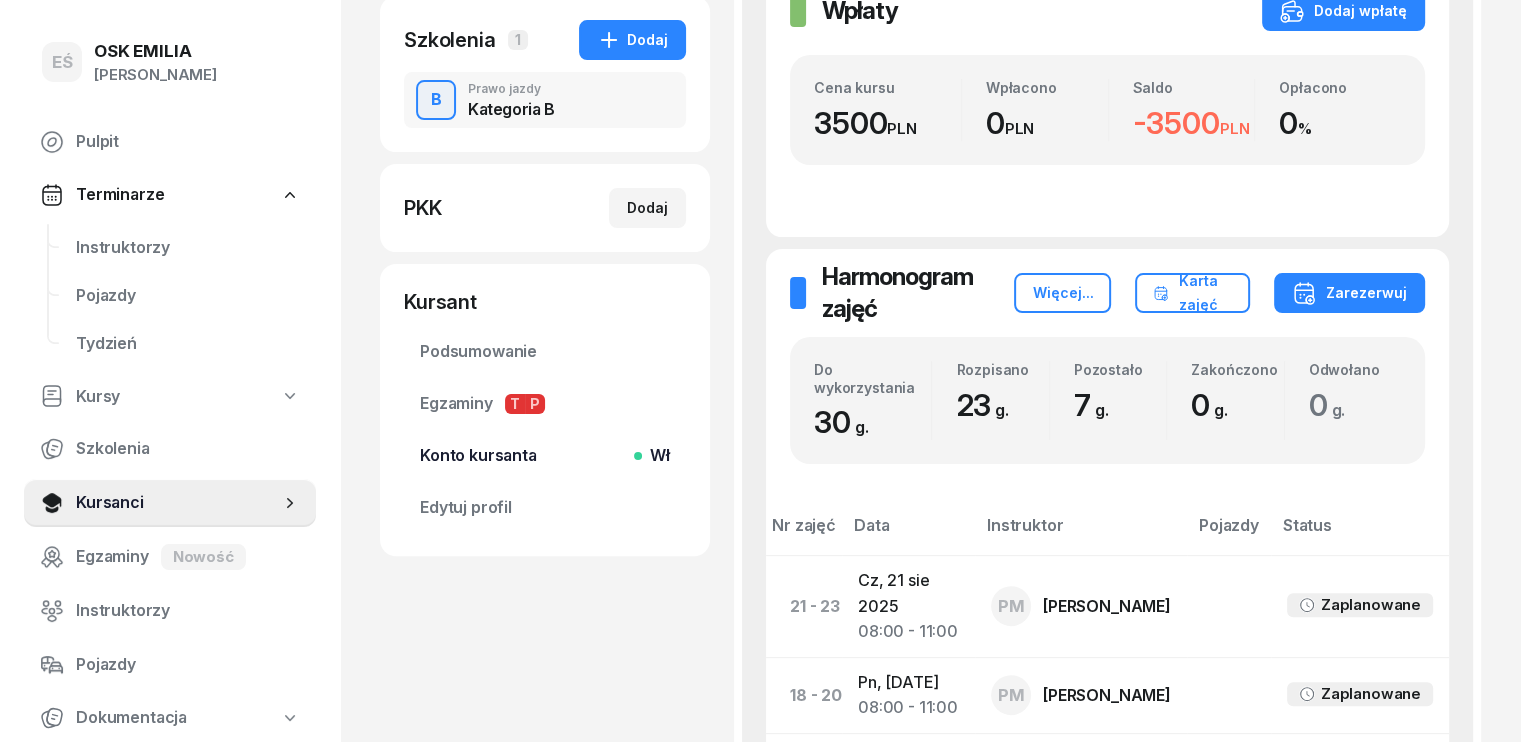 click on "Konto kursanta  Wł" at bounding box center (545, 456) 